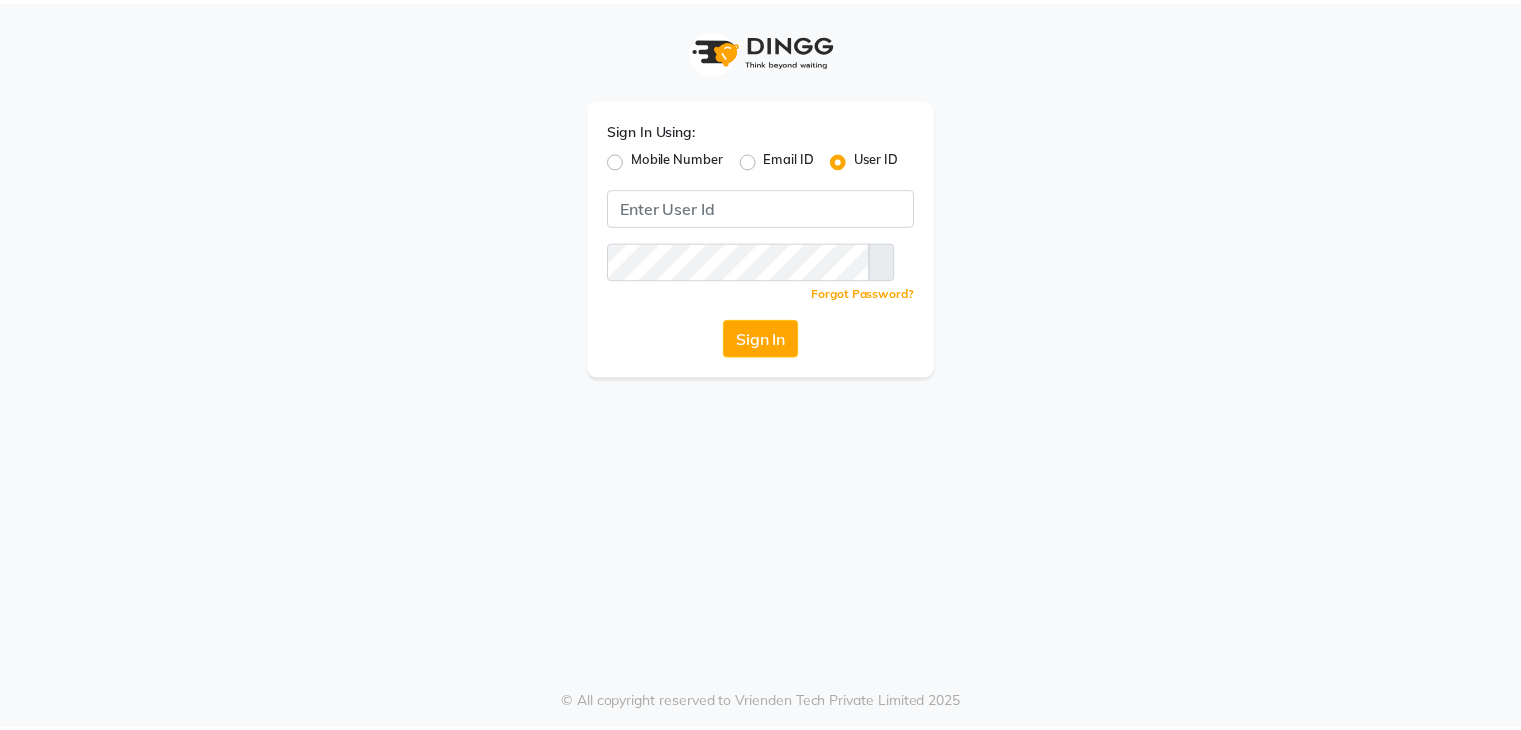 scroll, scrollTop: 0, scrollLeft: 0, axis: both 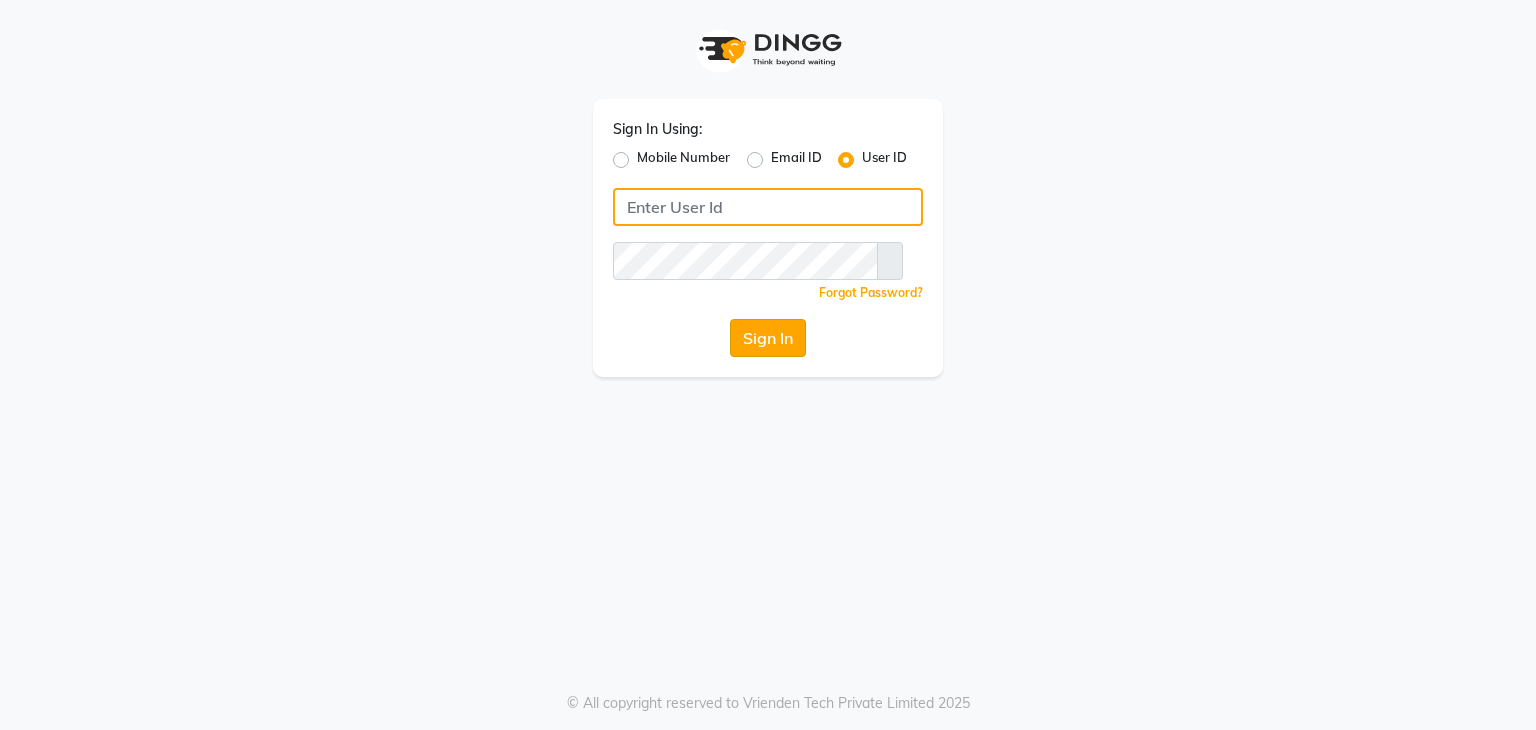 type on "[NAME]" 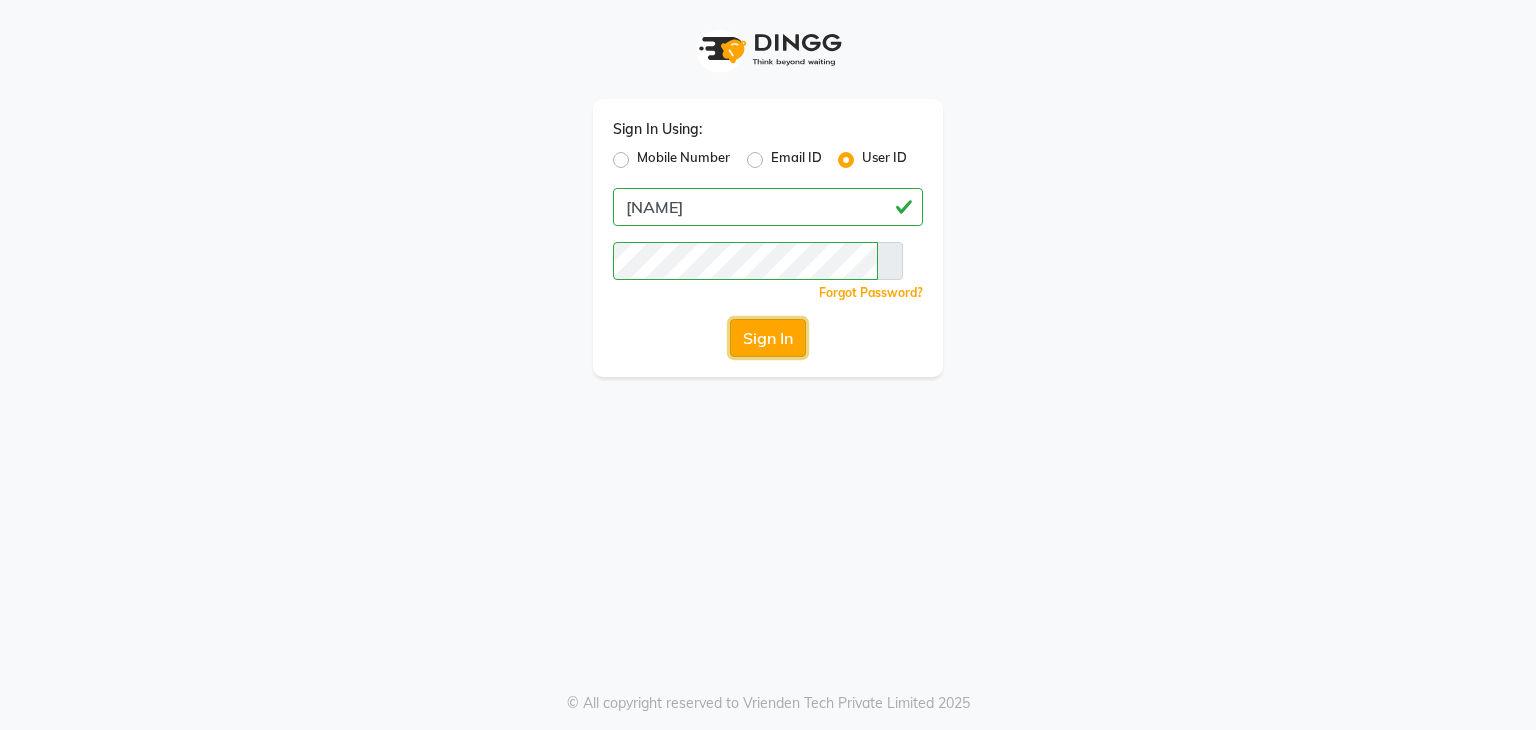 click on "Sign In" at bounding box center (768, 338) 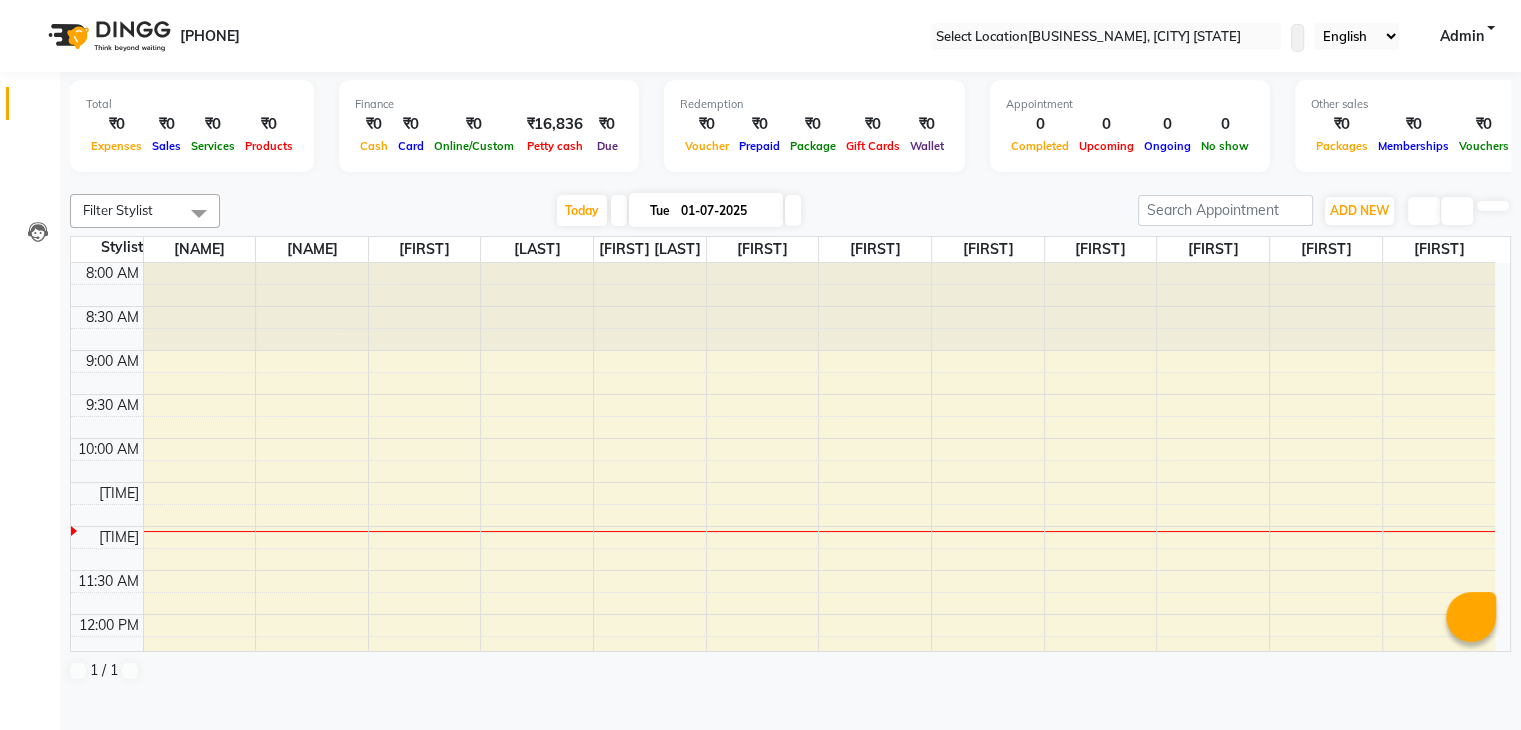 scroll, scrollTop: 0, scrollLeft: 0, axis: both 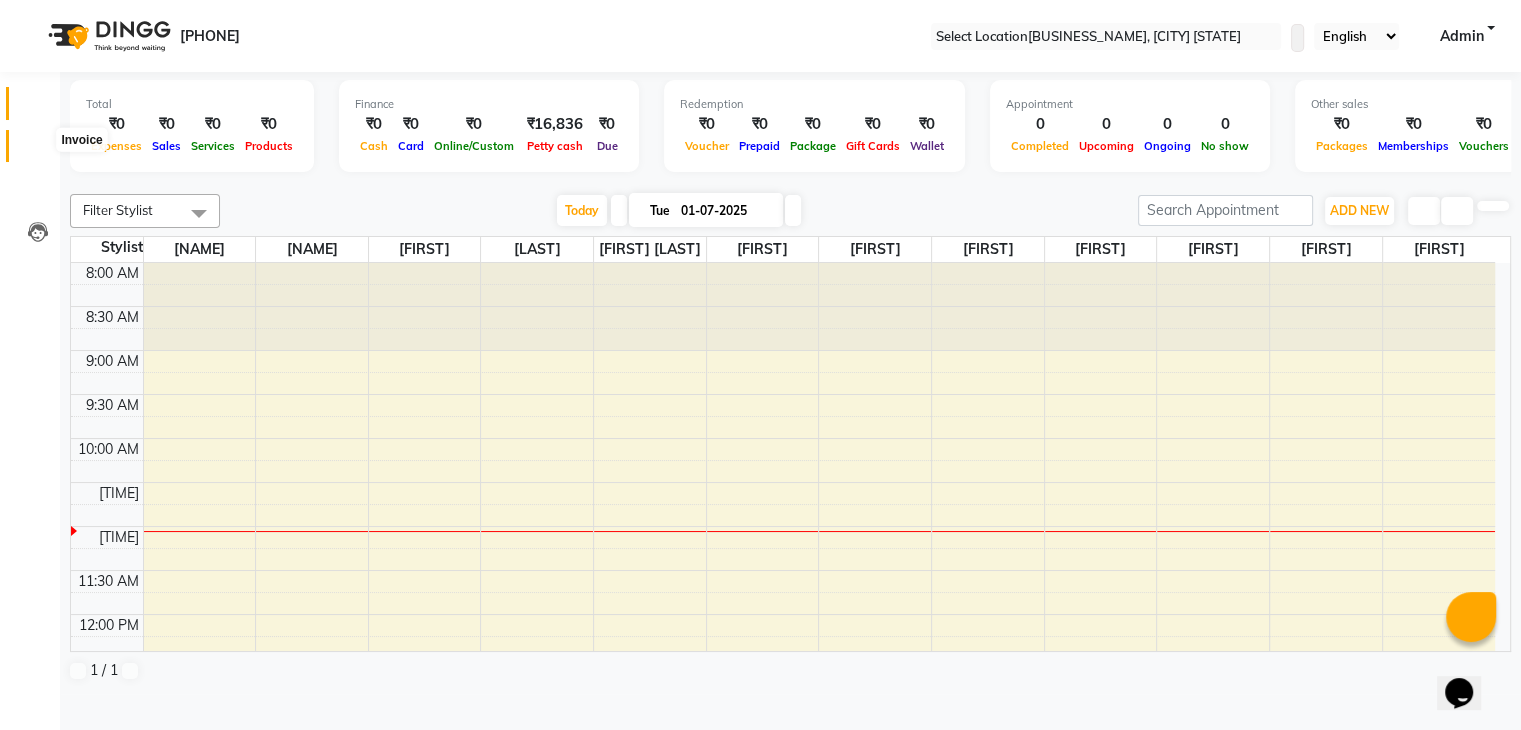 click at bounding box center [37, 151] 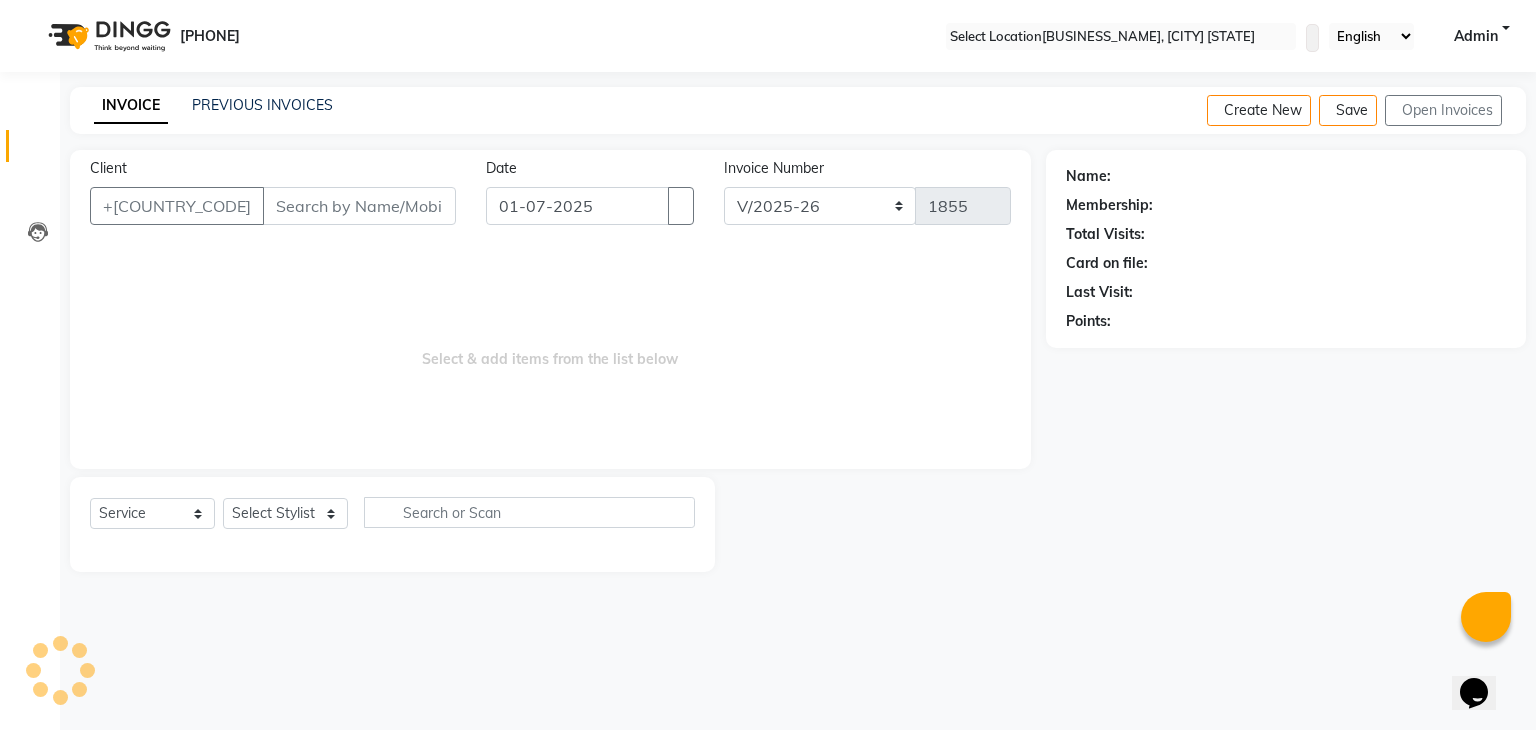 click on "Client" at bounding box center [359, 206] 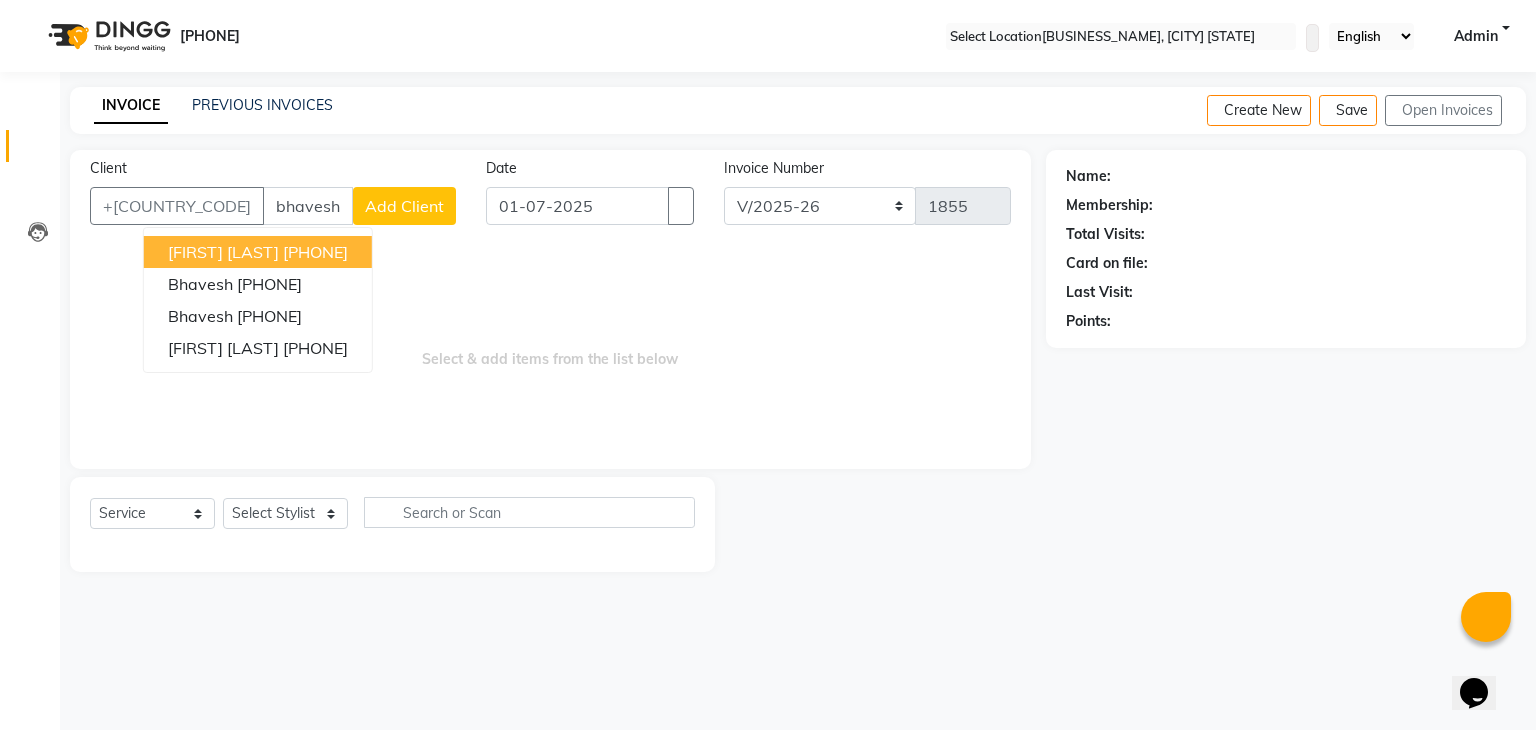 click on "[FIRST] [LAST] [PHONE]" at bounding box center (258, 252) 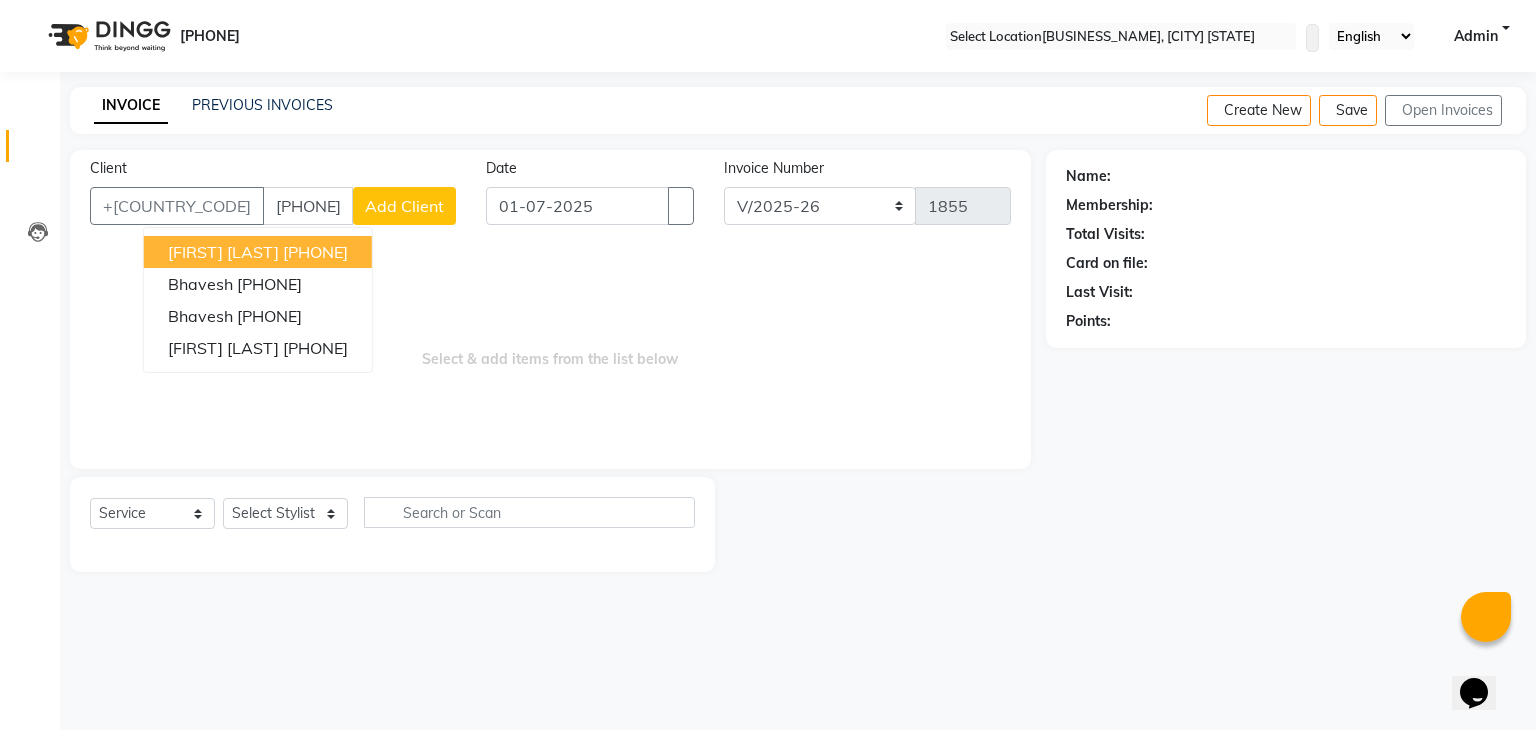 type on "[PHONE]" 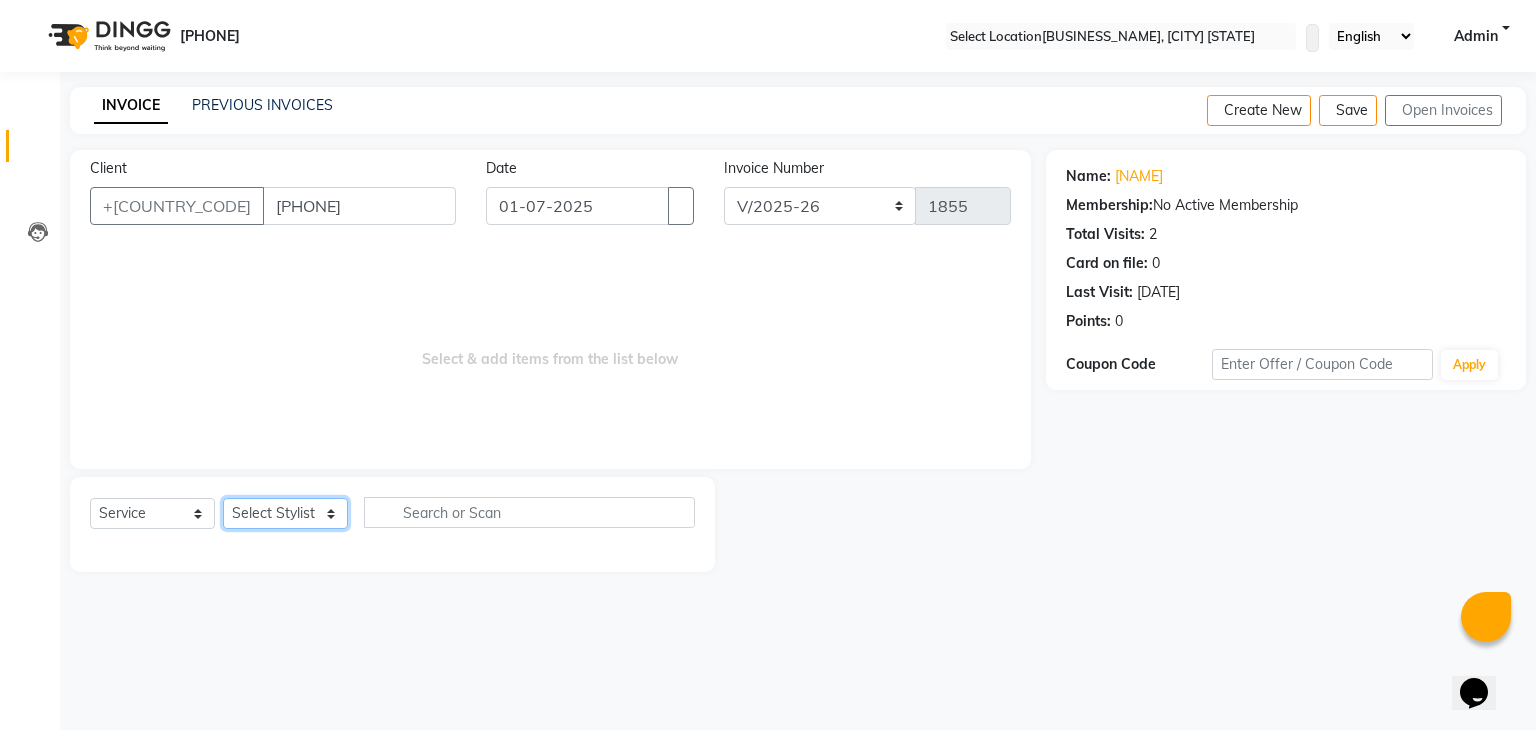 click on "Select Stylist [FIRST] [FIRST] [FIRST] [FIRST] [FIRST] [FIRST] [FIRST] [FIRST] [FIRST] [FIRST] [FIRST]" at bounding box center [285, 513] 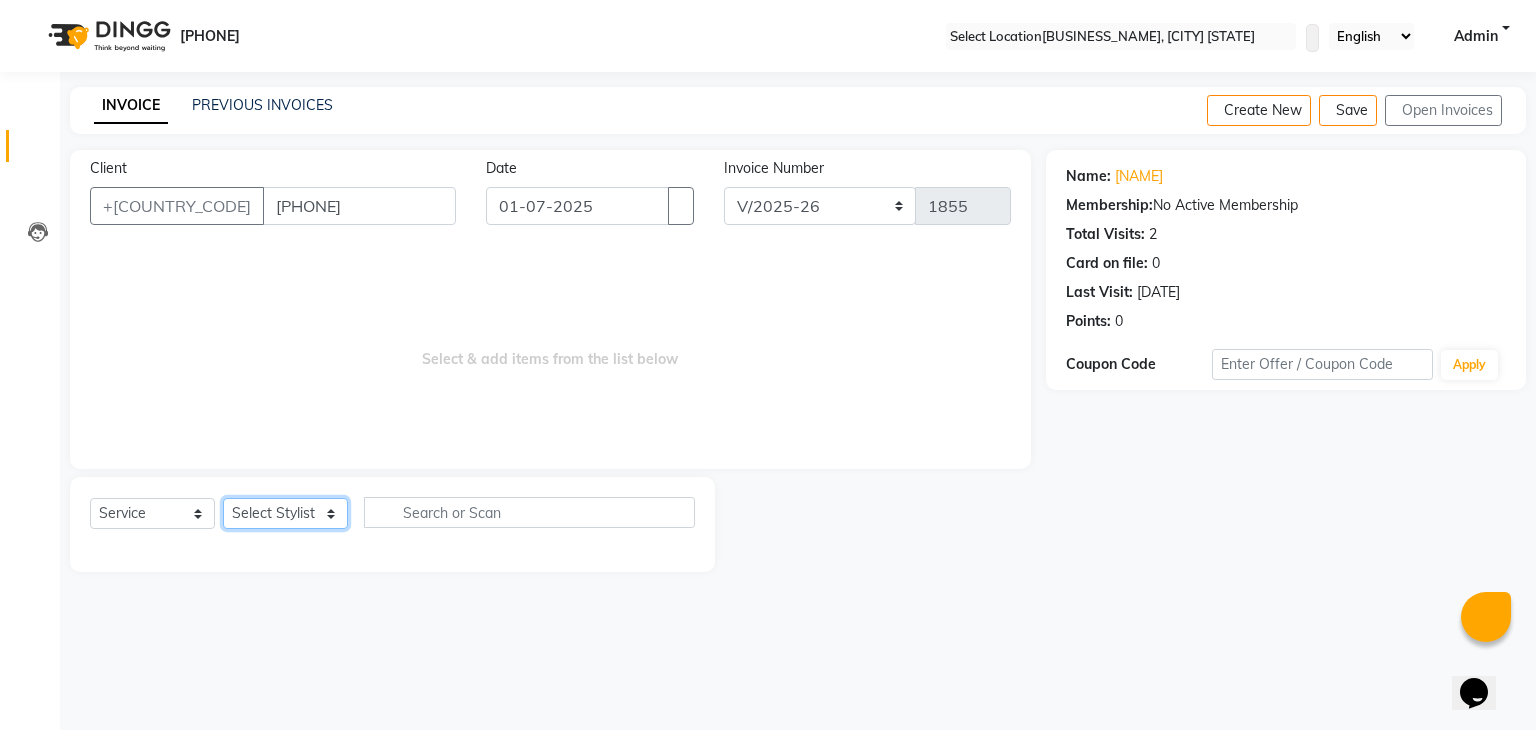 select on "75699" 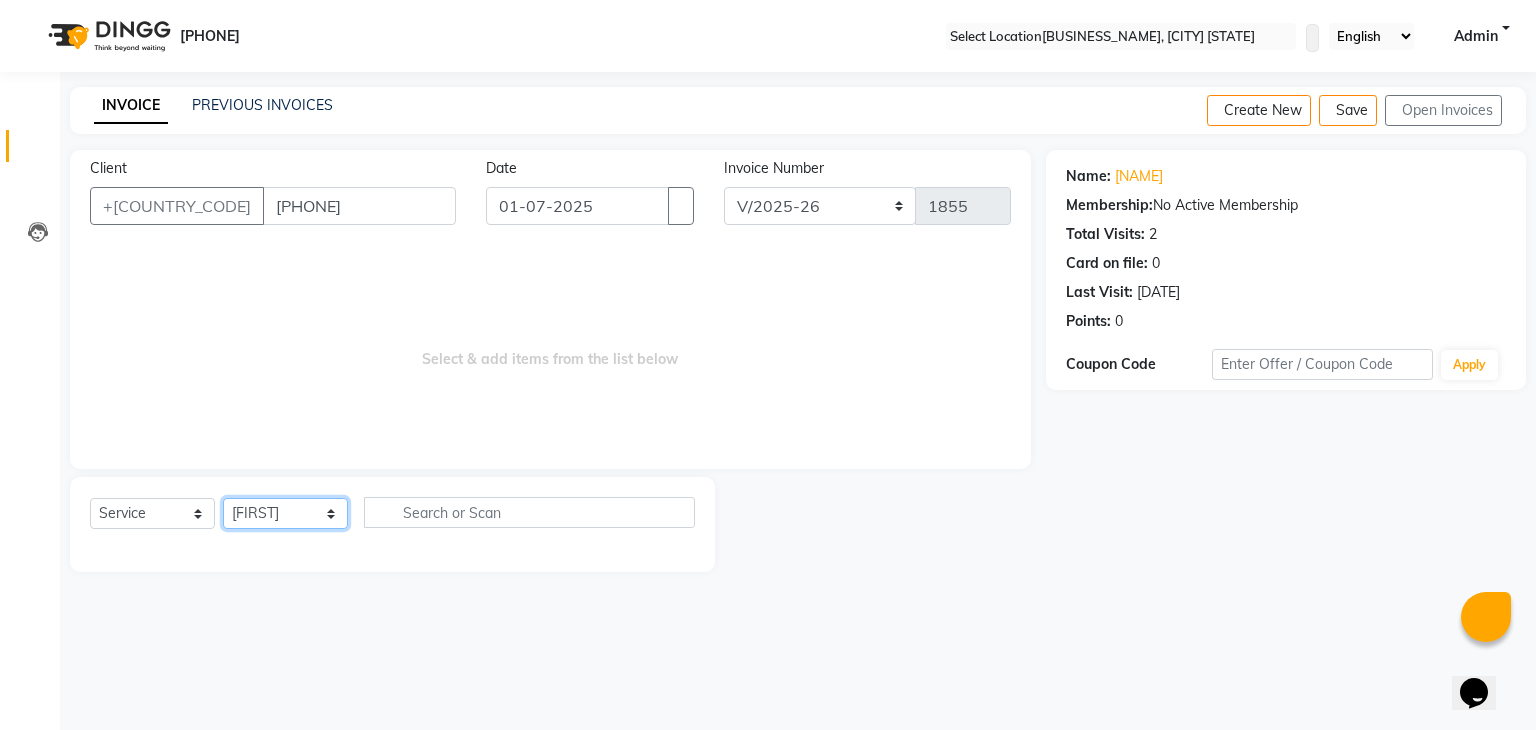 click on "Select Stylist [FIRST] [FIRST] [FIRST] [FIRST] [FIRST] [FIRST] [FIRST] [FIRST] [FIRST] [FIRST] [FIRST]" at bounding box center (285, 513) 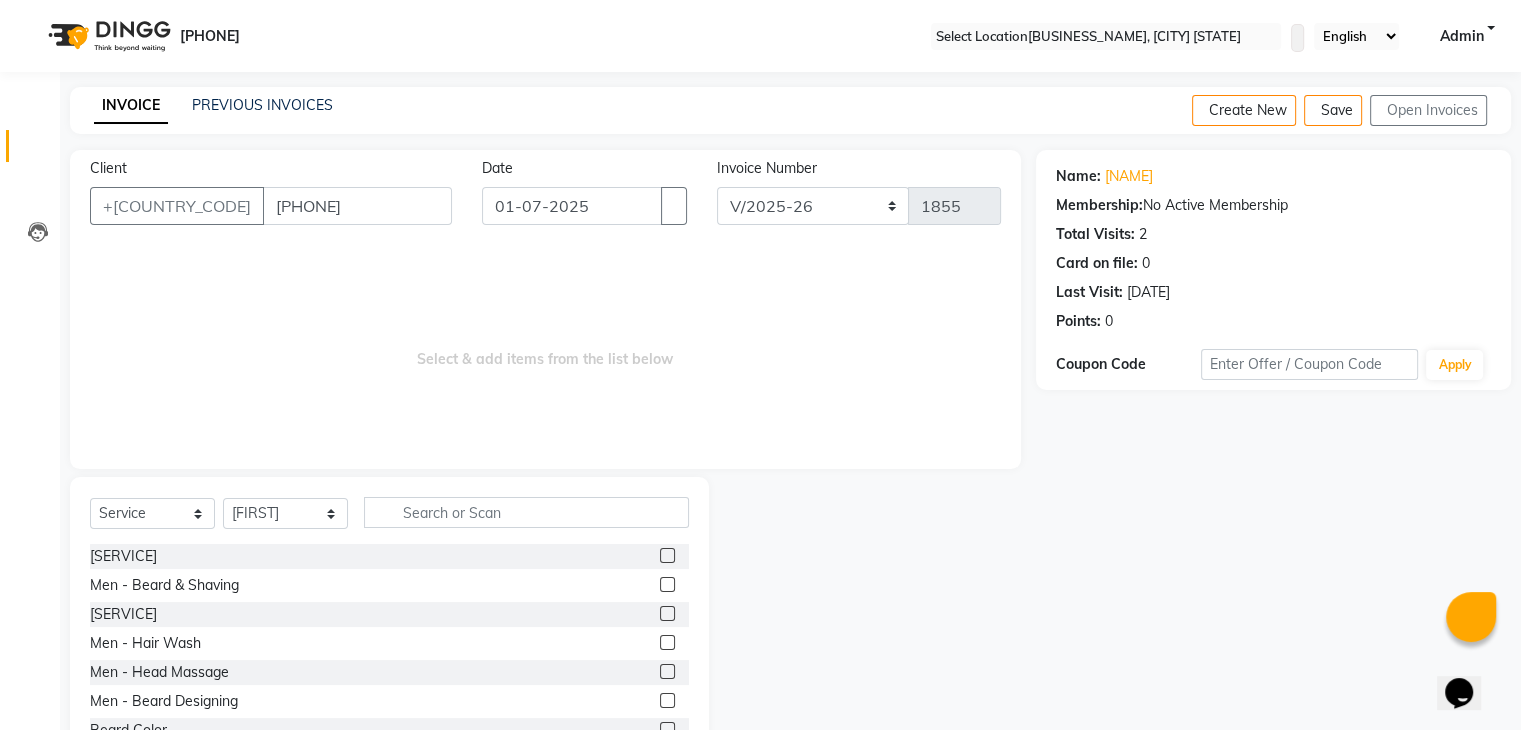 click at bounding box center [667, 555] 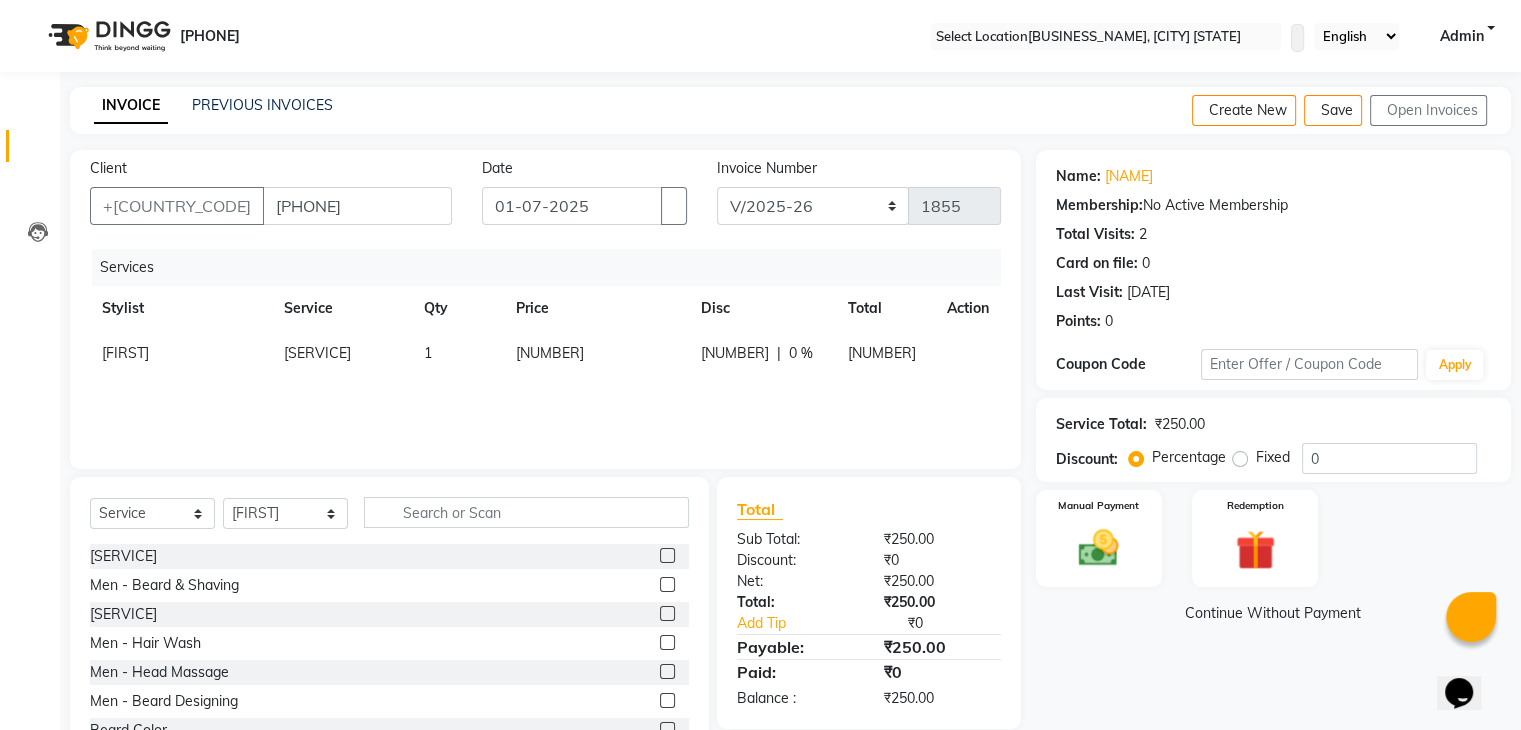 click at bounding box center (667, 584) 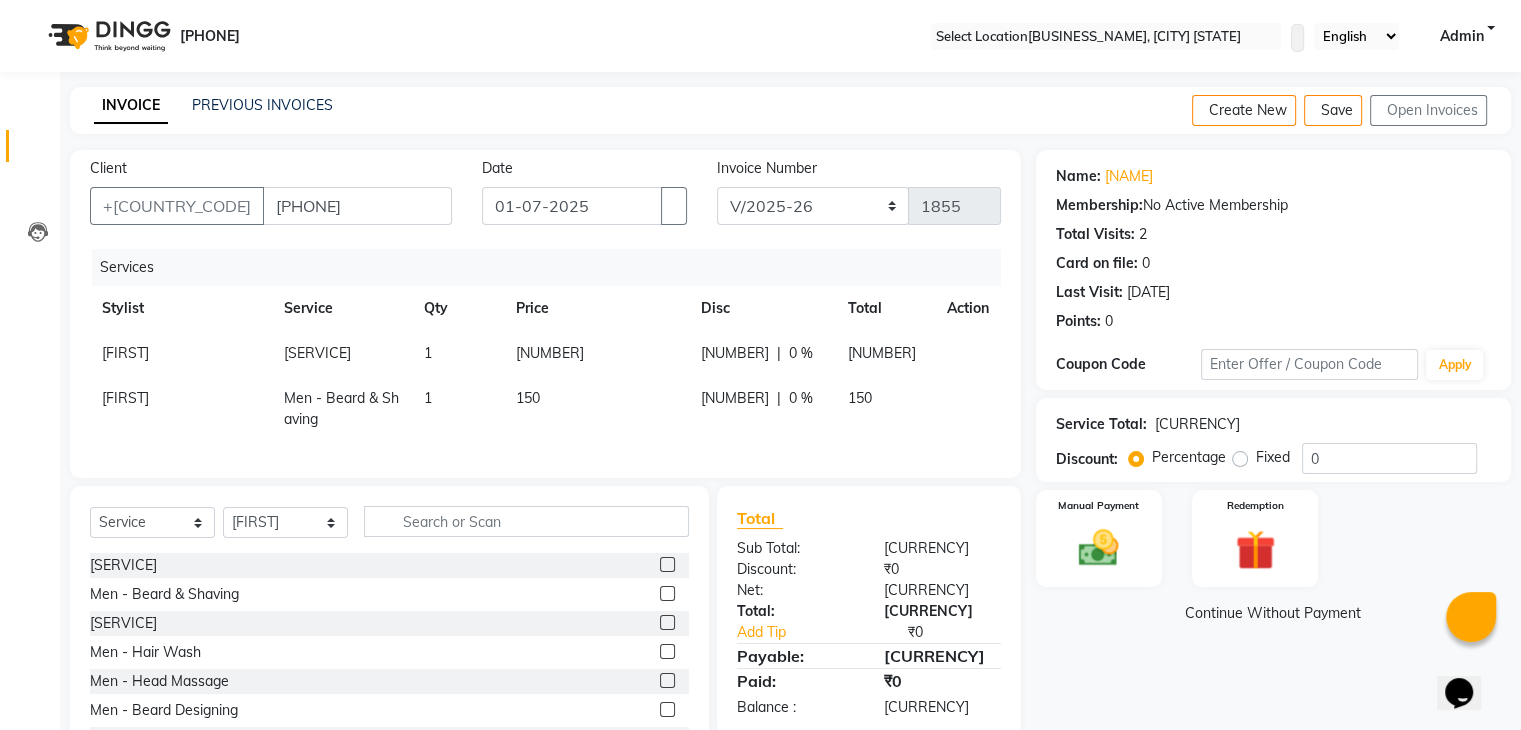 click at bounding box center (667, 651) 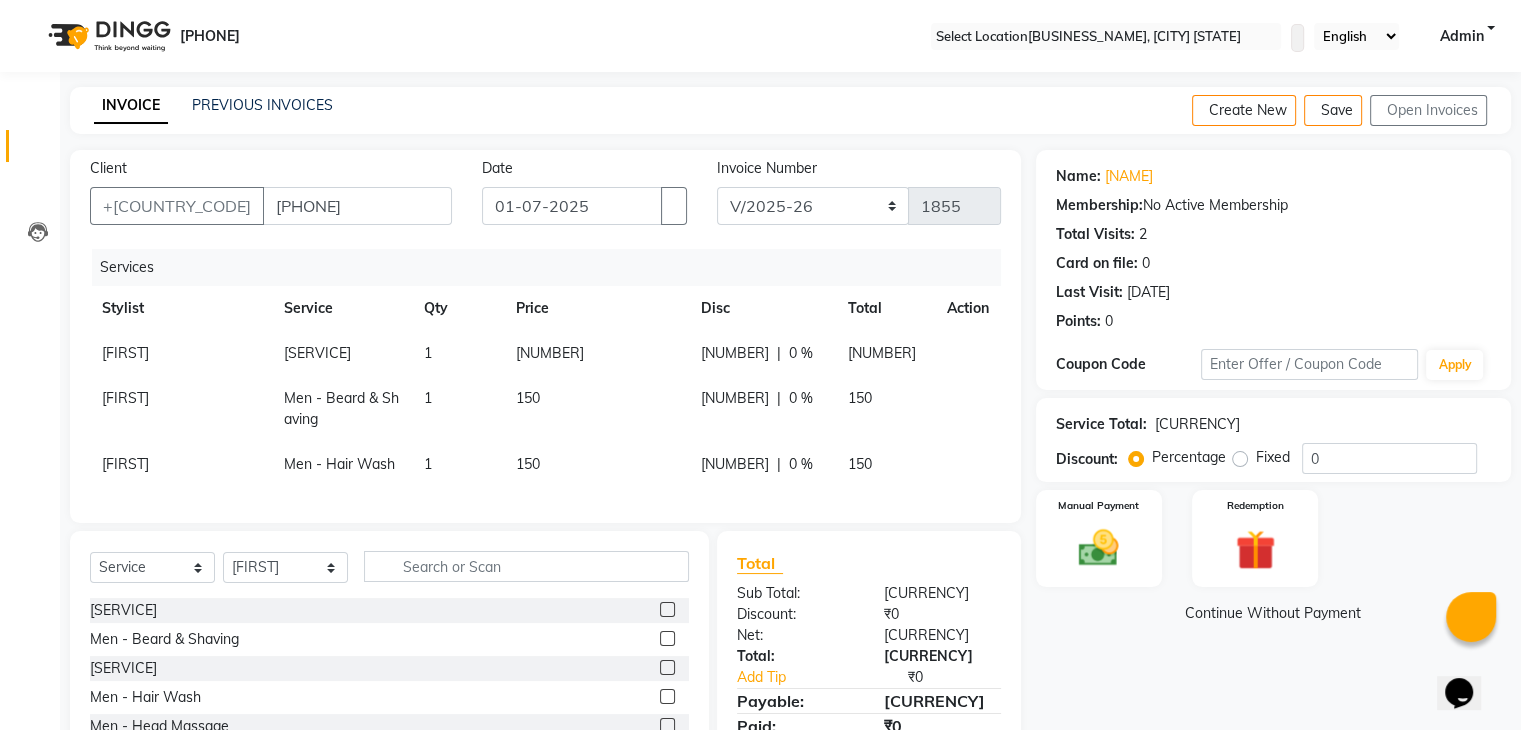scroll, scrollTop: 141, scrollLeft: 0, axis: vertical 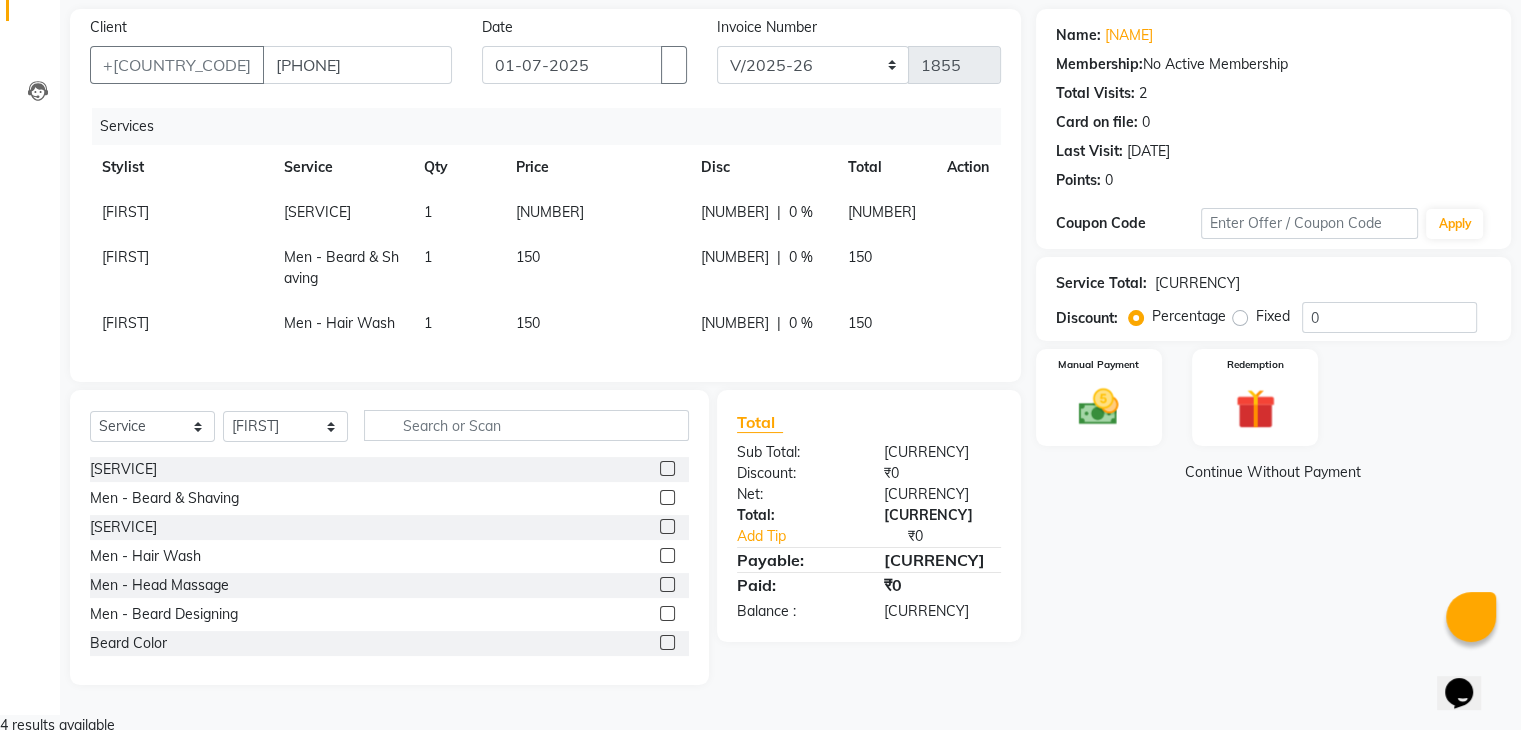 click at bounding box center [762, 212] 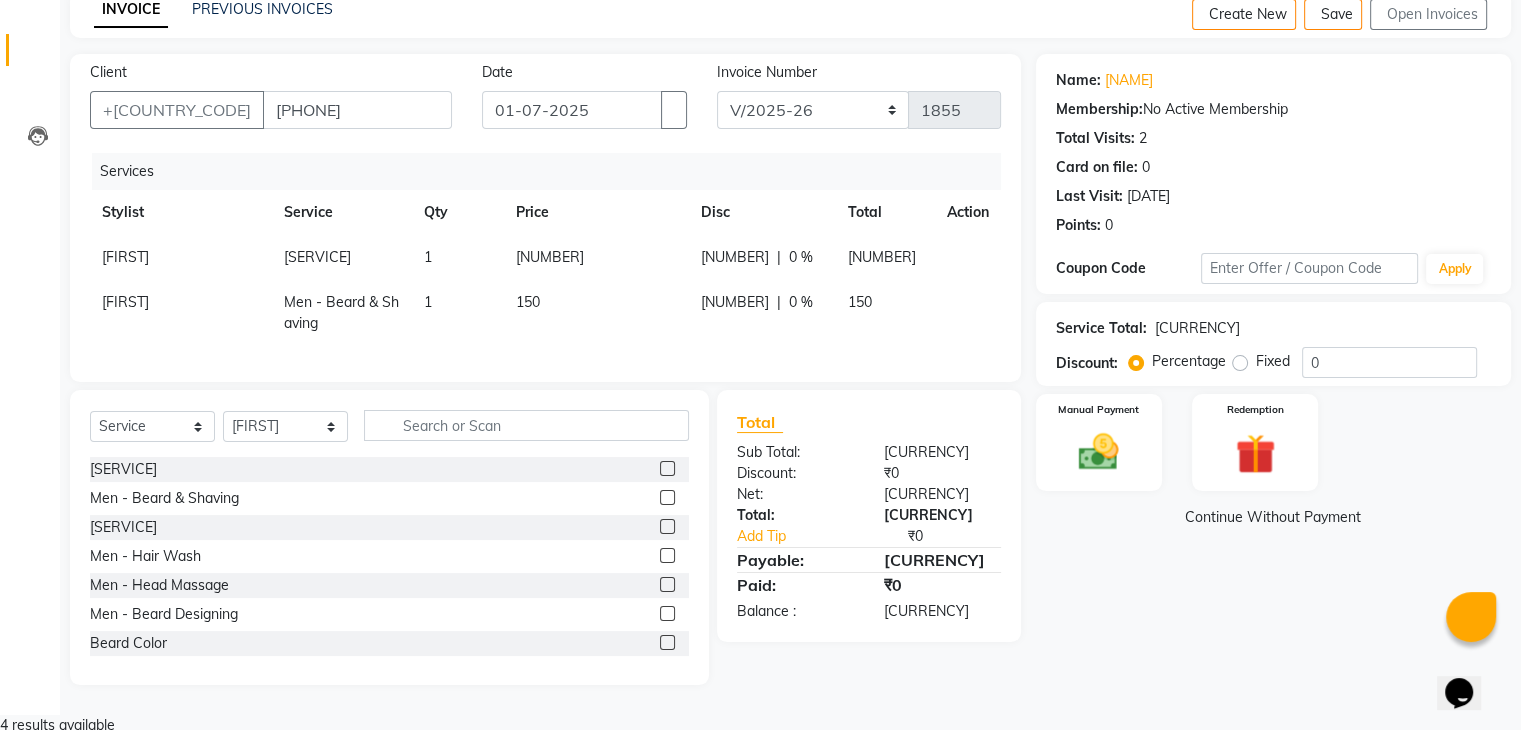 click at bounding box center (955, 247) 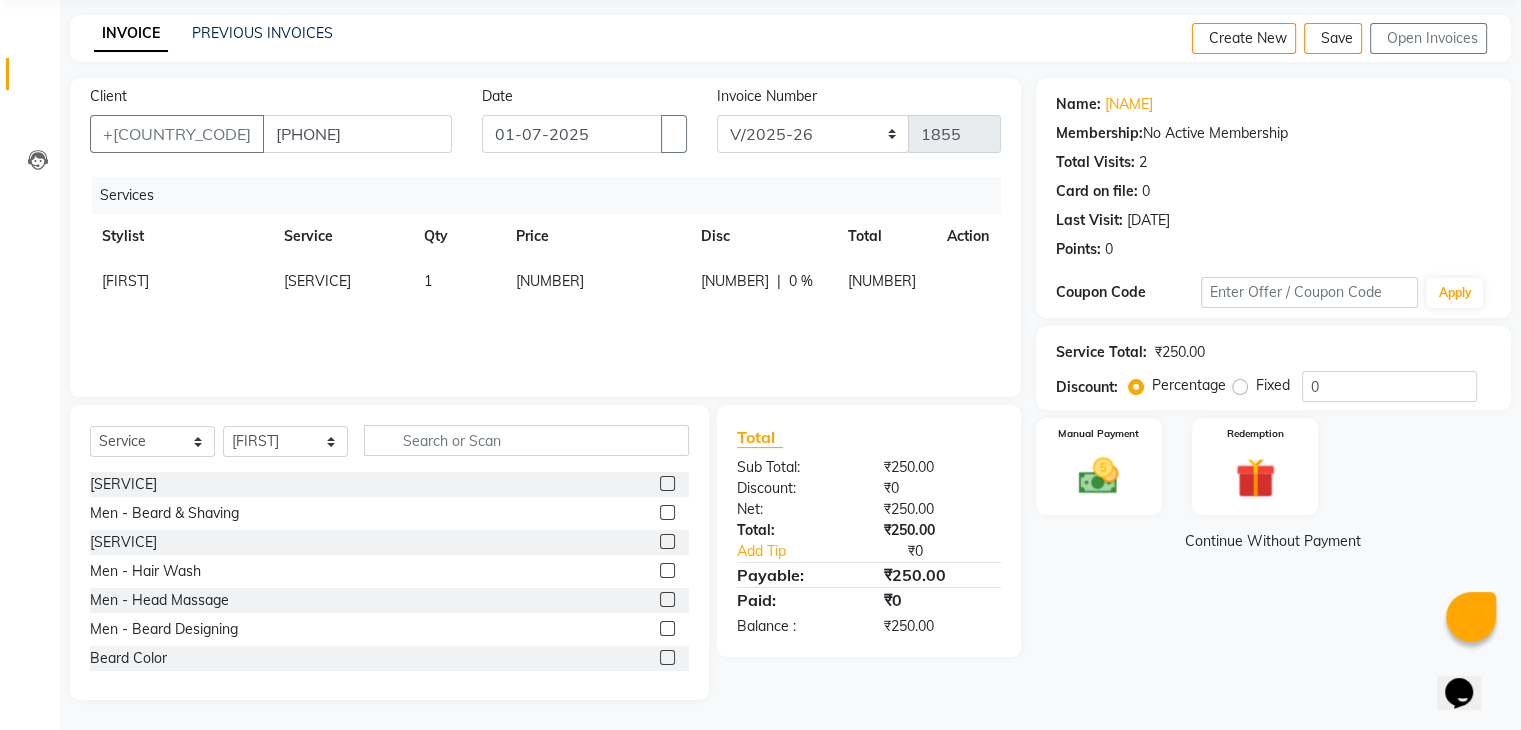 click at bounding box center (955, 271) 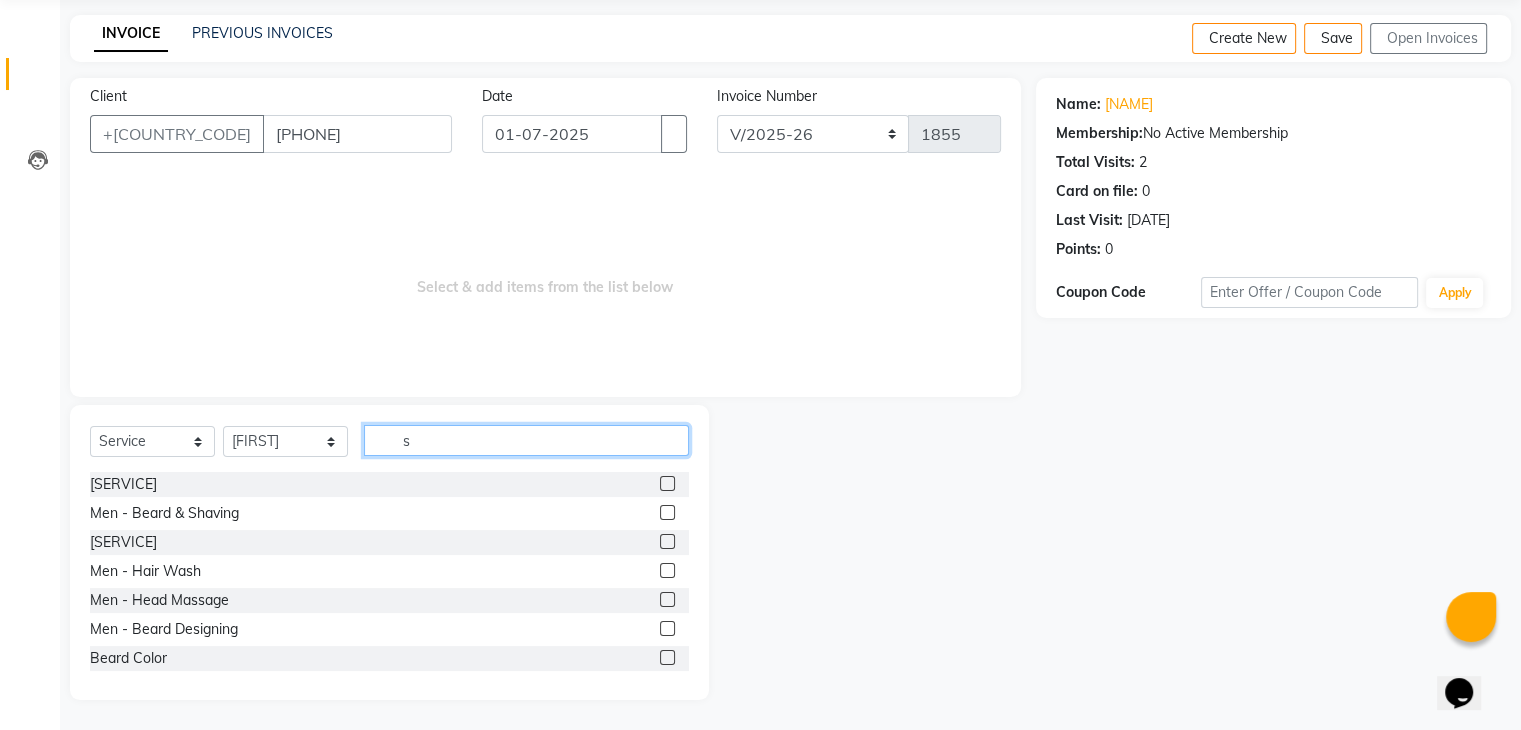 click on "s" at bounding box center (526, 440) 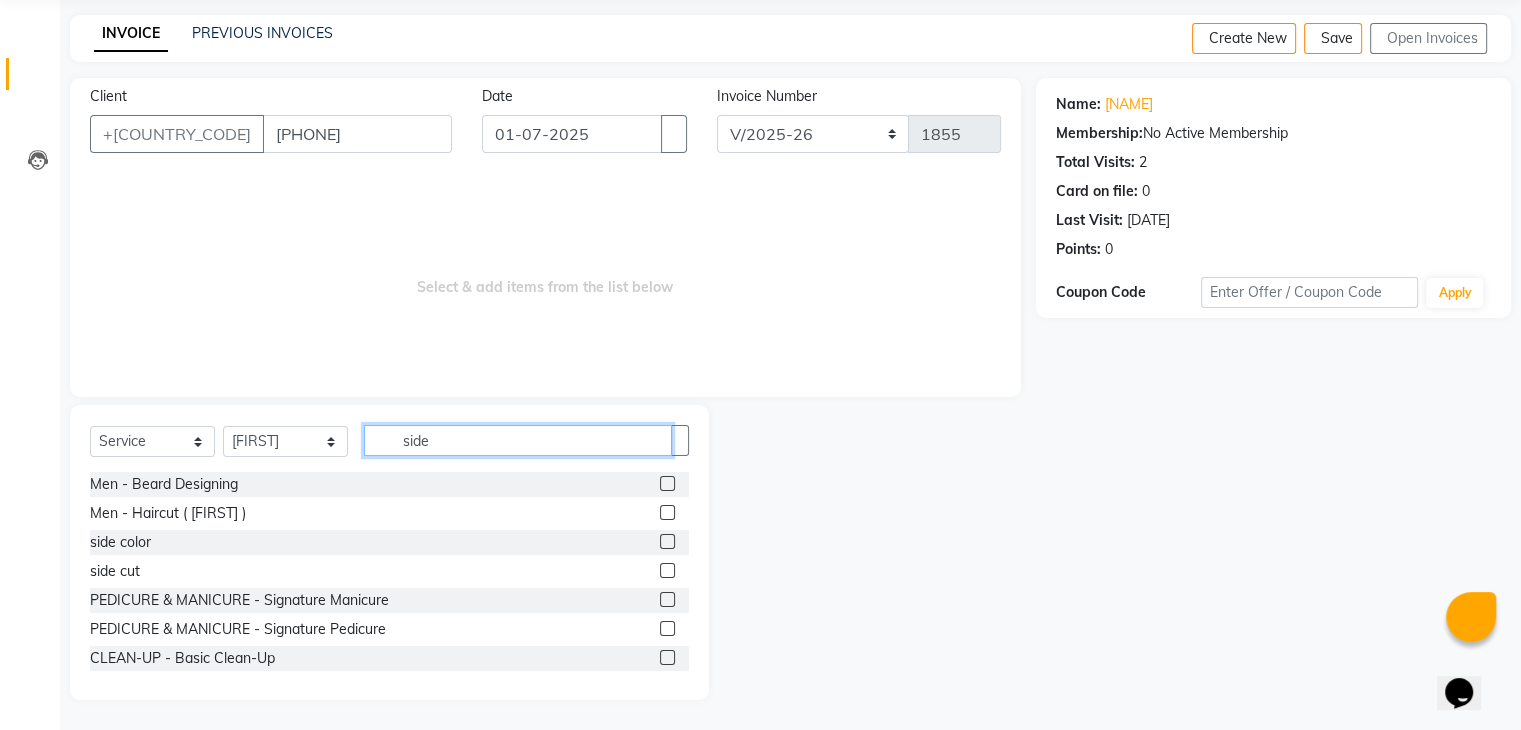 scroll, scrollTop: 0, scrollLeft: 0, axis: both 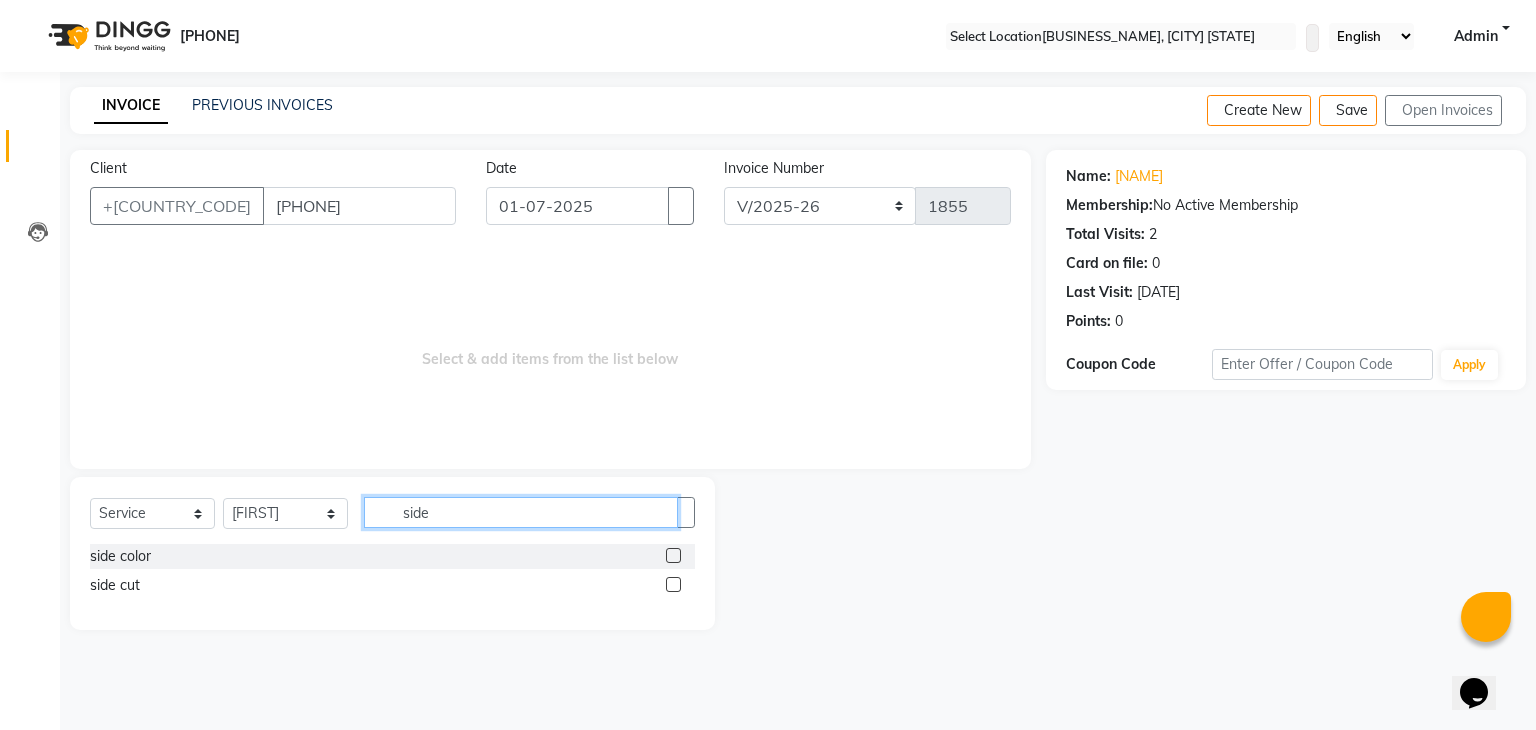 type on "side" 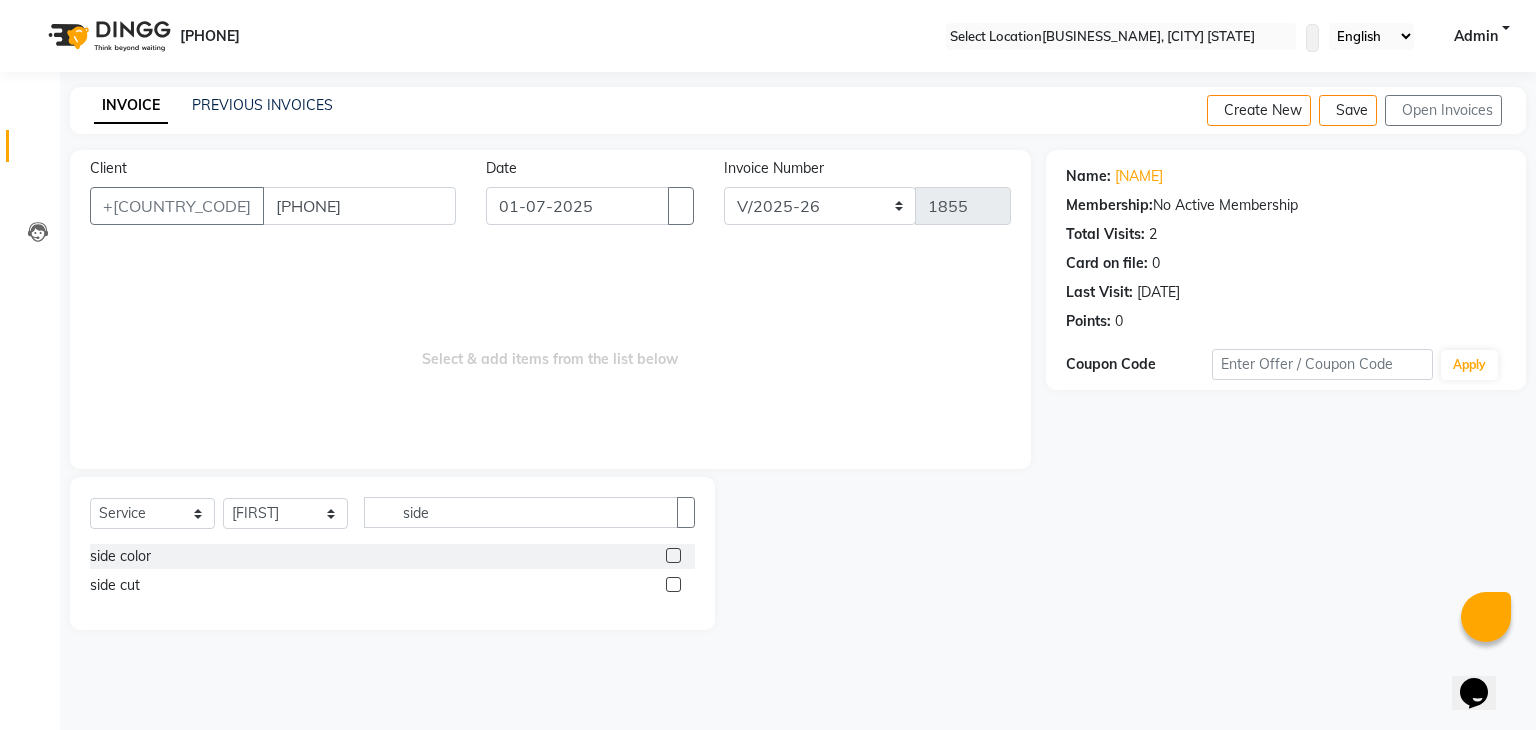click at bounding box center [673, 555] 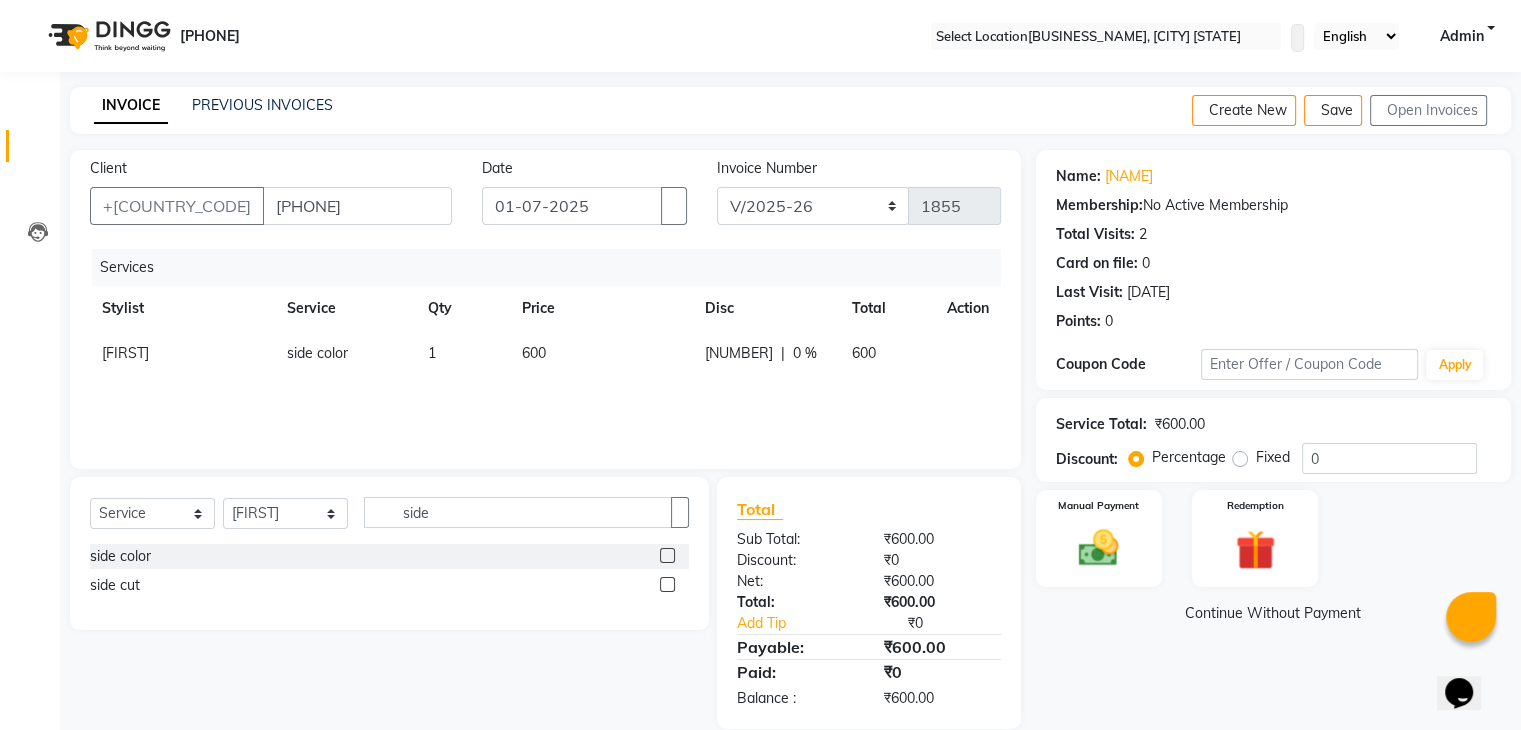 click on "600" at bounding box center [601, 353] 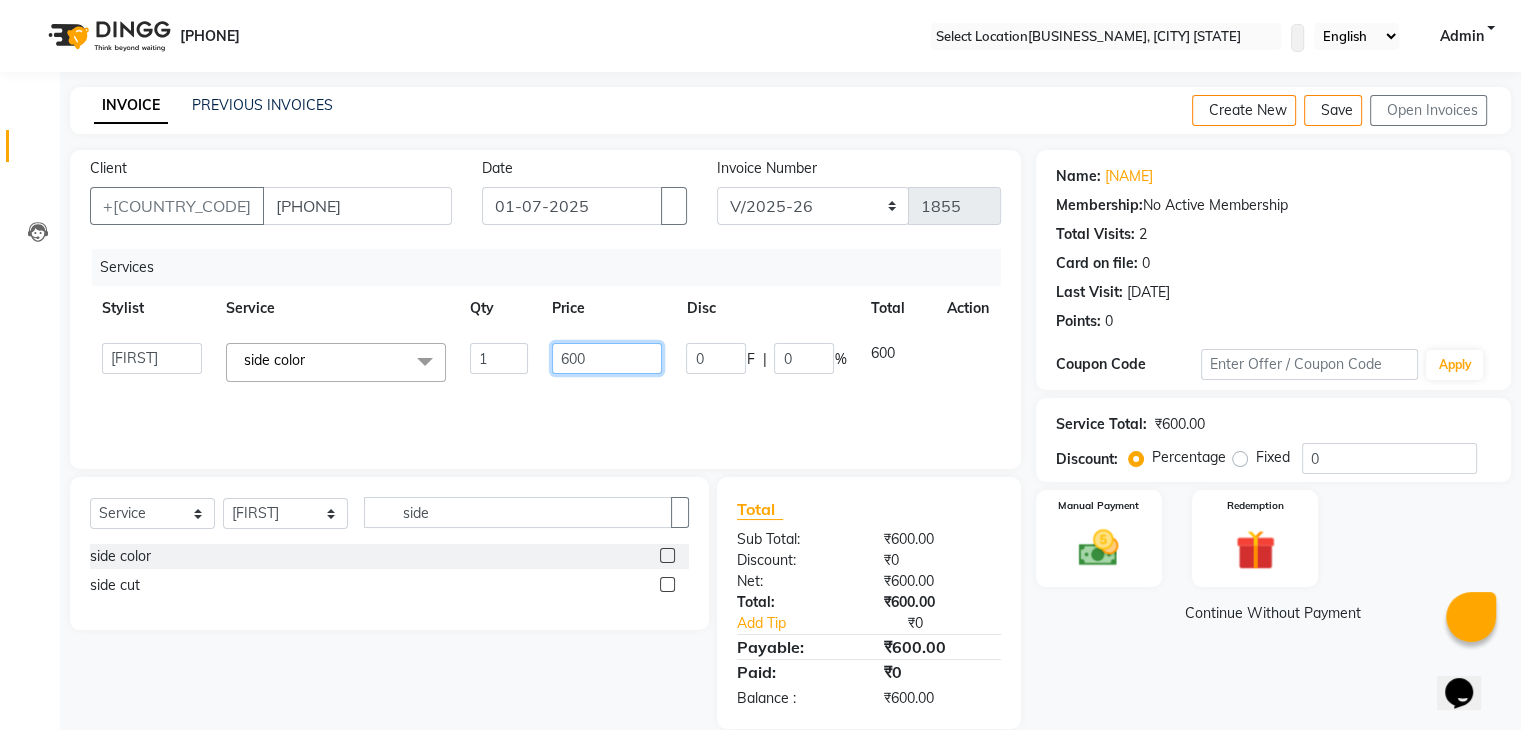 click on "600" at bounding box center (499, 358) 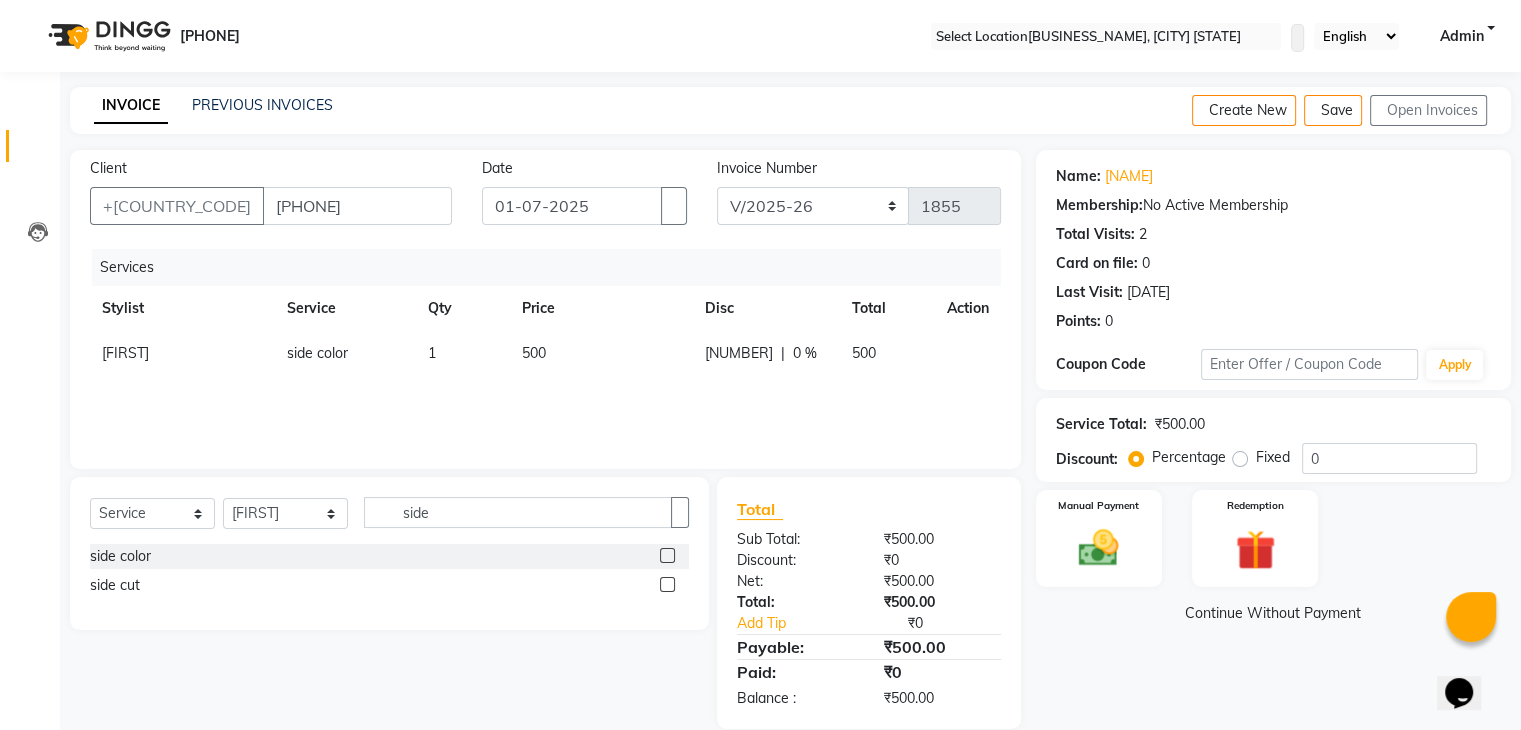 click on "Services Stylist Service Qty Price Disc Total Action [FIRST] side color 1 500 0 F | 0 % 500" at bounding box center [545, 349] 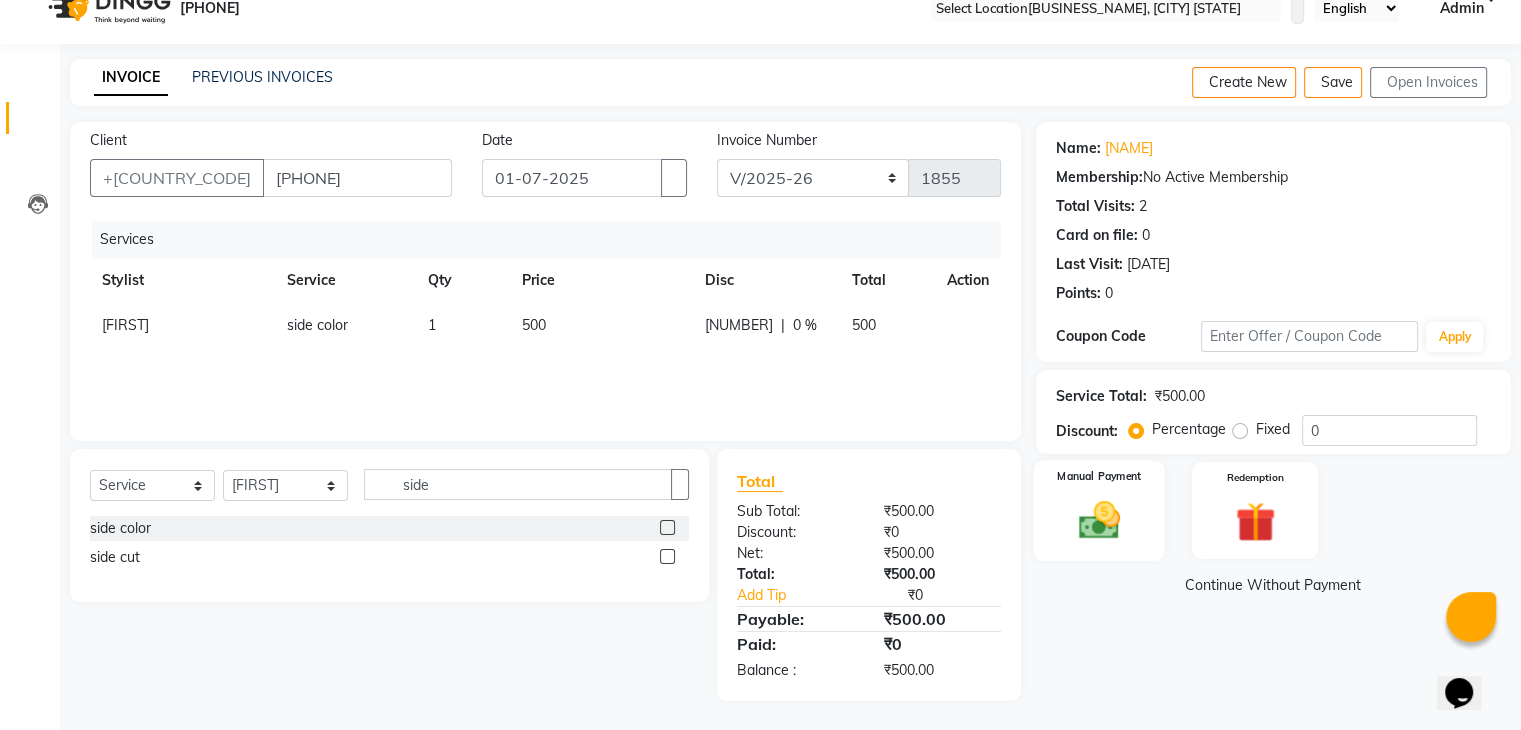 scroll, scrollTop: 28, scrollLeft: 0, axis: vertical 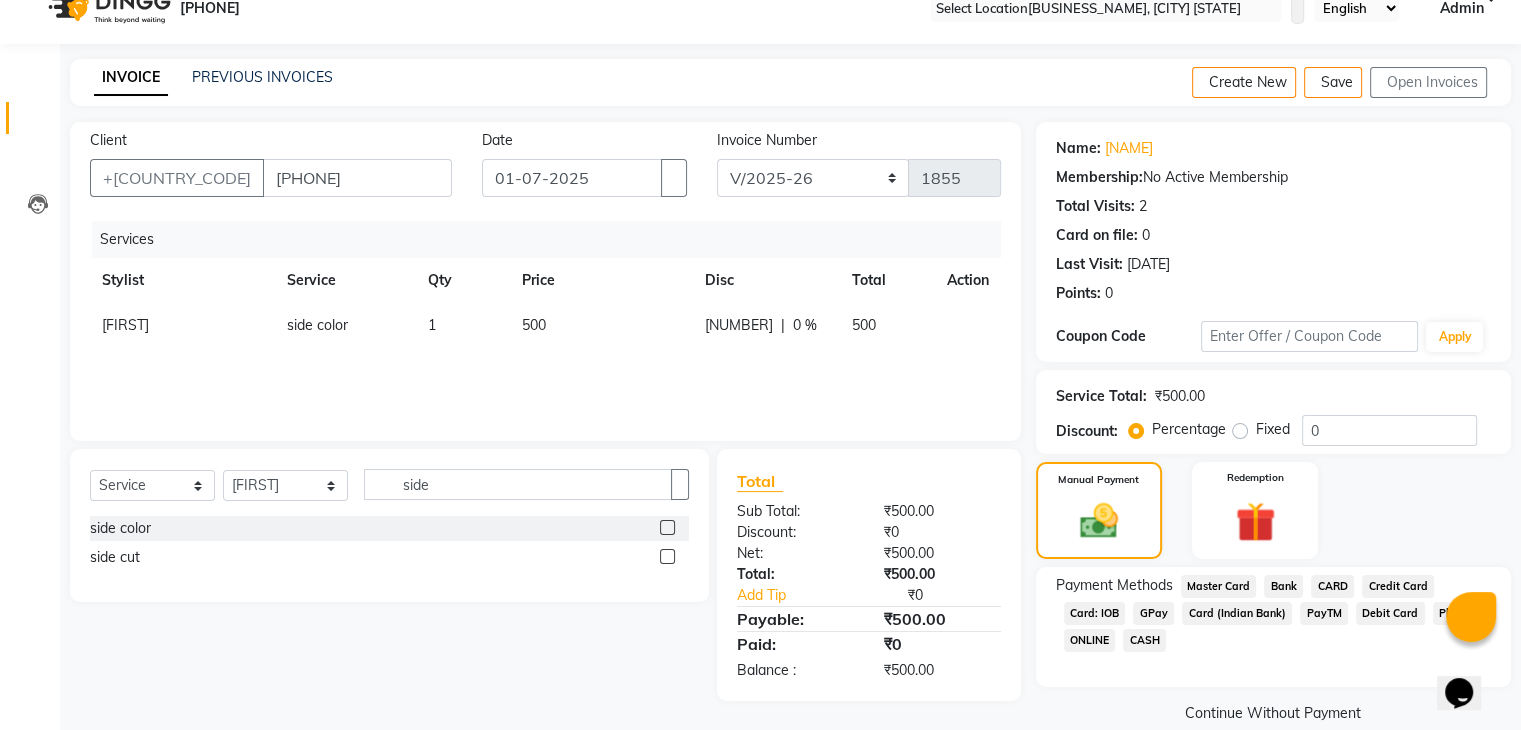 click on "GPay" at bounding box center (1219, 586) 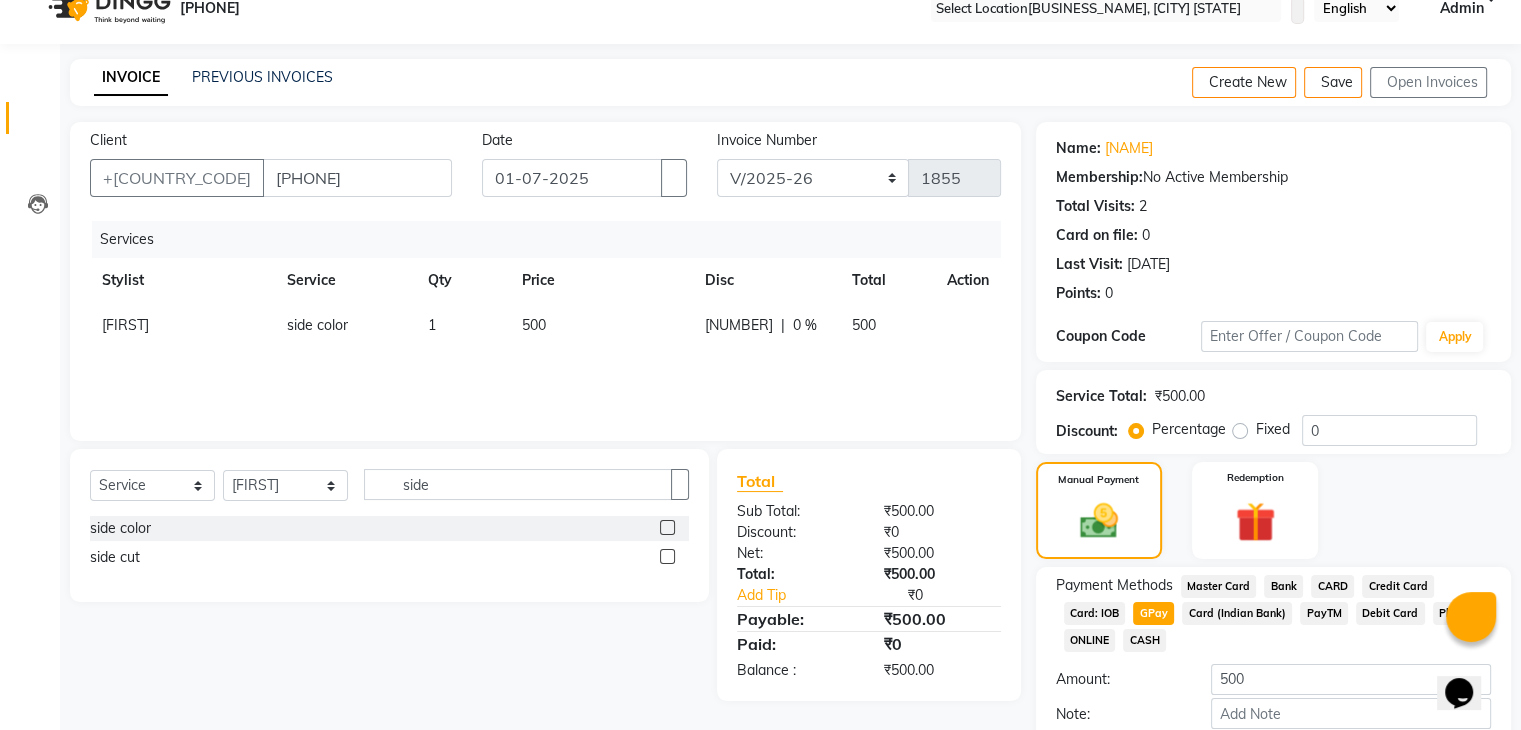 scroll, scrollTop: 145, scrollLeft: 0, axis: vertical 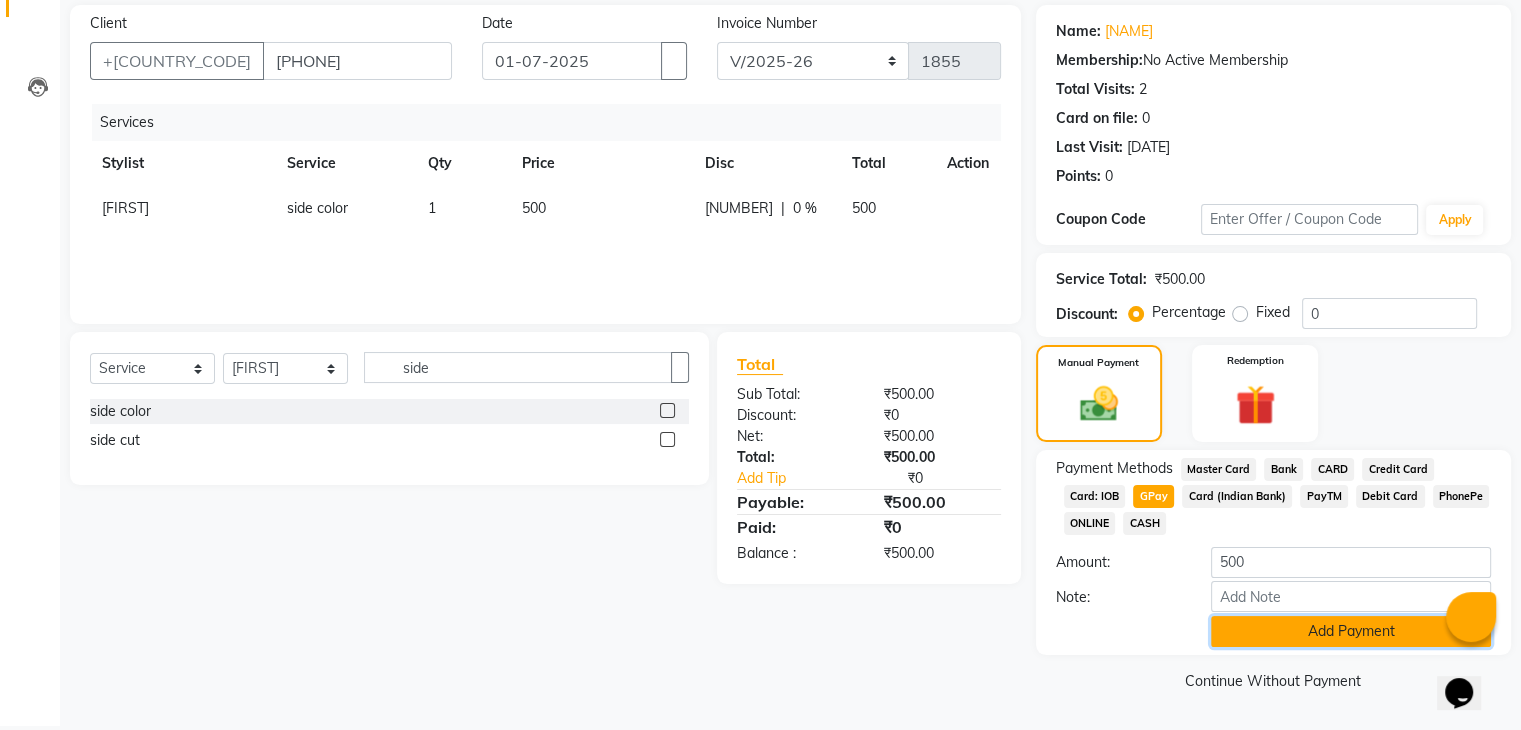 click on "Add Payment" at bounding box center (1351, 631) 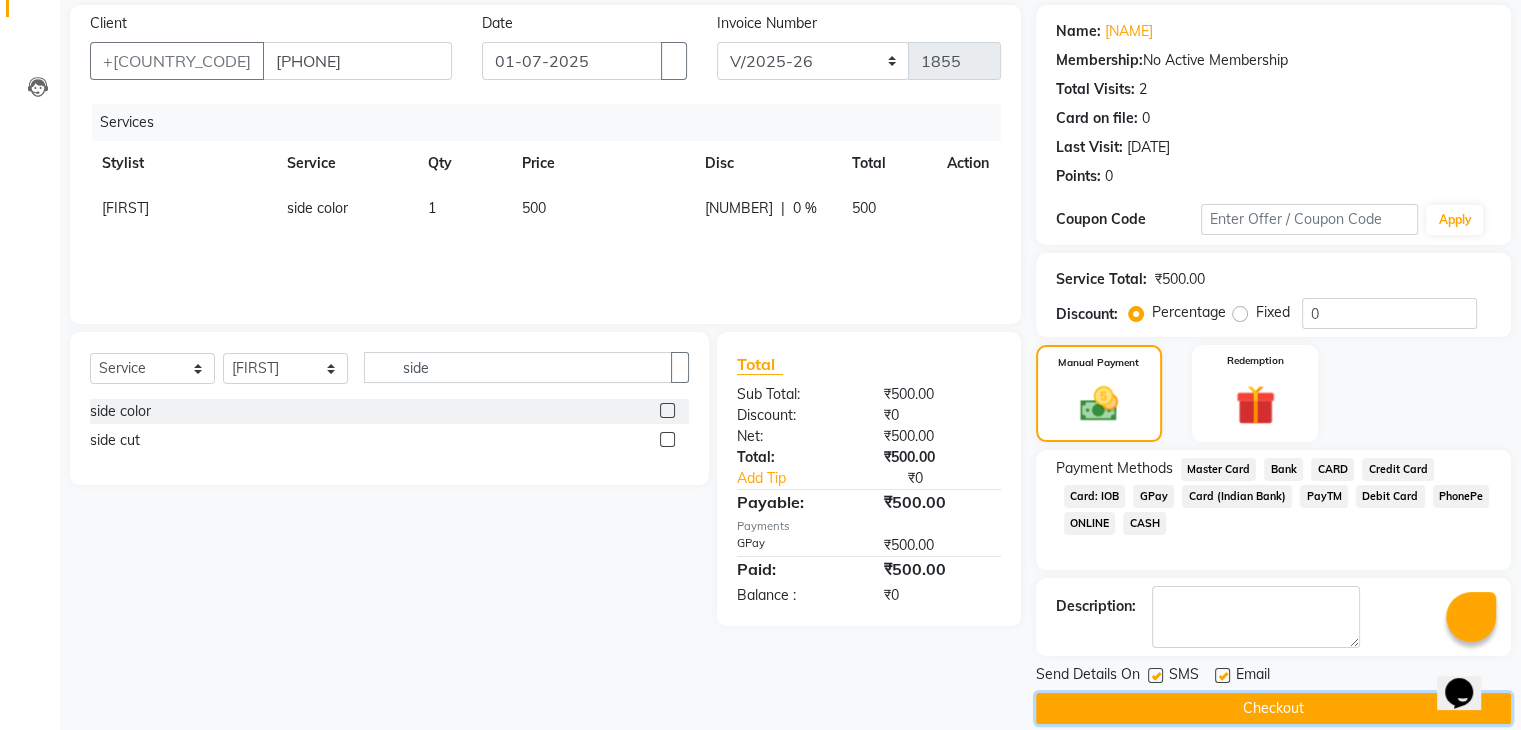 click on "Checkout" at bounding box center [1273, 708] 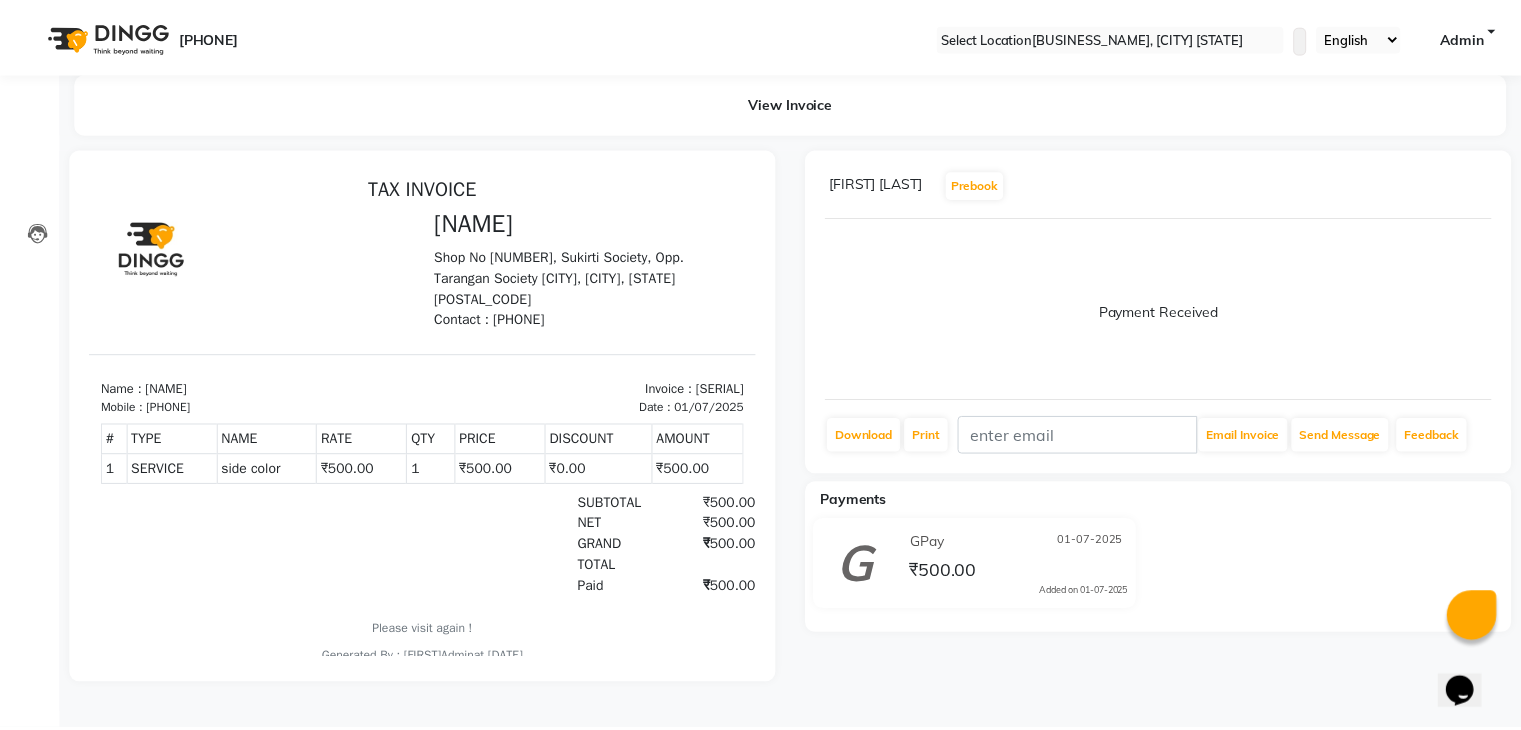 scroll, scrollTop: 0, scrollLeft: 0, axis: both 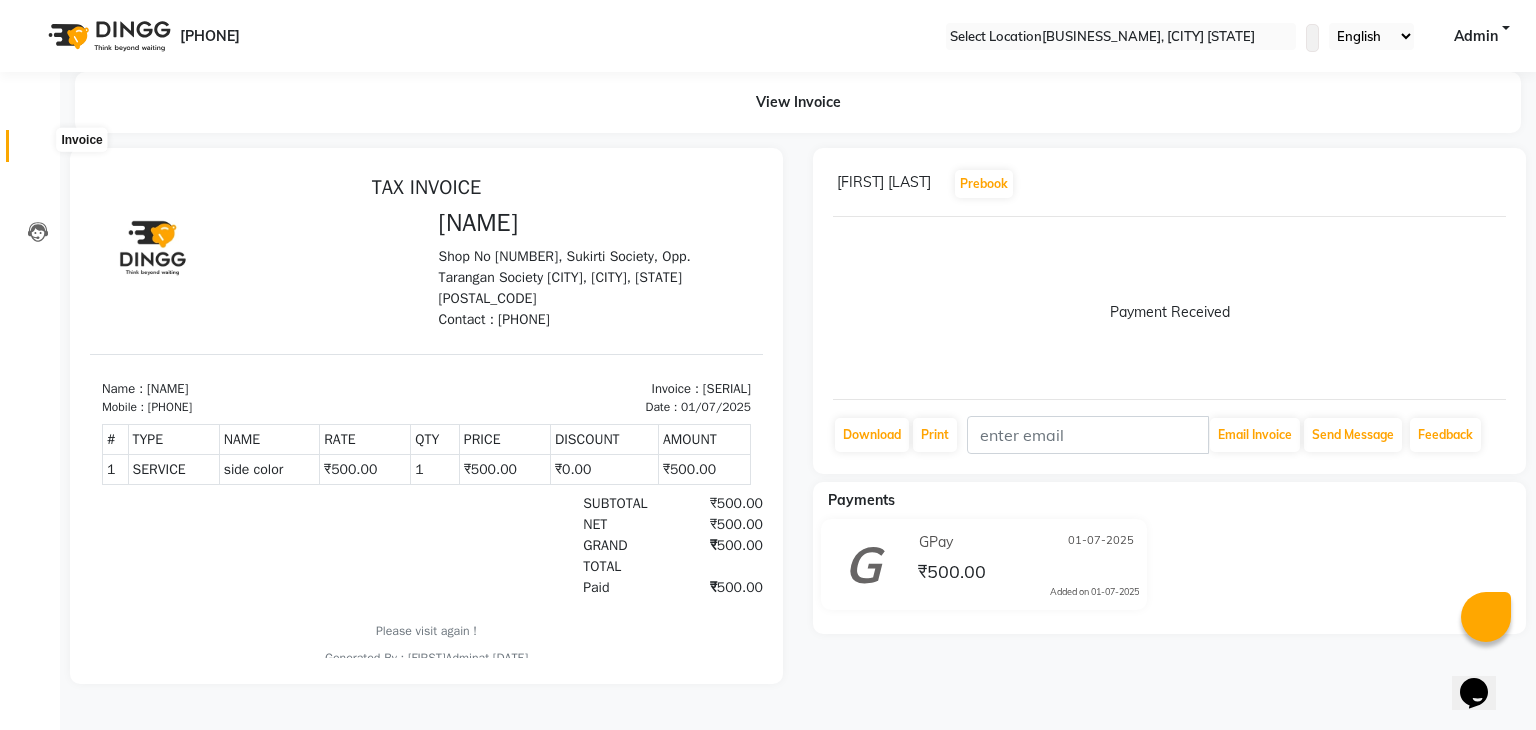 click at bounding box center [38, 151] 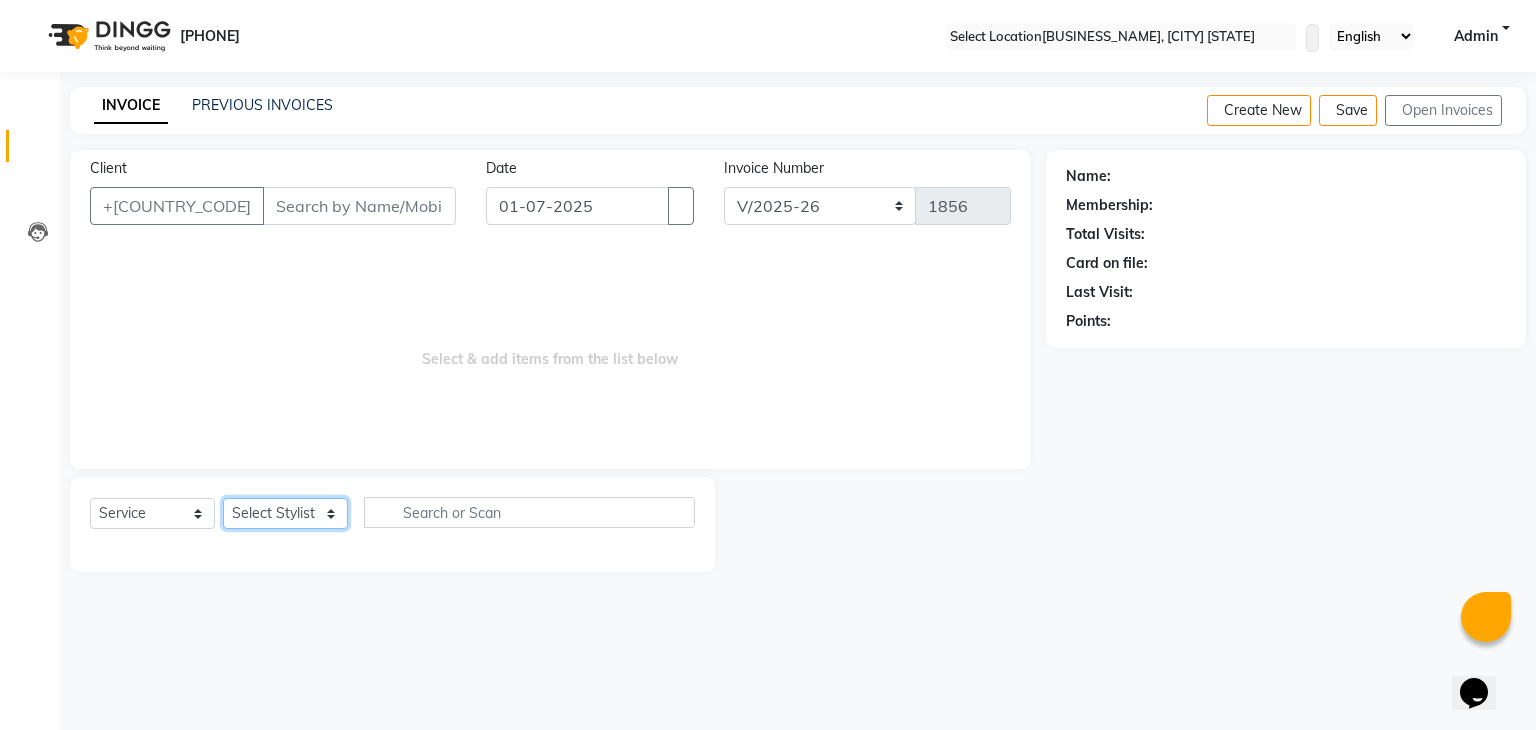 click on "Select Stylist [FIRST] [FIRST] [FIRST] [FIRST] [FIRST] [FIRST] [FIRST] [FIRST] [FIRST] [FIRST] [FIRST]" at bounding box center (285, 513) 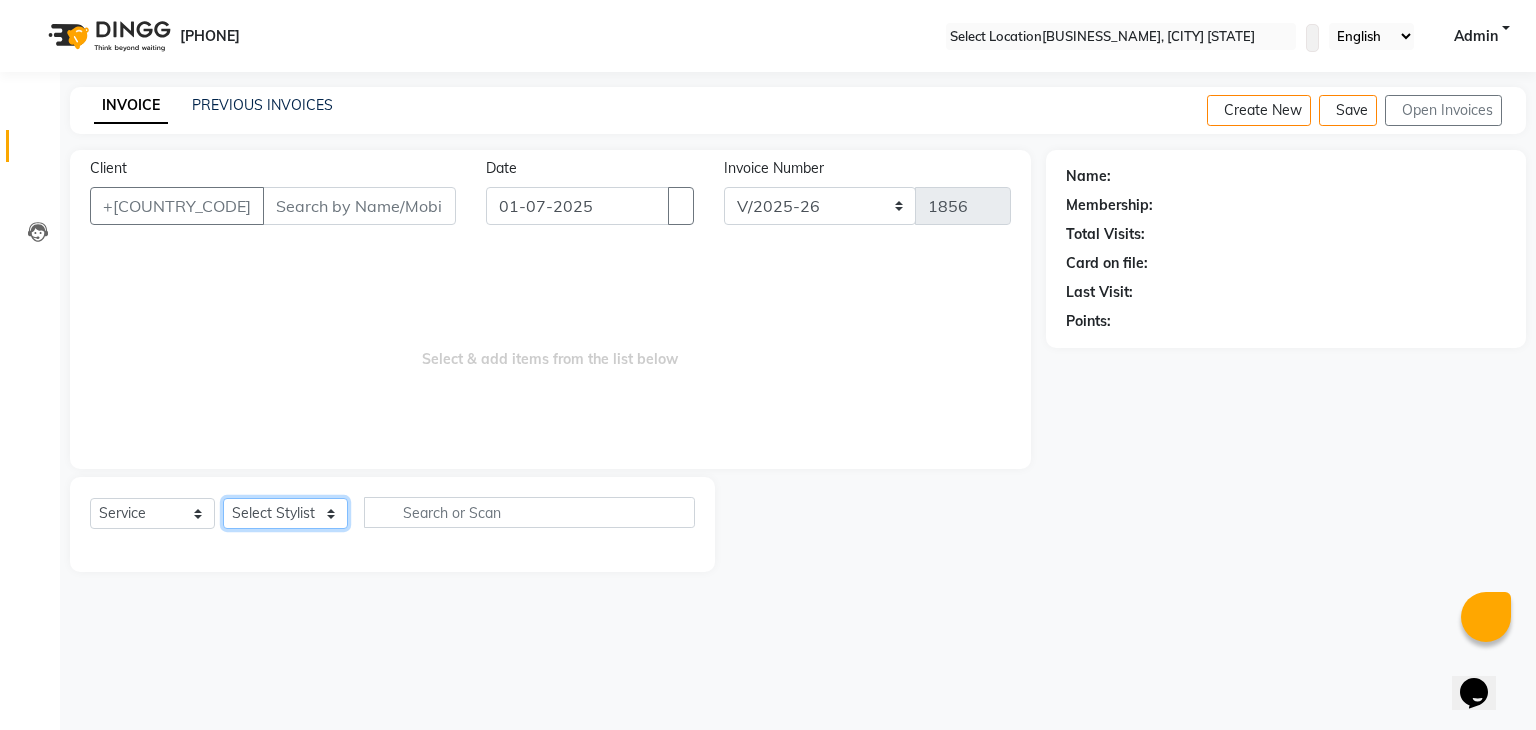 select on "82599" 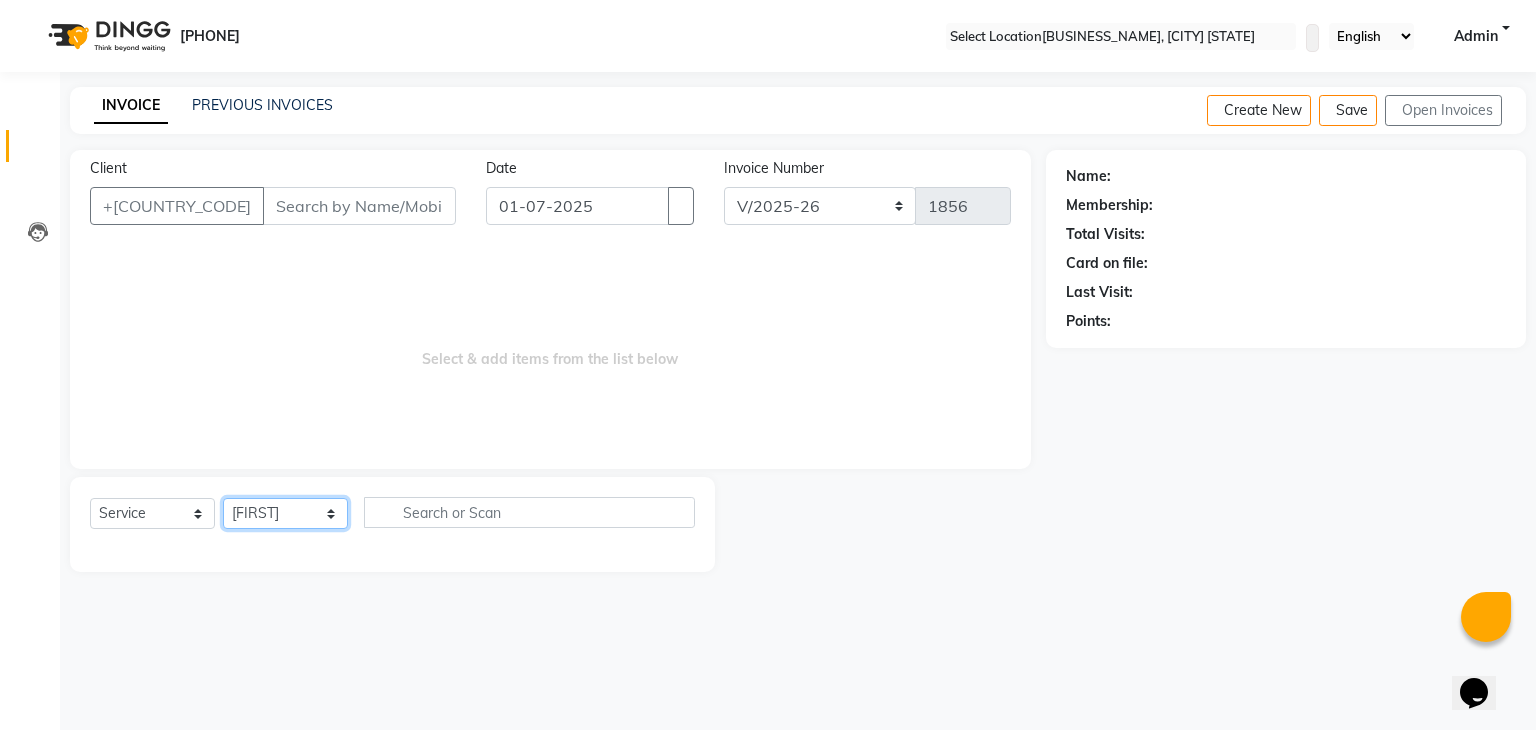 click on "Select Stylist [FIRST] [FIRST] [FIRST] [FIRST] [FIRST] [FIRST] [FIRST] [FIRST] [FIRST] [FIRST] [FIRST]" at bounding box center (285, 513) 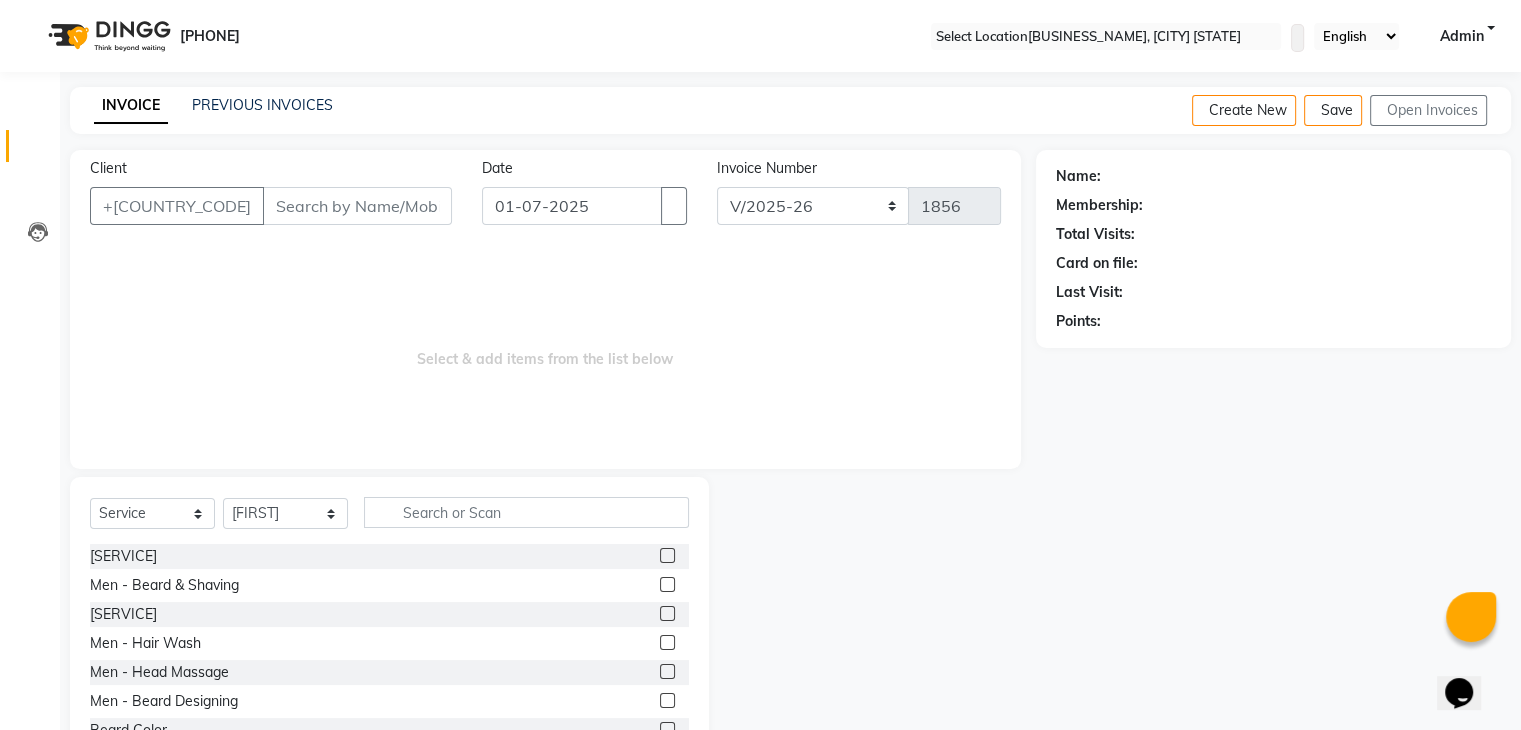 click at bounding box center [667, 555] 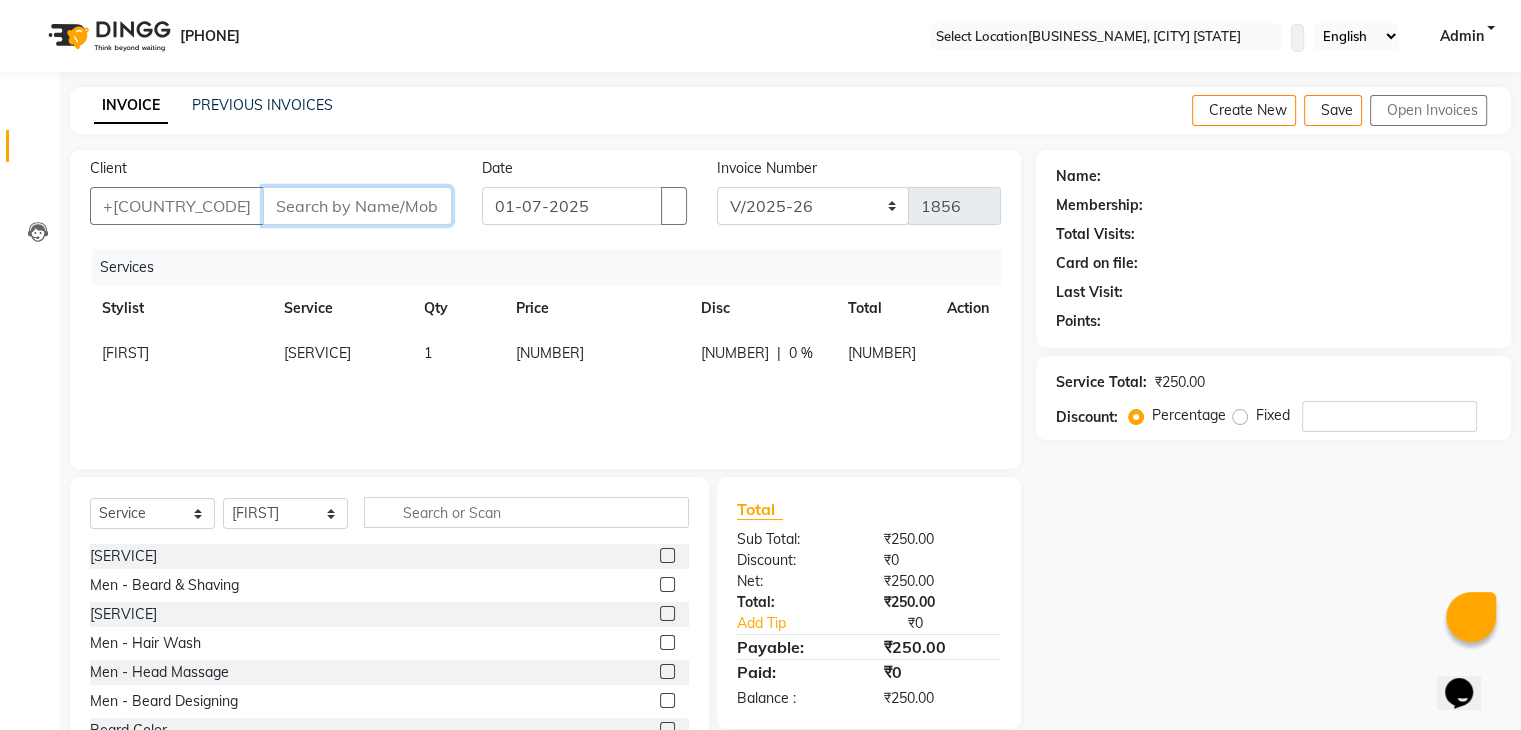 click on "Client" at bounding box center [357, 206] 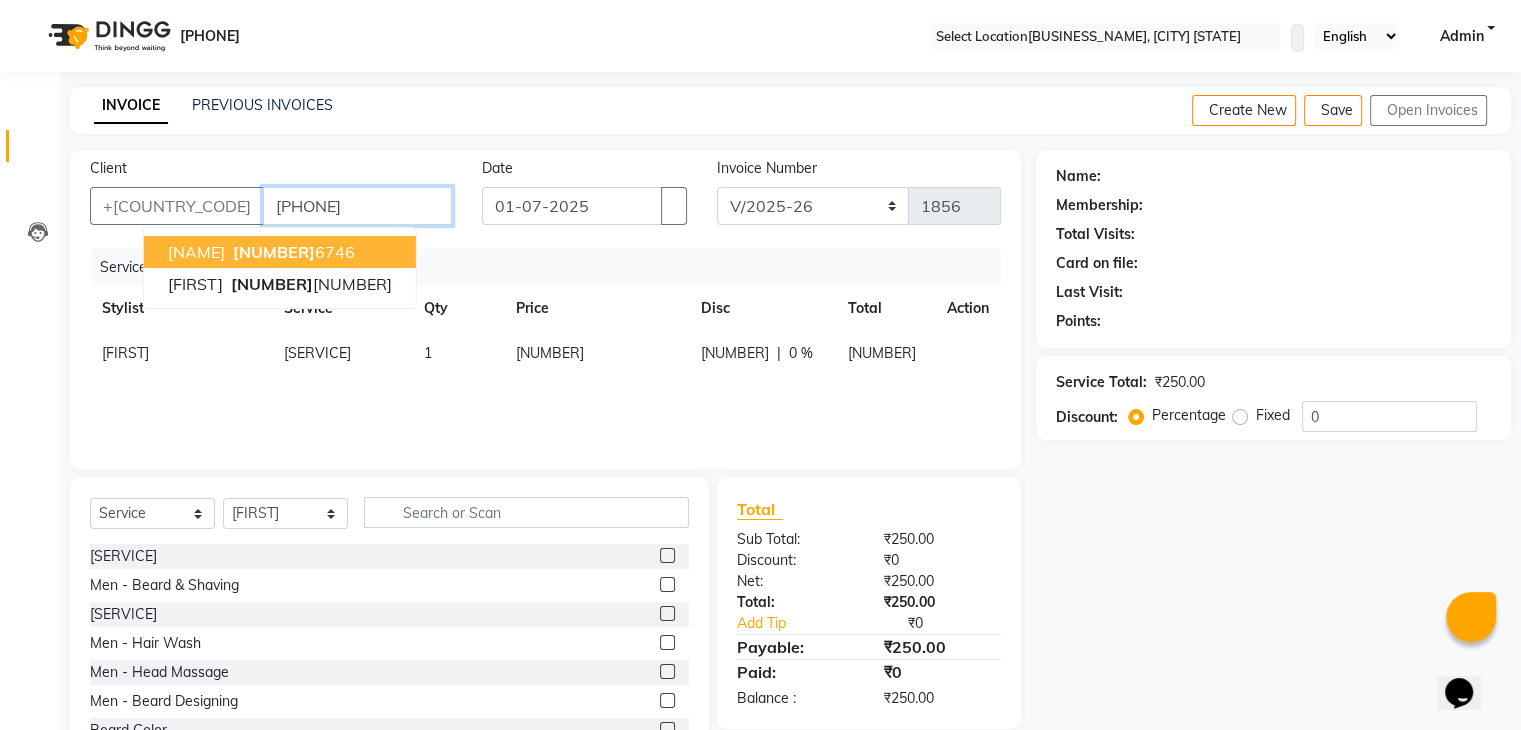 type on "[PHONE]" 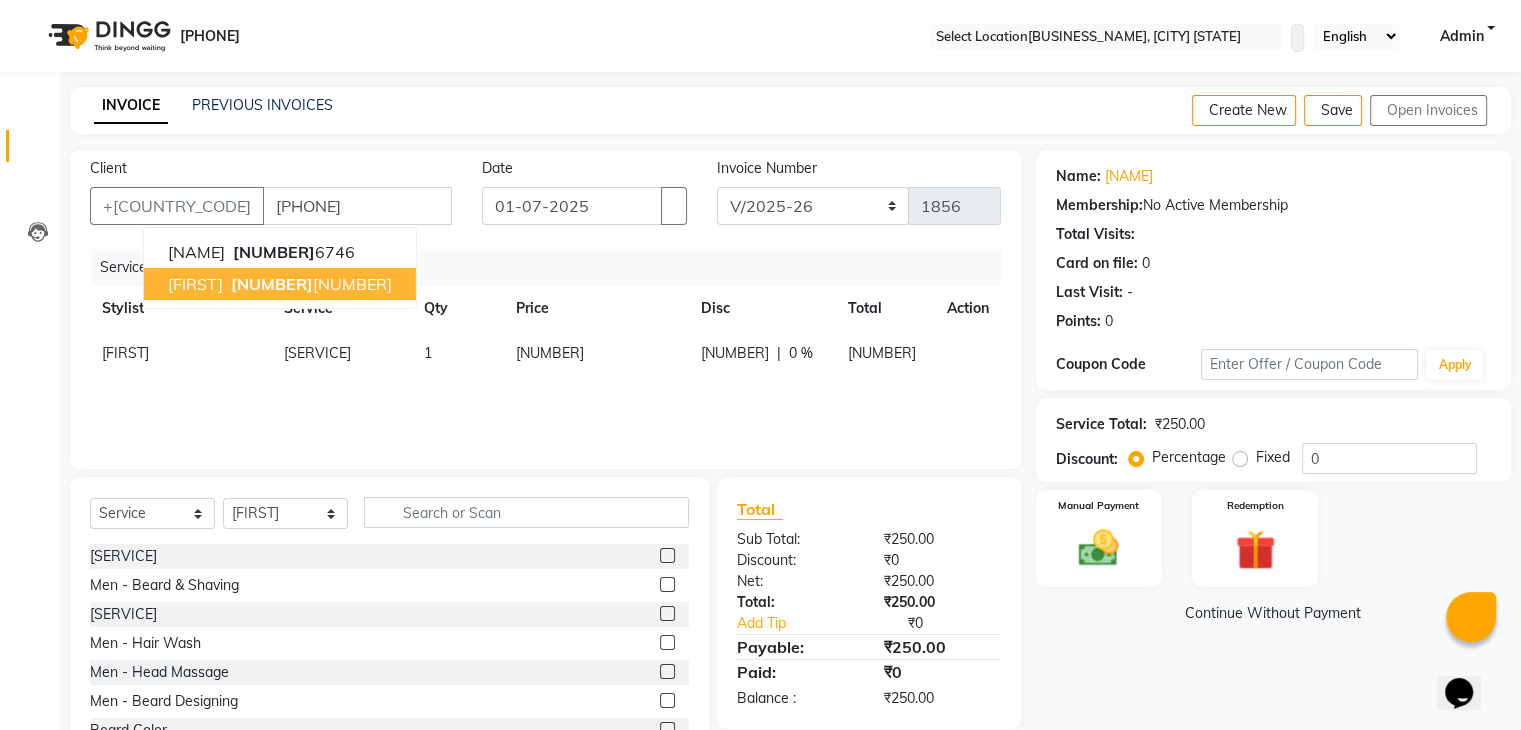 click on "[NUMBER]" at bounding box center (272, 284) 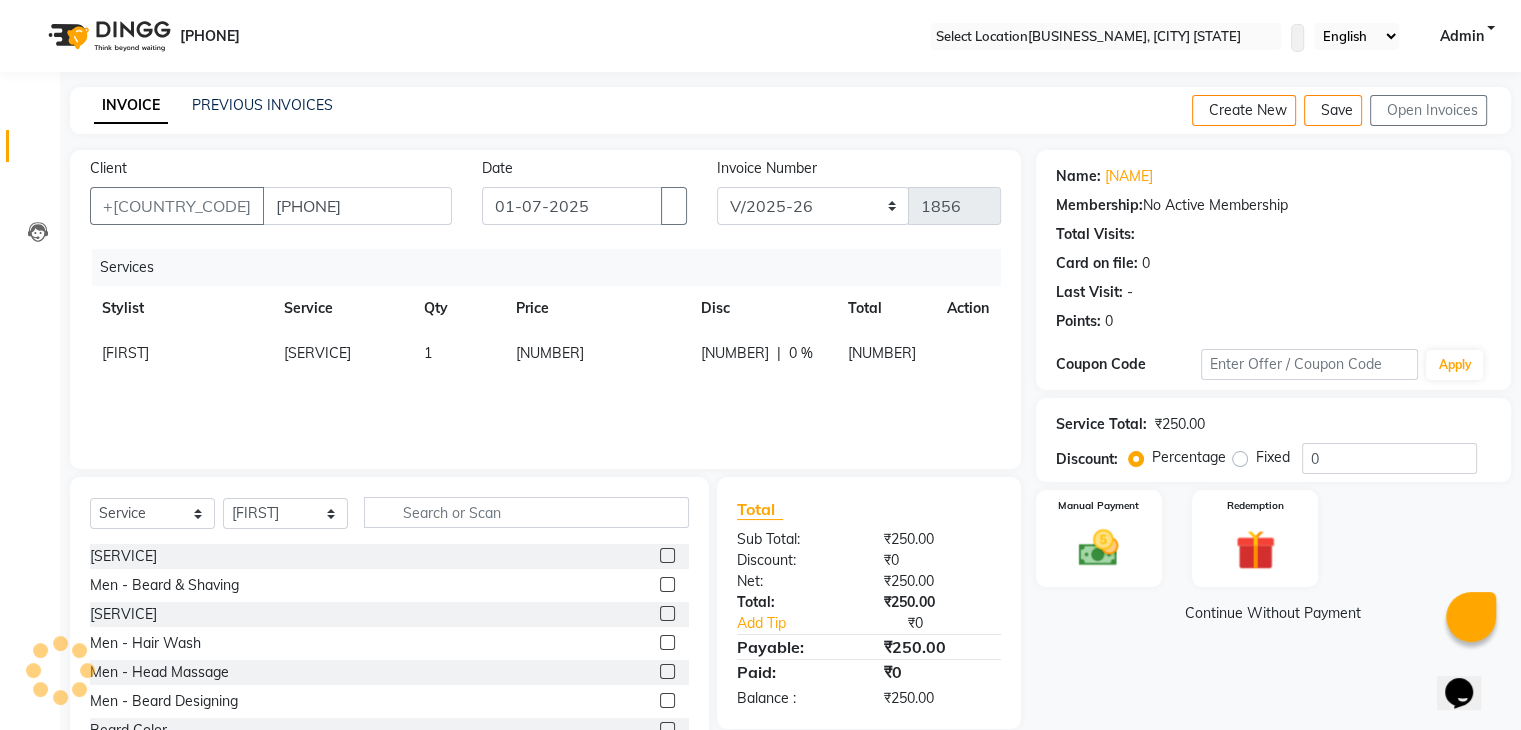 scroll, scrollTop: 72, scrollLeft: 0, axis: vertical 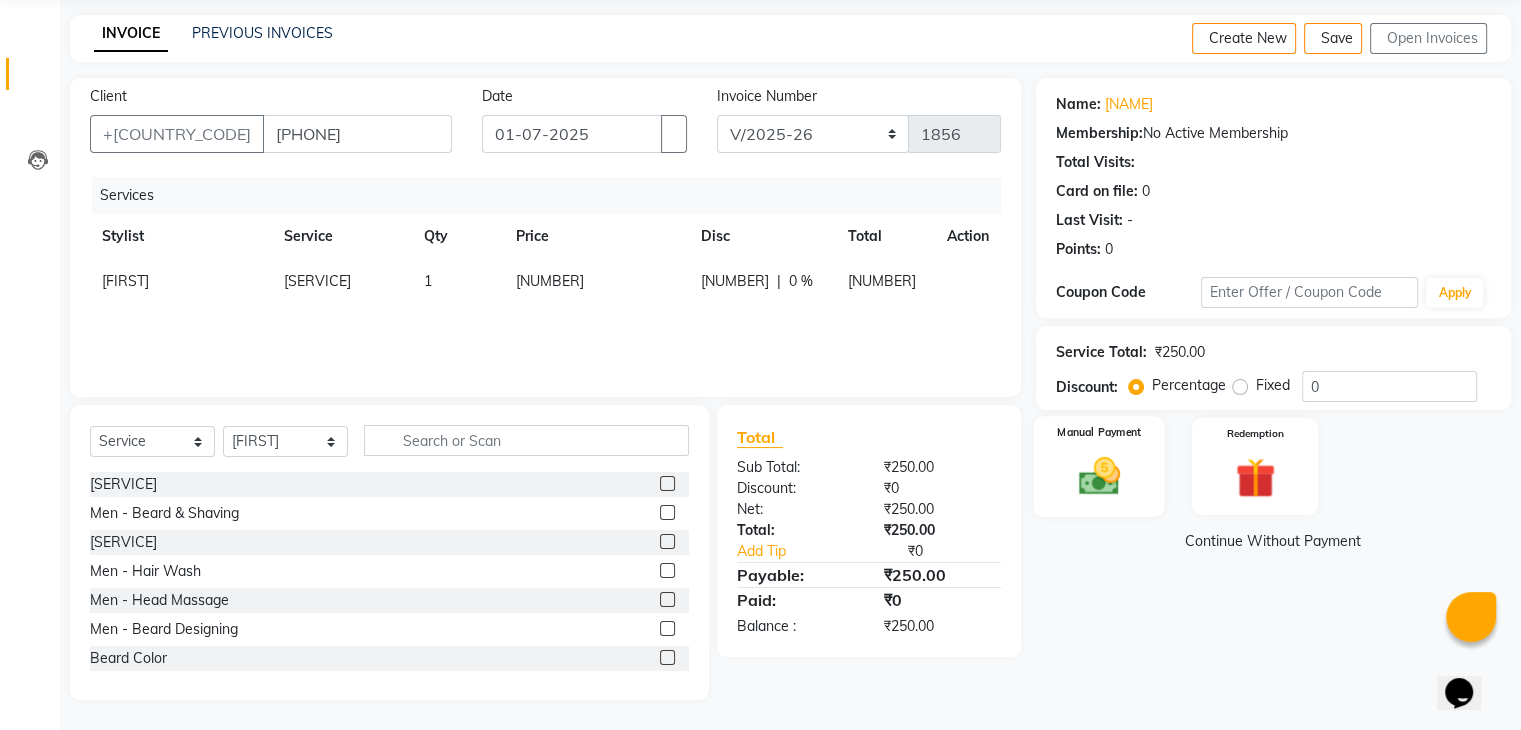 click on "Manual Payment" at bounding box center (1098, 466) 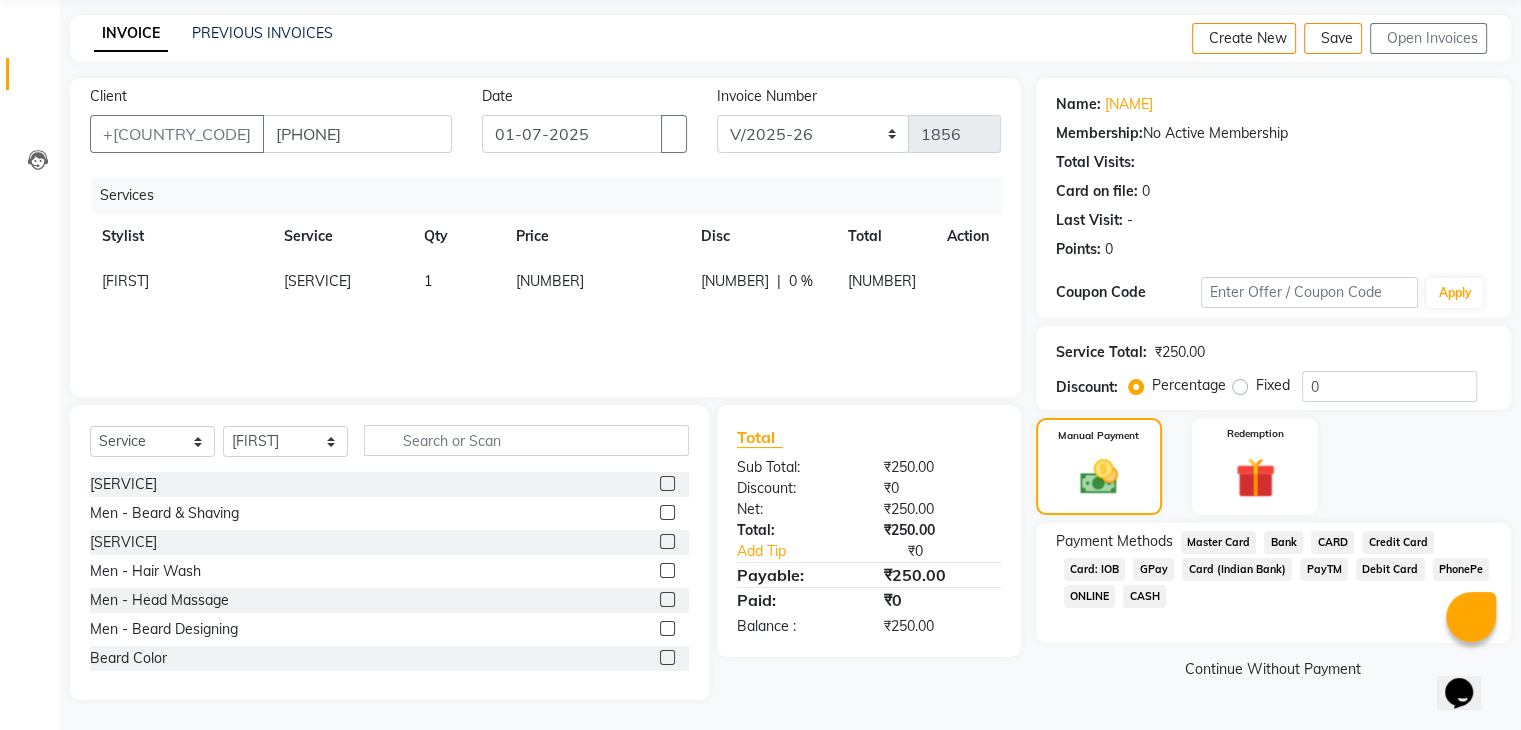 click on "GPay" at bounding box center [1219, 542] 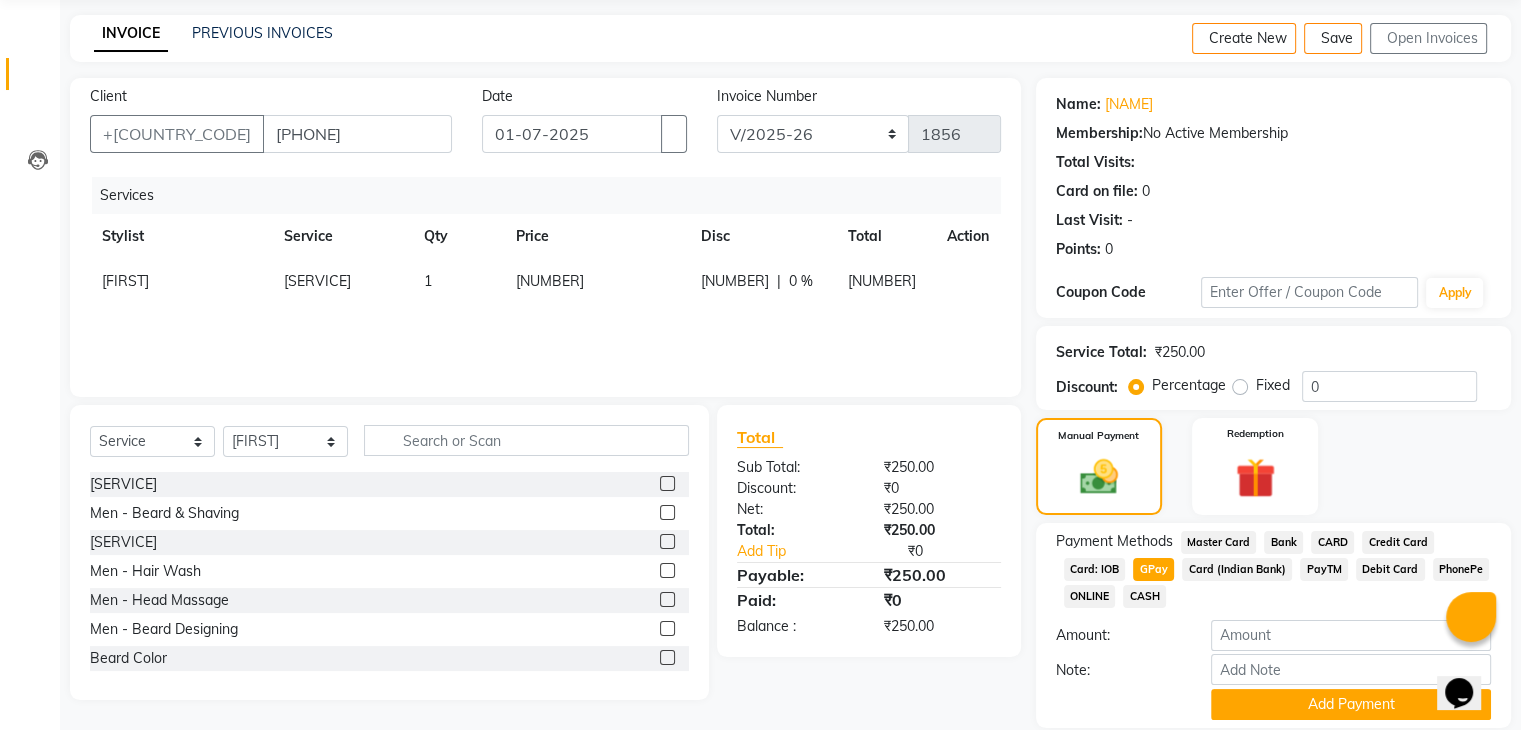 scroll, scrollTop: 145, scrollLeft: 0, axis: vertical 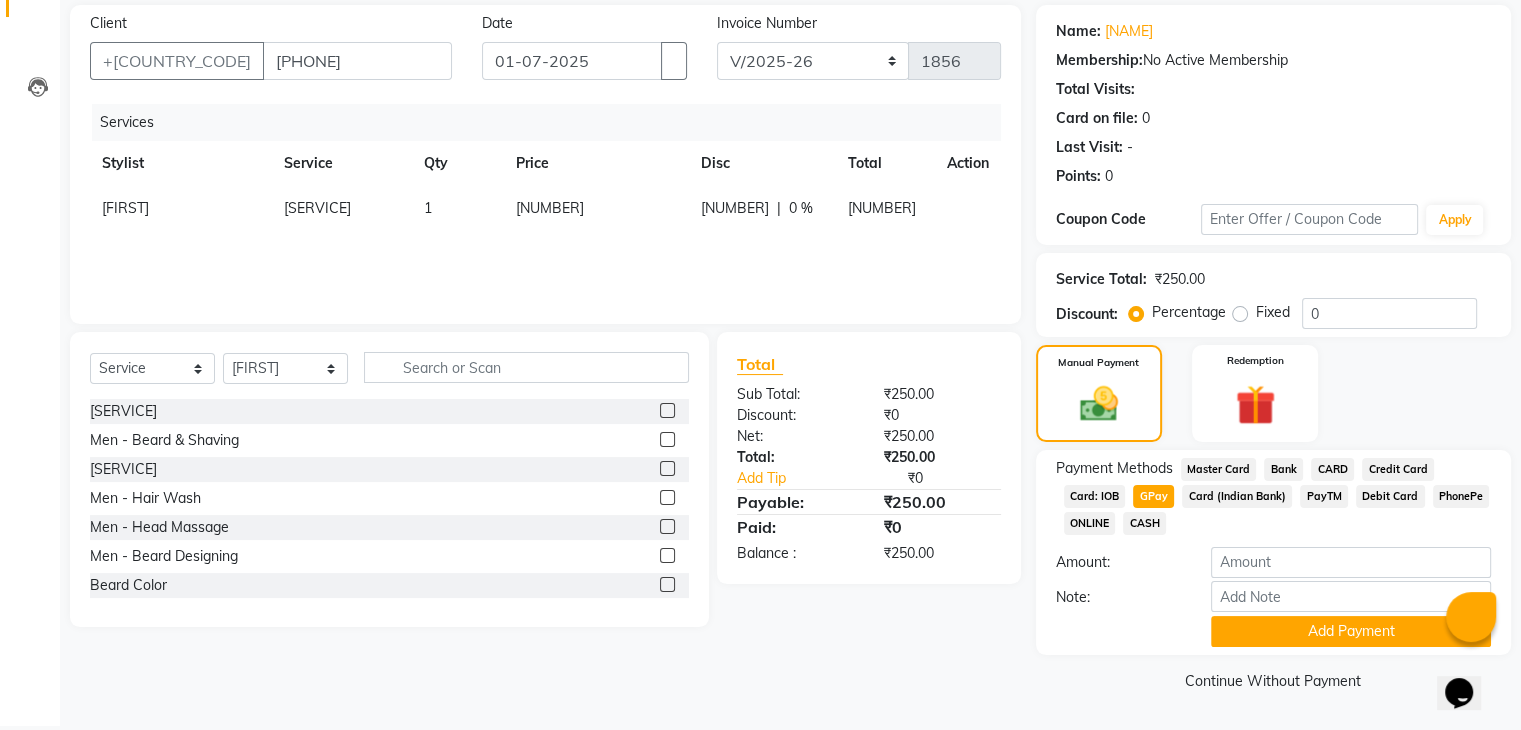 click on "Note:" at bounding box center [1273, 598] 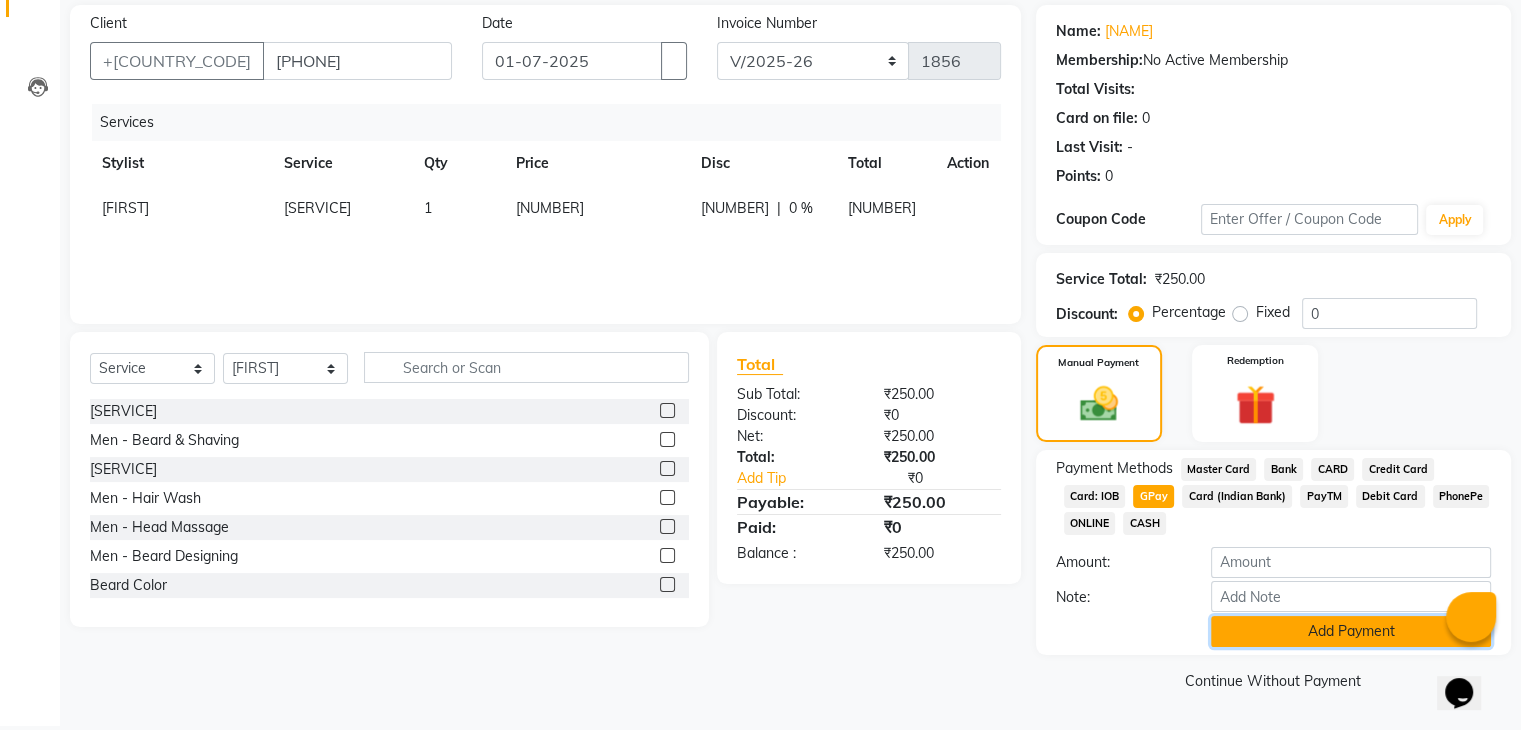 click on "Add Payment" at bounding box center (1351, 631) 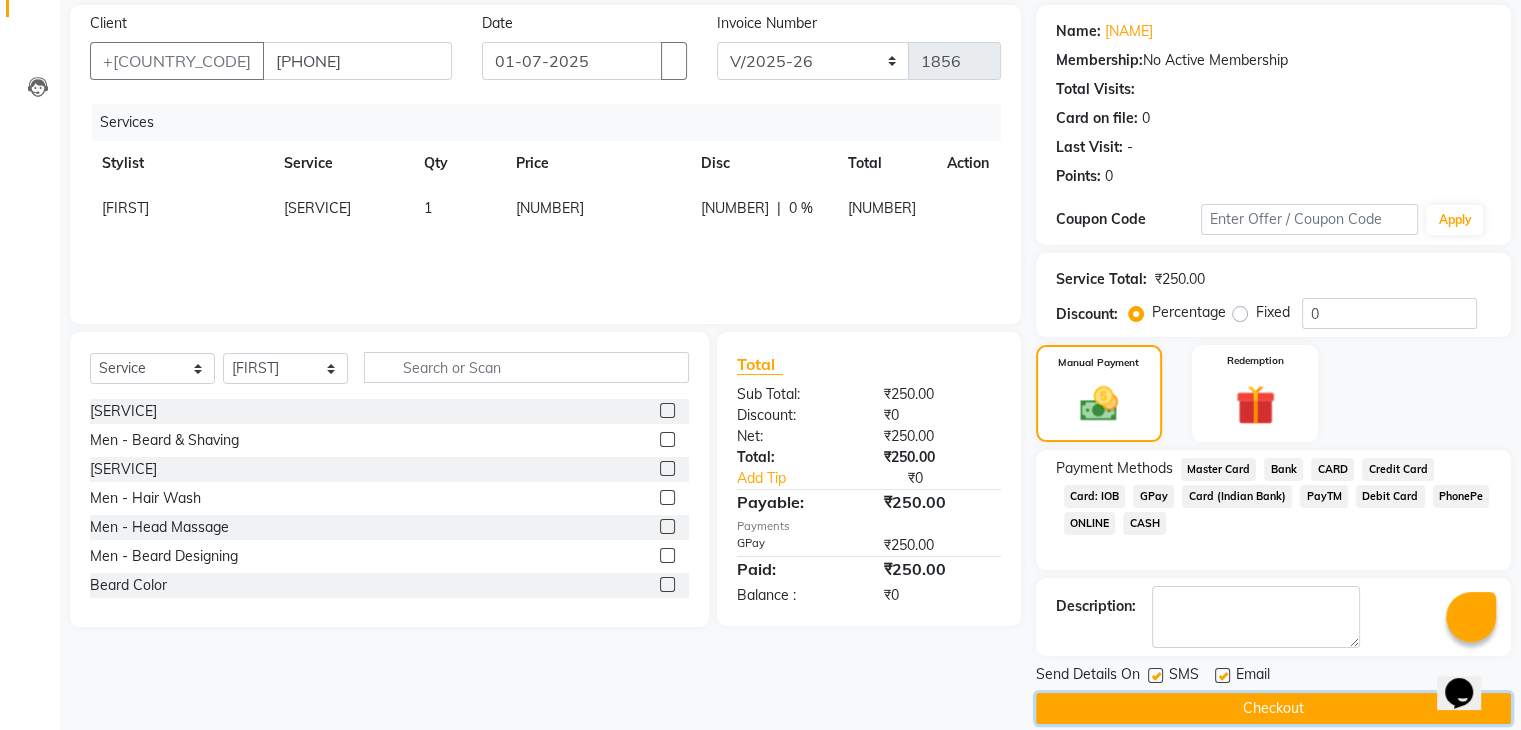 click on "Checkout" at bounding box center (1273, 708) 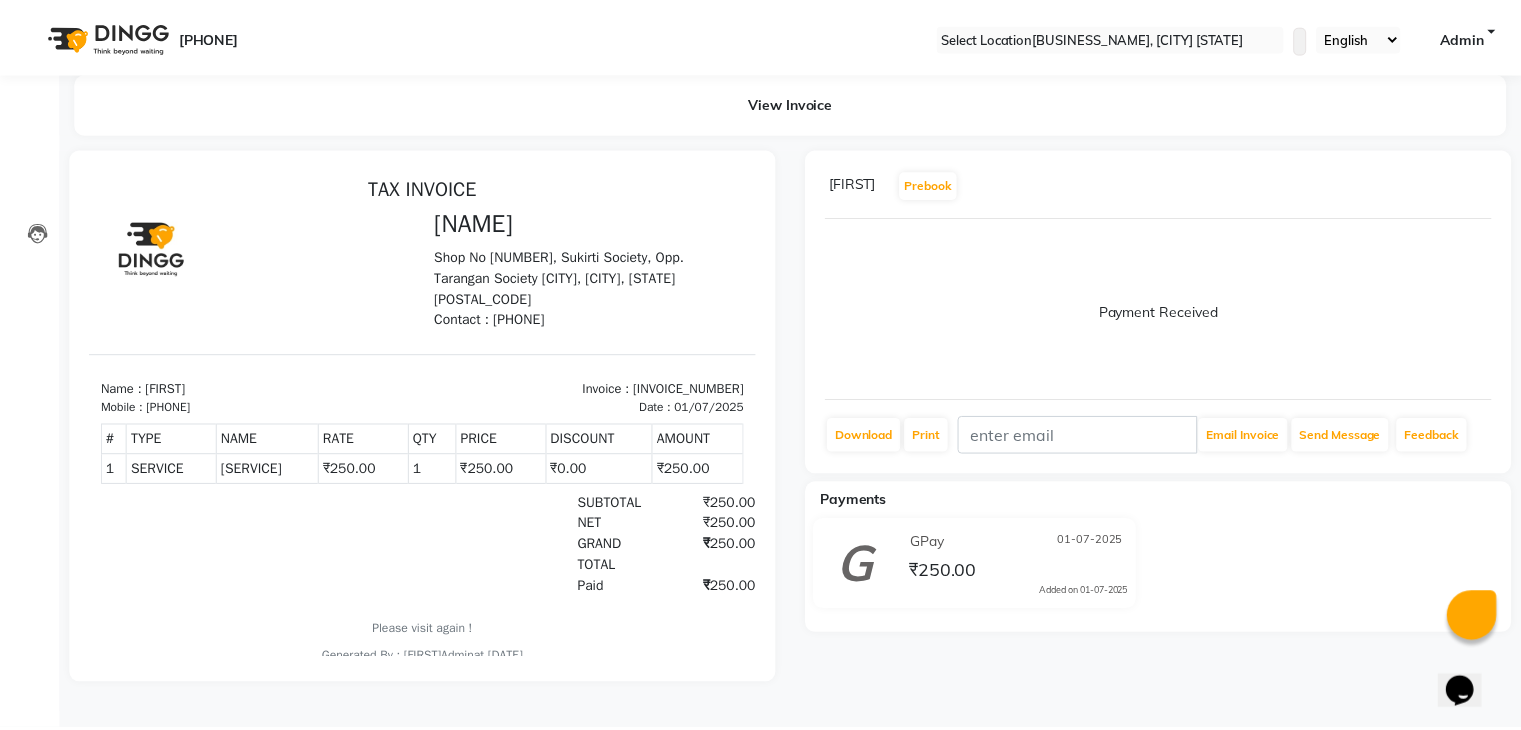 scroll, scrollTop: 0, scrollLeft: 0, axis: both 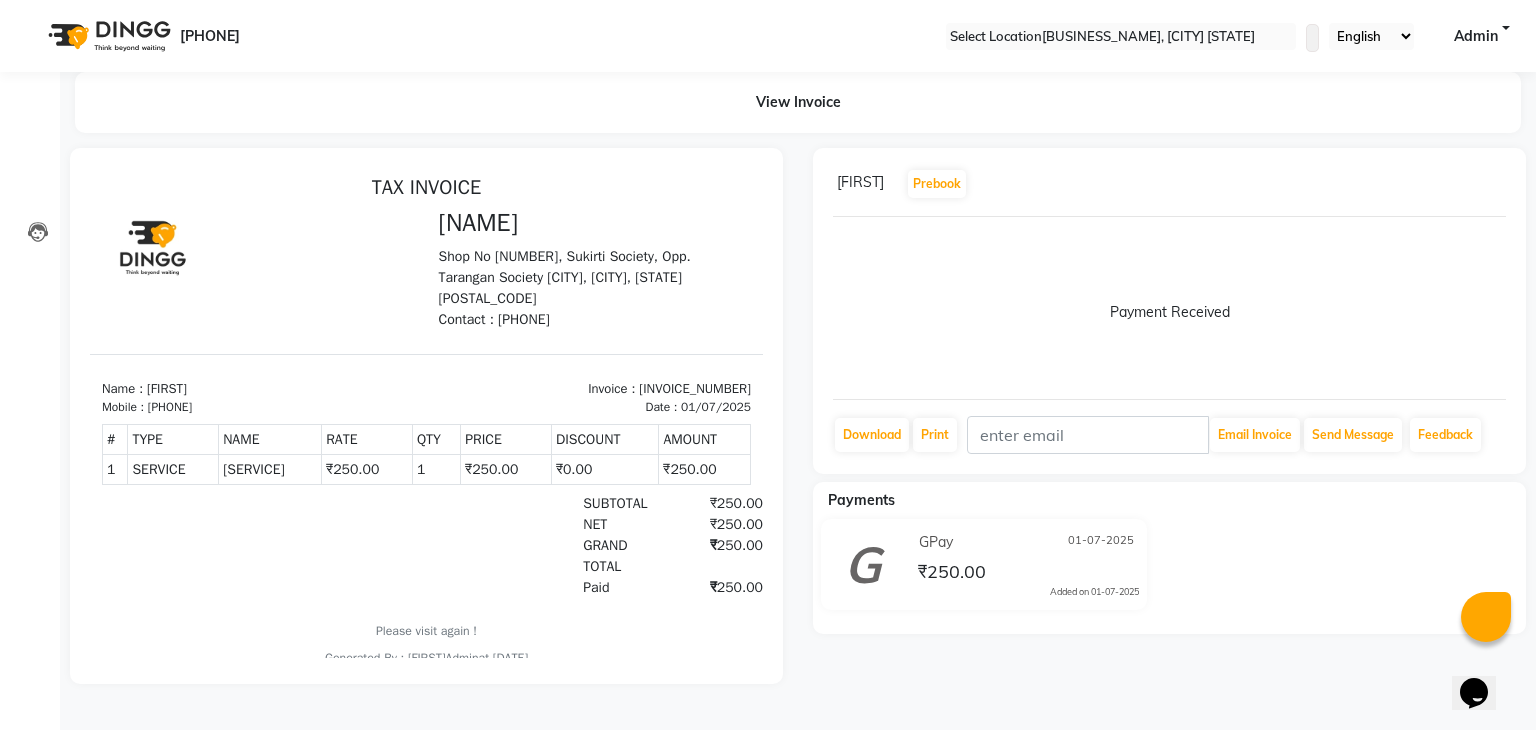 click on "[NAME] Prebook Payment Received Download Print Email Invoice Send Message Feedback Payments GPay 01-07-2025 ₹250.00 Added on 01-07-2025" at bounding box center [798, 431] 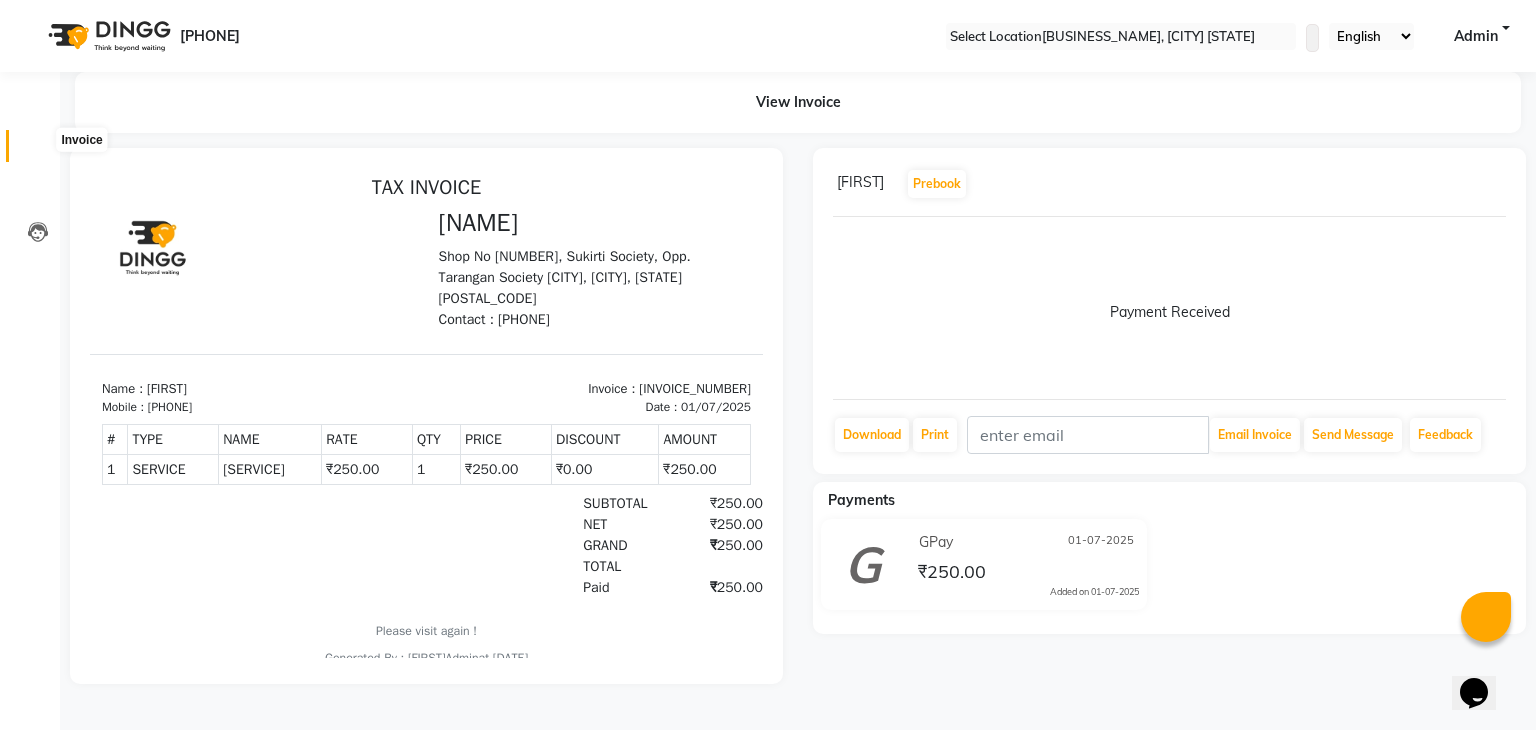 click at bounding box center (38, 151) 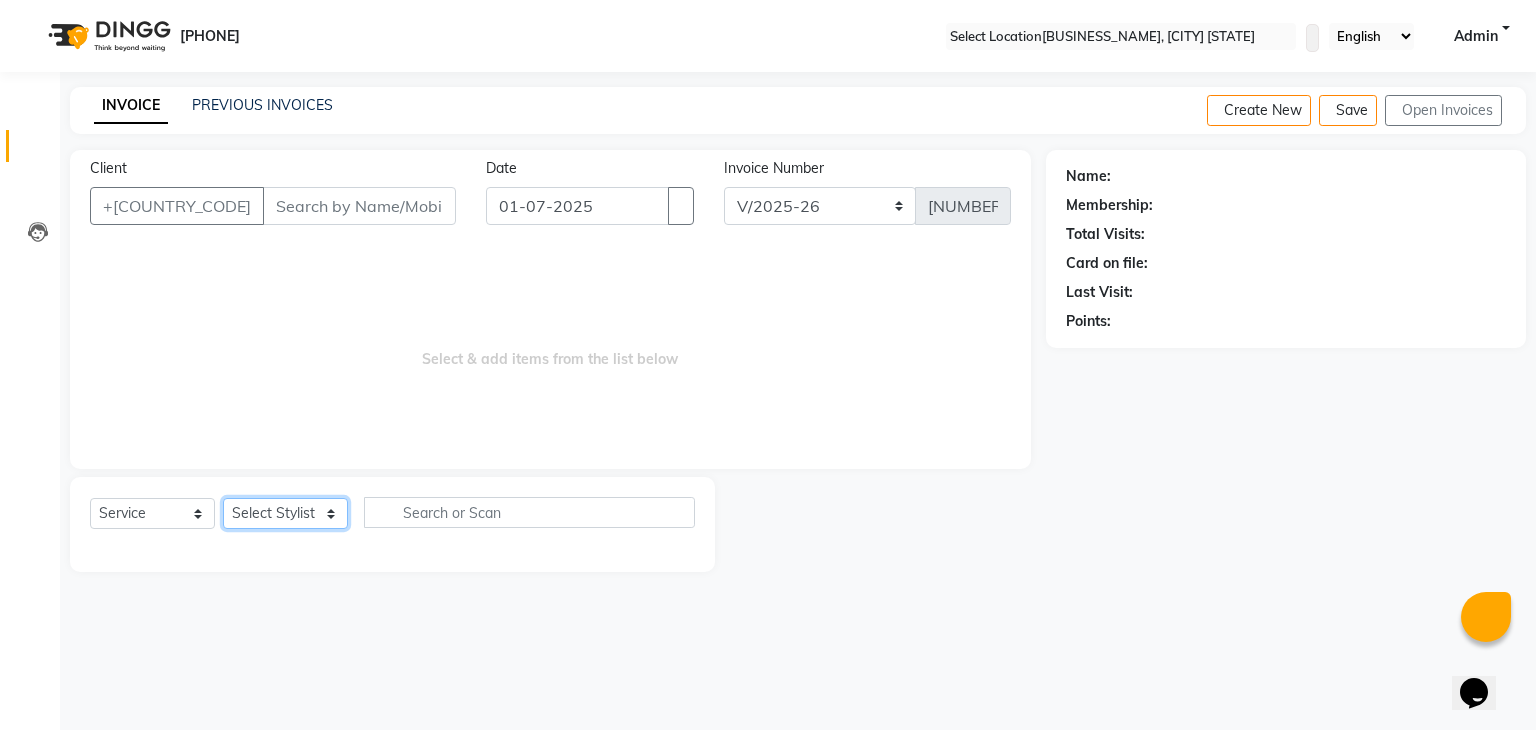 click on "Select Stylist [FIRST] [FIRST] [FIRST] [FIRST] [FIRST] [FIRST] [FIRST] [FIRST] [FIRST] [FIRST] [FIRST]" at bounding box center (285, 513) 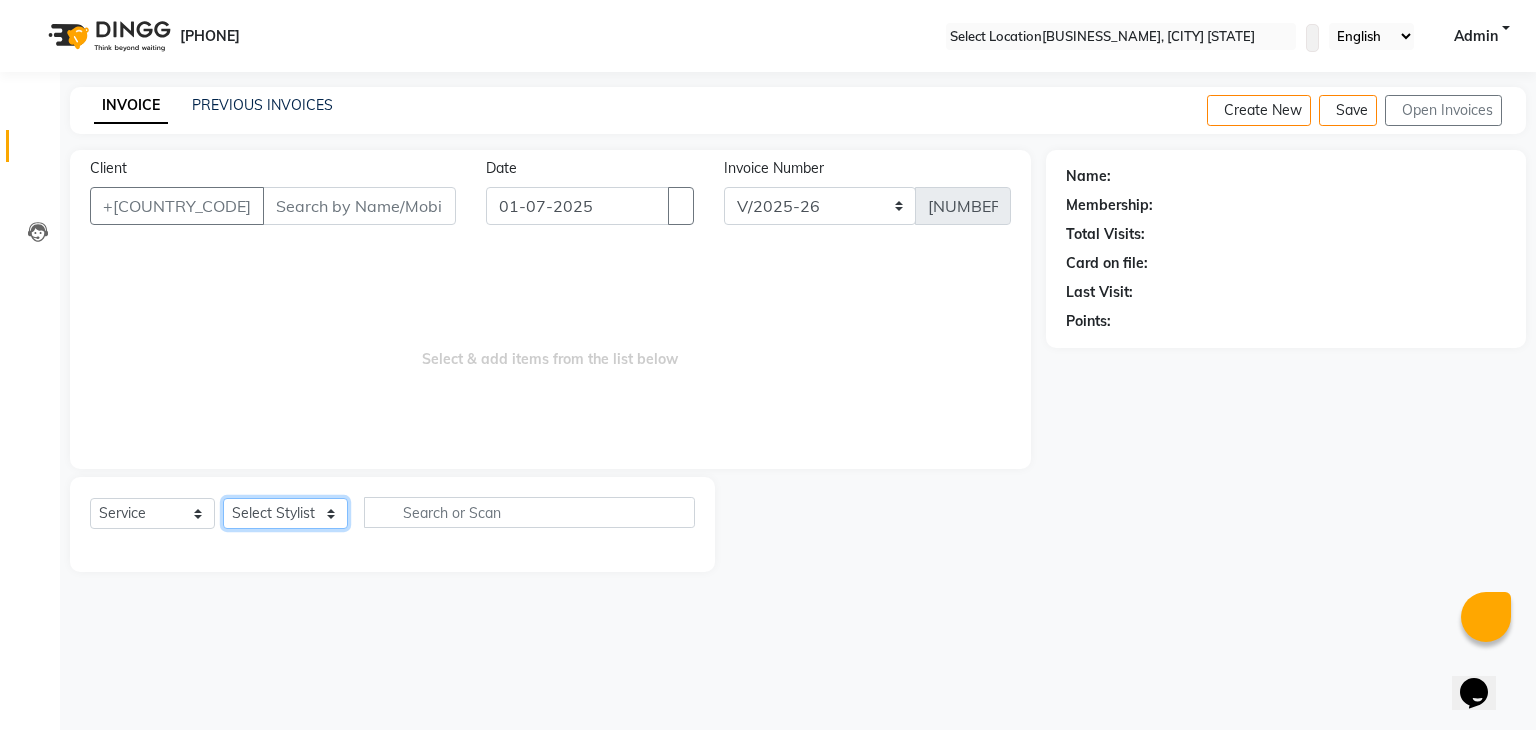 select on "75699" 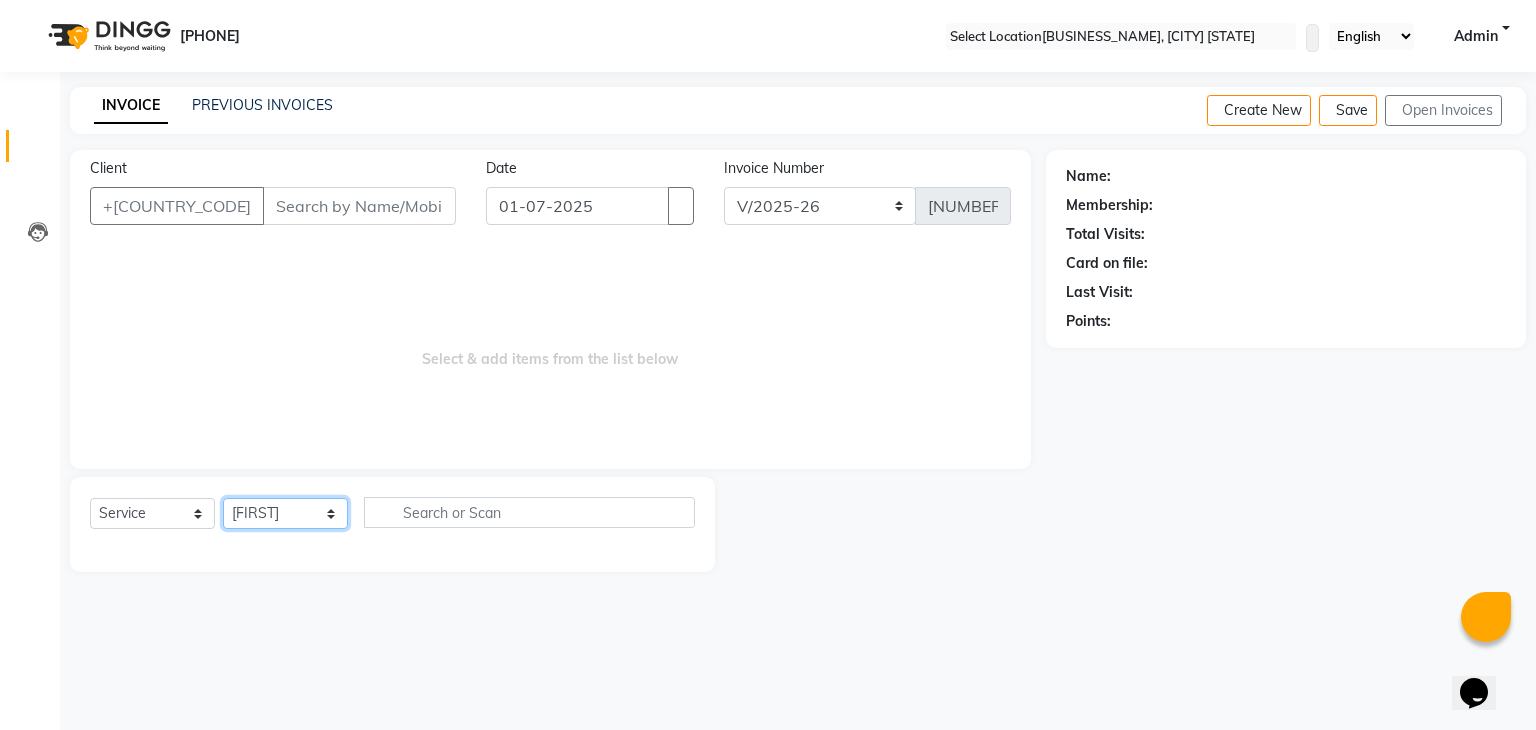 click on "Select Stylist [FIRST] [FIRST] [FIRST] [FIRST] [FIRST] [FIRST] [FIRST] [FIRST] [FIRST] [FIRST] [FIRST]" at bounding box center (285, 513) 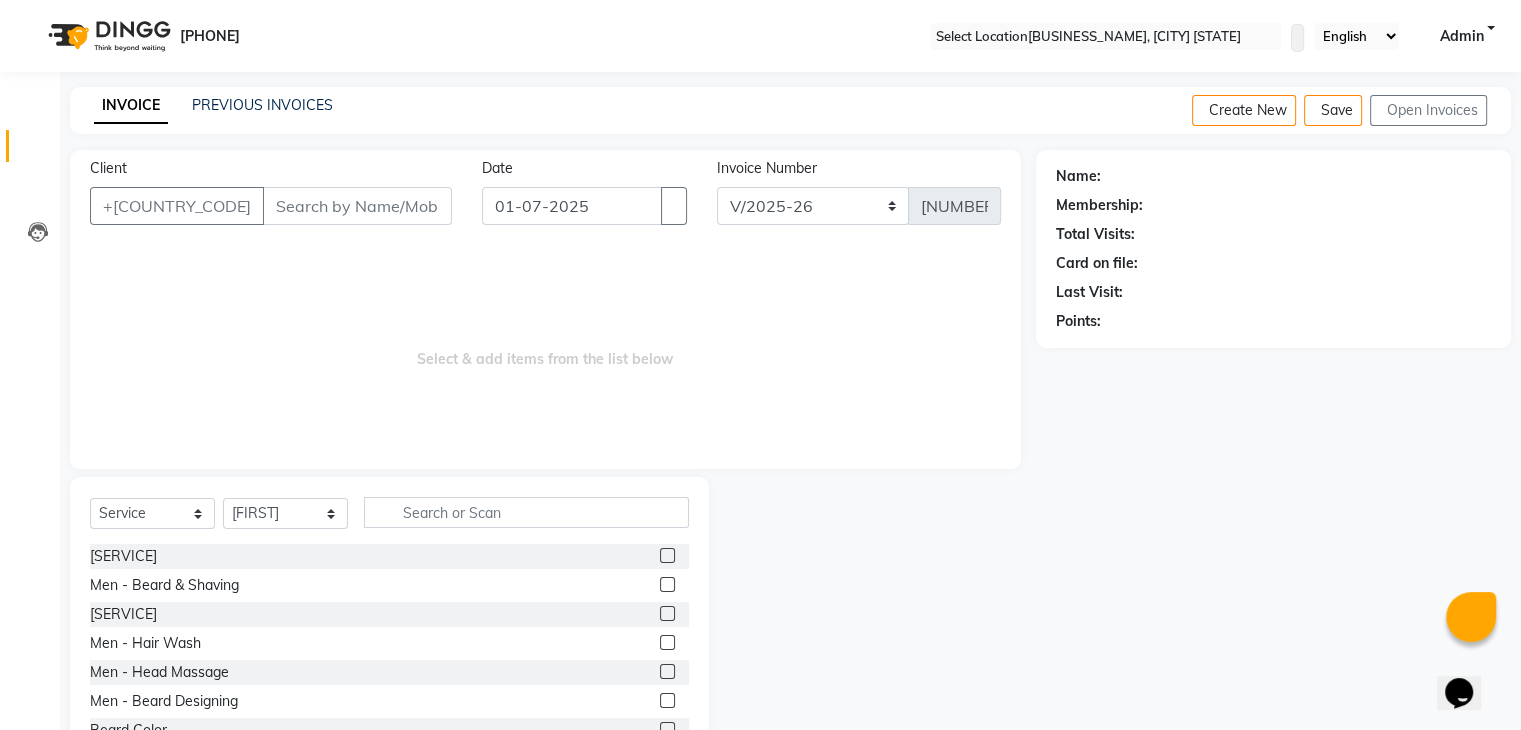 click at bounding box center [667, 555] 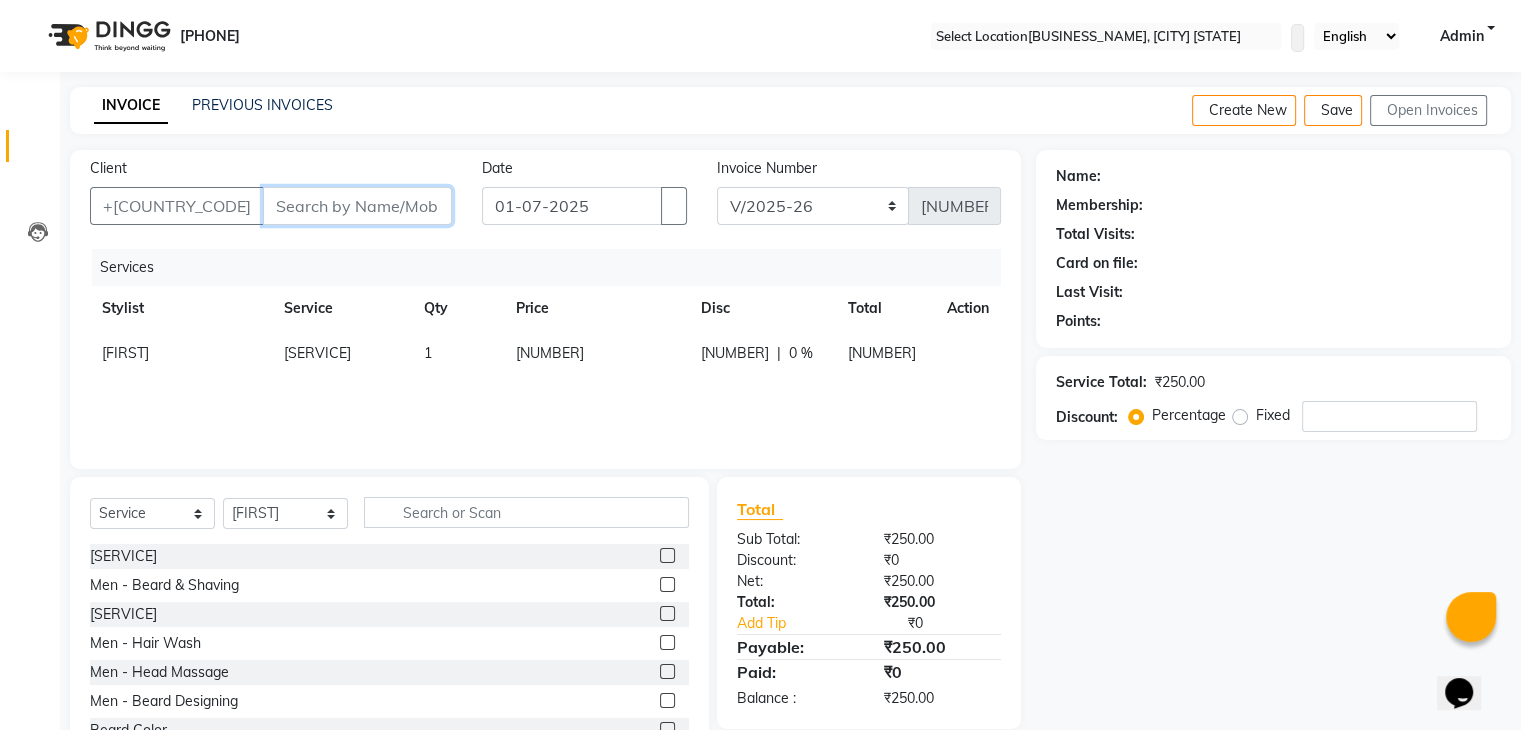 click on "Client" at bounding box center (357, 206) 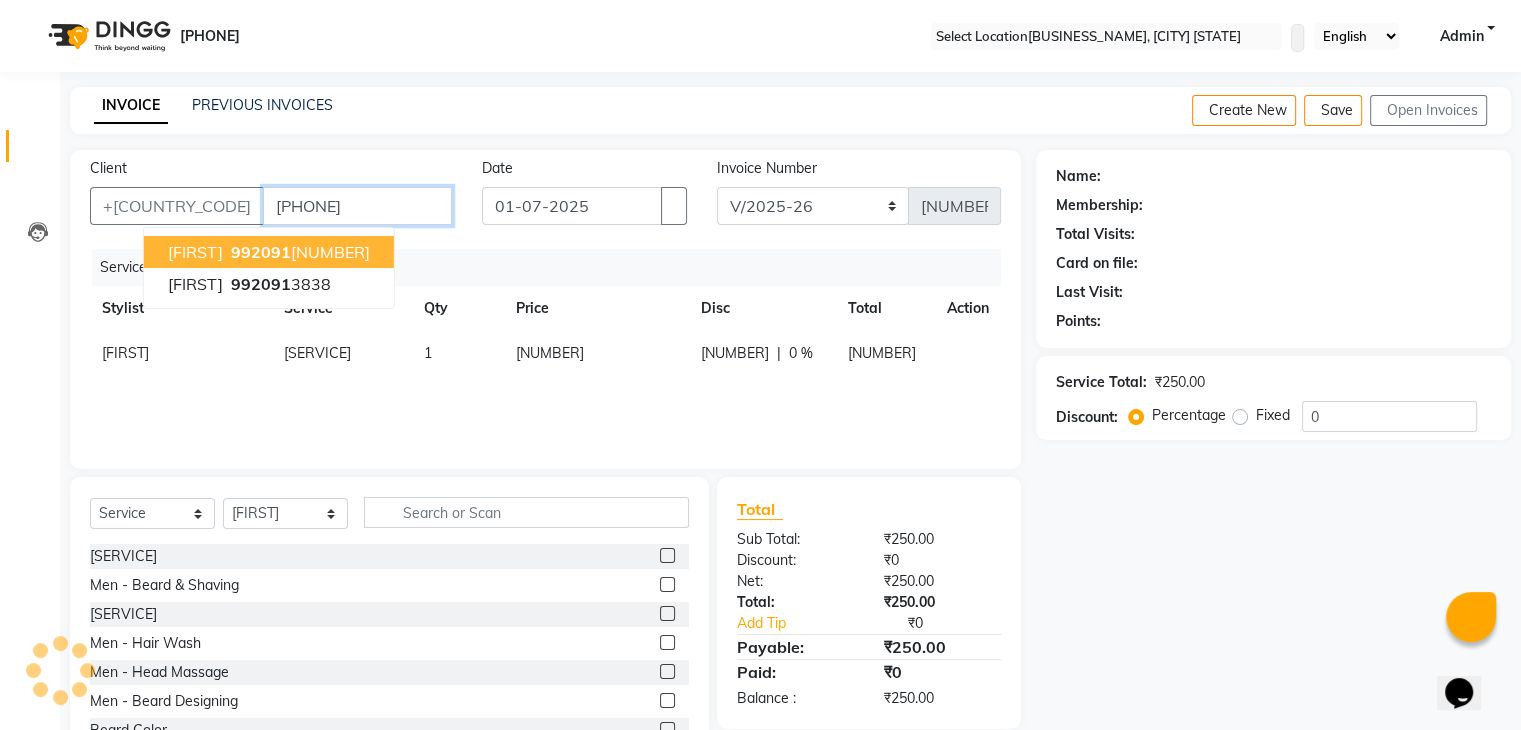 type on "[PHONE]" 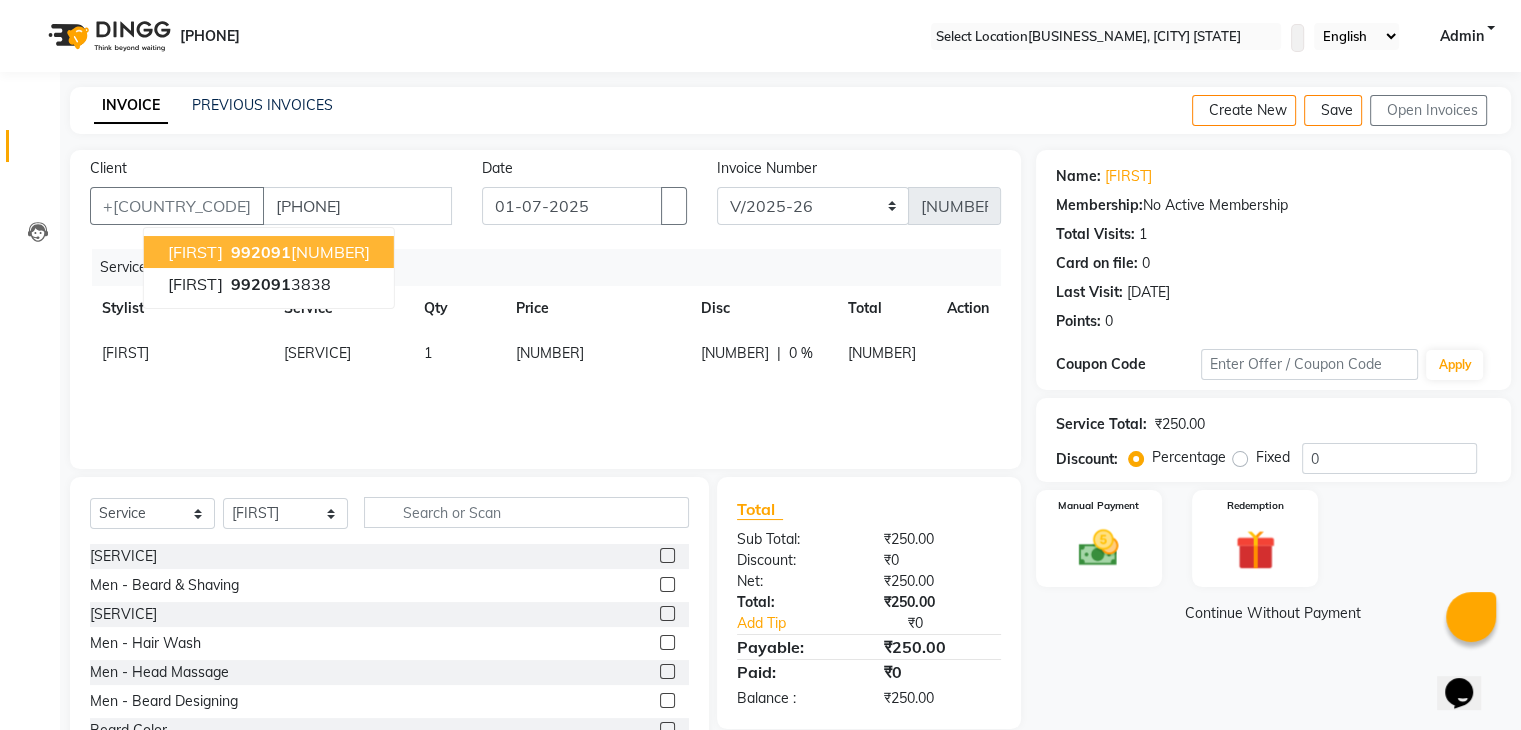 click on "992091" at bounding box center (261, 252) 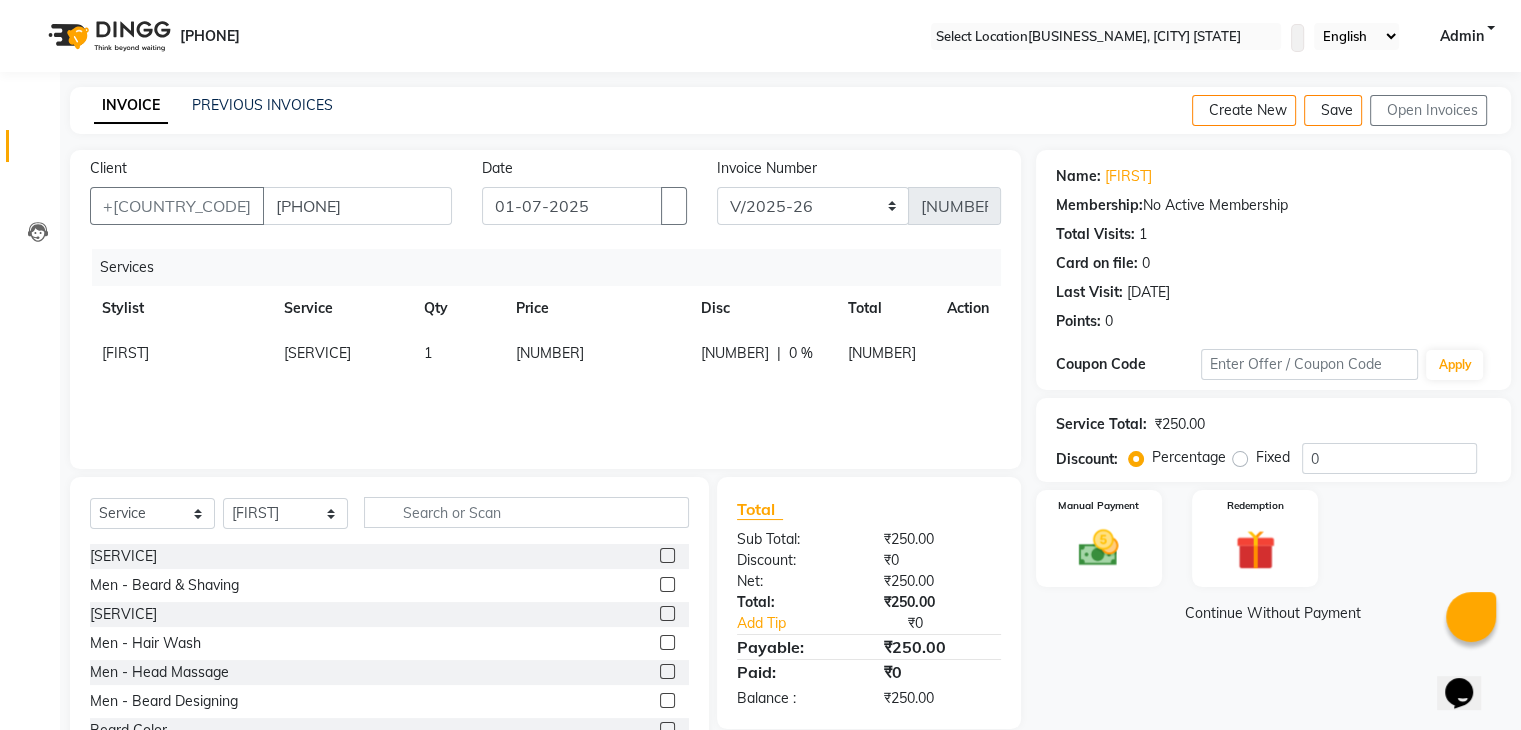 scroll, scrollTop: 72, scrollLeft: 0, axis: vertical 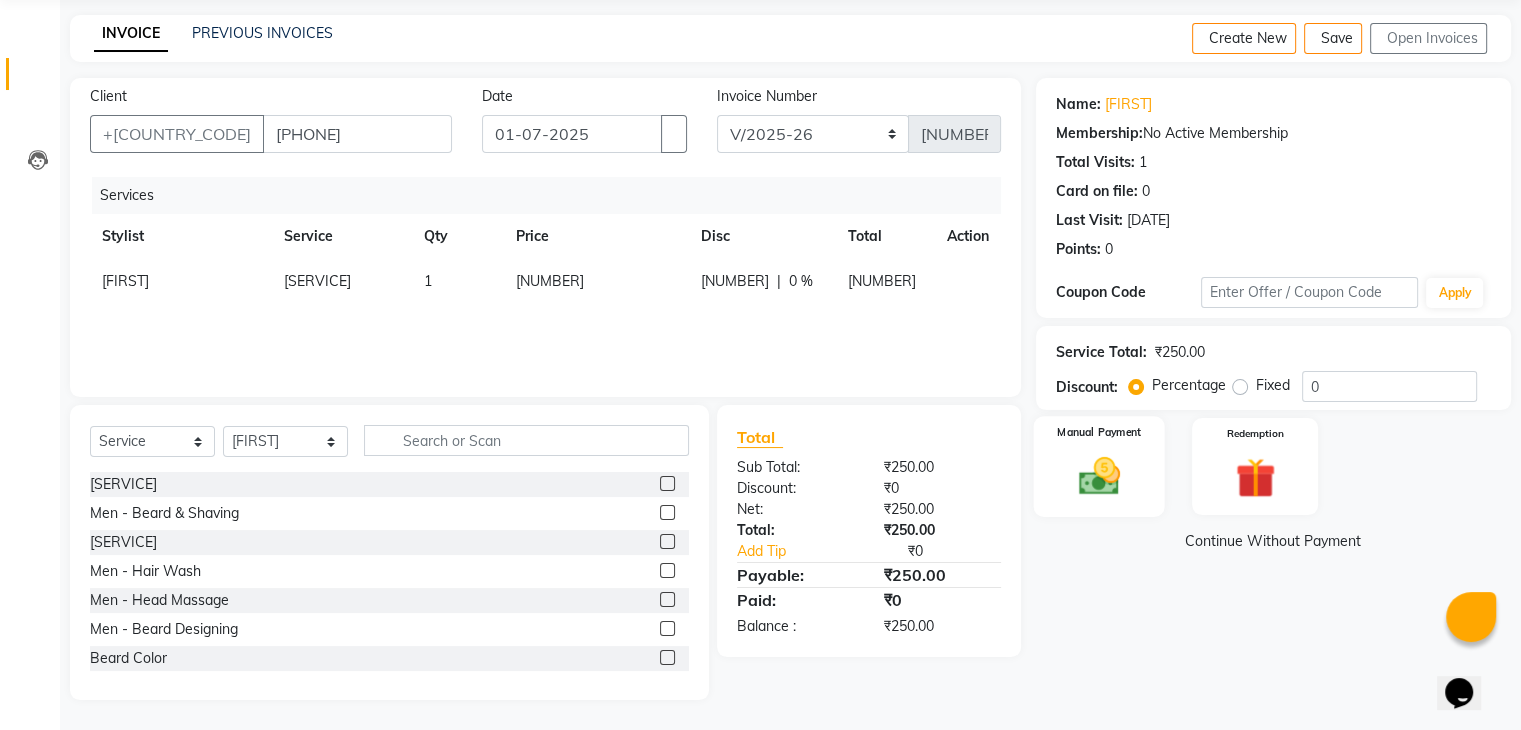 click on "Manual Payment" at bounding box center (1098, 466) 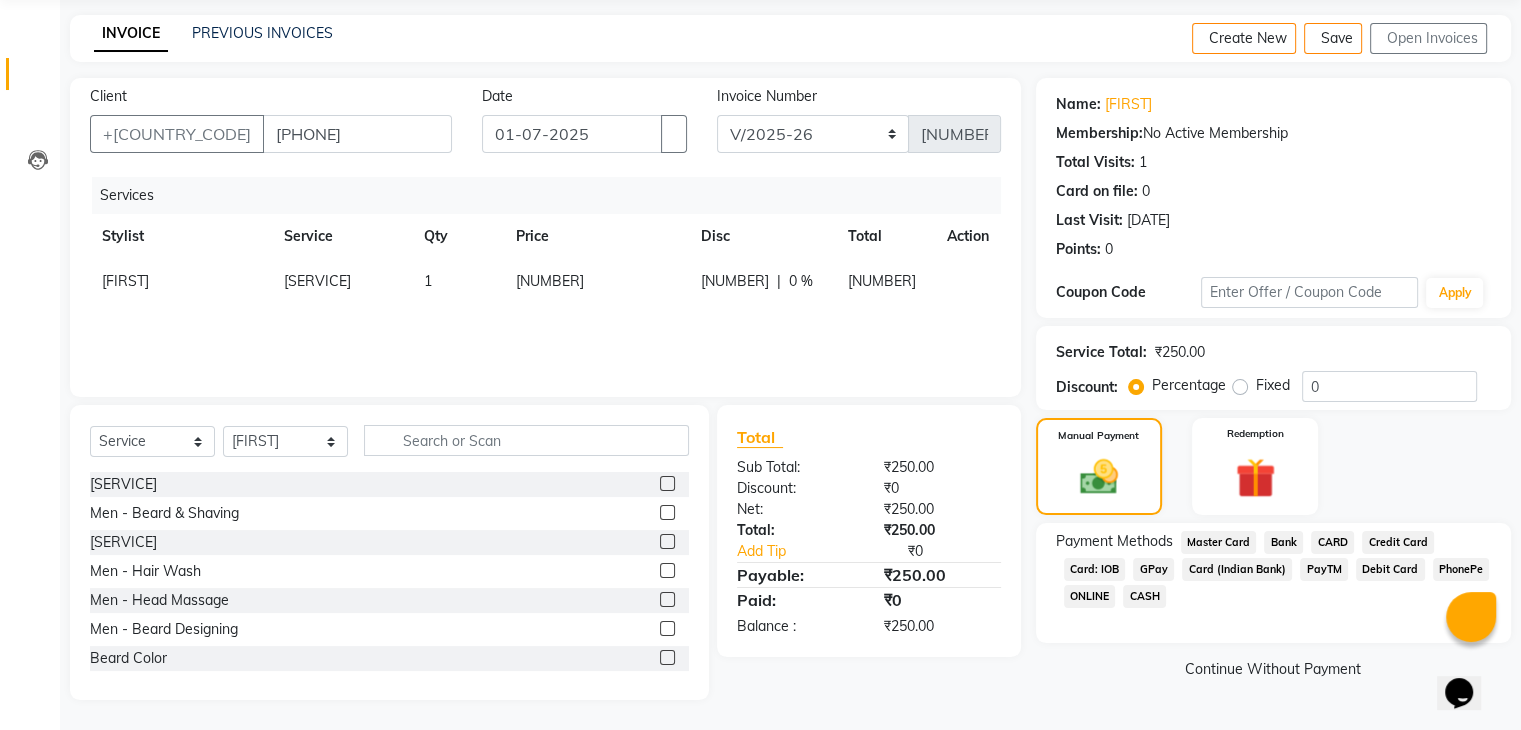click on "GPay" at bounding box center [1219, 542] 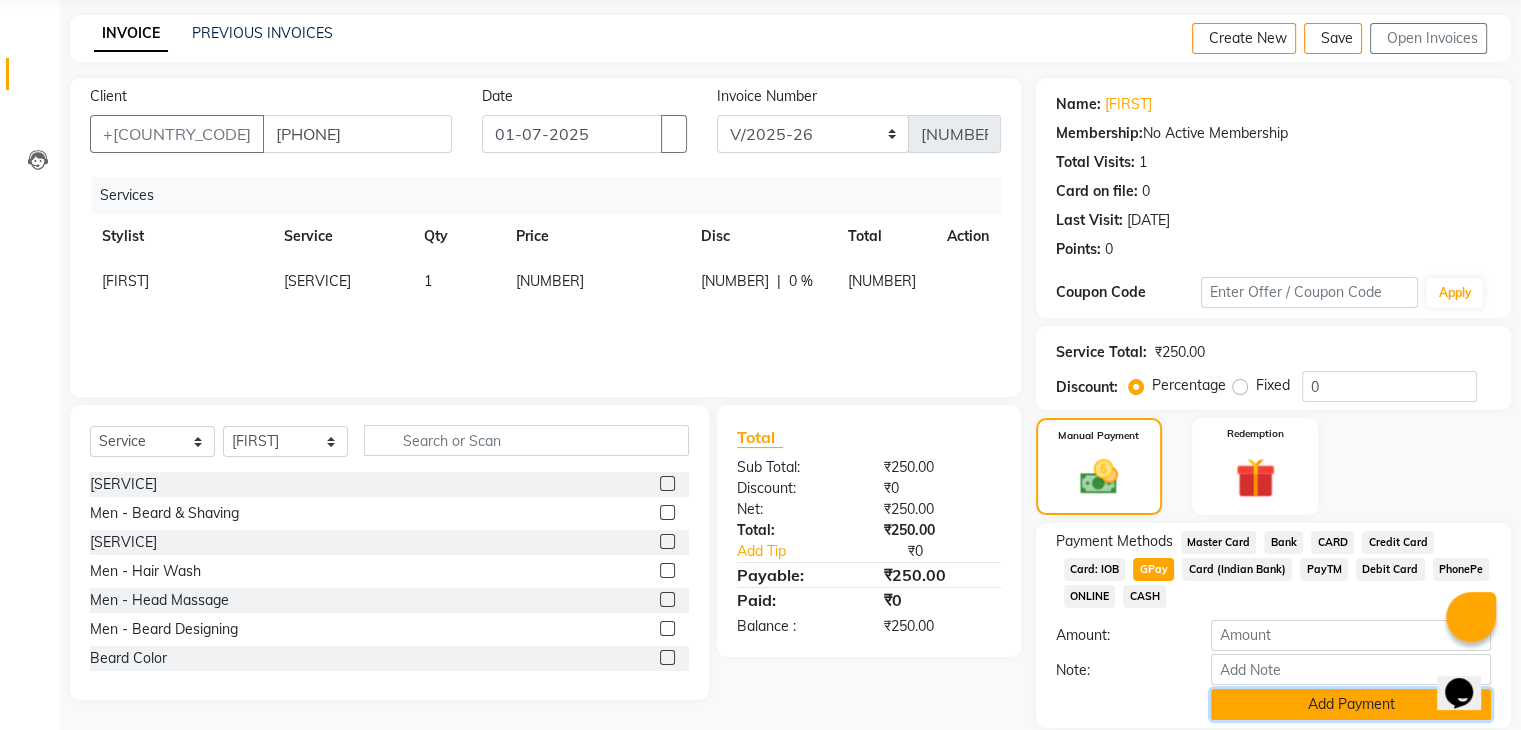 click on "Add Payment" at bounding box center [1351, 704] 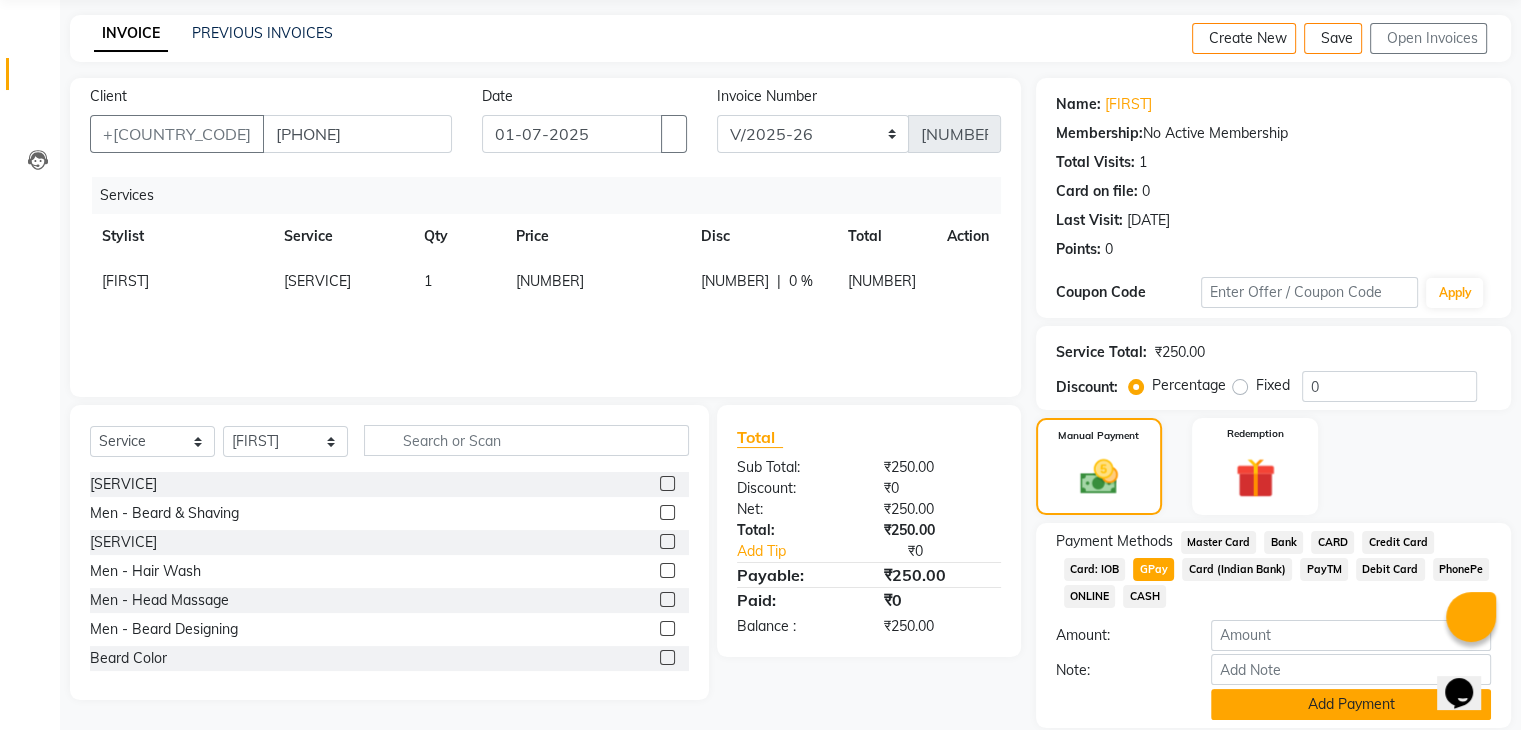 scroll, scrollTop: 171, scrollLeft: 0, axis: vertical 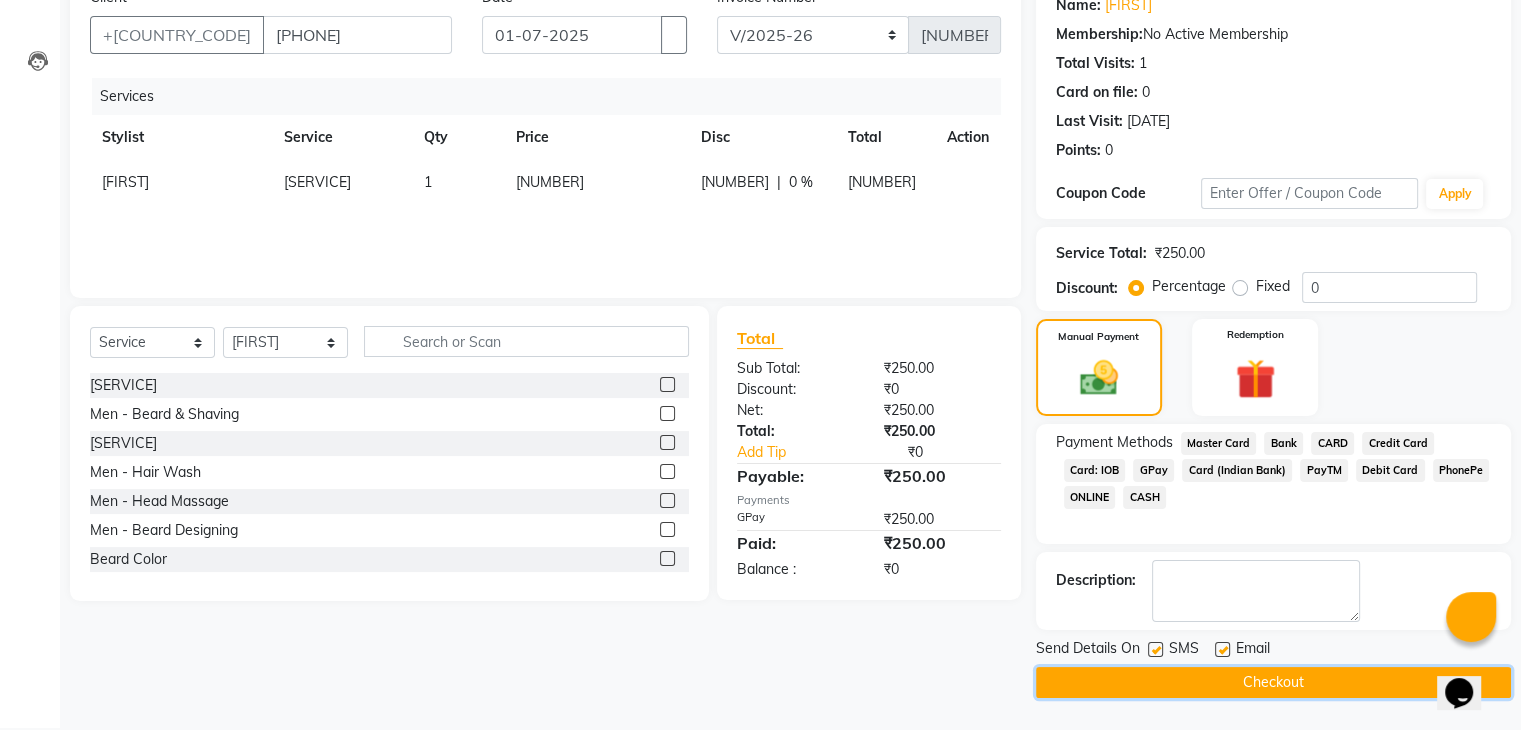 click on "Checkout" at bounding box center [1273, 682] 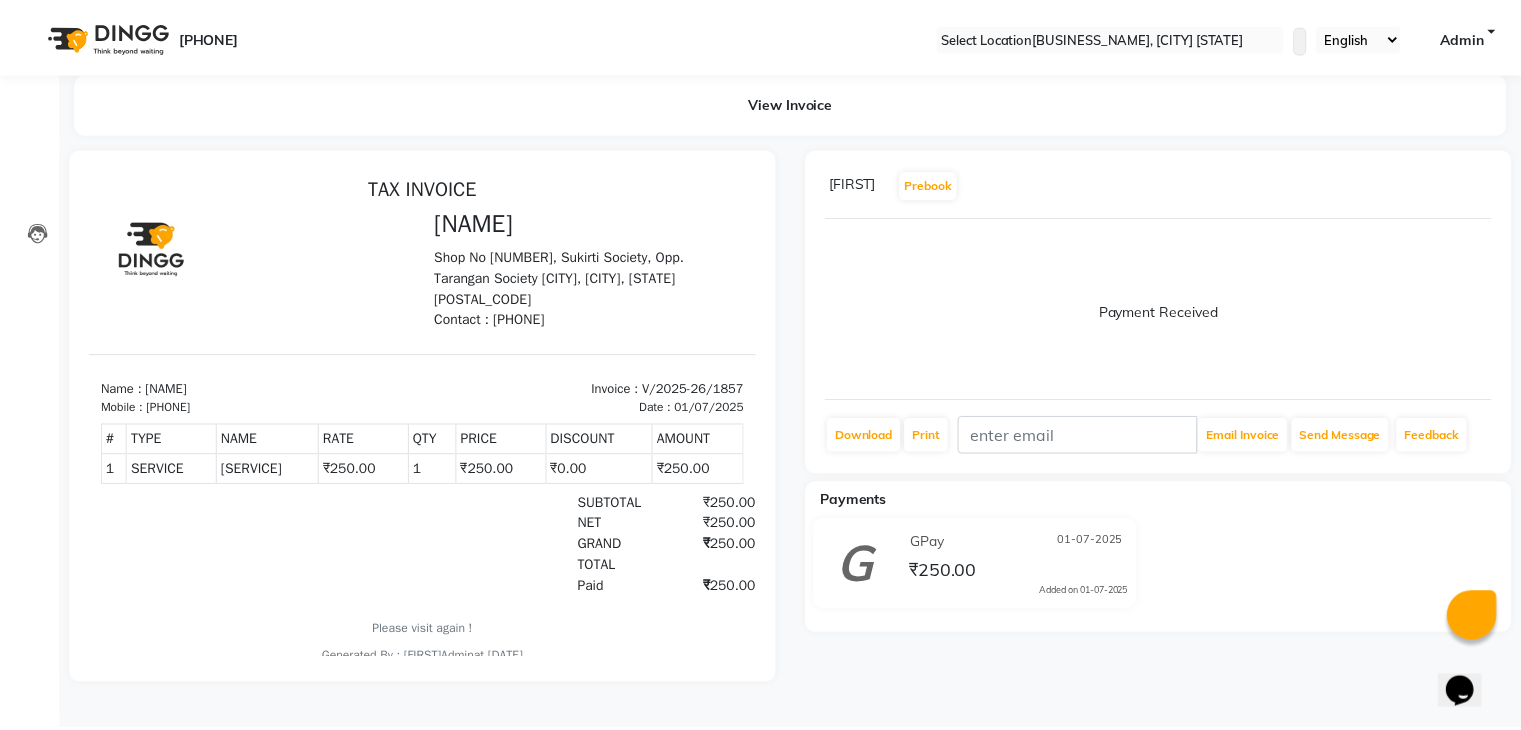 scroll, scrollTop: 0, scrollLeft: 0, axis: both 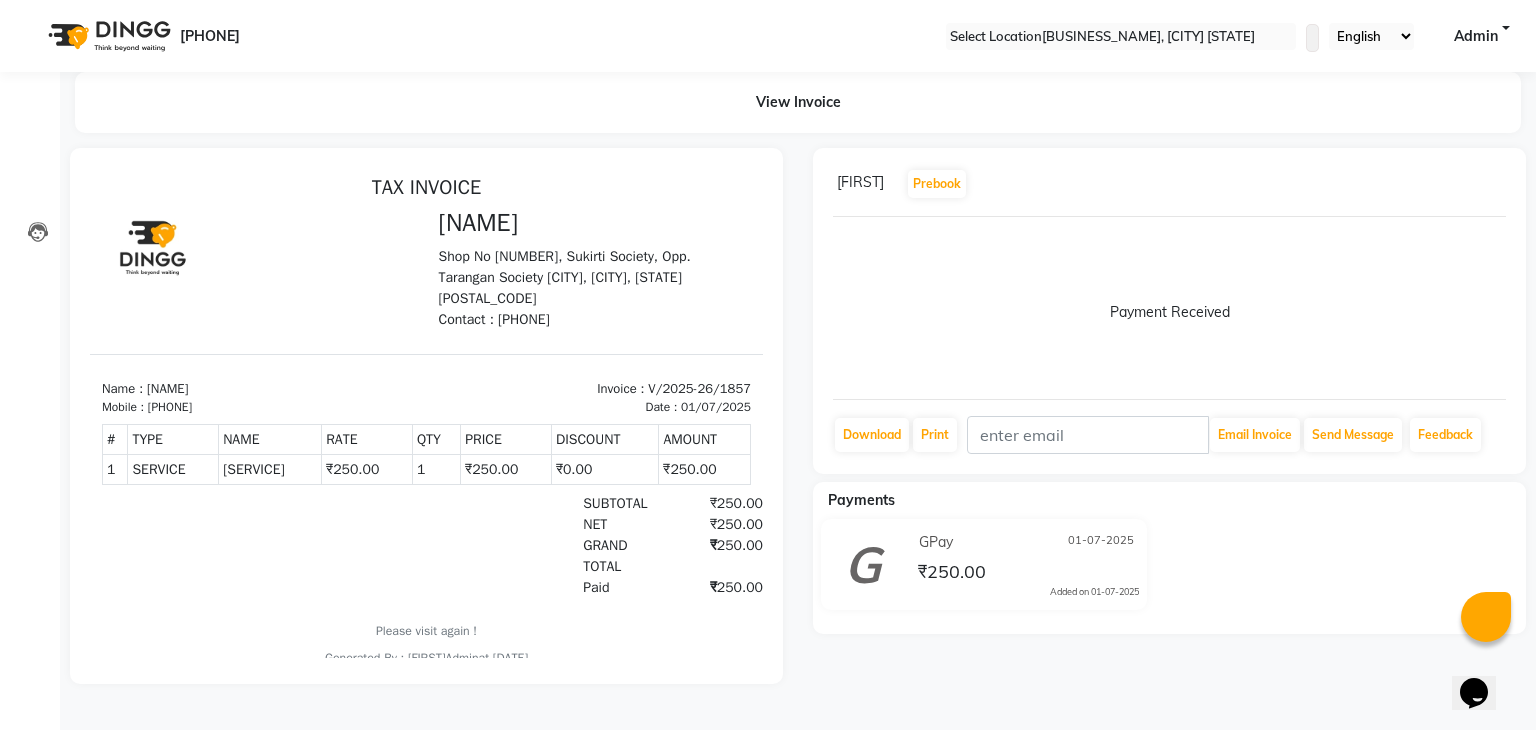 click on "tanmay   Prebook   Payment Received  Download  Print   Email Invoice   Send Message Feedback  Payments GPay 01-07-2025 [CURRENCY]  Added on 01-07-2025" at bounding box center [1169, 416] 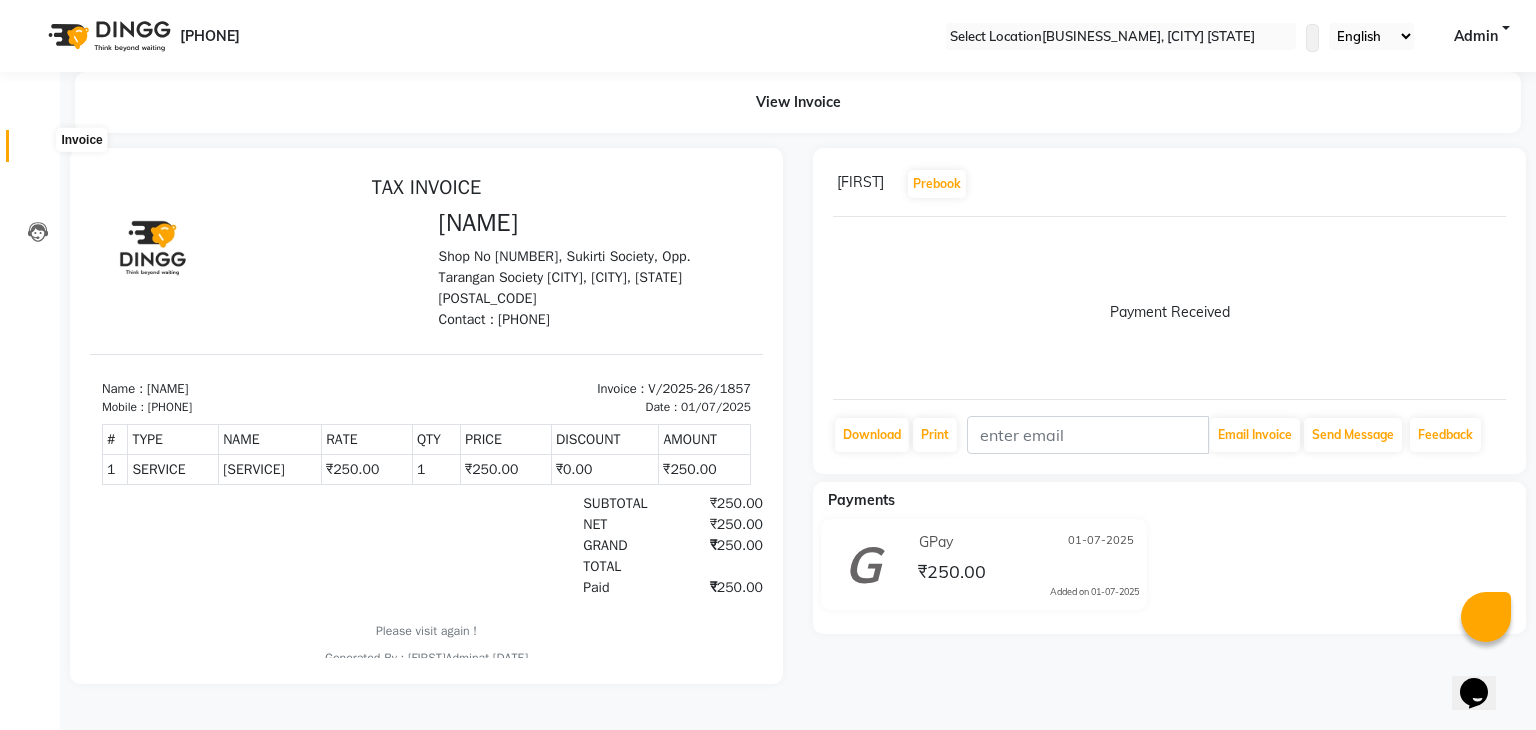 click at bounding box center [38, 151] 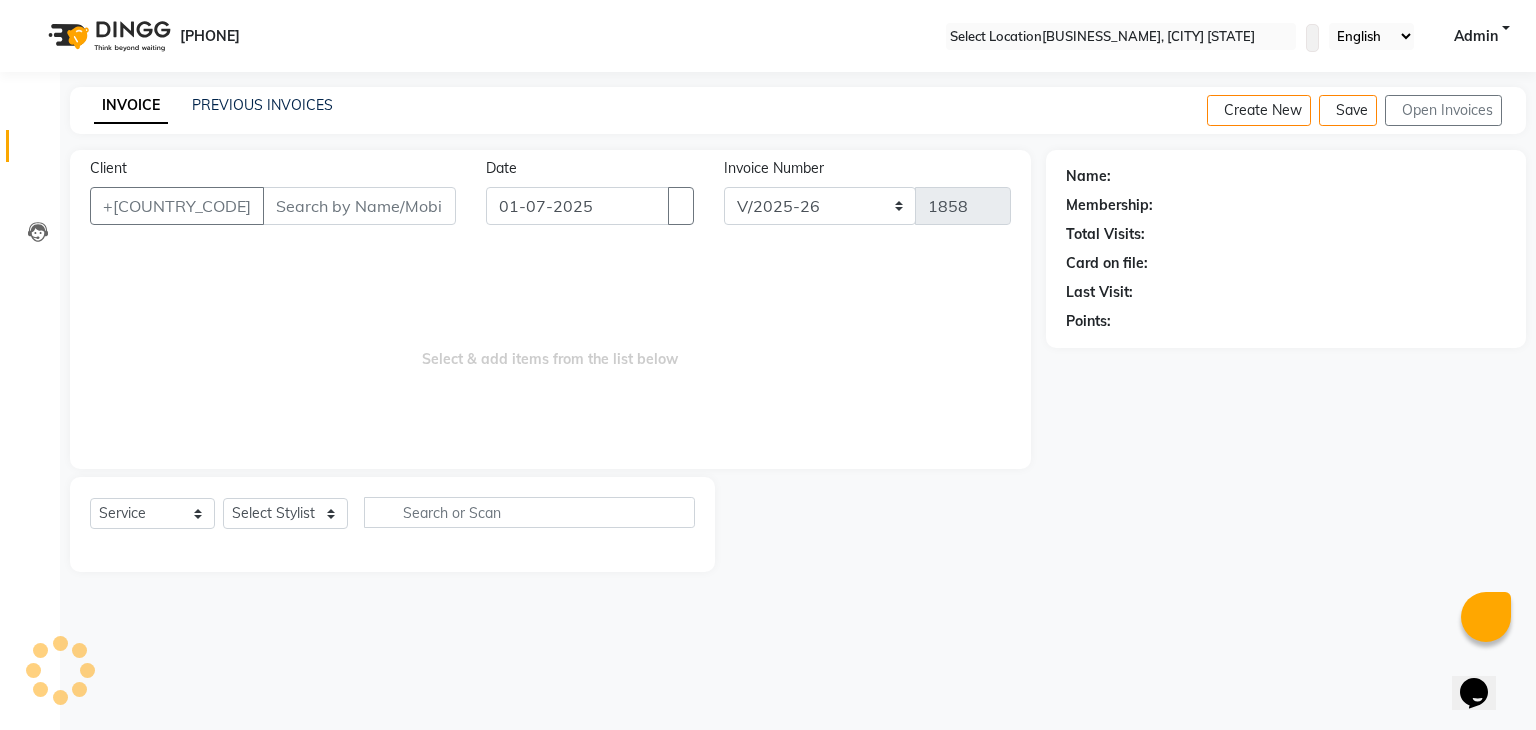 click on "Client" at bounding box center (359, 206) 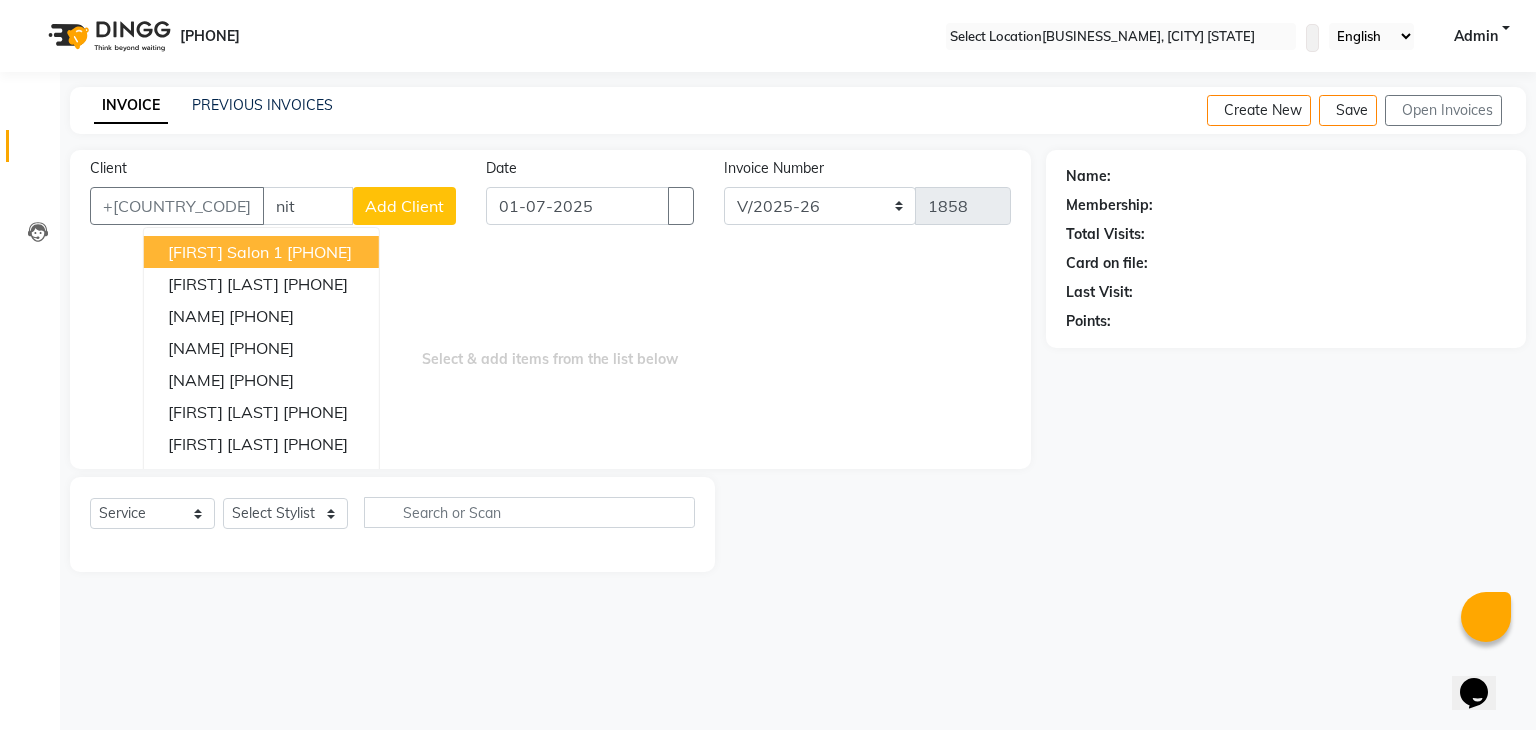 click on "[FIRST] Salon 1" at bounding box center [225, 252] 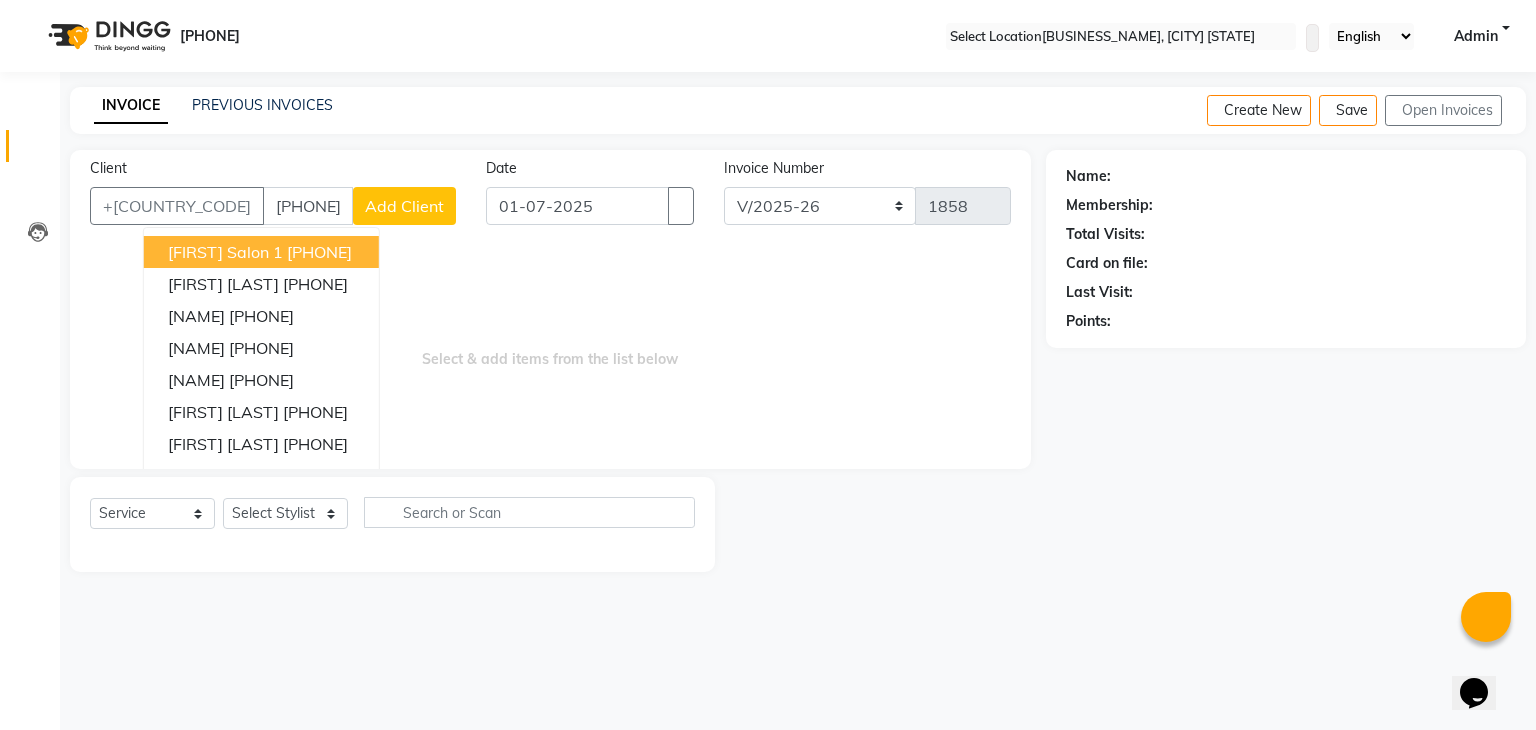 type on "[PHONE]" 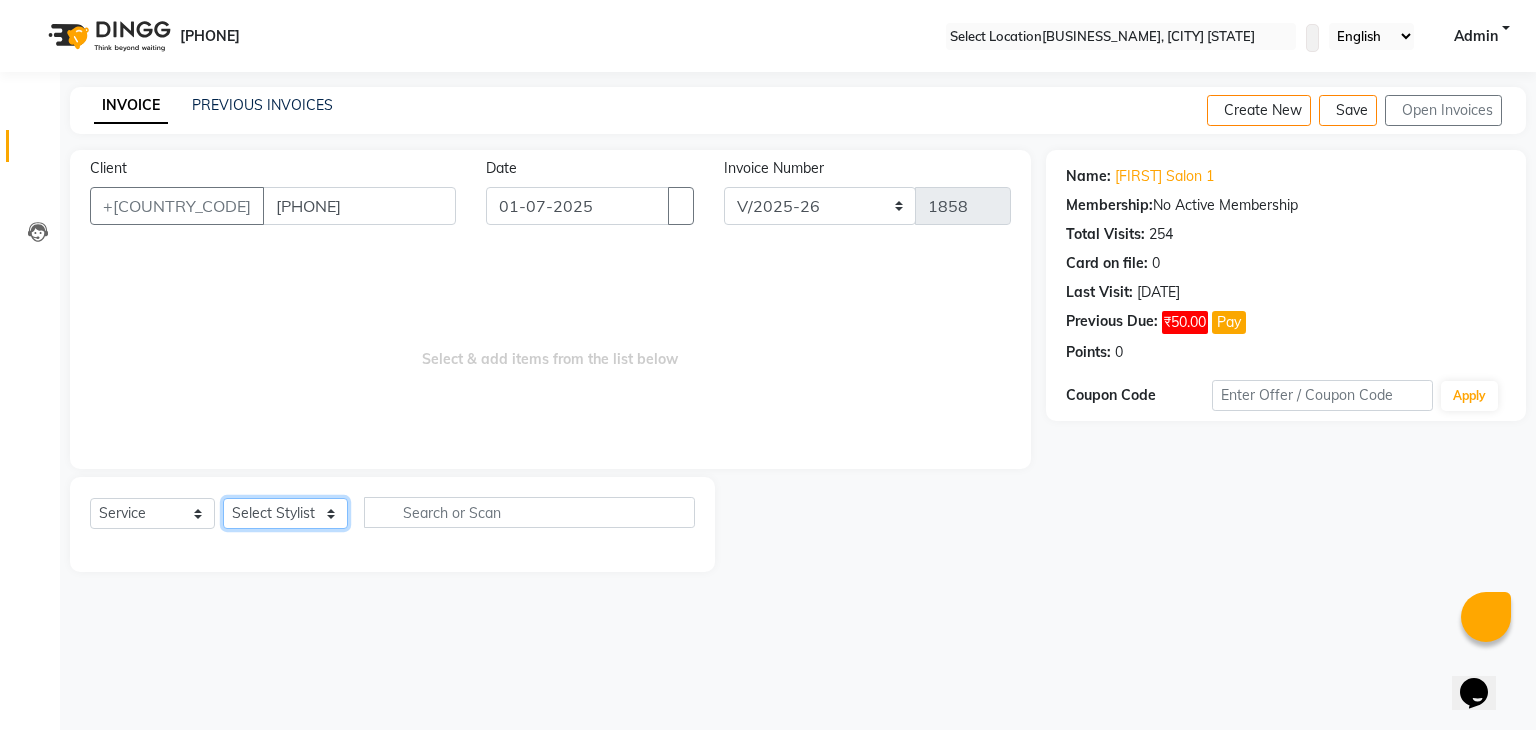 click on "Select Stylist [FIRST] [FIRST] [FIRST] [FIRST] [FIRST] [FIRST] [FIRST] [FIRST] [FIRST] [FIRST] [FIRST]" at bounding box center (285, 513) 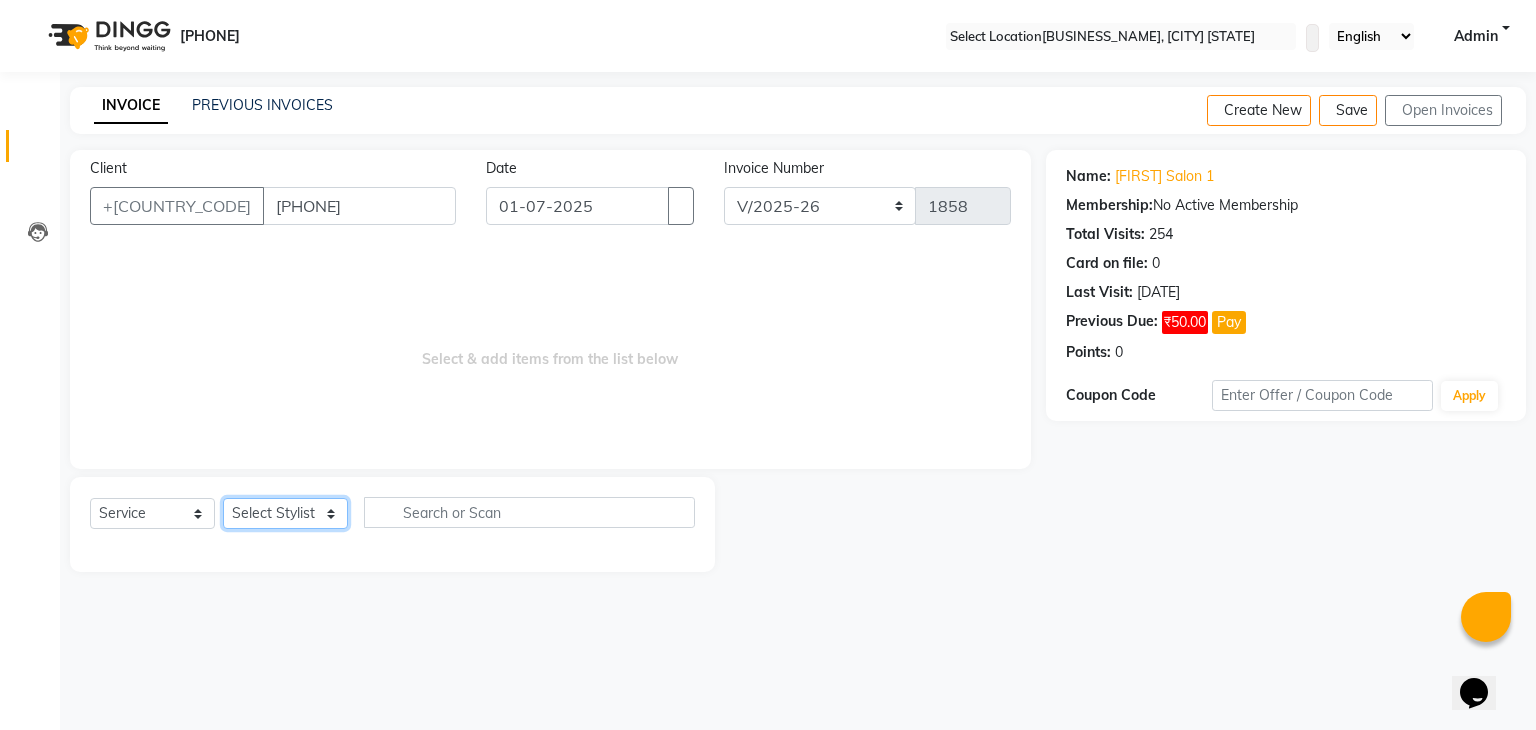 select on "75699" 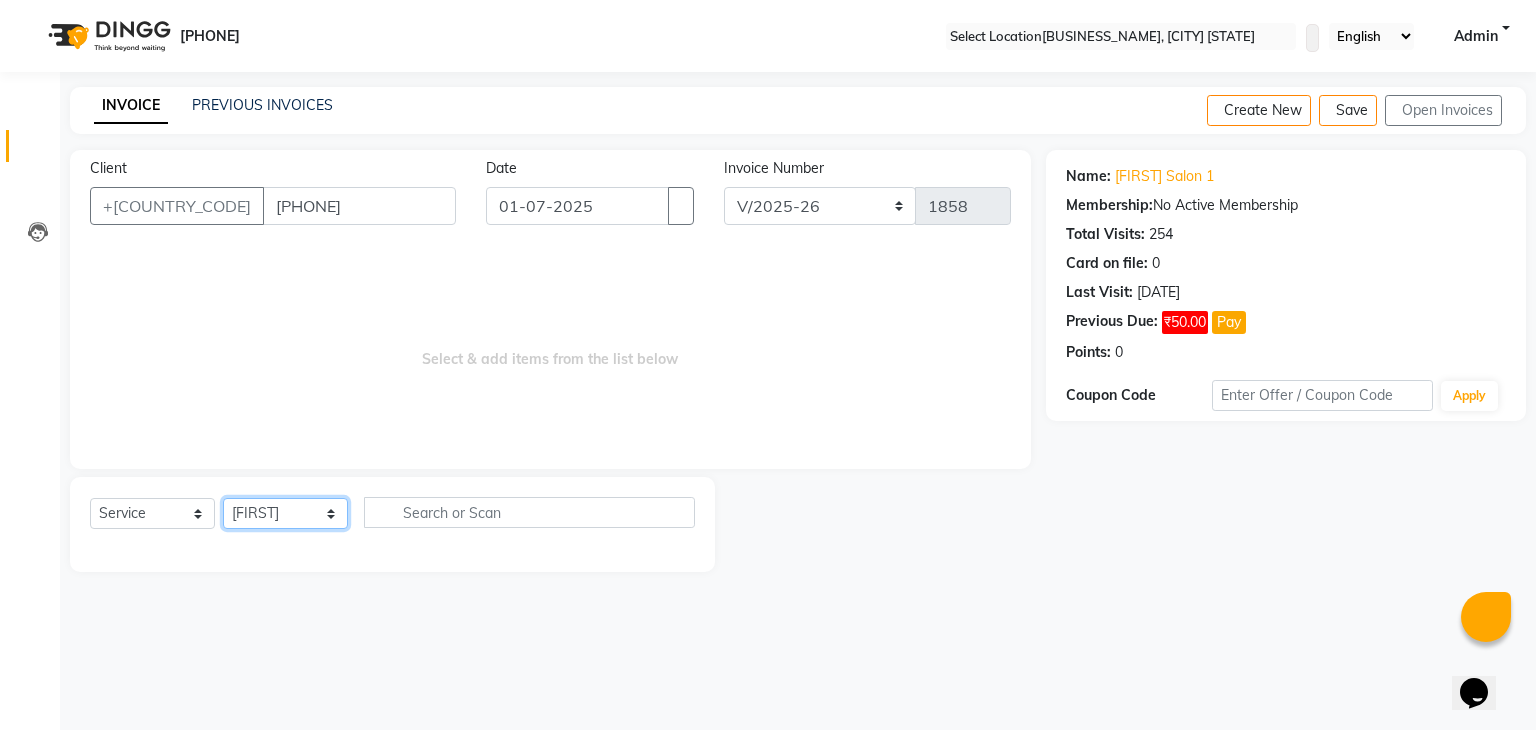 click on "Select Stylist [FIRST] [FIRST] [FIRST] [FIRST] [FIRST] [FIRST] [FIRST] [FIRST] [FIRST] [FIRST] [FIRST]" at bounding box center [285, 513] 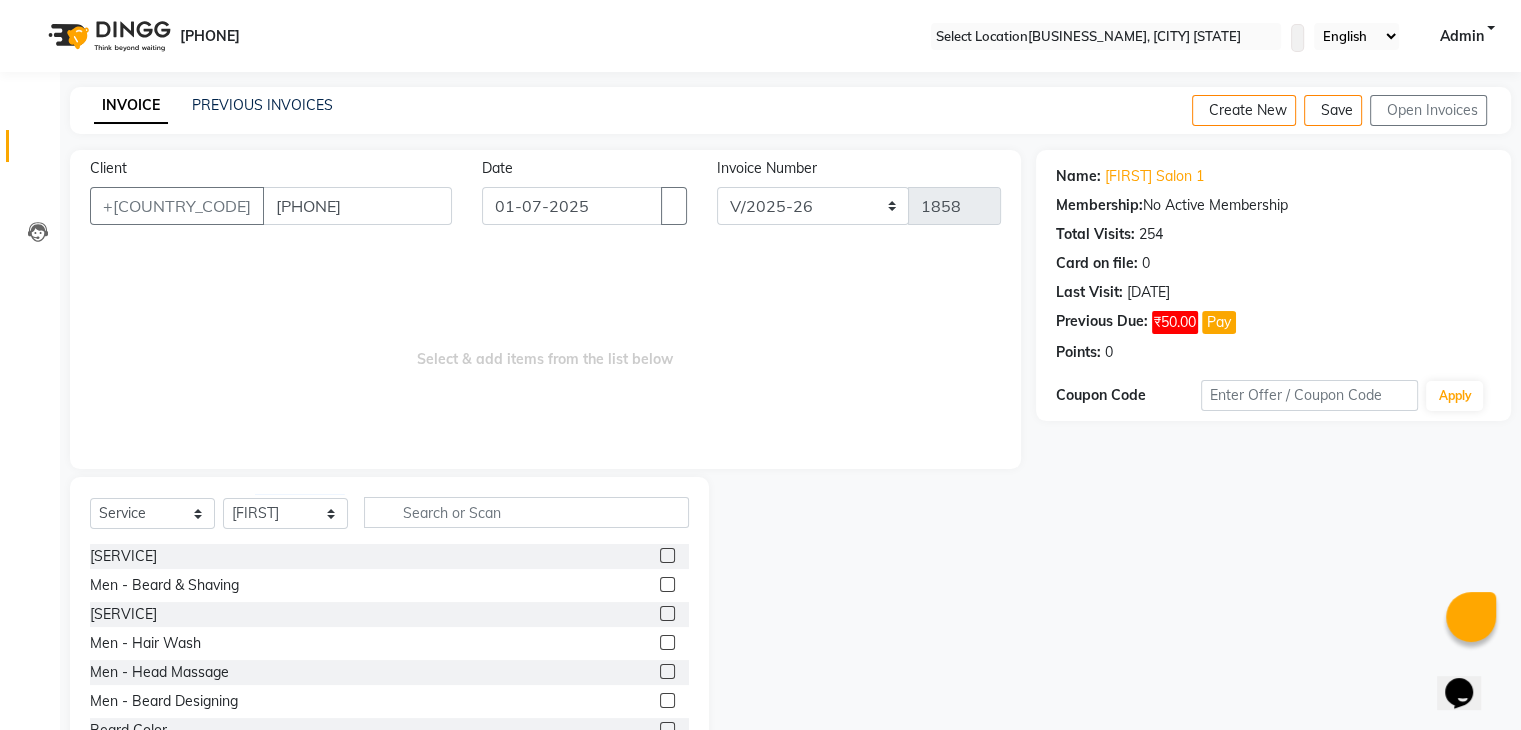 click at bounding box center (667, 555) 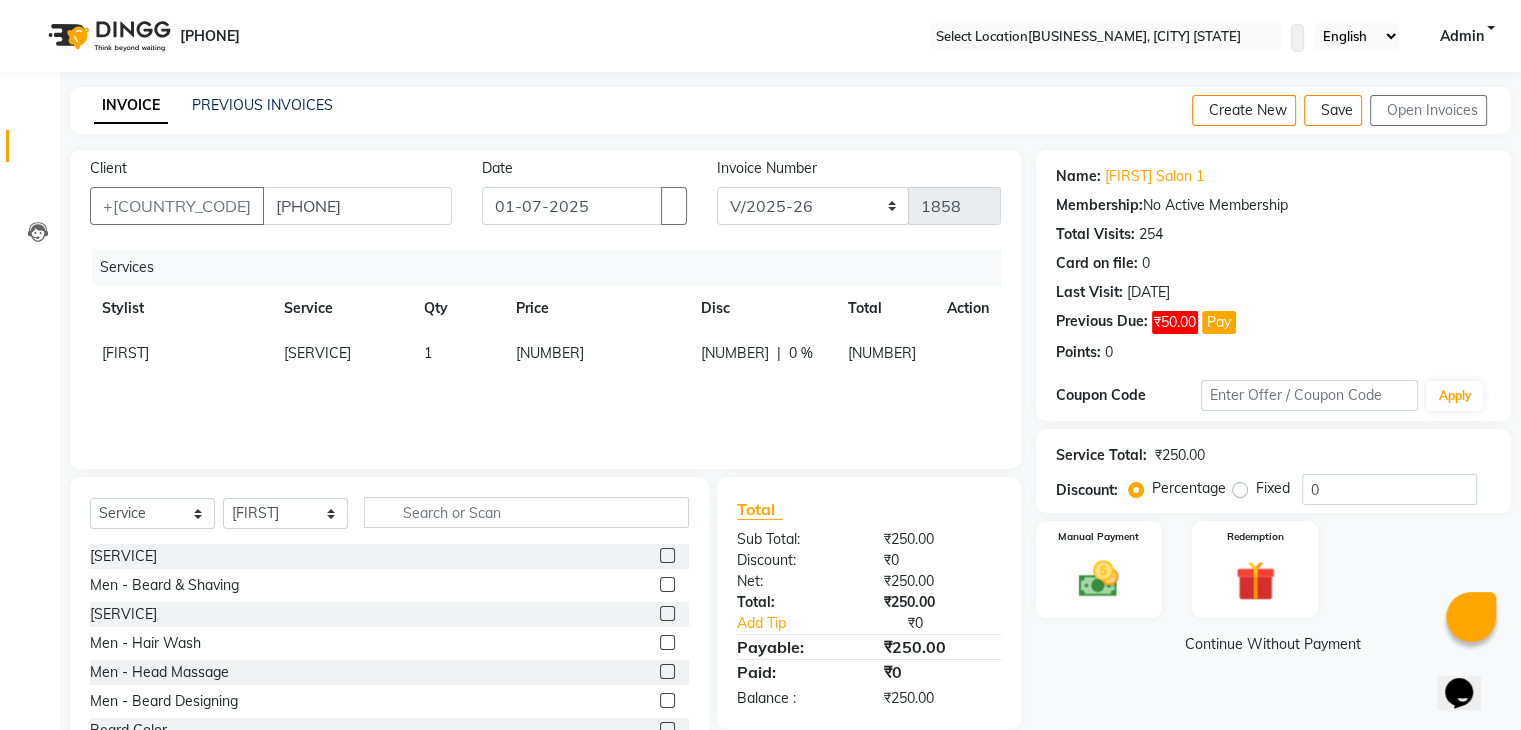 click at bounding box center [667, 584] 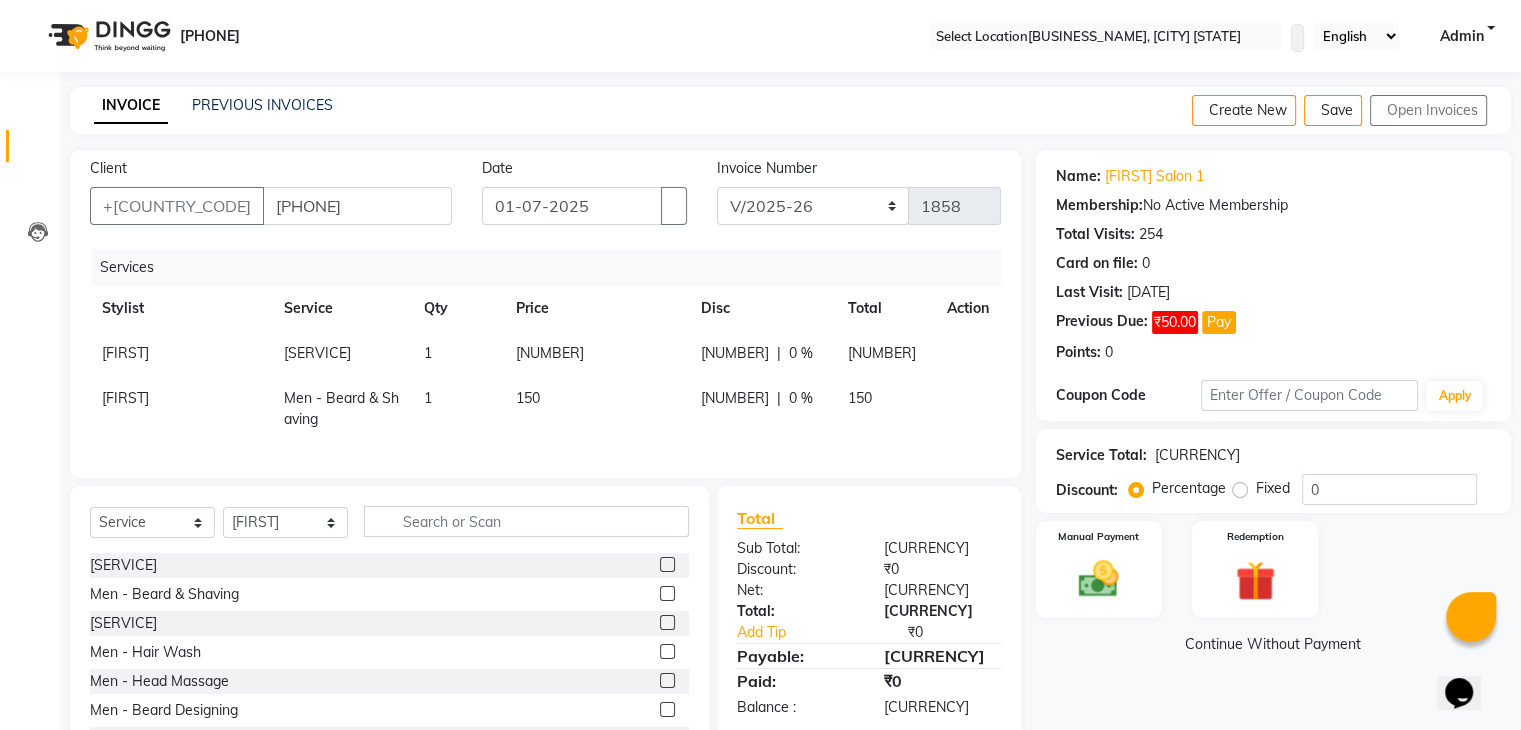 click at bounding box center (667, 593) 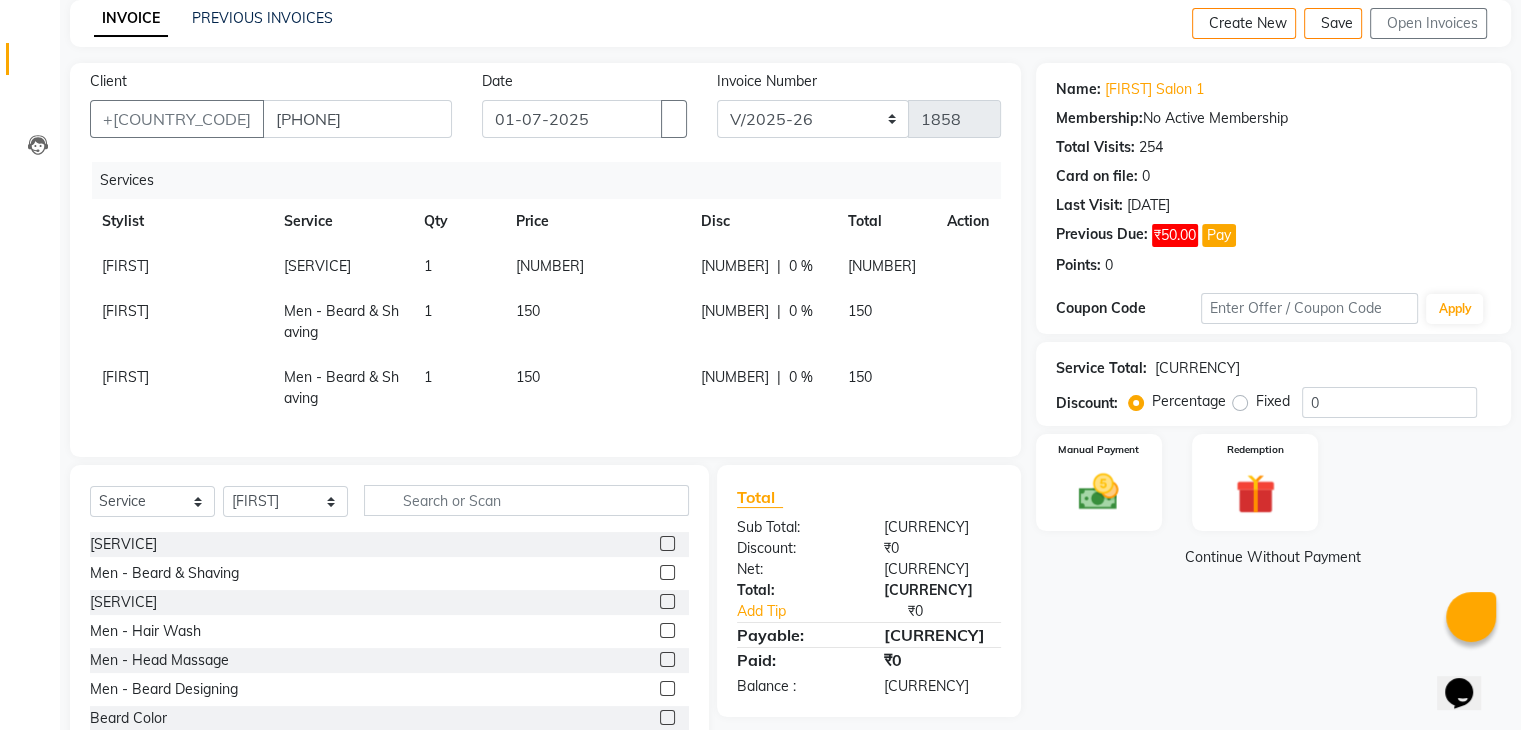 scroll, scrollTop: 88, scrollLeft: 0, axis: vertical 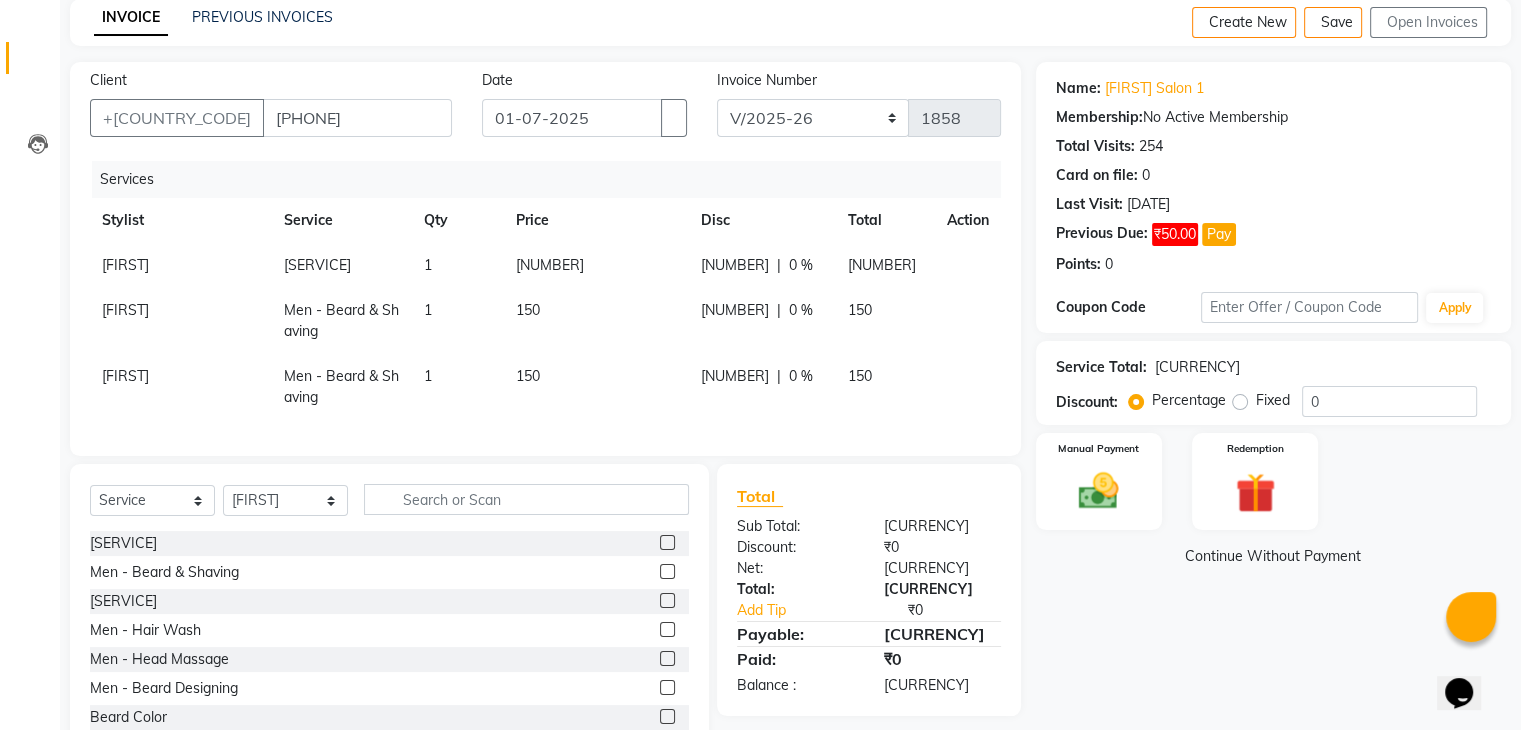 click at bounding box center (667, 571) 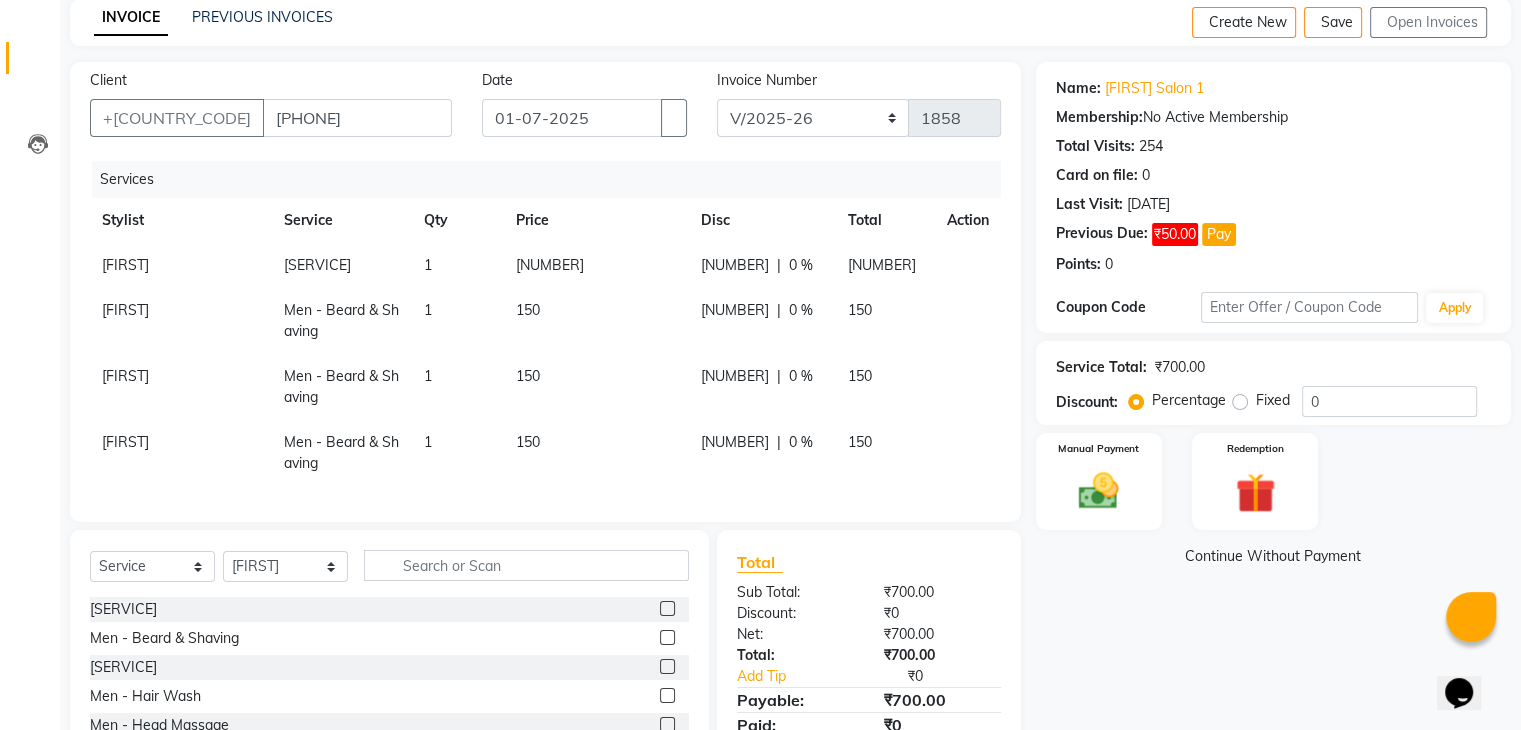 click on "[FIRST]" at bounding box center [125, 265] 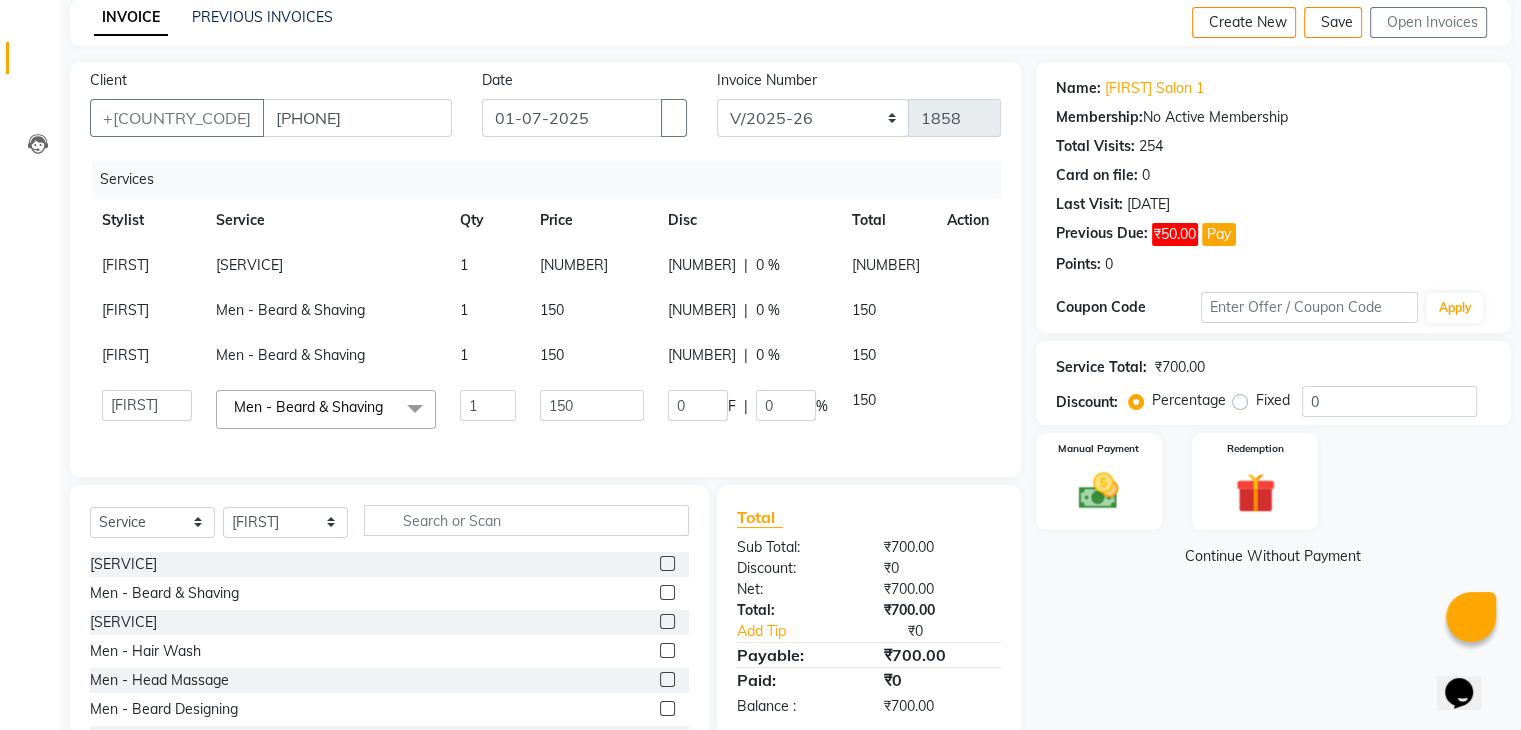 click on "[FIRST] [LAST] [FIRST] [LAST] [FIRST] [LAST] [FIRST] [LAST] [FIRST] [LAST] [FIRST] [LAST] [FIRST] [LAST] [FIRST] [LAST] [FIRST] [LAST] [FIRST] [LAST] [FIRST] [LAST] [FIRST] [LAST] [FIRST]" at bounding box center (147, 265) 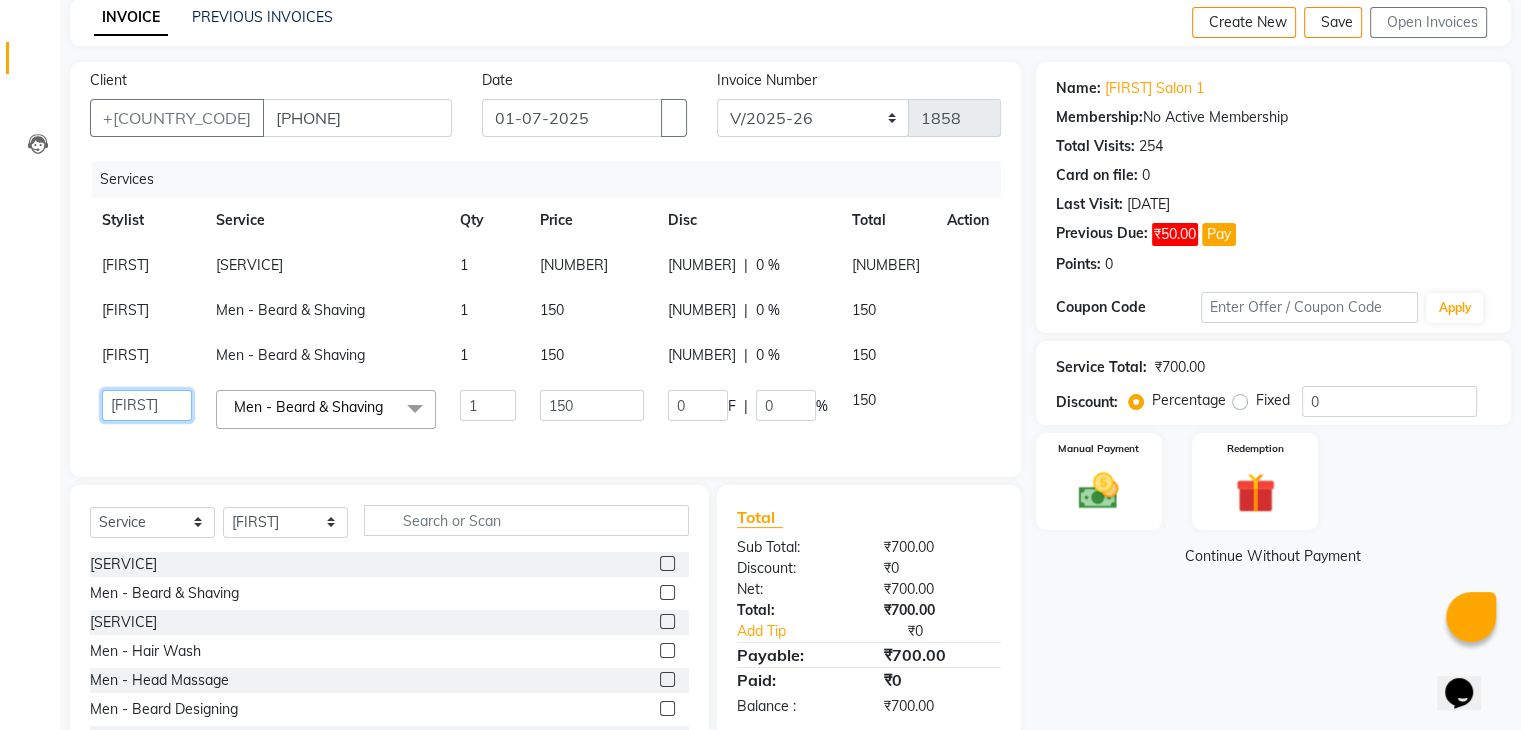 click on "[FIRST] [LAST] [FIRST] [LAST] [FIRST] [LAST] [FIRST] [LAST] [FIRST] [LAST] [FIRST] [LAST] [FIRST] [LAST] [FIRST] [LAST] [FIRST] [LAST] [FIRST] [LAST] [FIRST] [LAST] [FIRST] [LAST] [FIRST]" at bounding box center (147, 405) 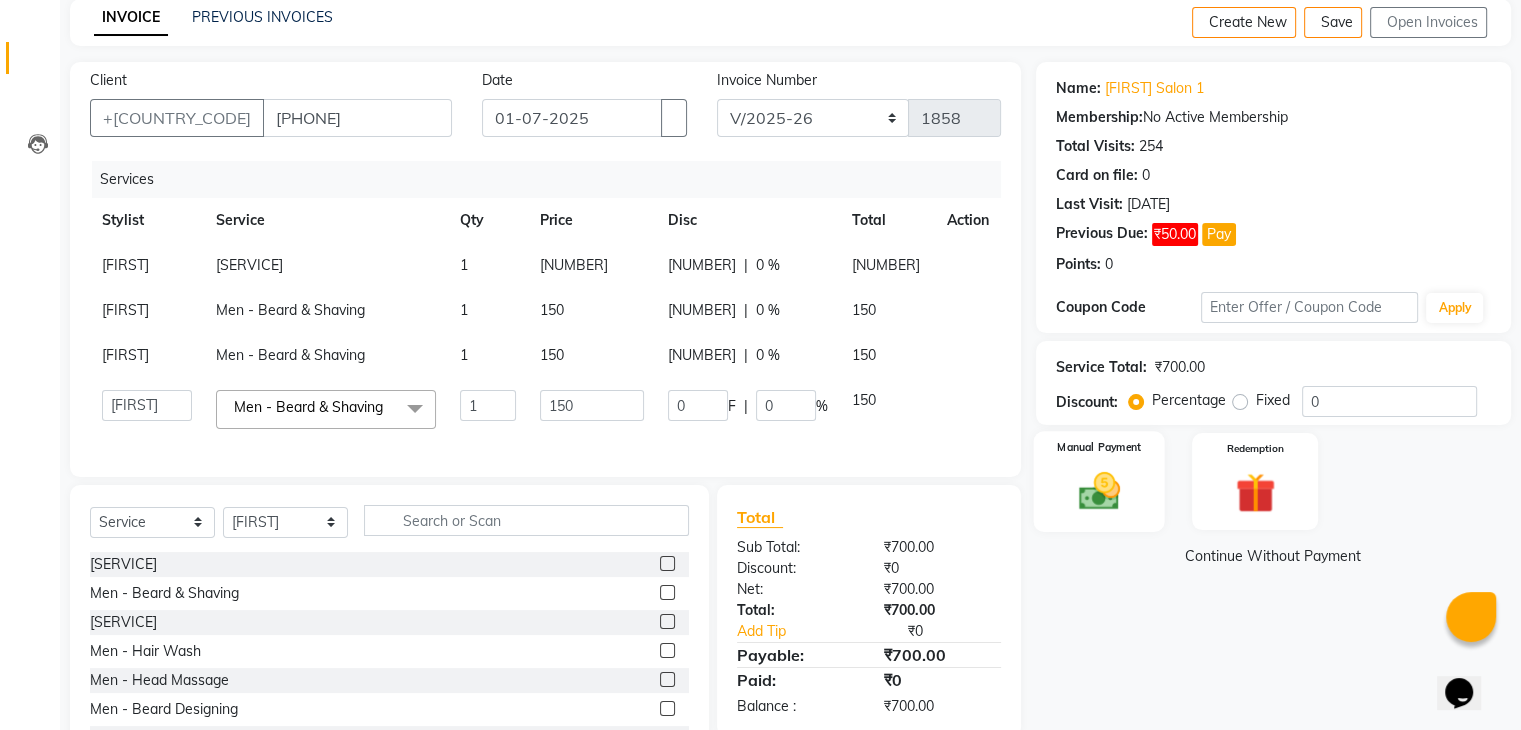 click on "Manual Payment" at bounding box center [1098, 481] 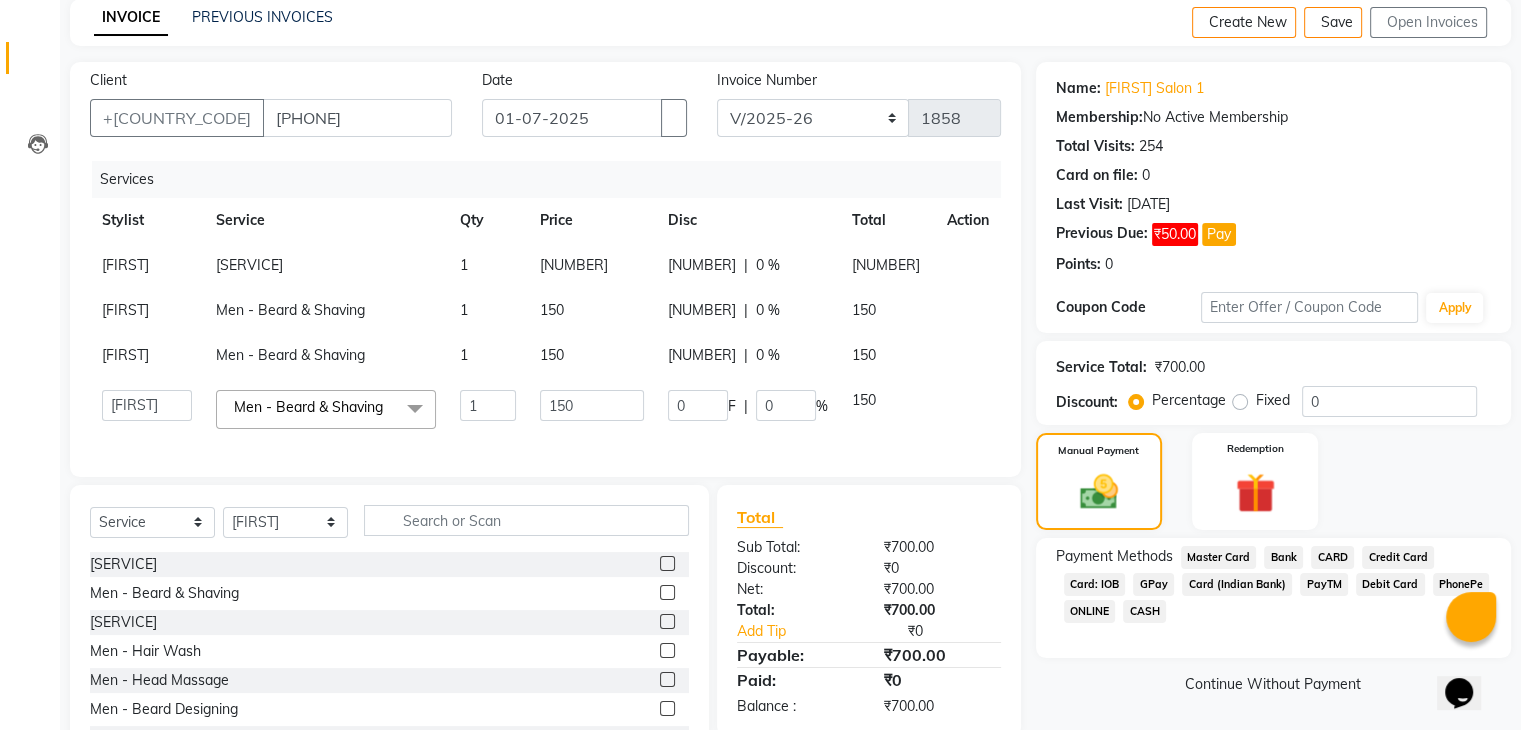 click on "GPay" at bounding box center (1219, 557) 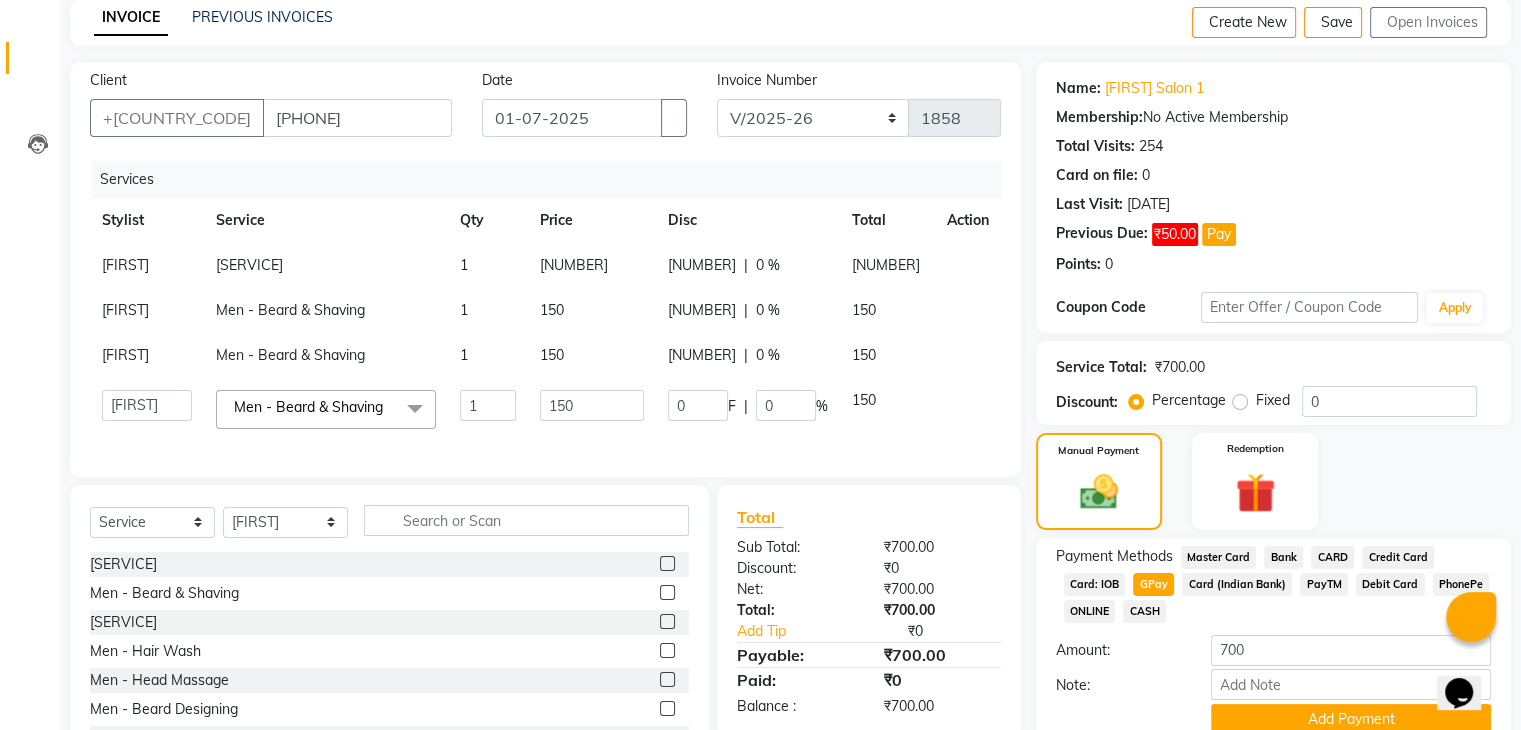 scroll, scrollTop: 196, scrollLeft: 0, axis: vertical 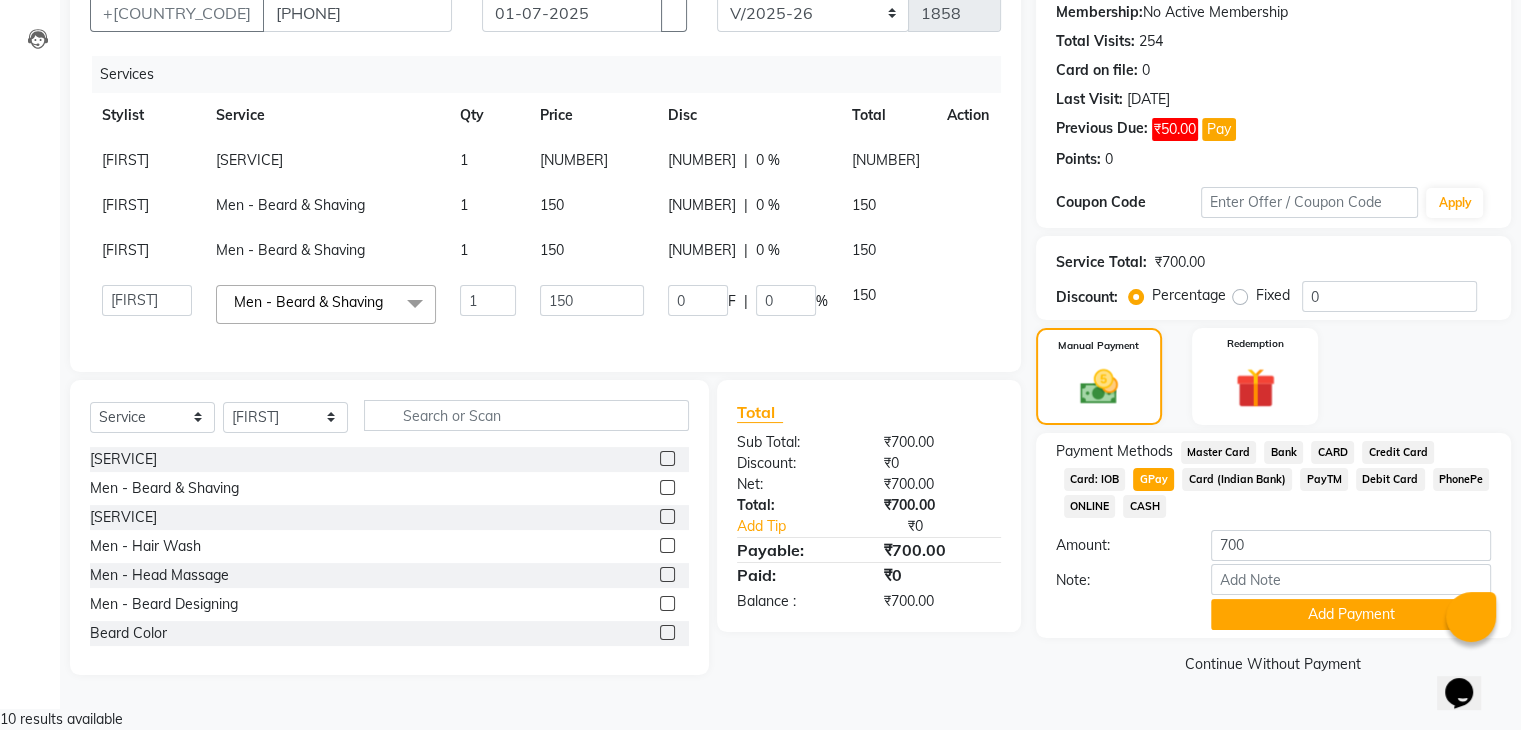 click on "Payment Methods  Master Card   Bank   CARD   Credit Card   Card: IOB   GPay   Card (Indian Bank)   PayTM   Debit Card   PhonePe   ONLINE   CASH  Amount: 700 Note: Add Payment" at bounding box center [1273, 535] 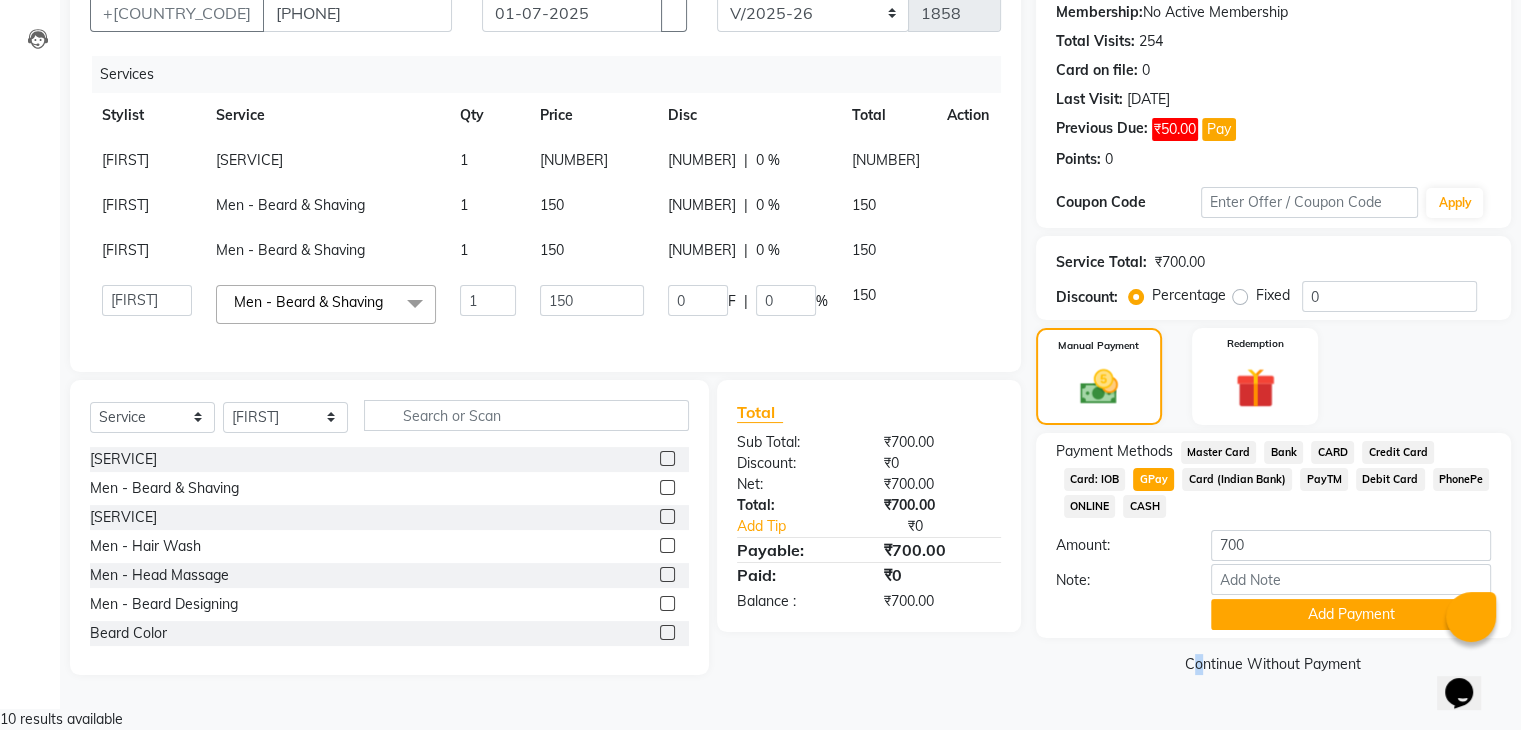 click on "Payment Methods  Master Card   Bank   CARD   Credit Card   Card: IOB   GPay   Card (Indian Bank)   PayTM   Debit Card   PhonePe   ONLINE   CASH  Amount: 700 Note: Add Payment" at bounding box center [1273, 535] 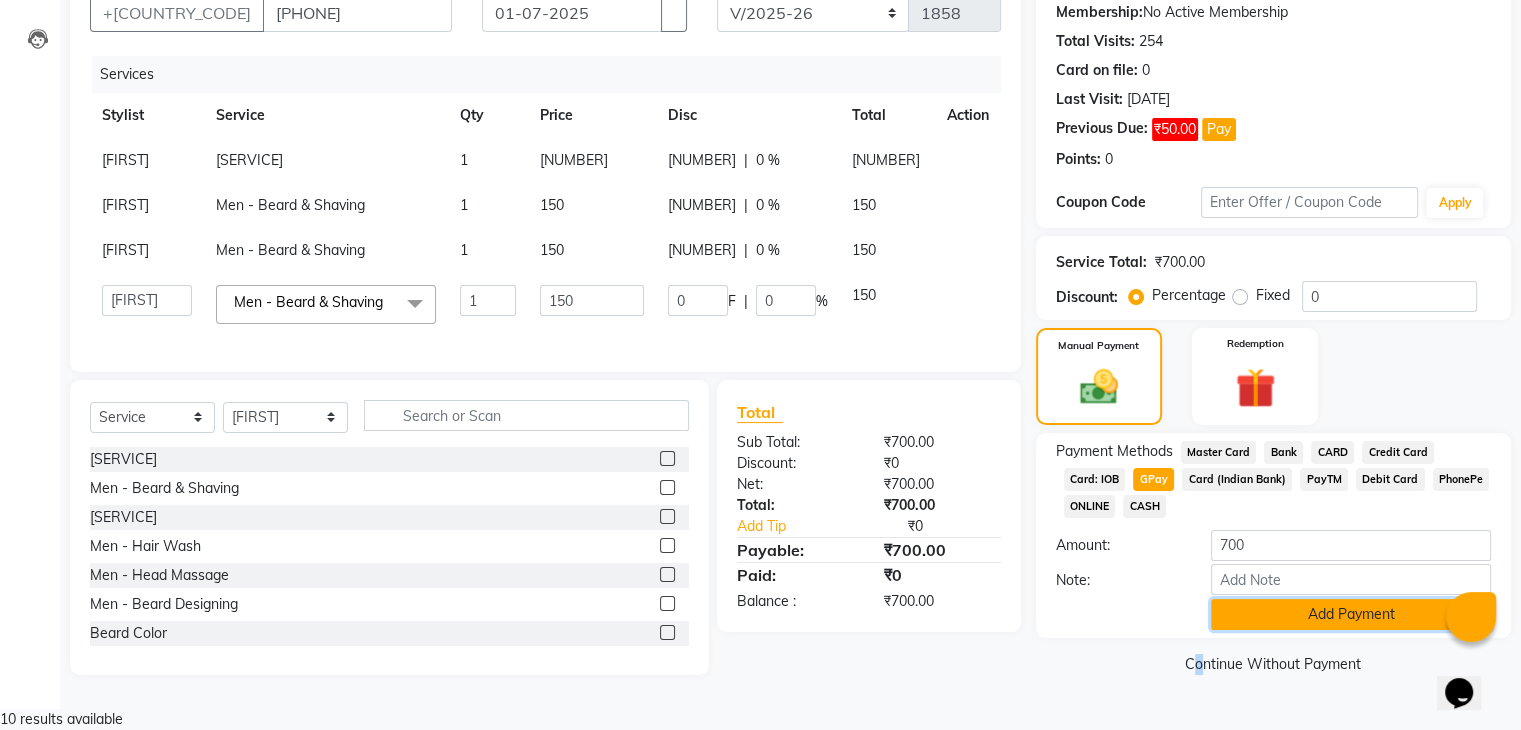 click on "Add Payment" at bounding box center (1351, 614) 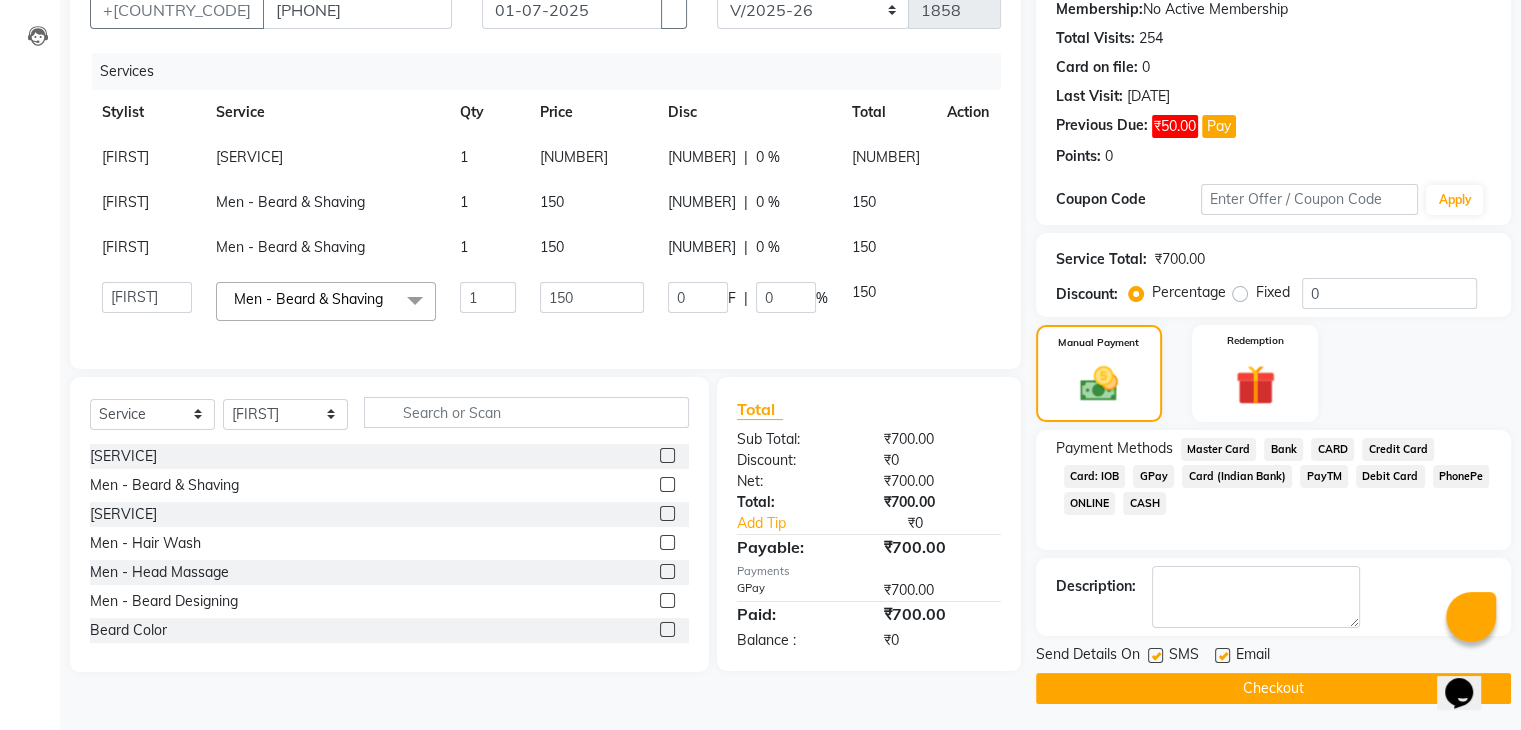 click at bounding box center (1155, 655) 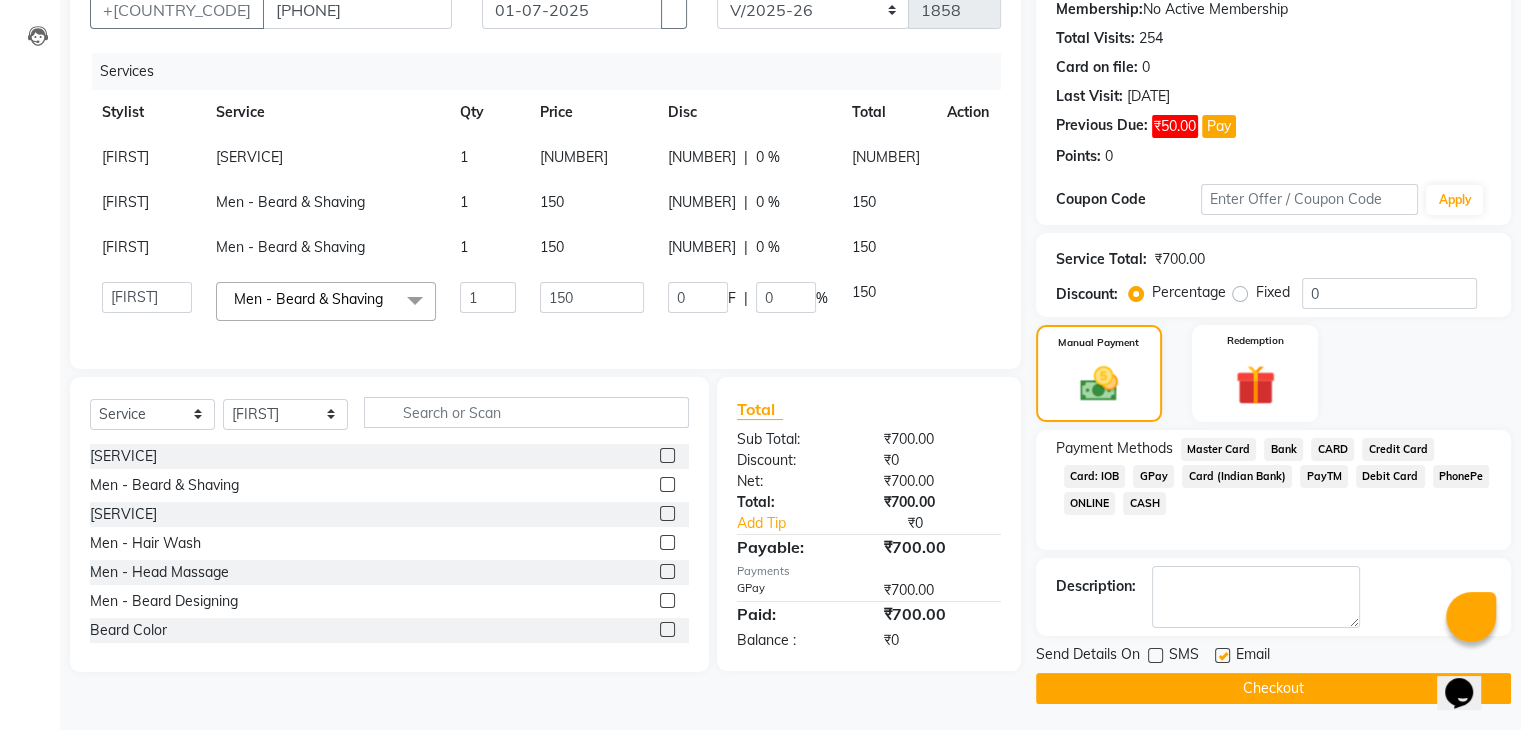 click at bounding box center (1222, 655) 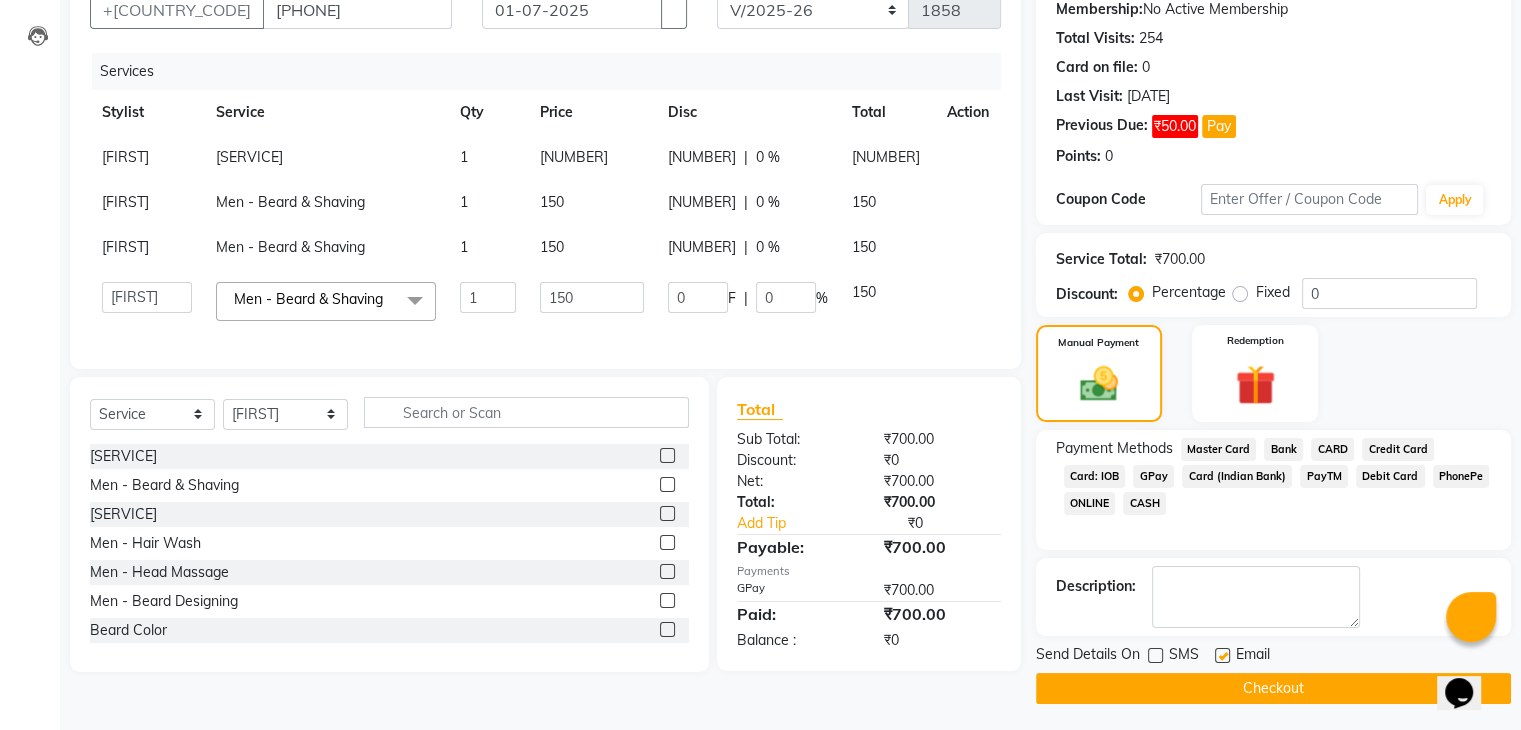 click at bounding box center (1221, 656) 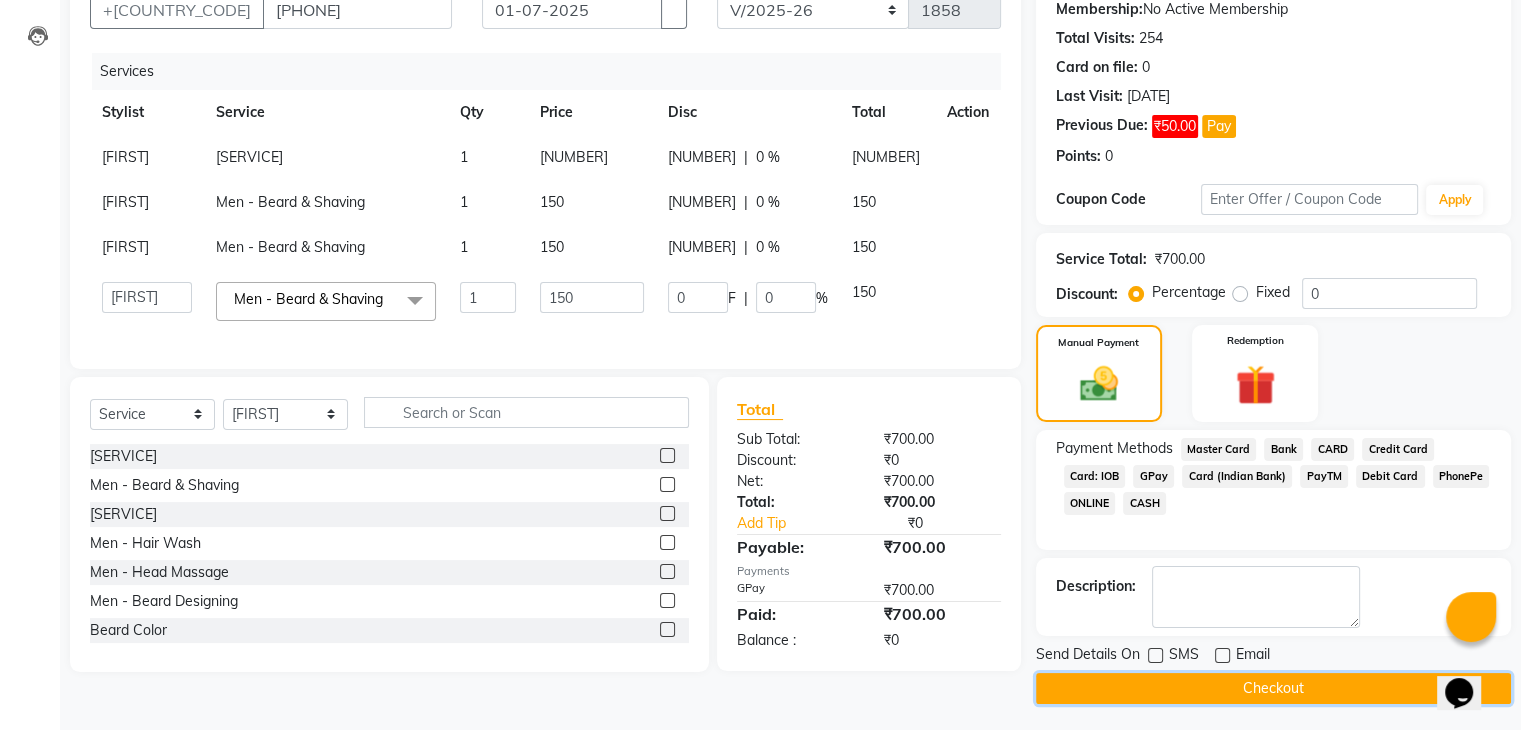 click on "Checkout" at bounding box center [1273, 688] 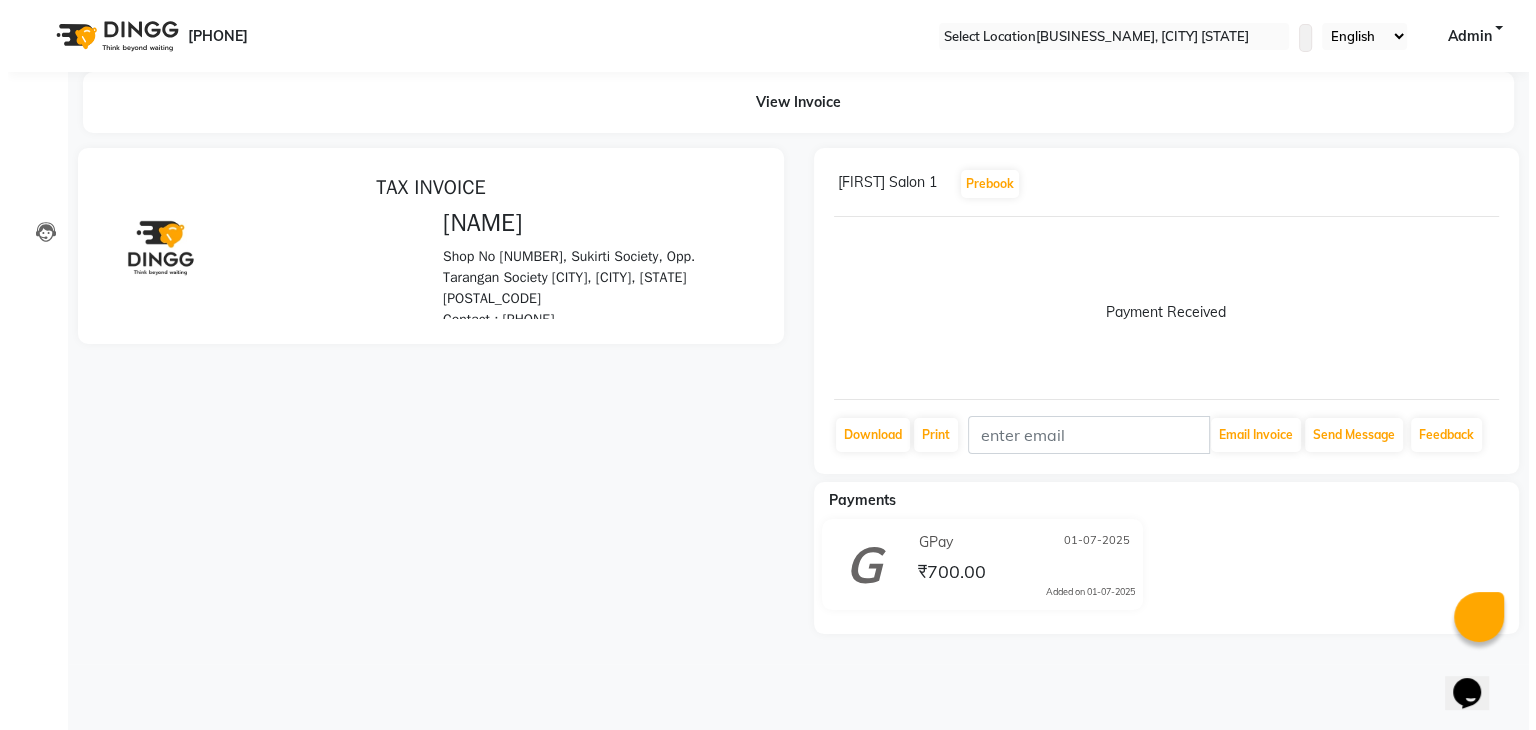 scroll, scrollTop: 0, scrollLeft: 0, axis: both 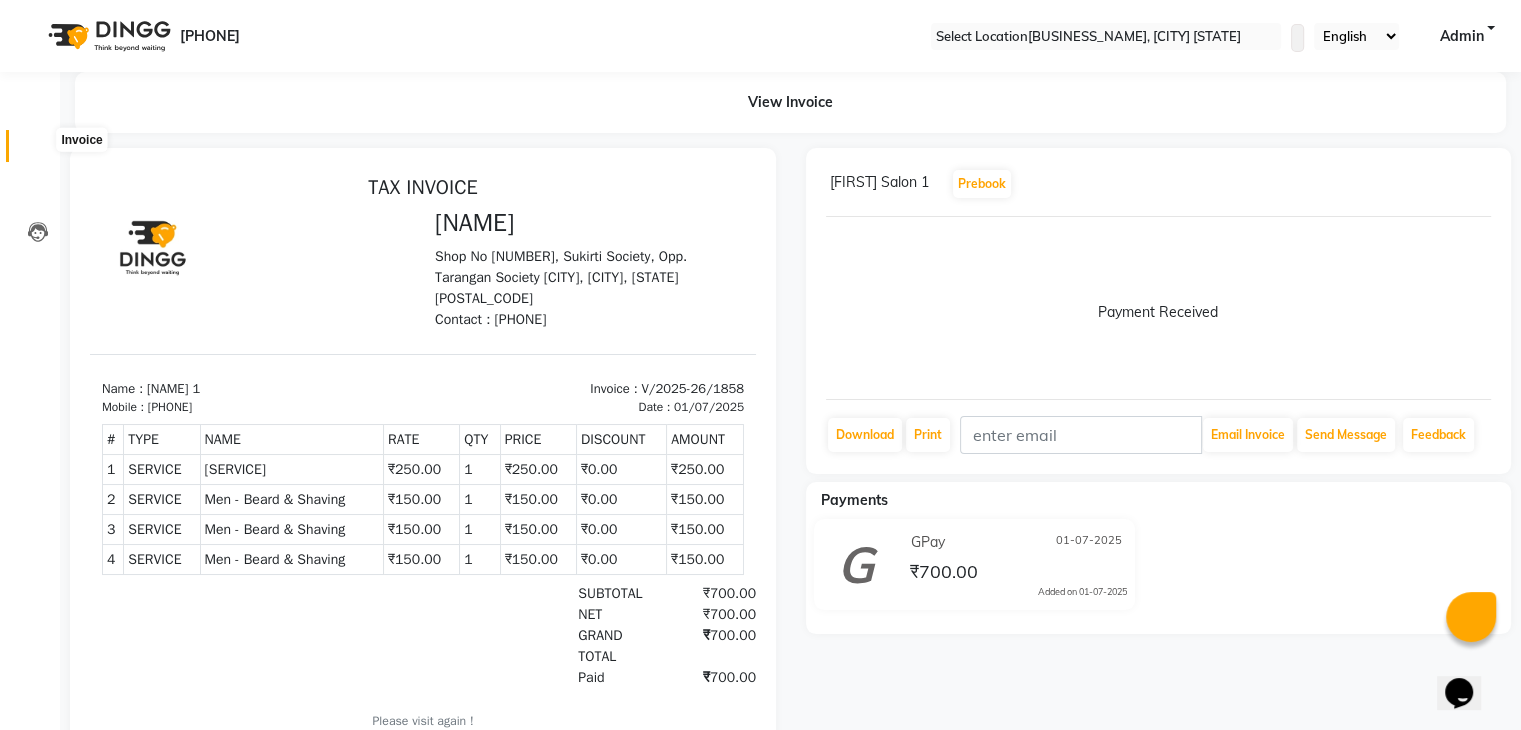 click at bounding box center [38, 151] 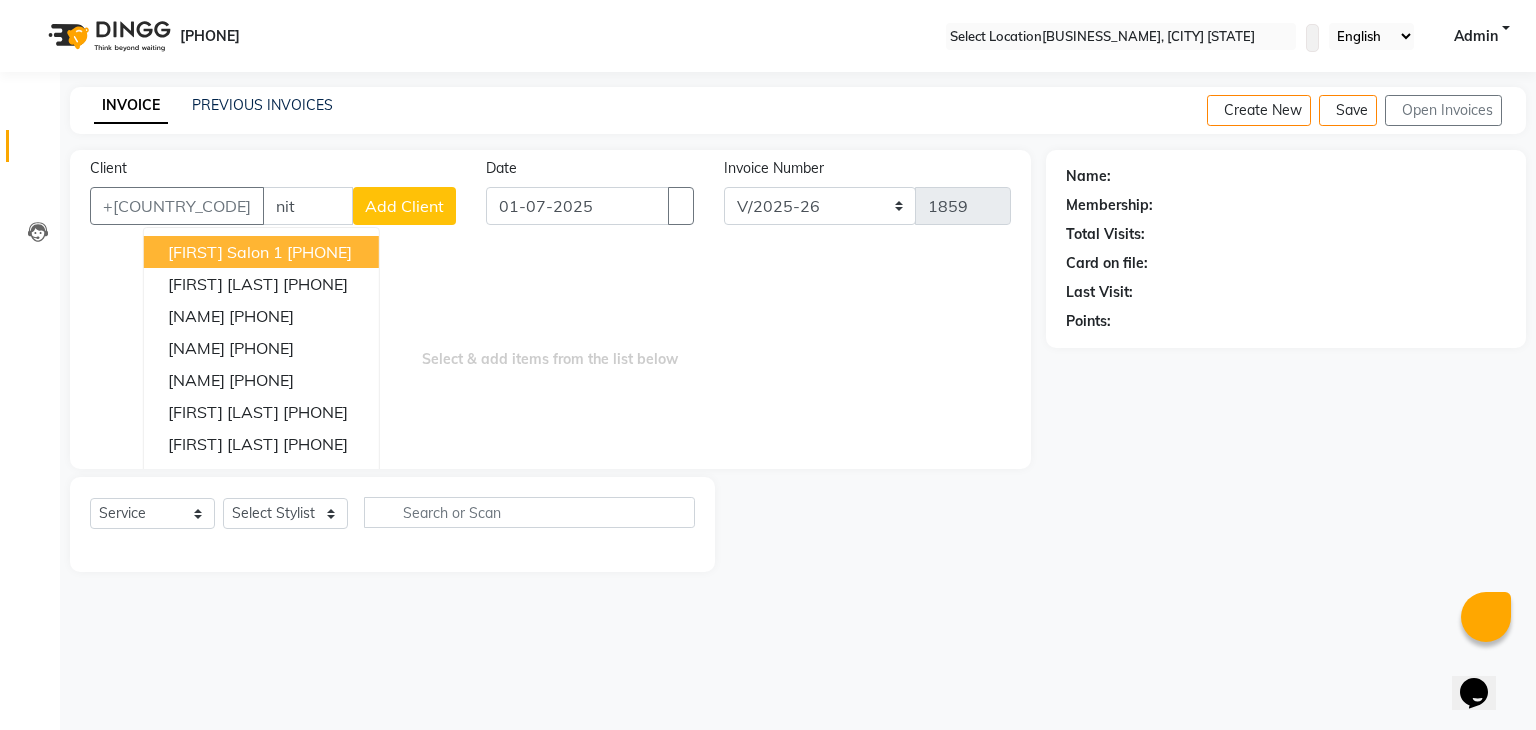 click on "[PHONE]" at bounding box center (319, 252) 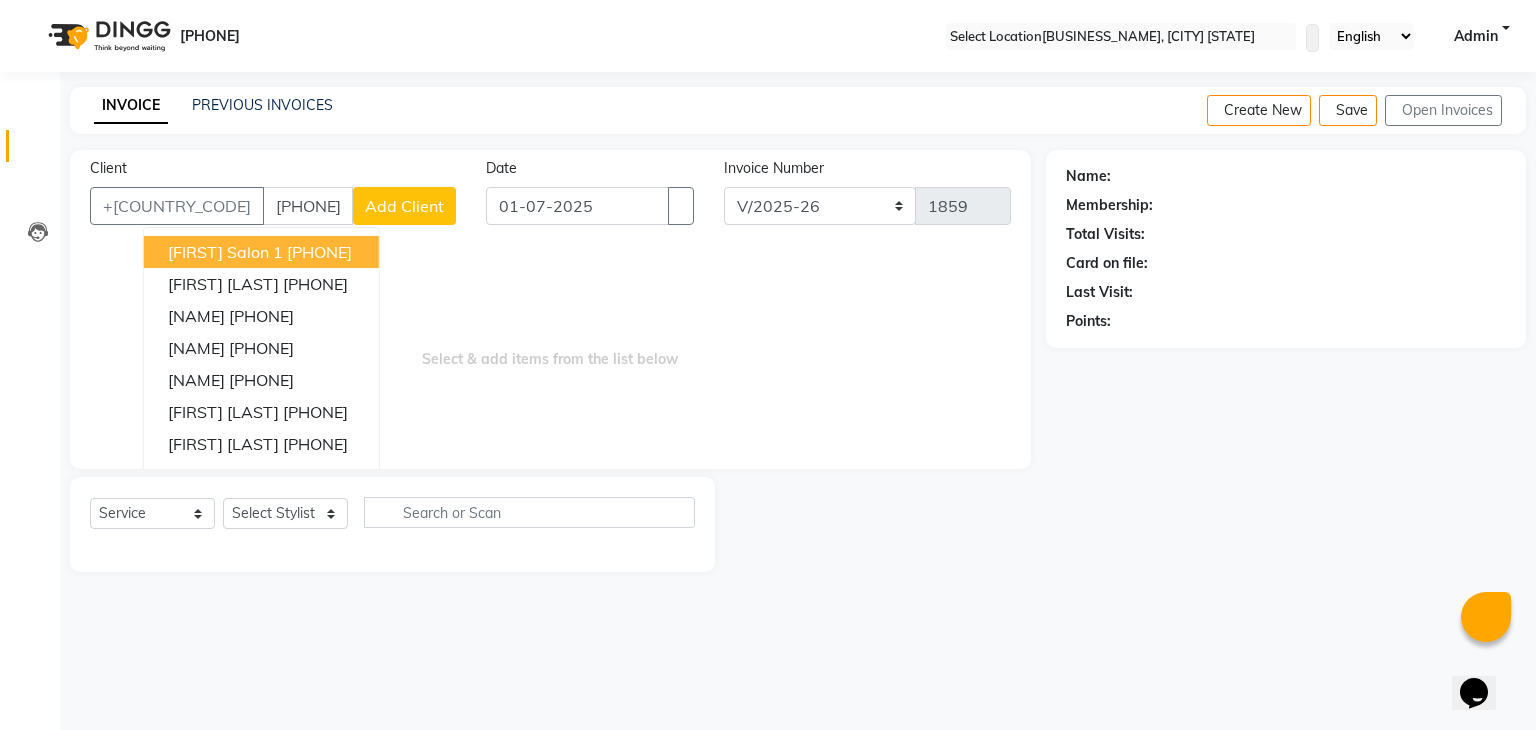 type on "[PHONE]" 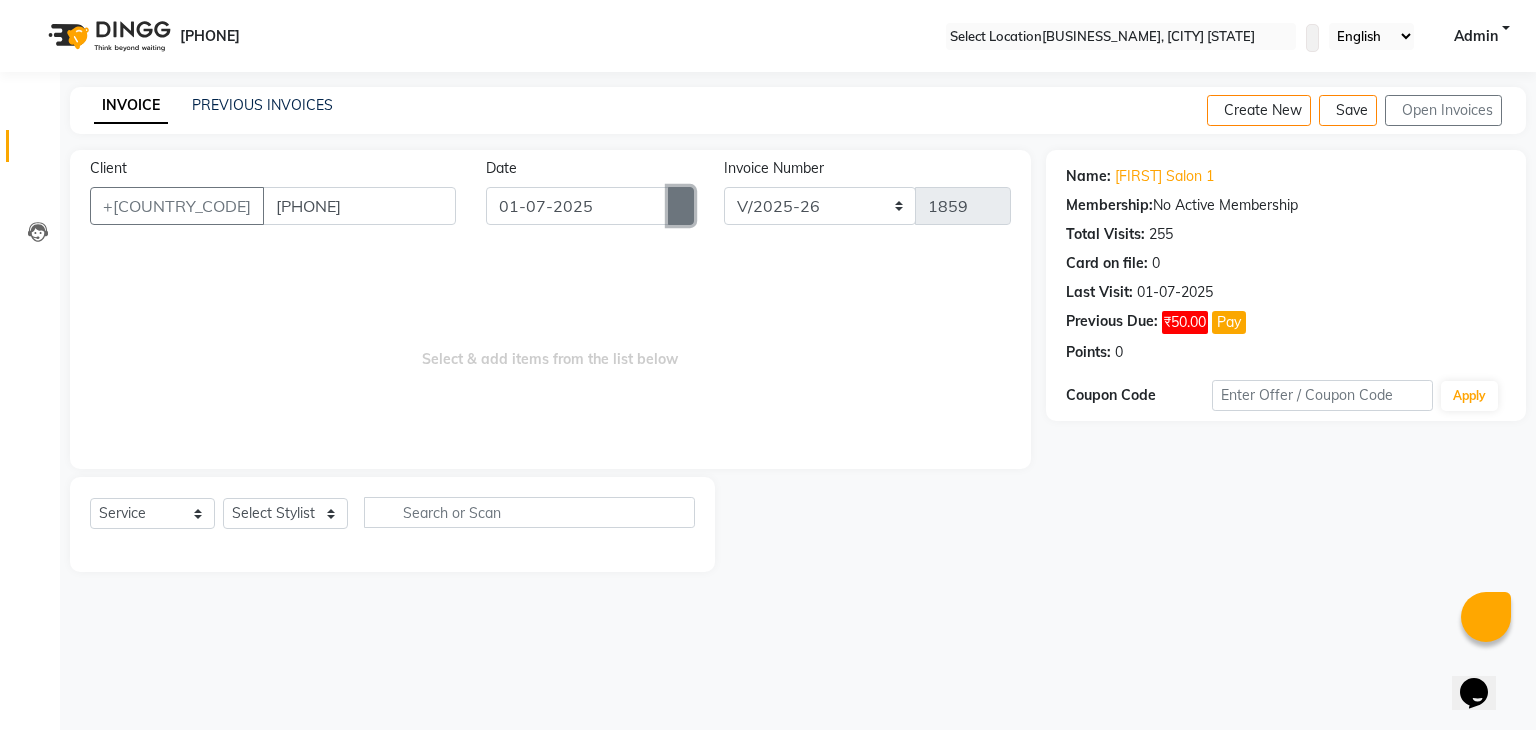 drag, startPoint x: 675, startPoint y: 201, endPoint x: 681, endPoint y: 213, distance: 13.416408 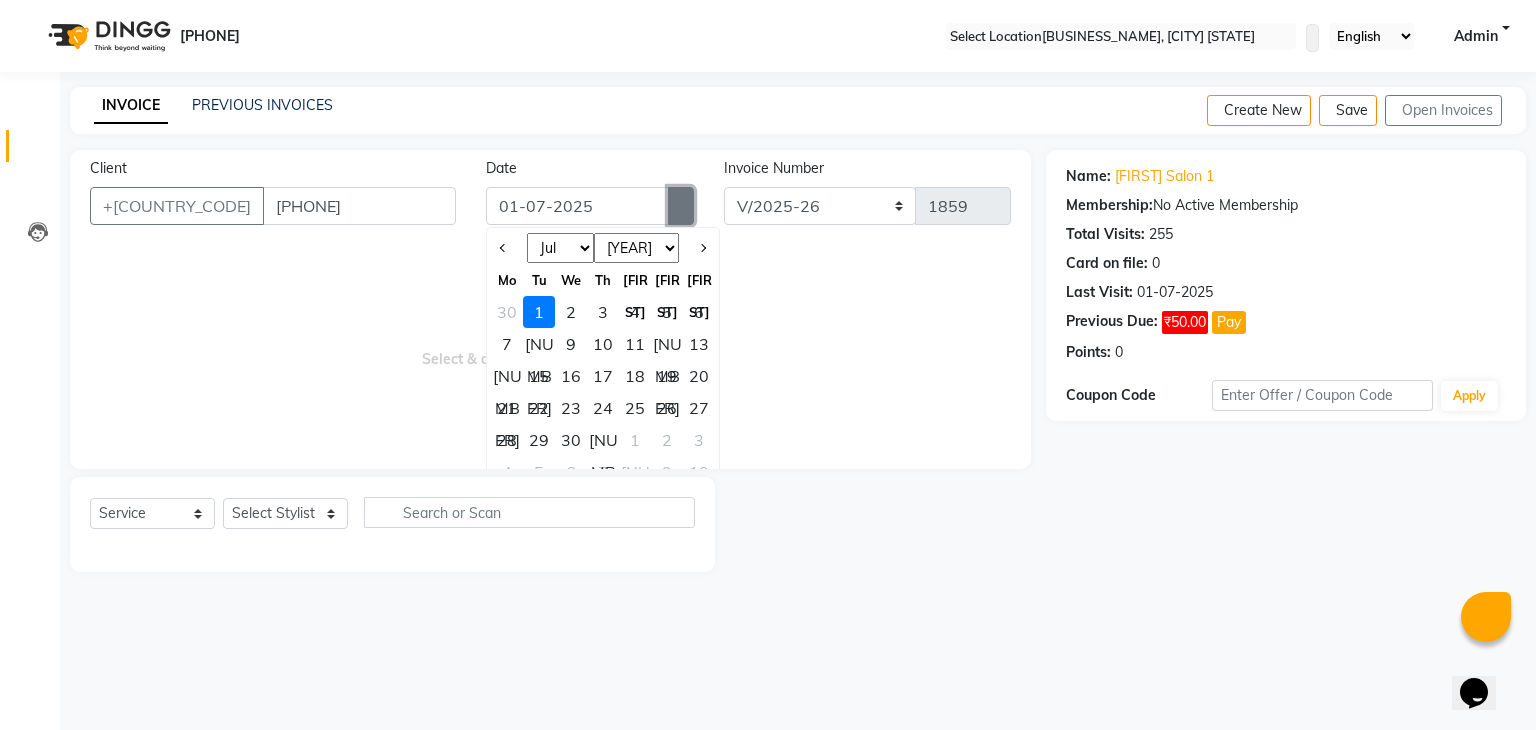 click at bounding box center (681, 206) 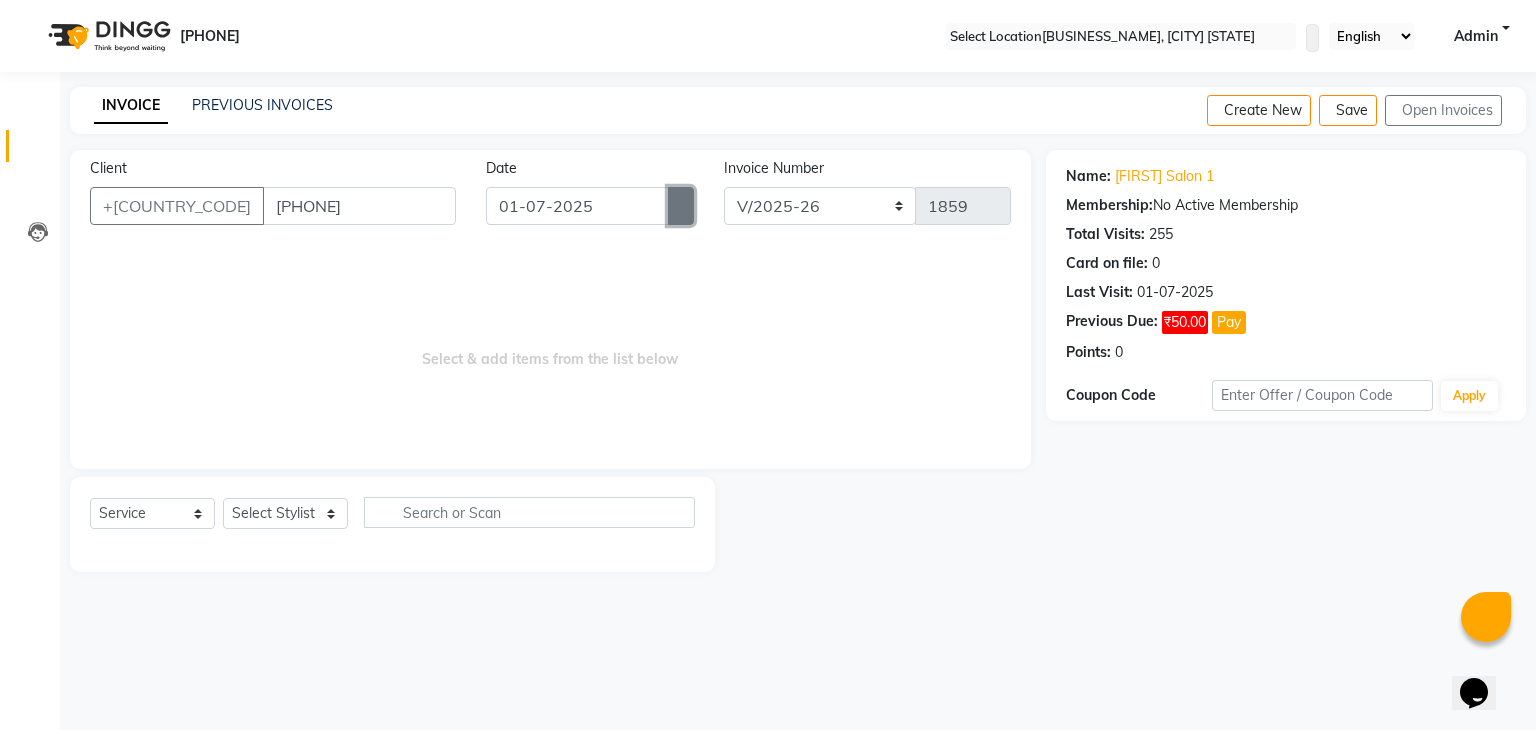 click at bounding box center (681, 206) 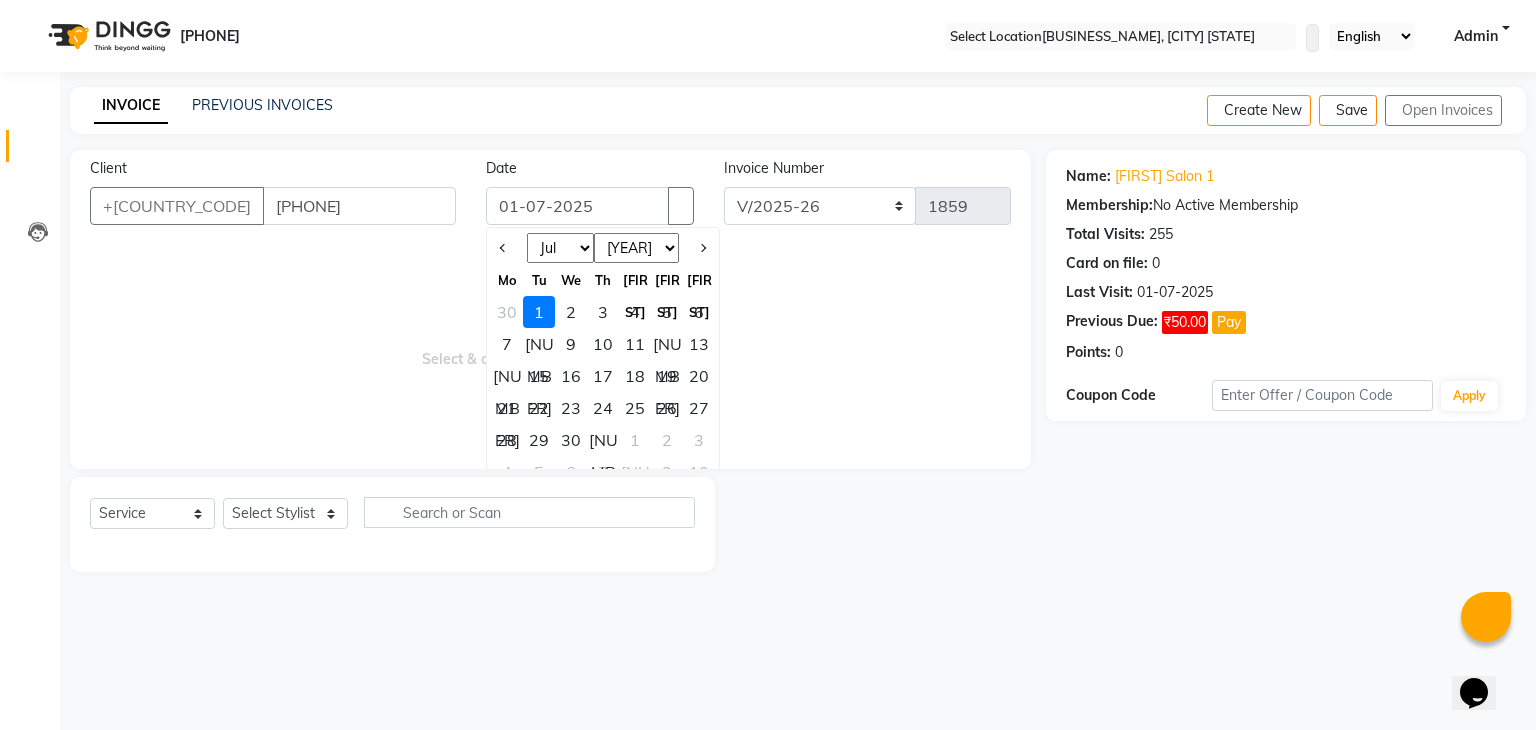click on "30" at bounding box center [507, 312] 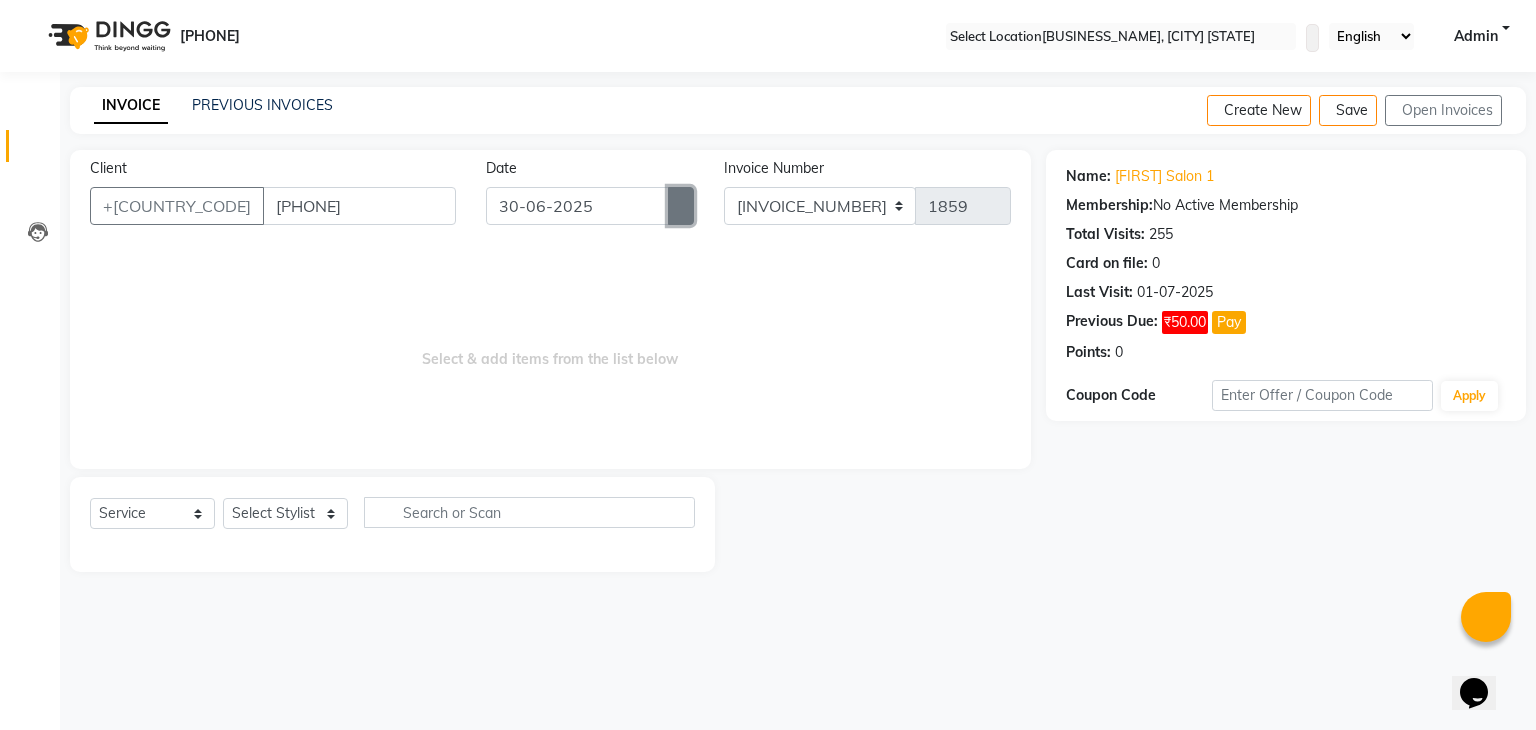 click at bounding box center (681, 206) 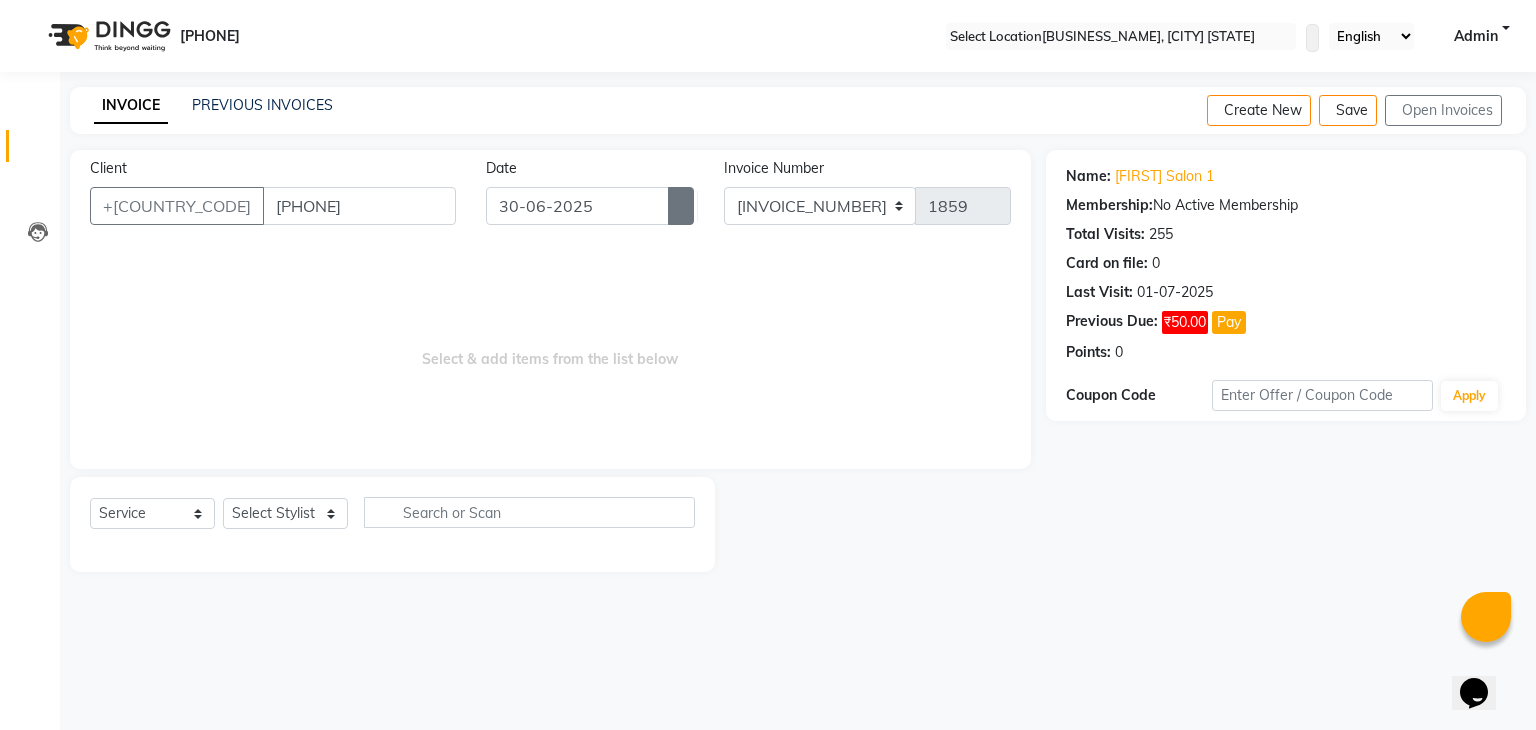 scroll, scrollTop: 20, scrollLeft: 0, axis: vertical 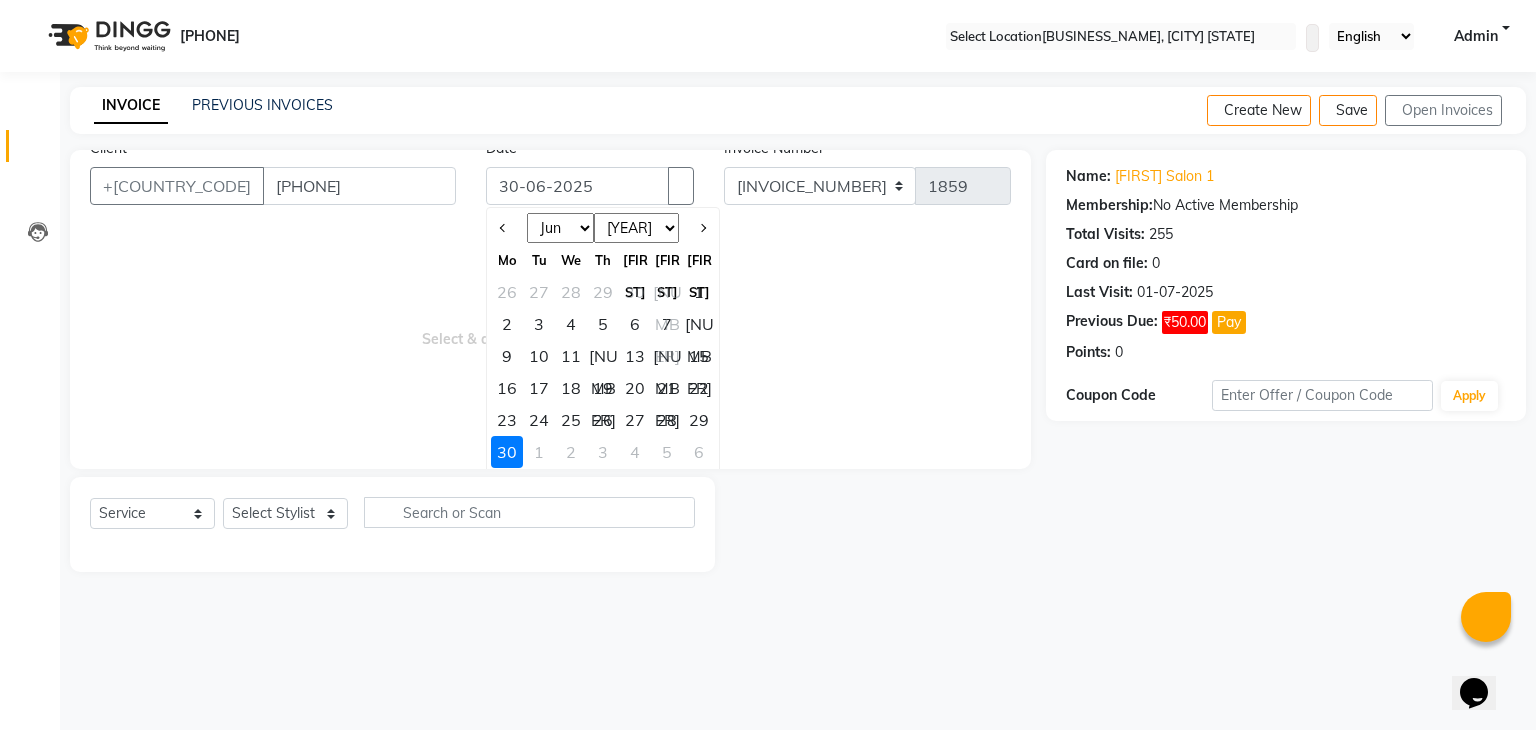 click on "29" at bounding box center [699, 420] 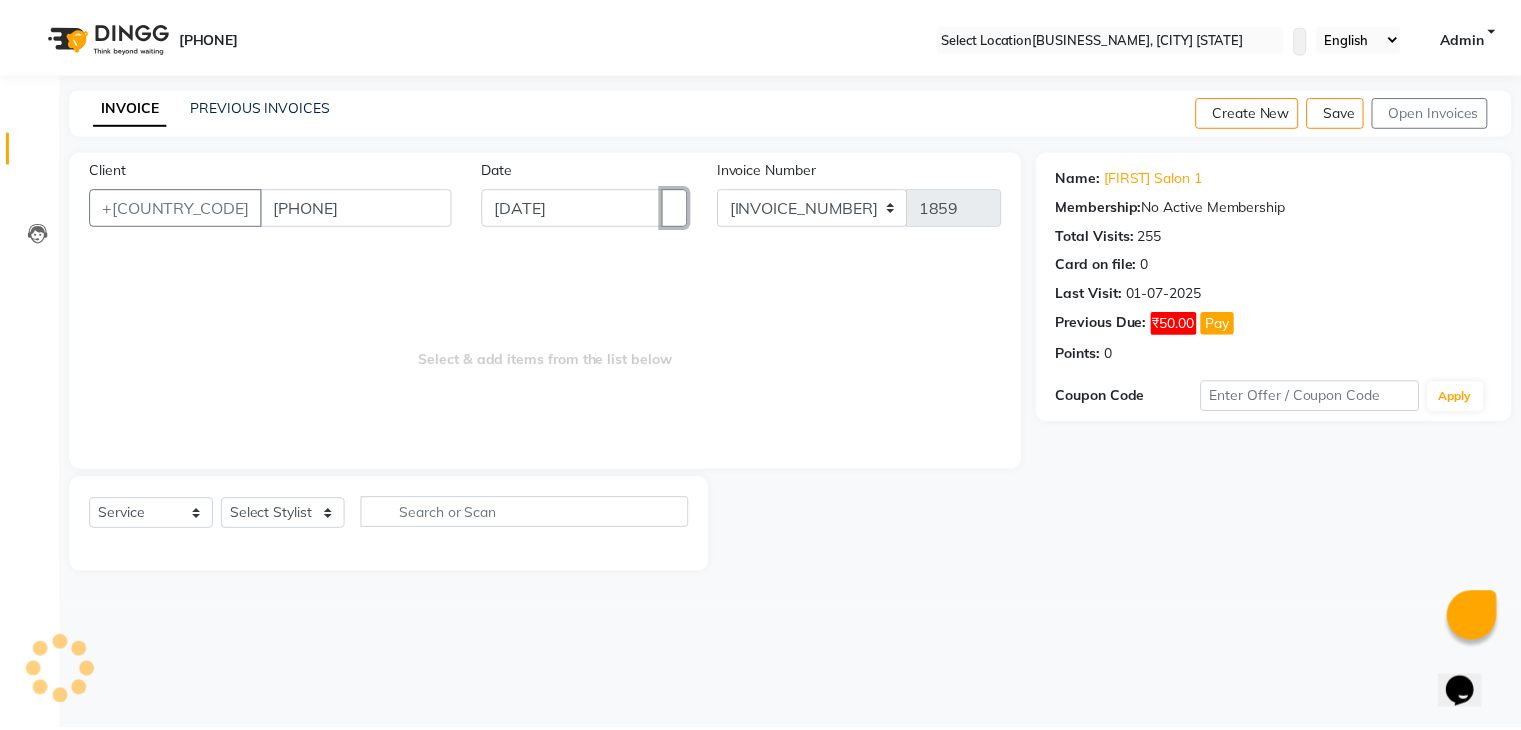 scroll, scrollTop: 0, scrollLeft: 0, axis: both 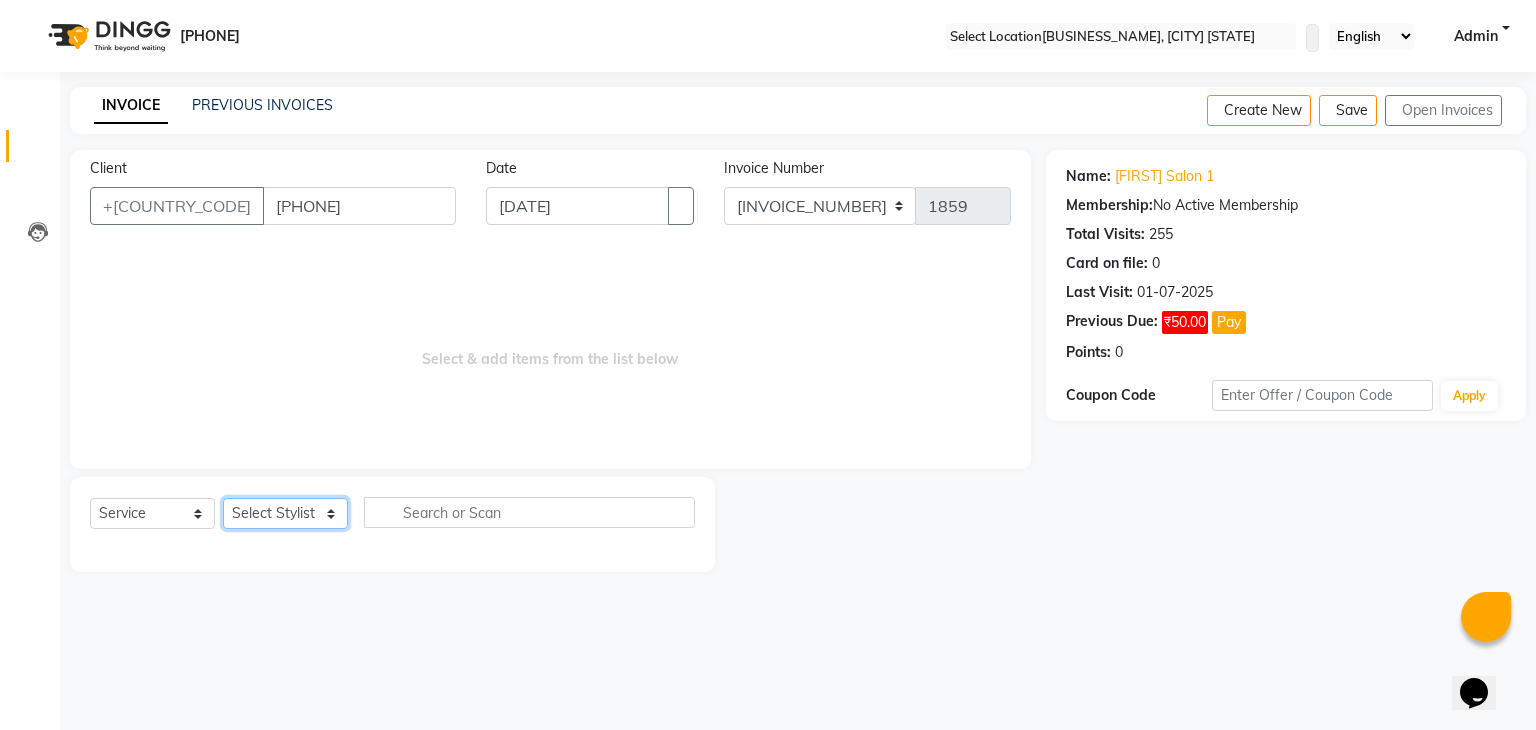 click on "Select Stylist [FIRST] [FIRST] [FIRST] [FIRST] [FIRST] [FIRST] [FIRST] [FIRST] [FIRST] [FIRST] [FIRST]" at bounding box center [285, 513] 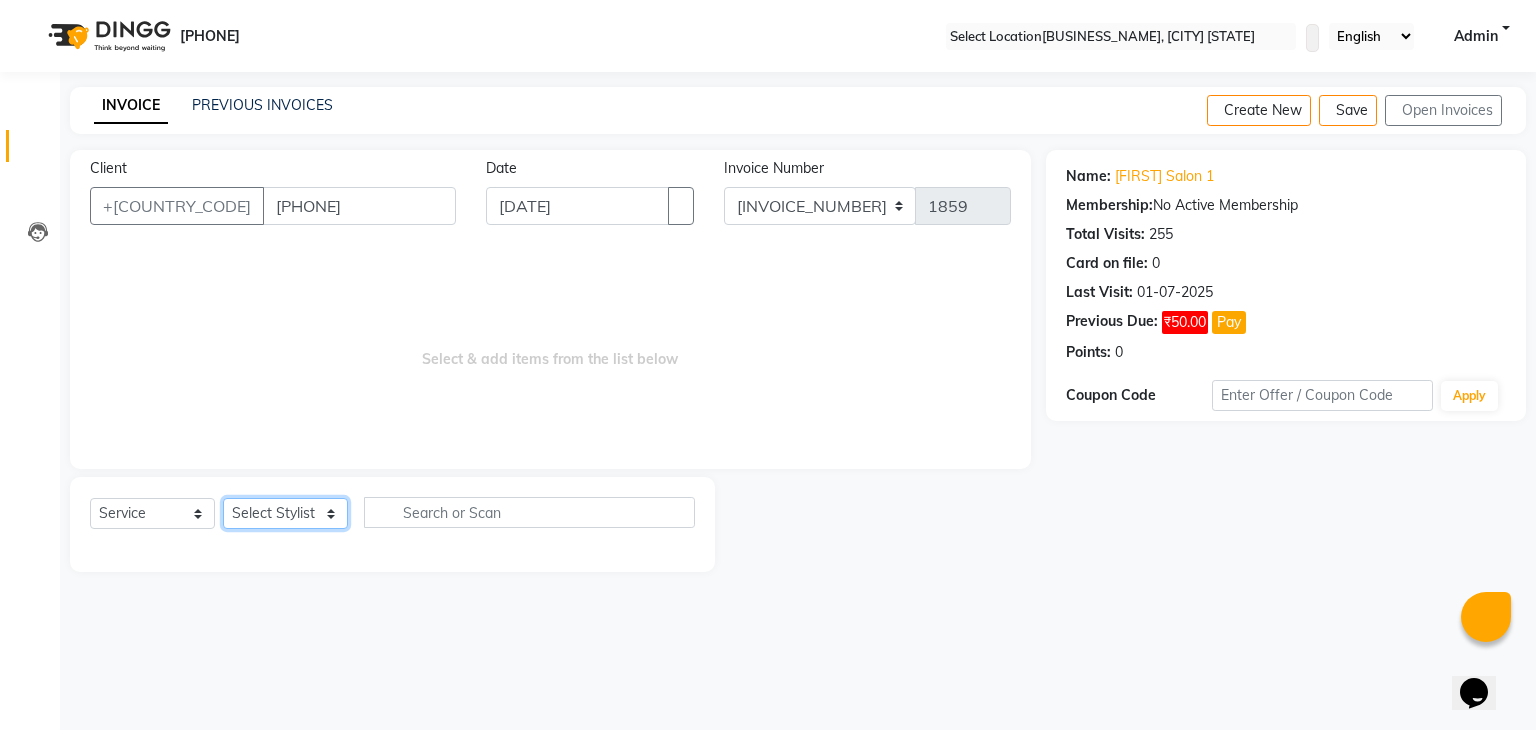 select on "75699" 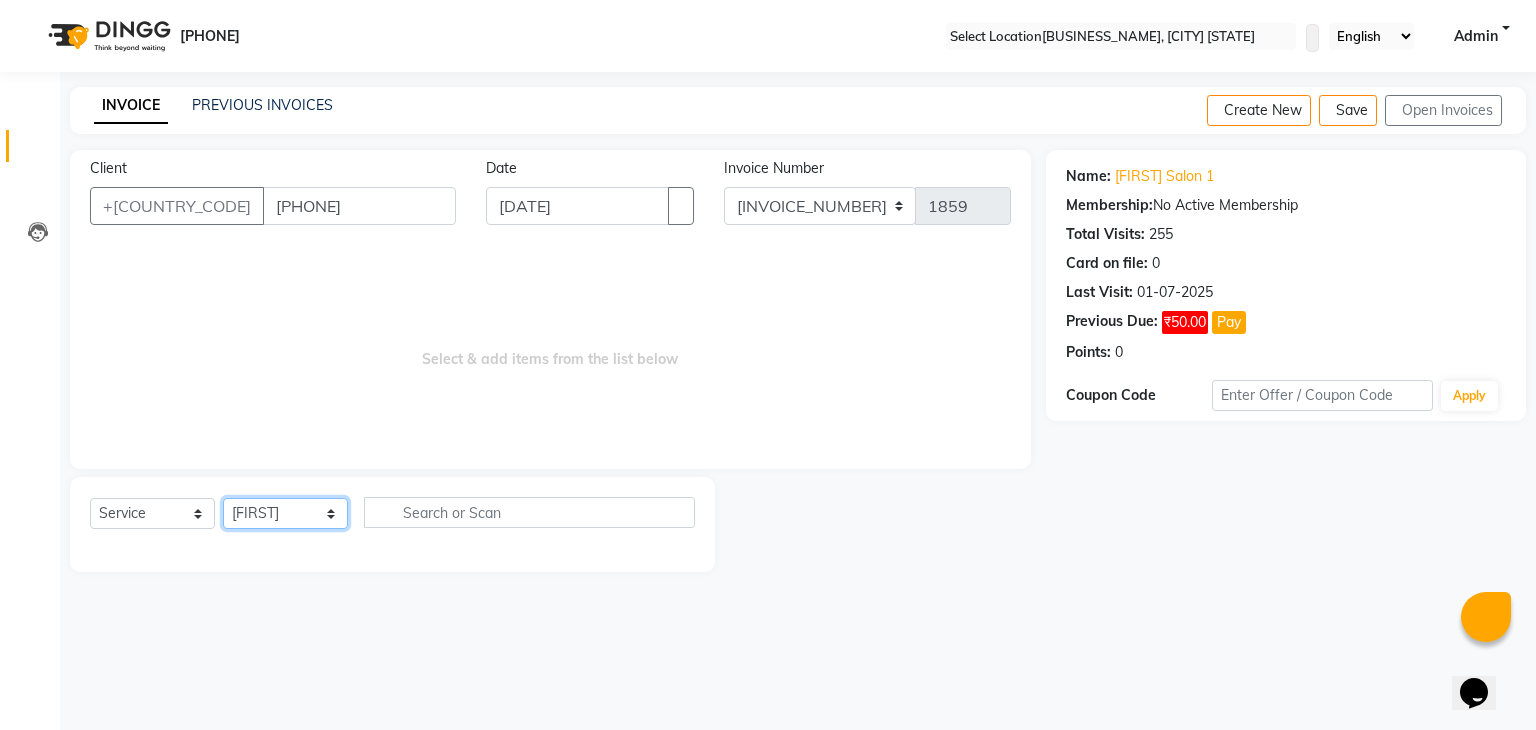 click on "Select Stylist [FIRST] [FIRST] [FIRST] [FIRST] [FIRST] [FIRST] [FIRST] [FIRST] [FIRST] [FIRST] [FIRST]" at bounding box center [285, 513] 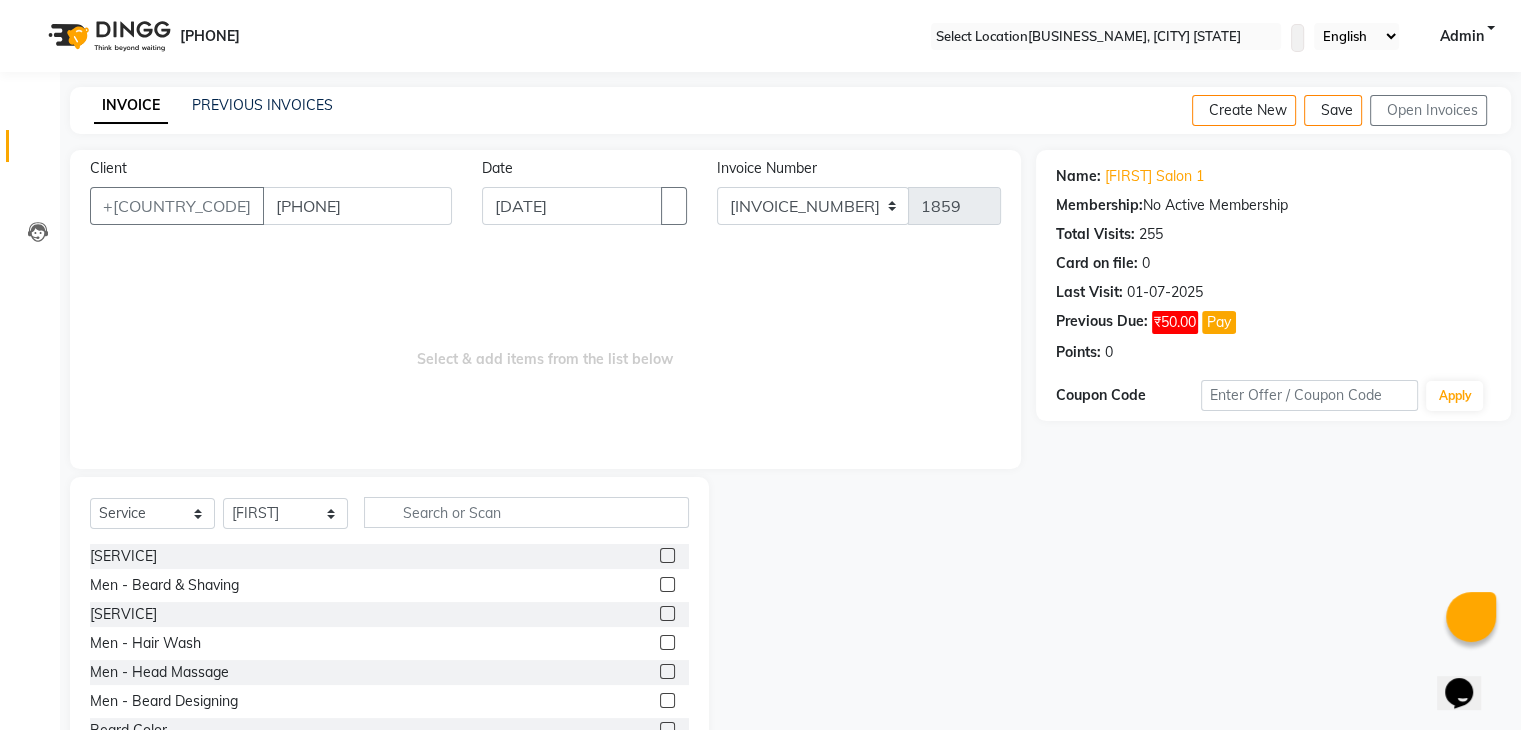 click at bounding box center [667, 555] 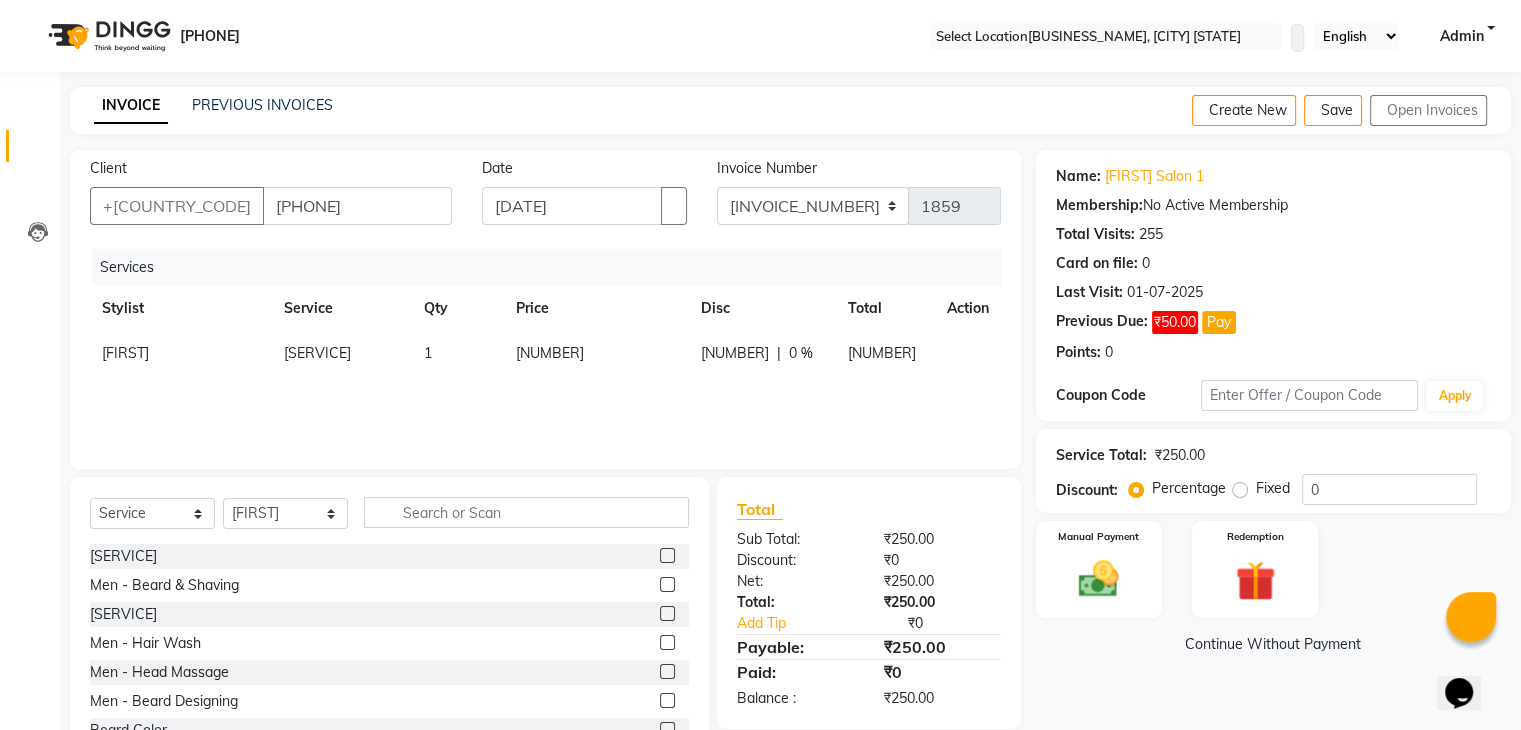 scroll, scrollTop: 72, scrollLeft: 0, axis: vertical 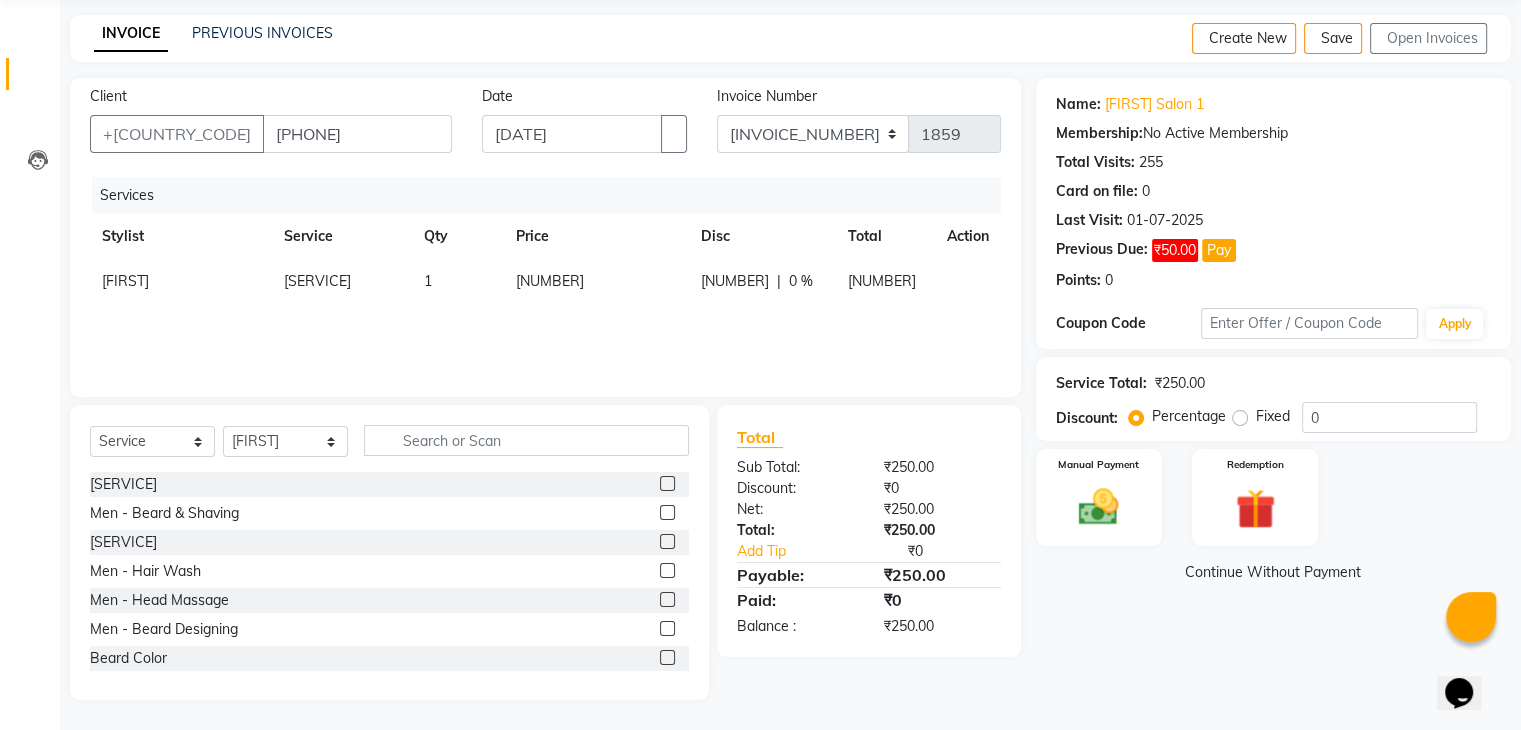 click at bounding box center (667, 483) 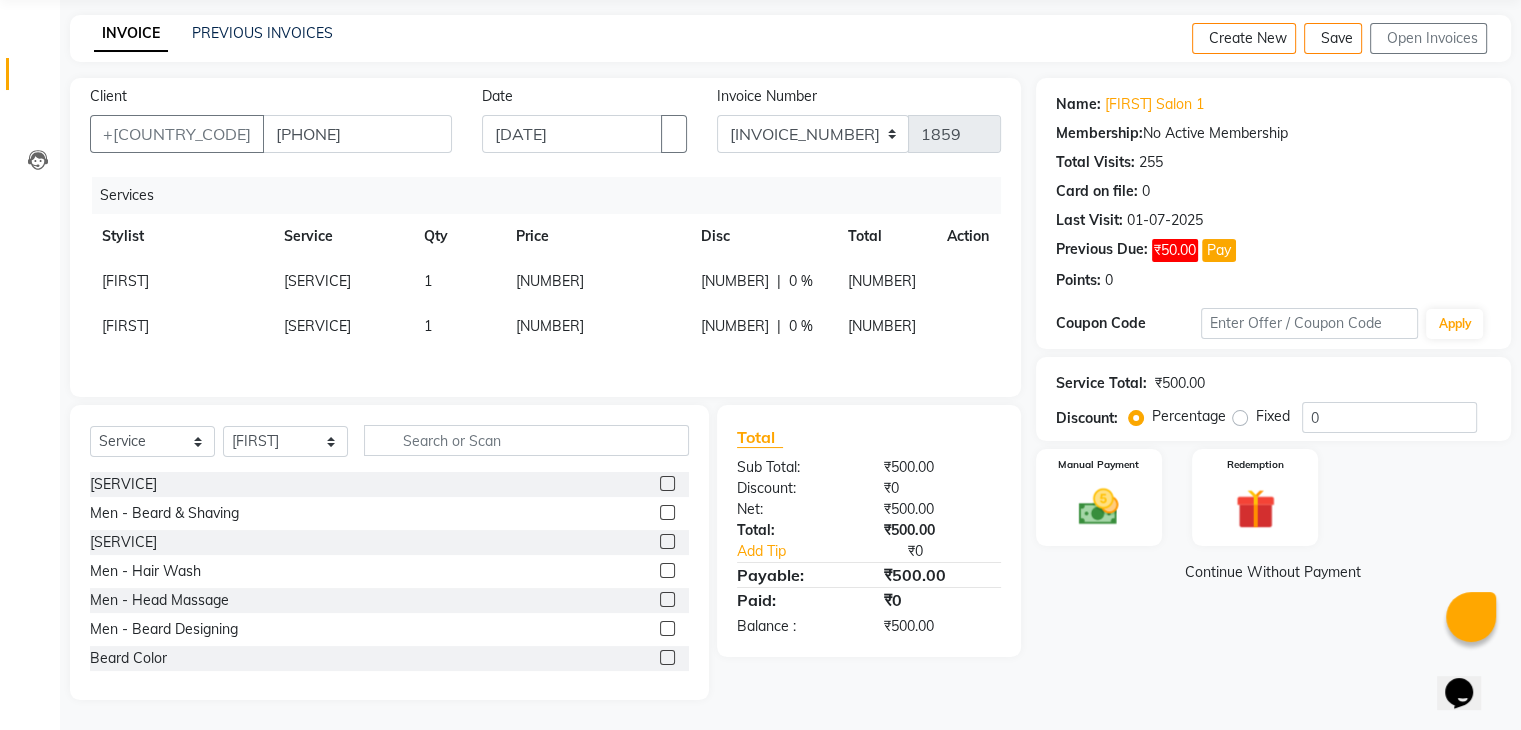 click at bounding box center [667, 512] 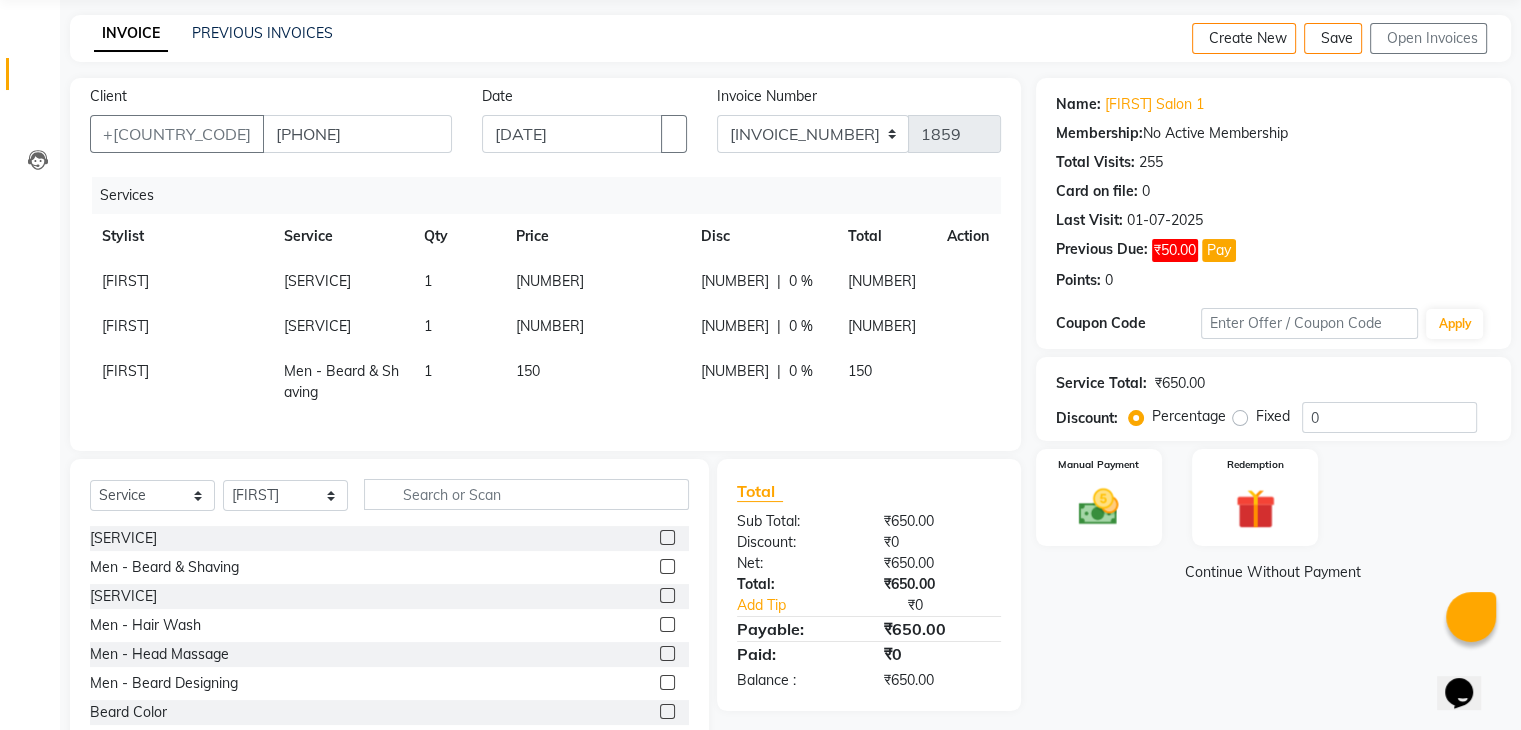 click at bounding box center (667, 537) 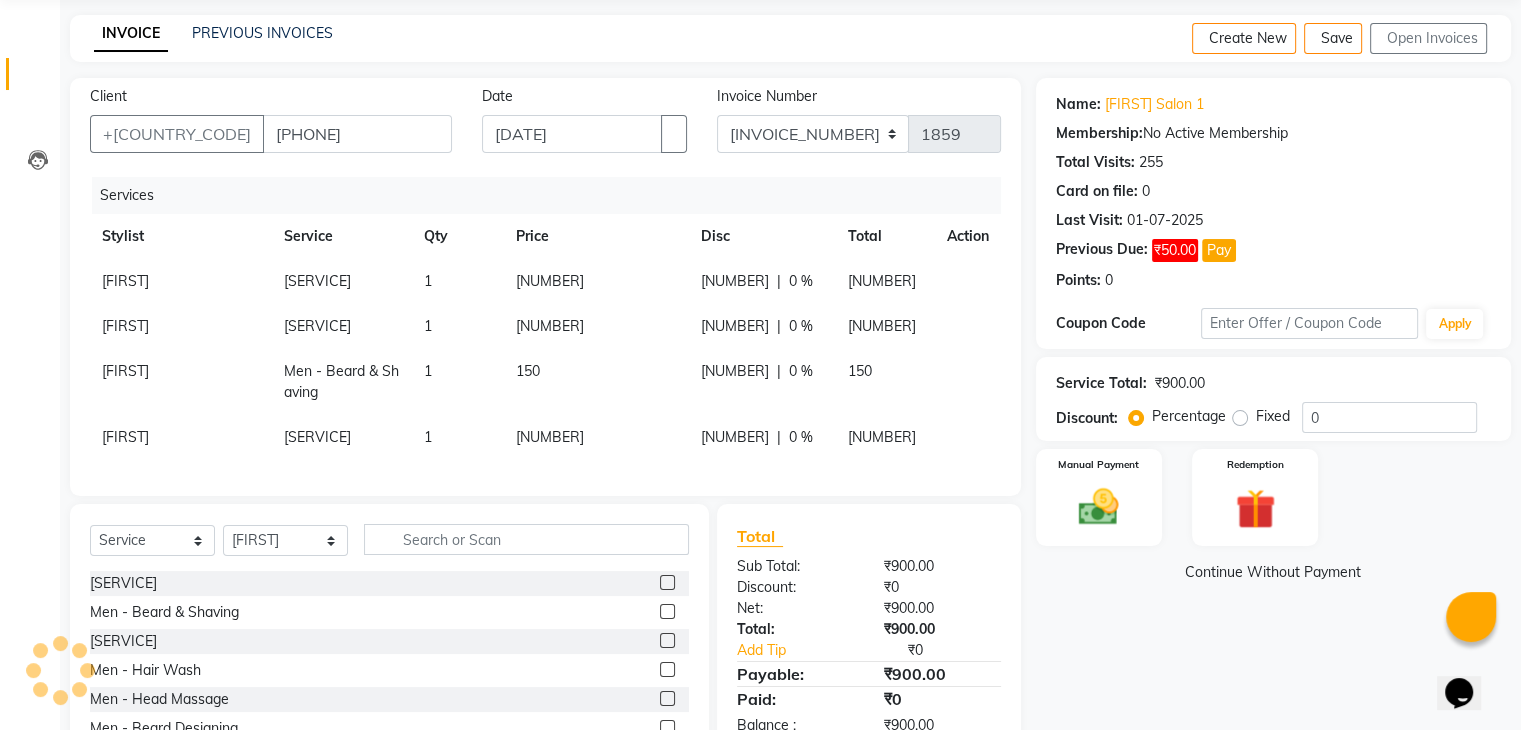 click at bounding box center [667, 611] 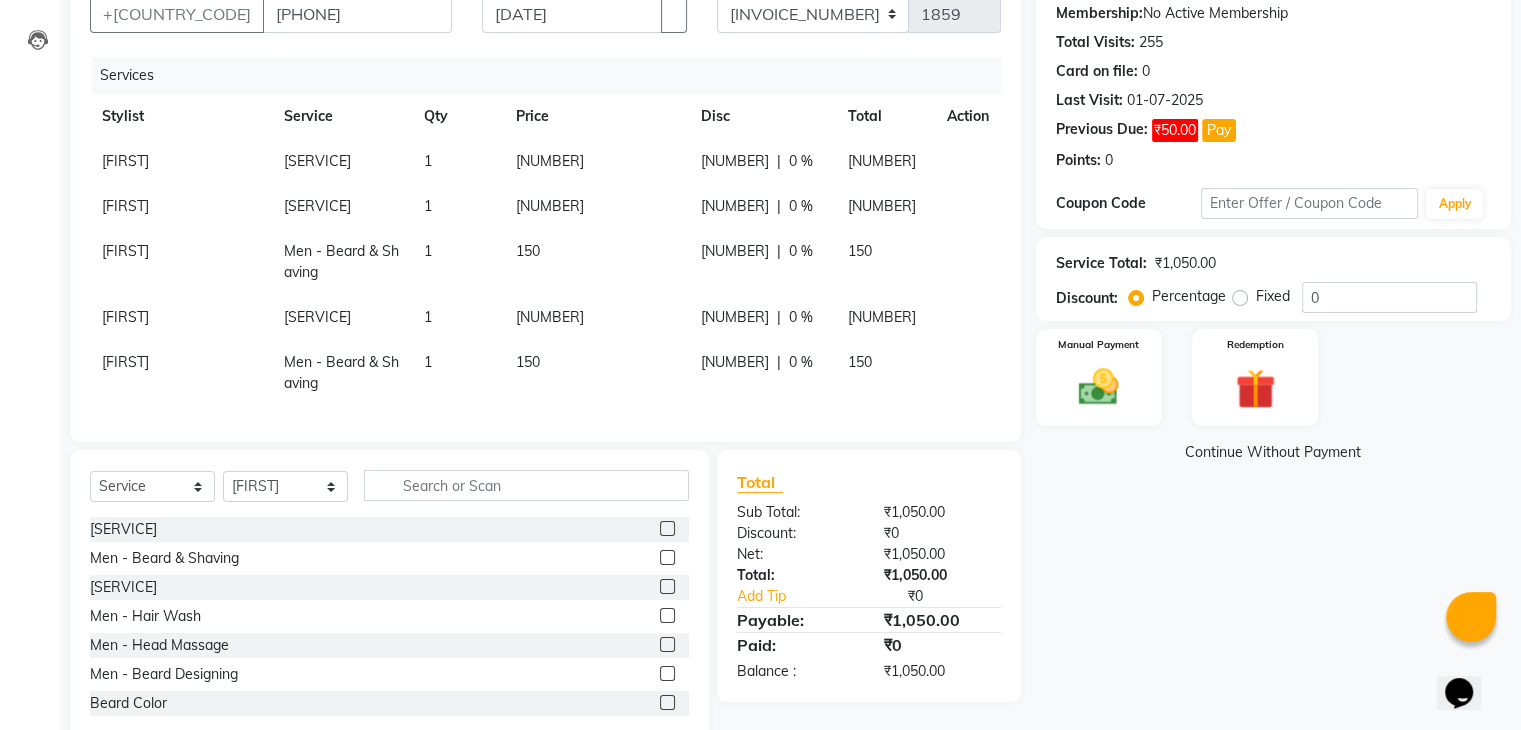 scroll, scrollTop: 200, scrollLeft: 0, axis: vertical 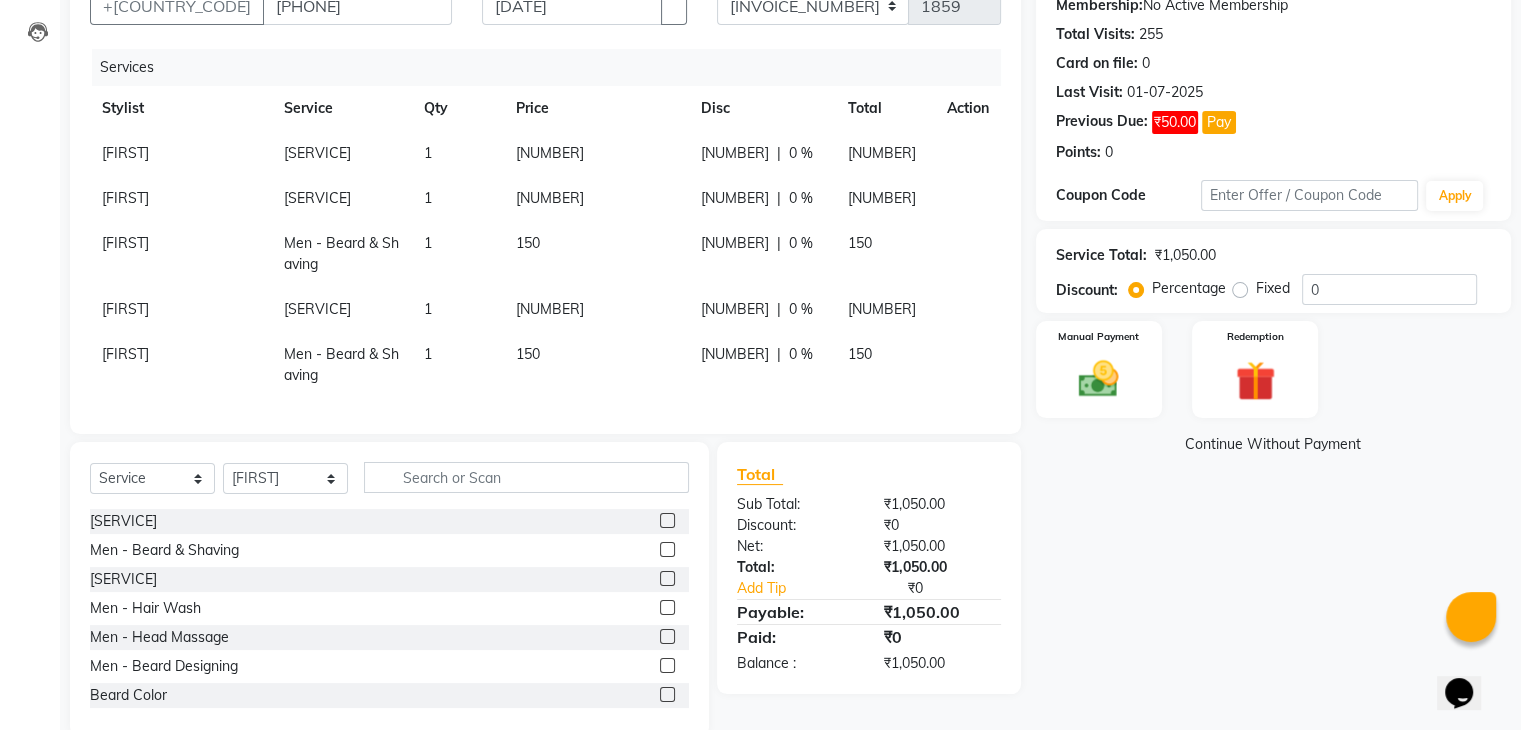 click at bounding box center [667, 549] 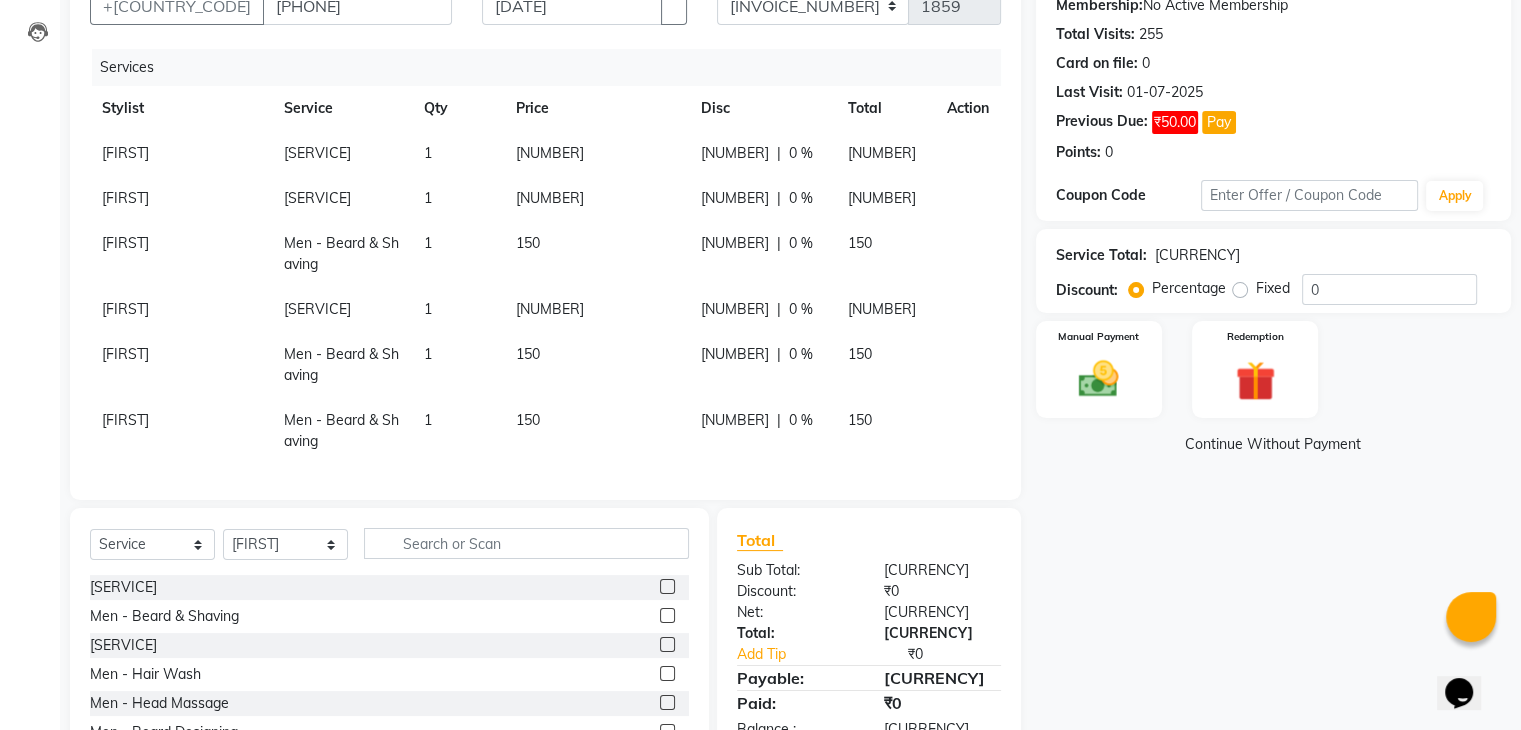 click at bounding box center (667, 586) 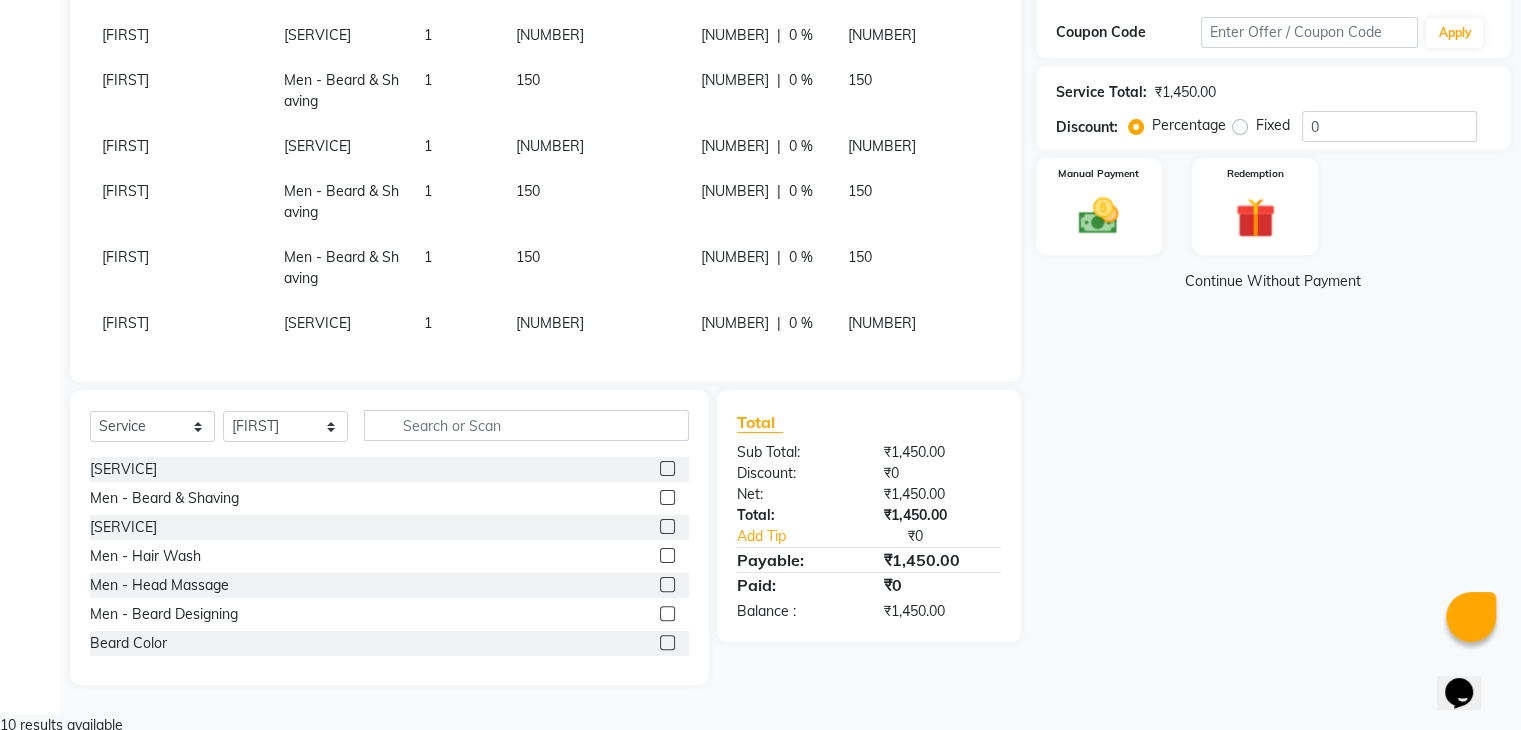 scroll, scrollTop: 13, scrollLeft: 0, axis: vertical 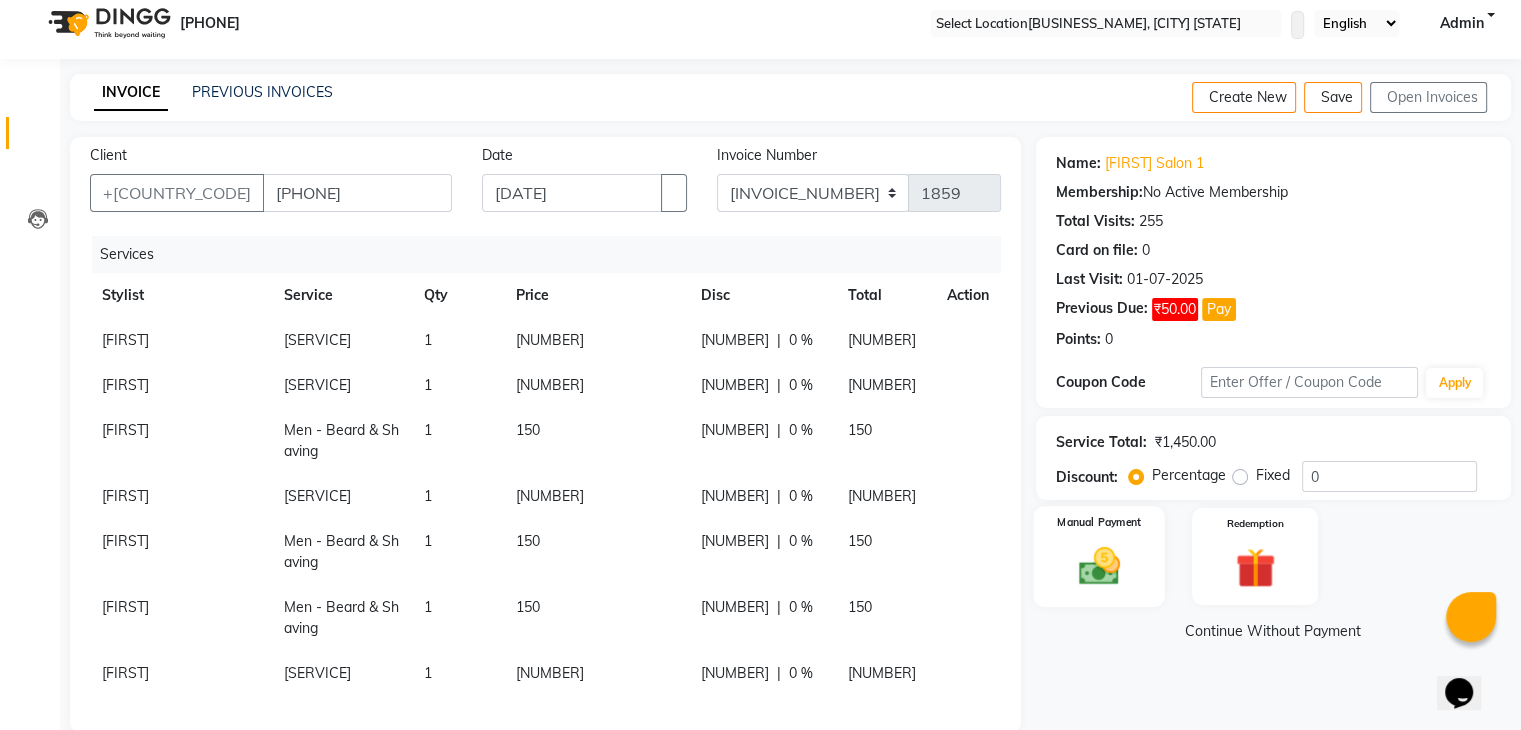 click at bounding box center [1098, 566] 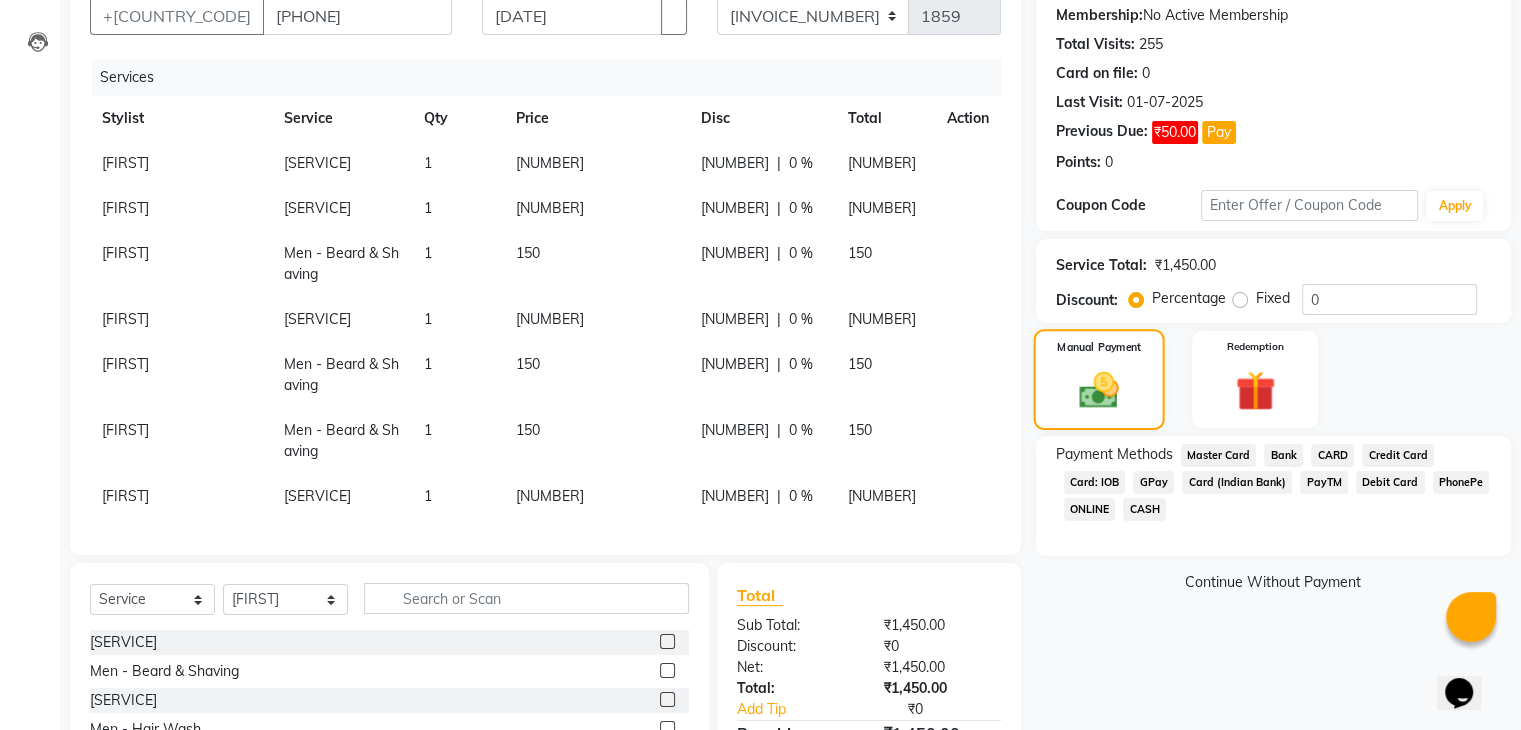 scroll, scrollTop: 193, scrollLeft: 0, axis: vertical 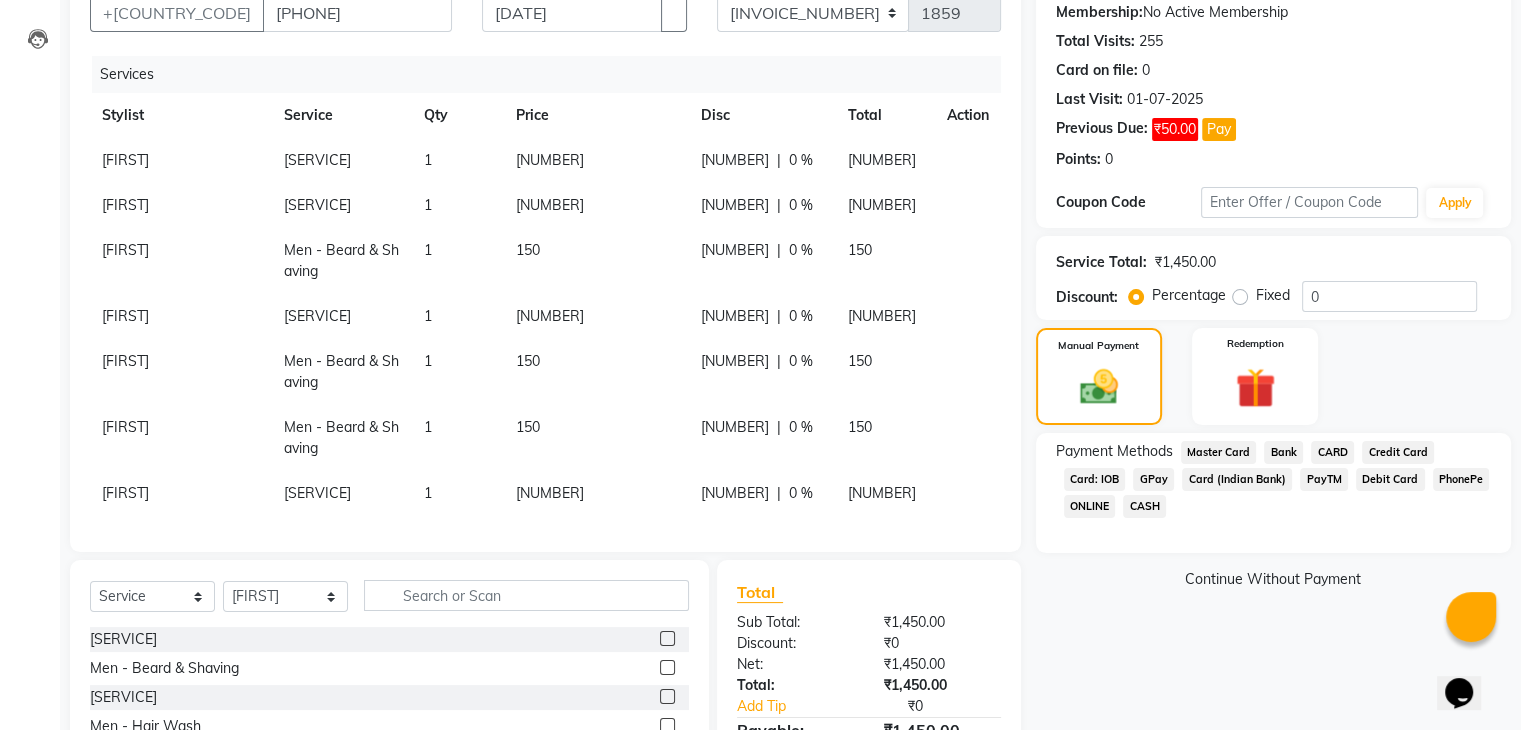 click on "CASH" at bounding box center [1219, 452] 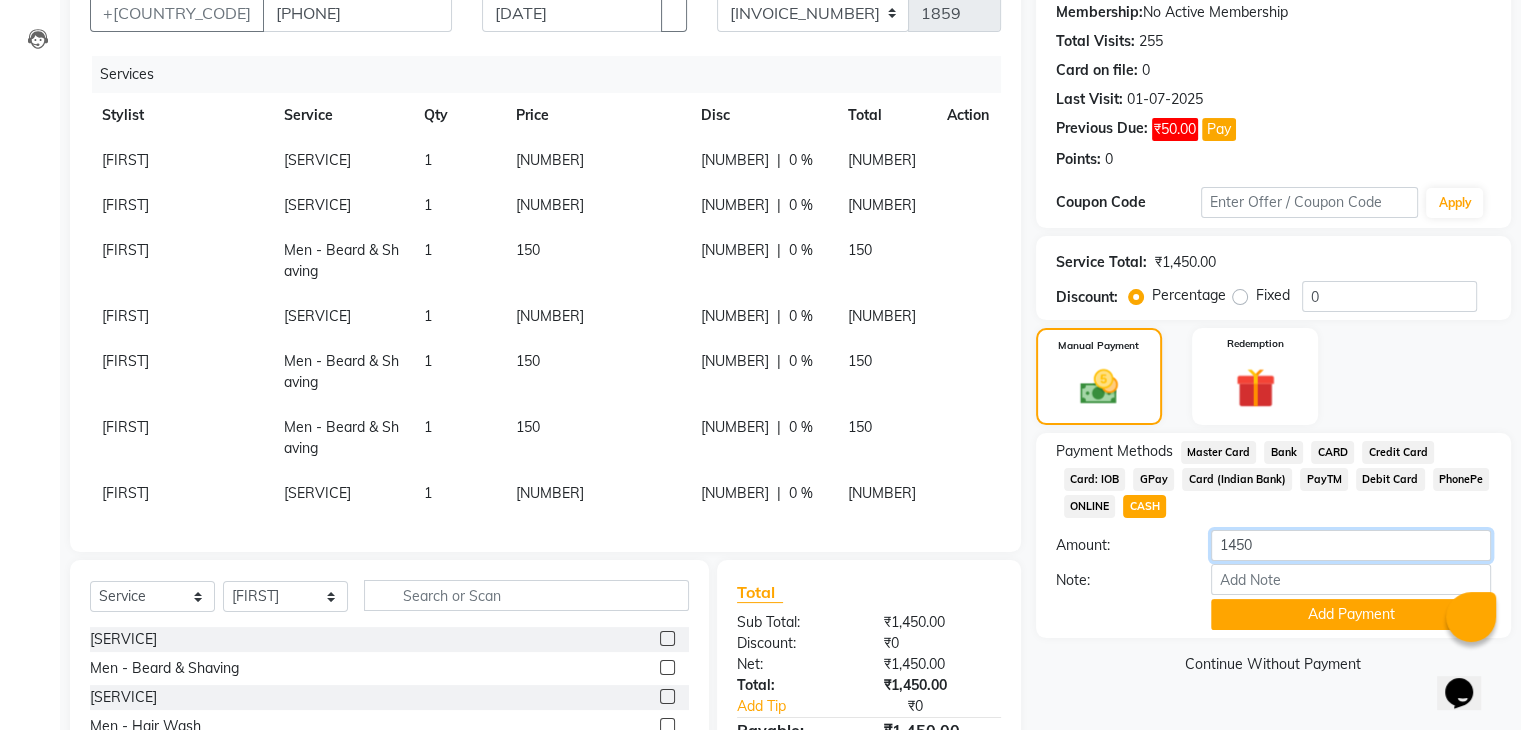 click on "1450" at bounding box center [1351, 545] 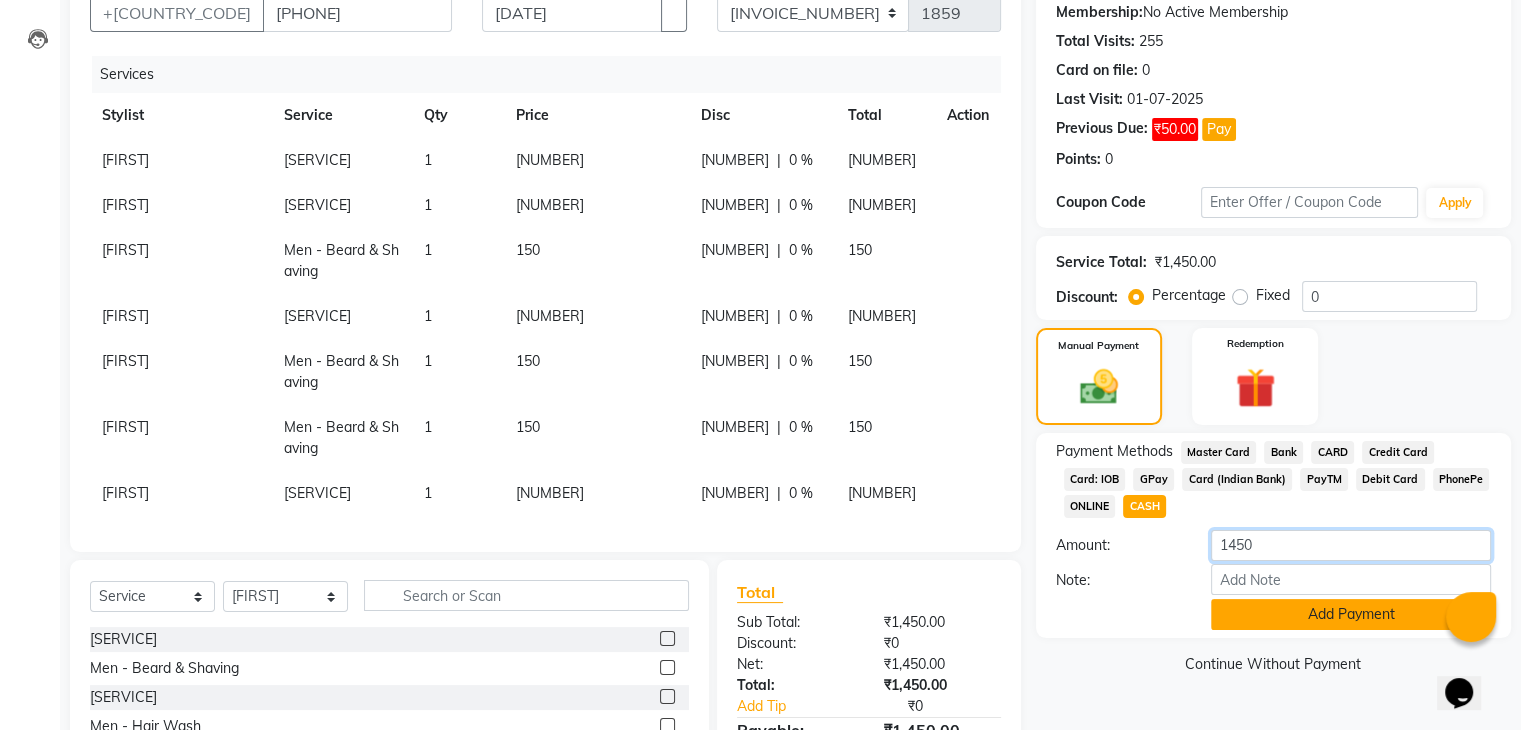 type on "[NUMBER]" 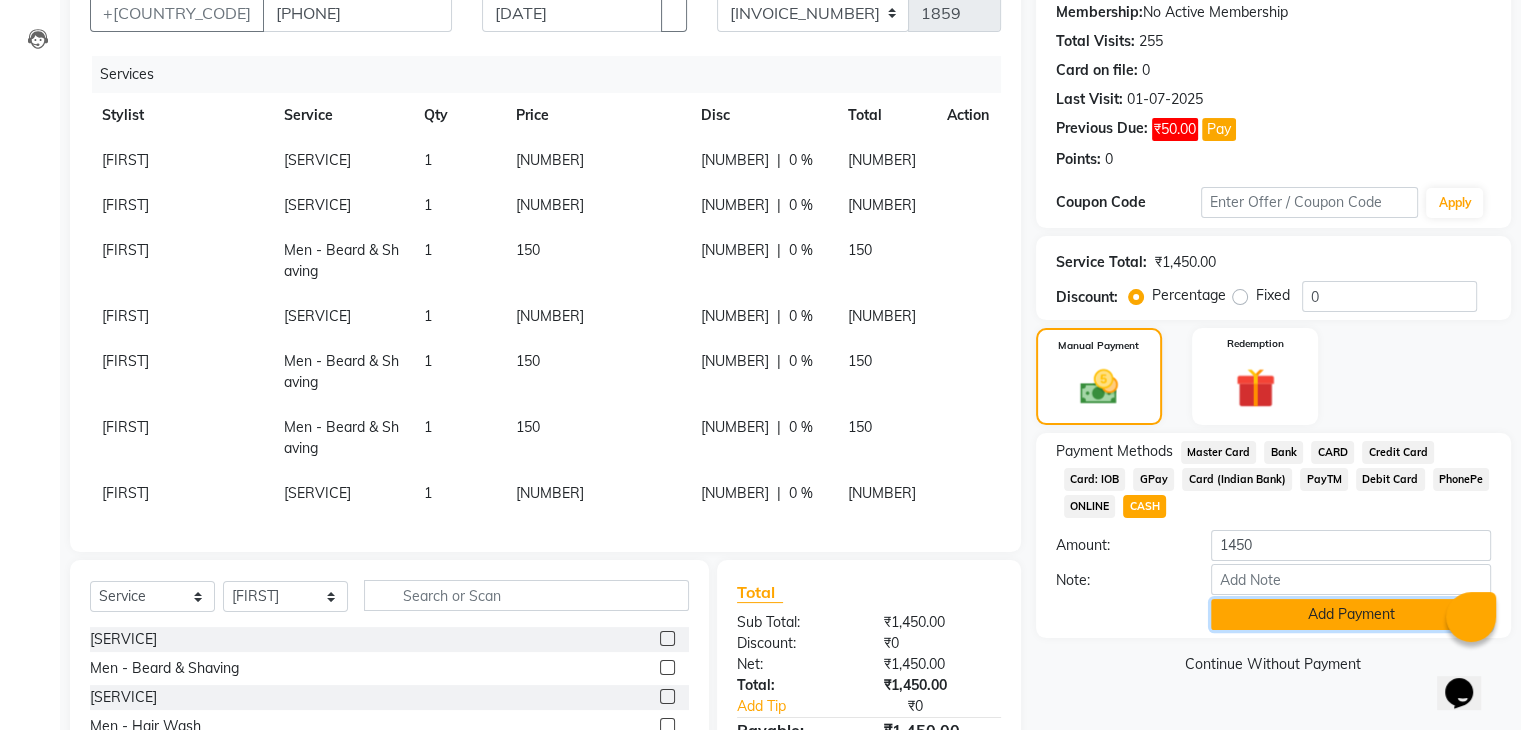 click on "Add Payment" at bounding box center [1351, 614] 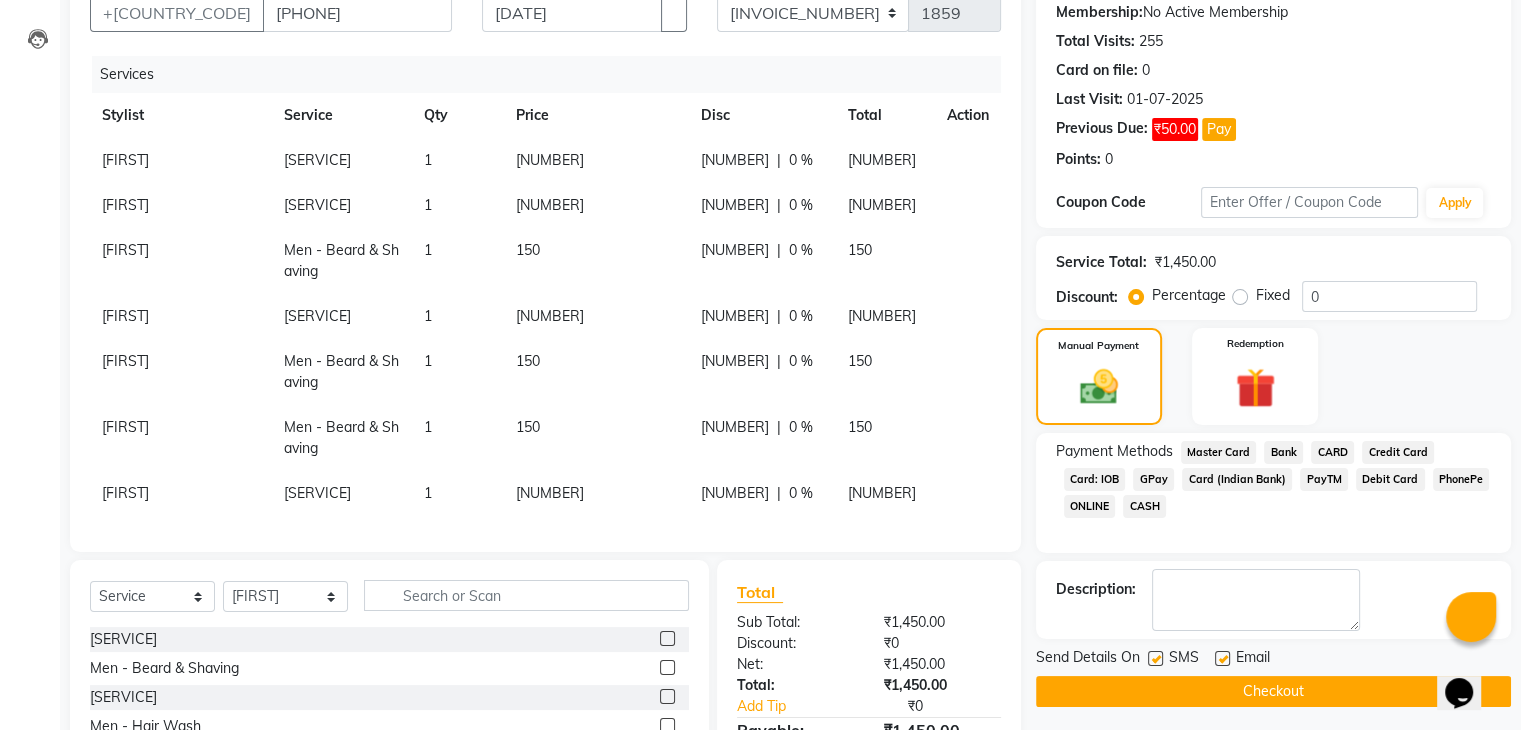 scroll, scrollTop: 391, scrollLeft: 0, axis: vertical 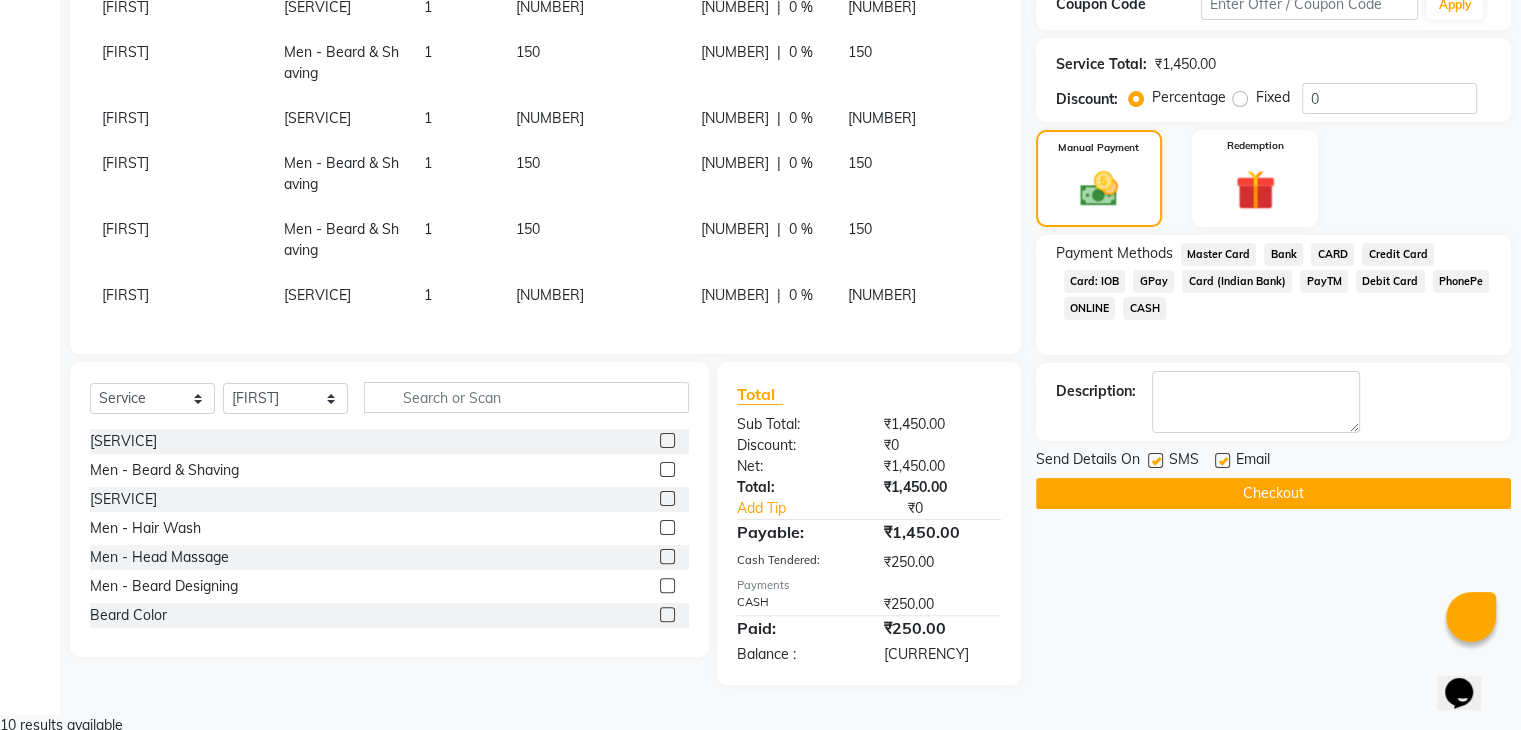 click on "GPay" at bounding box center [1219, 254] 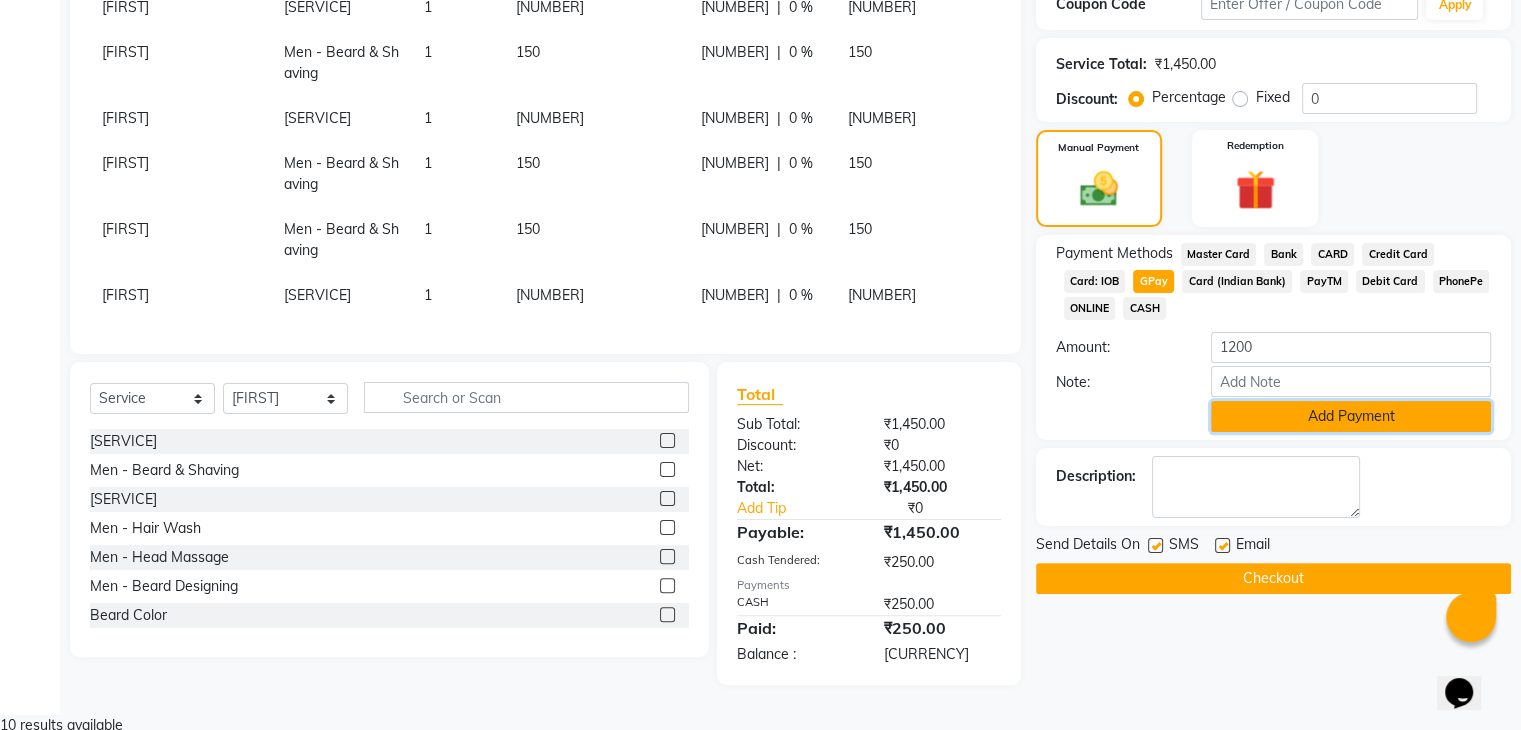 click on "Add Payment" at bounding box center [1351, 416] 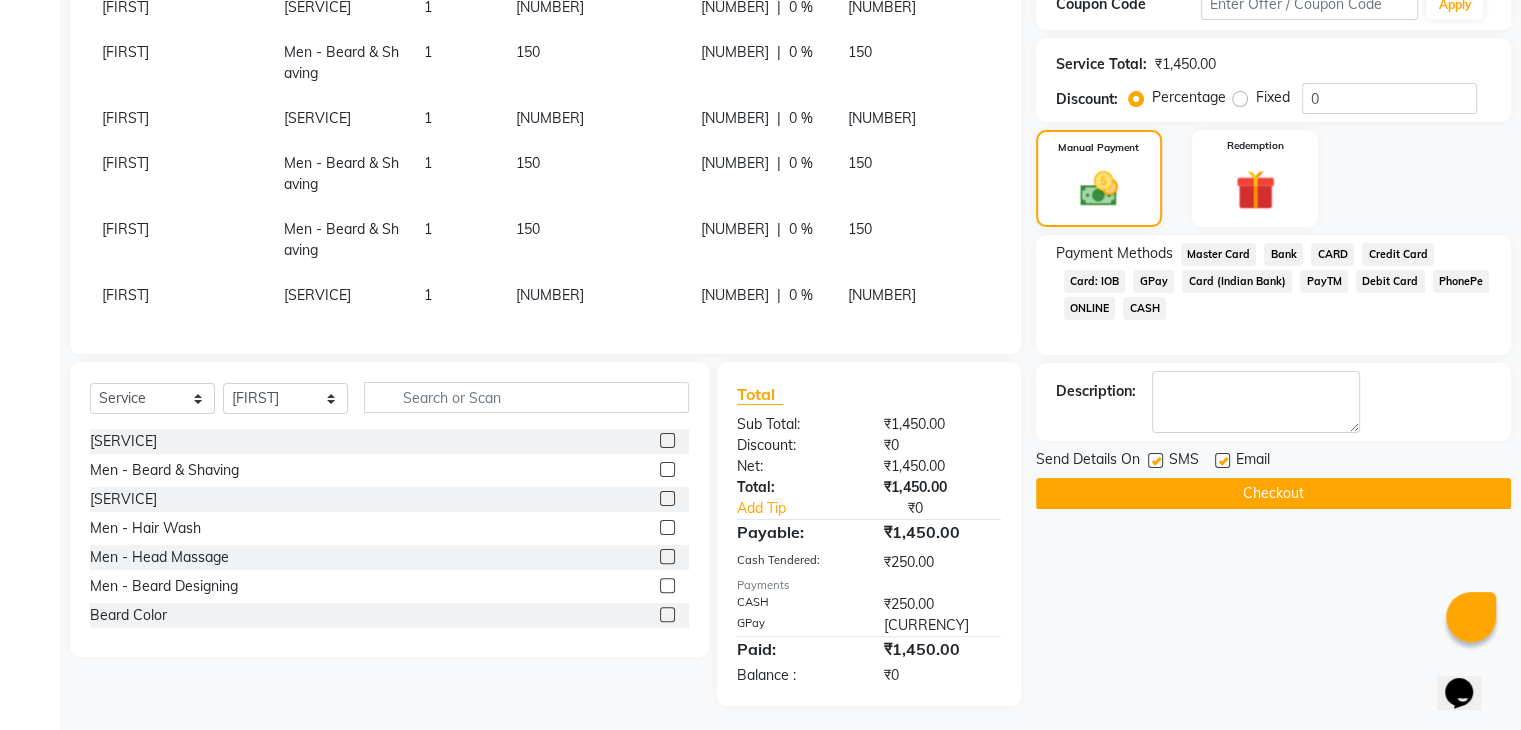 click at bounding box center [1155, 460] 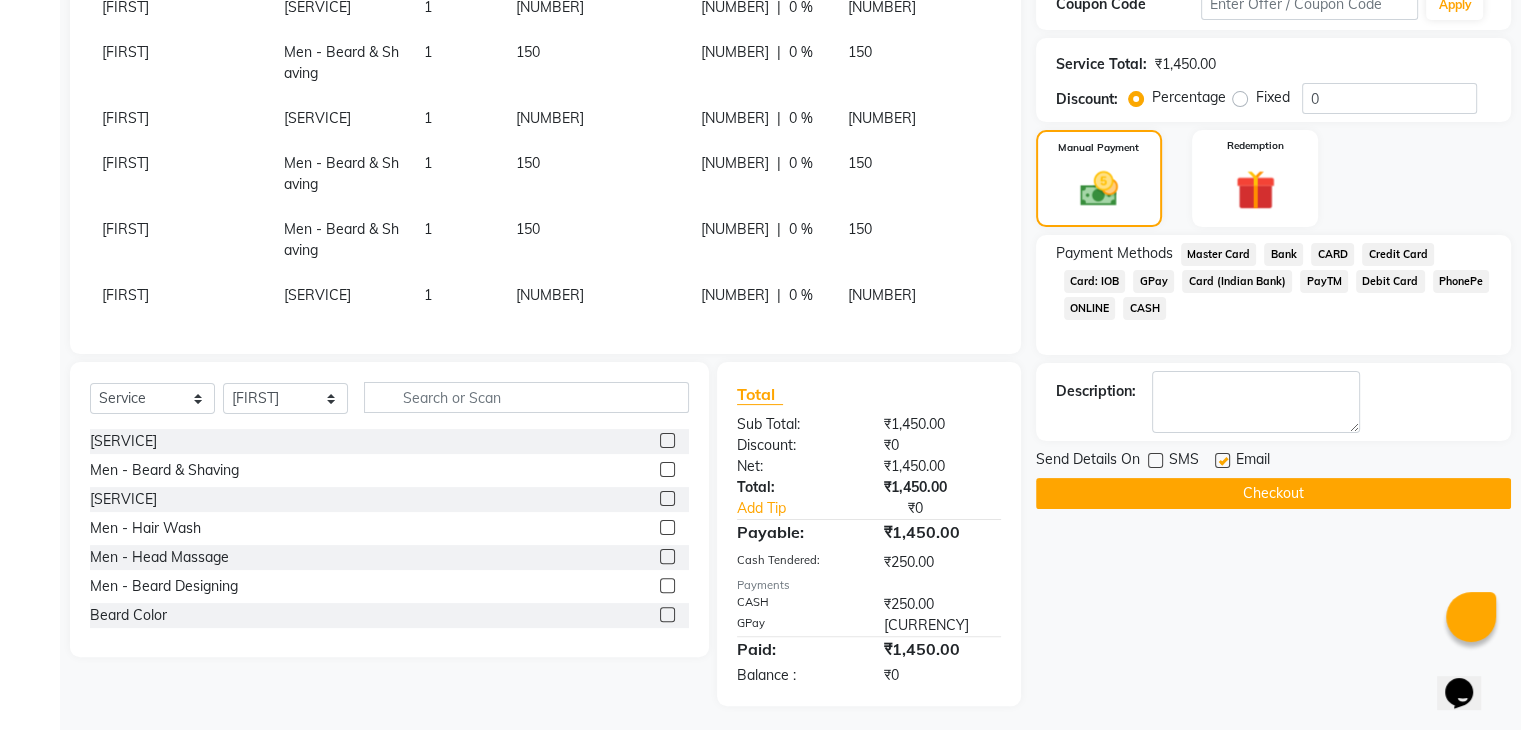 click at bounding box center (1222, 460) 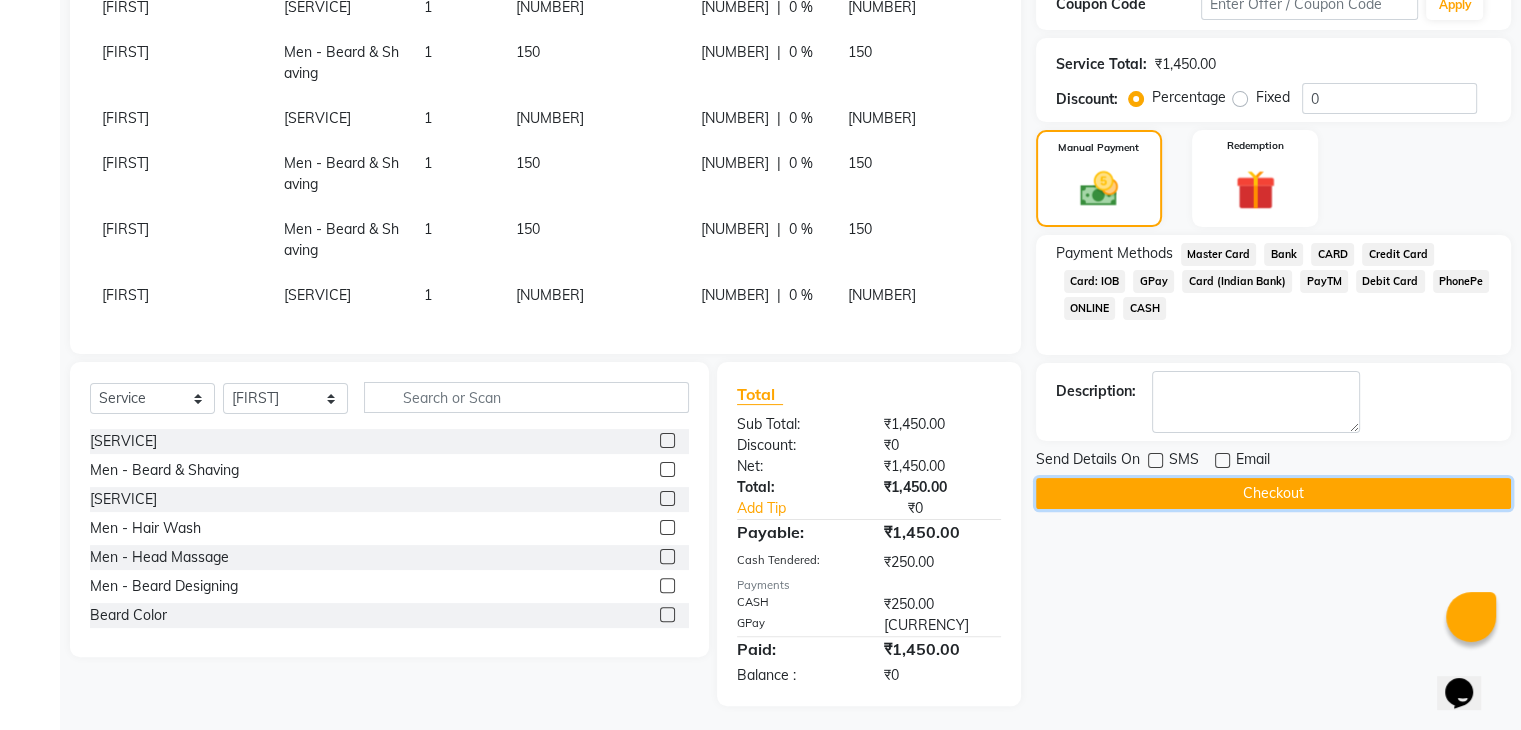 click on "Checkout" at bounding box center (1273, 493) 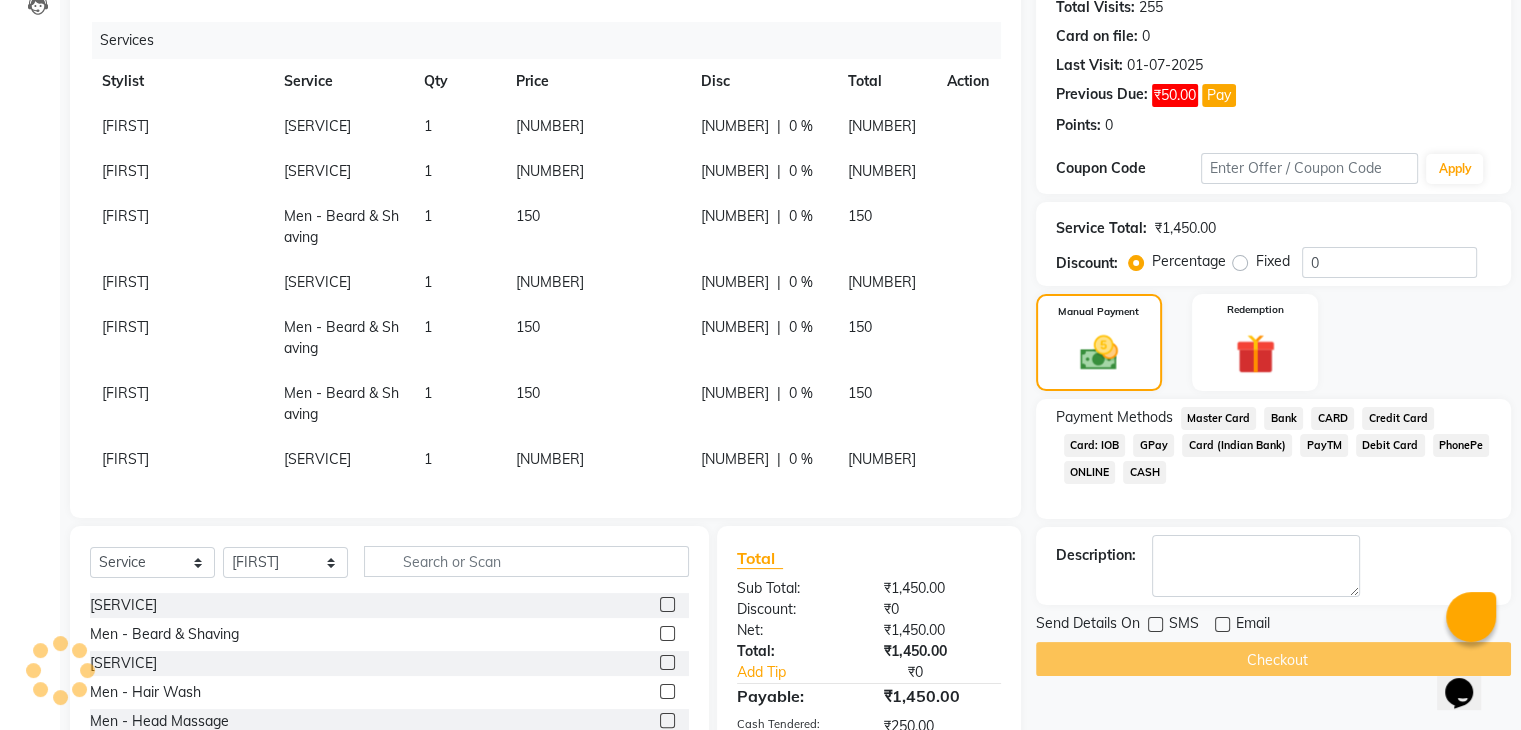 scroll, scrollTop: 0, scrollLeft: 0, axis: both 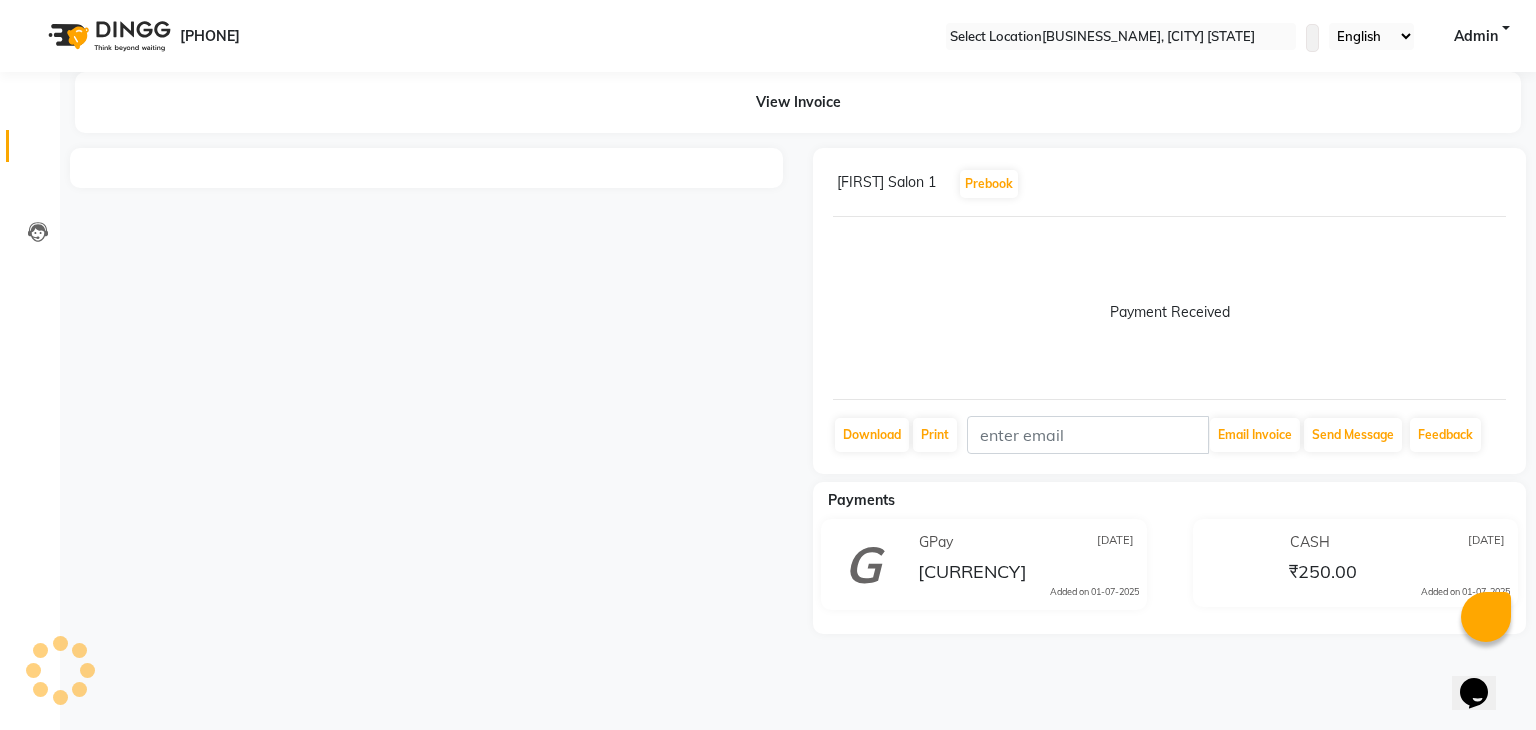 click on "Invoice" at bounding box center [30, 146] 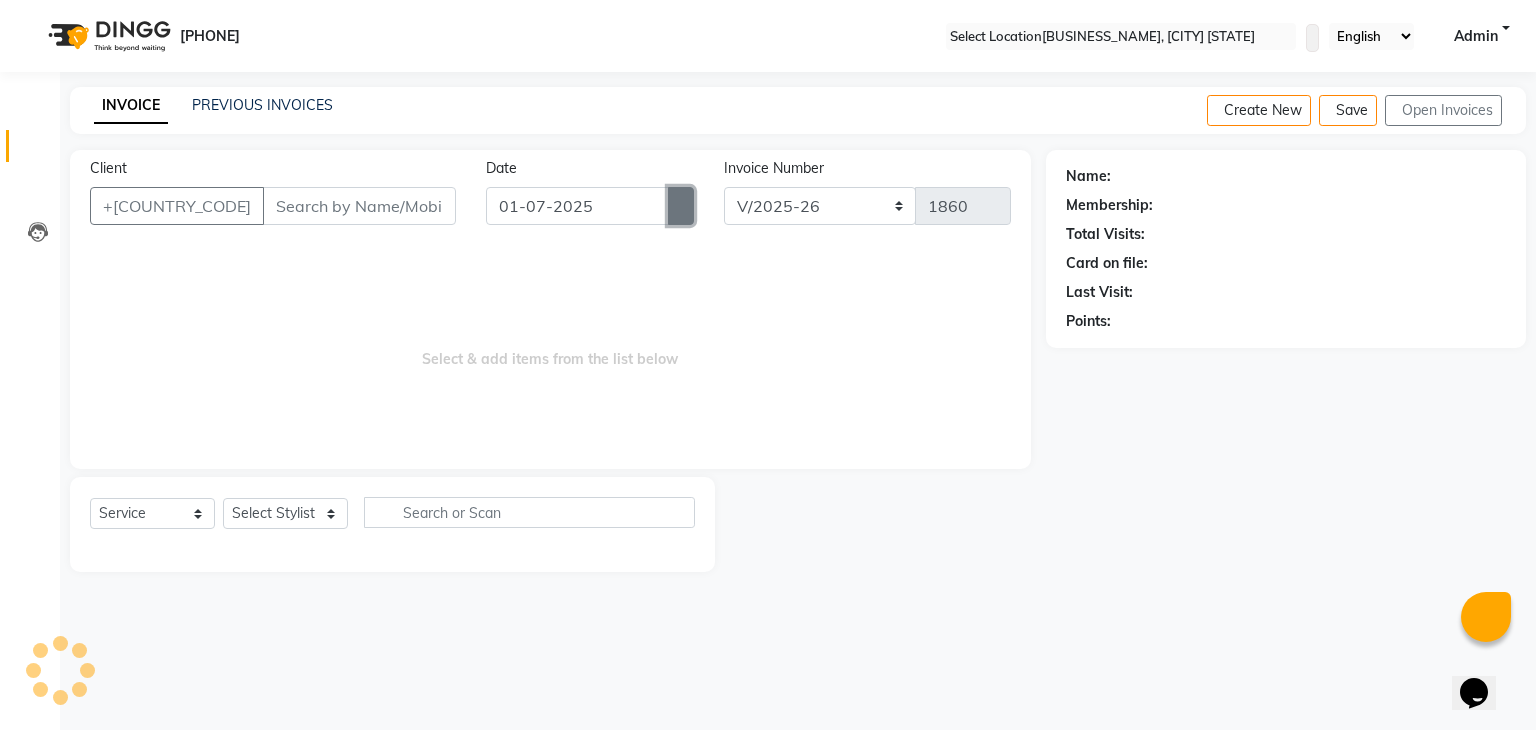 click at bounding box center [681, 206] 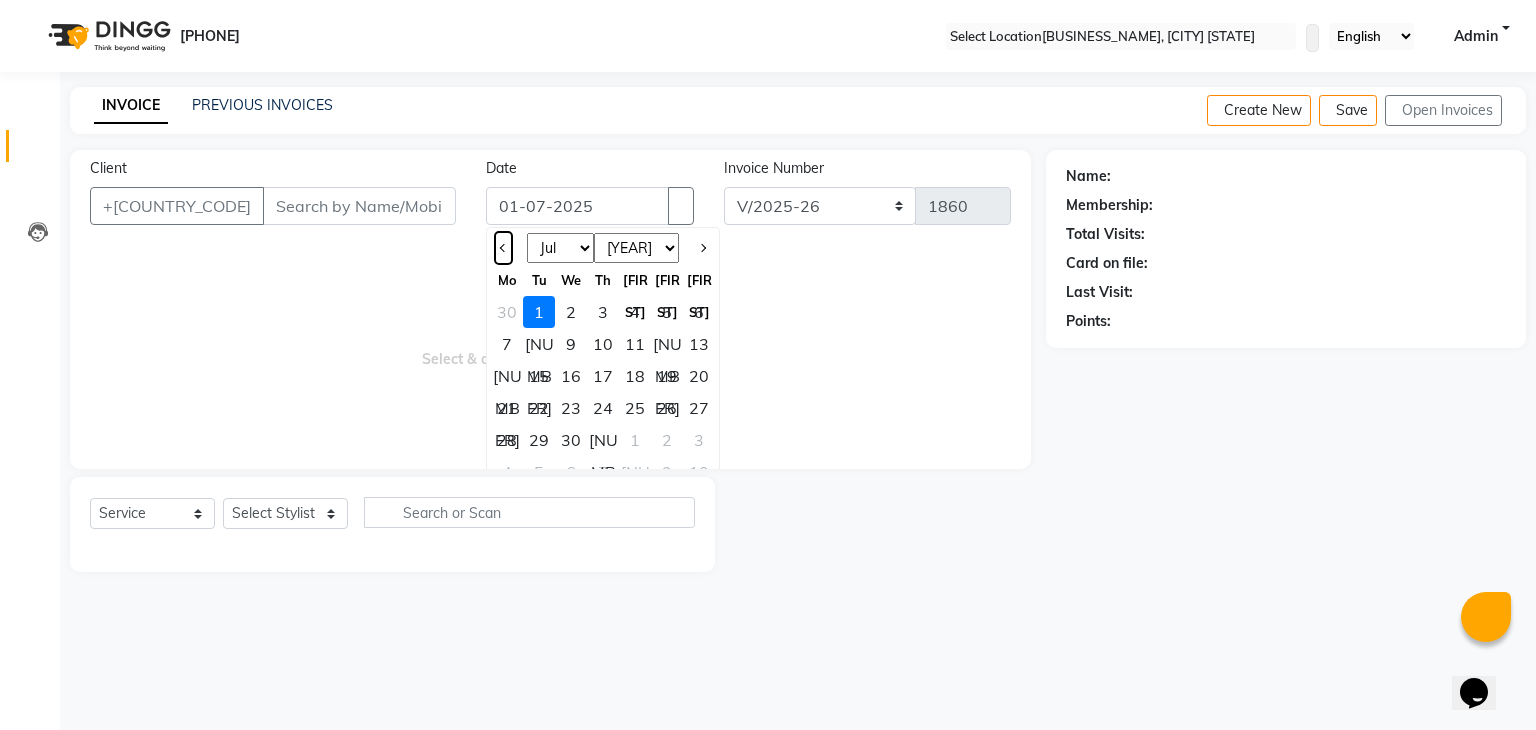 click at bounding box center (503, 248) 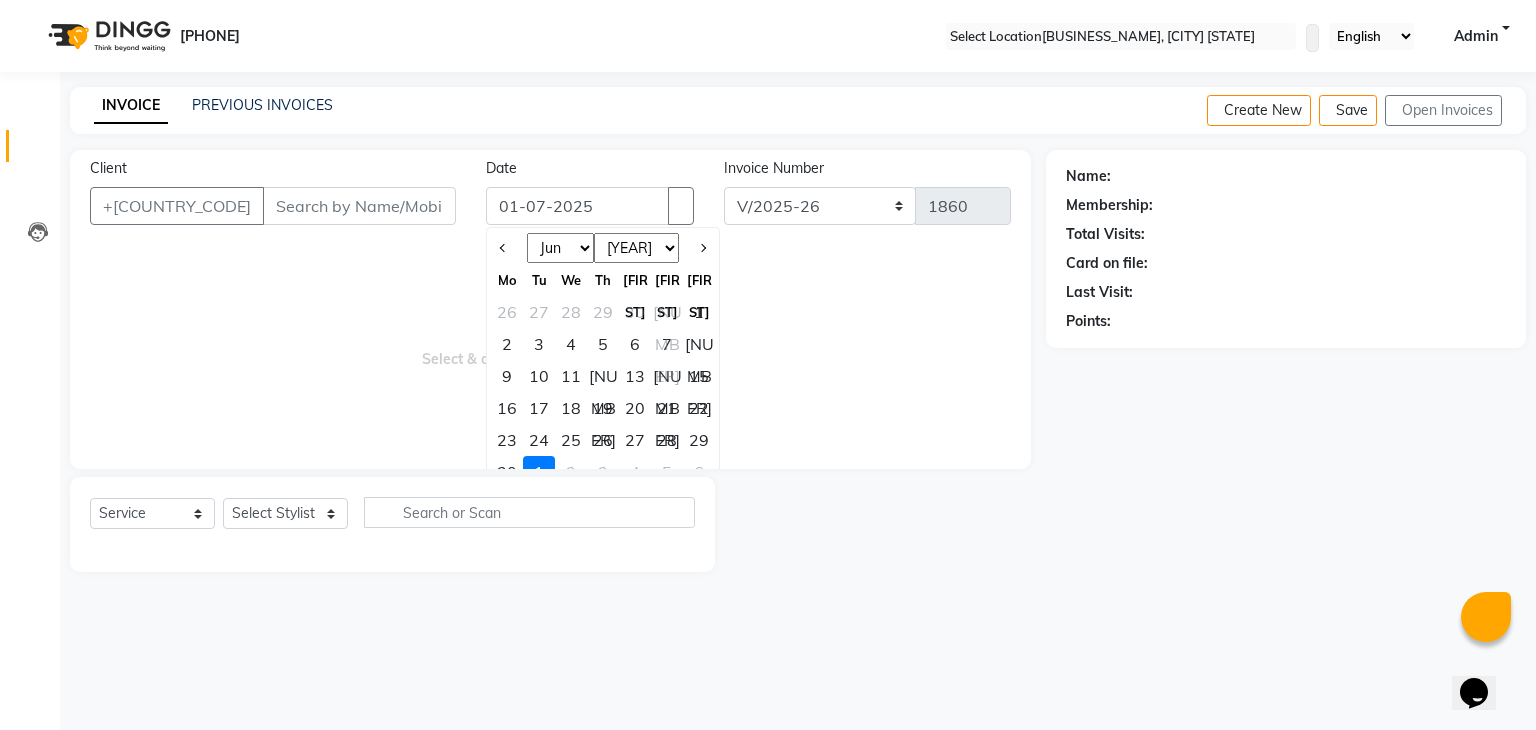 click on "29" at bounding box center [699, 440] 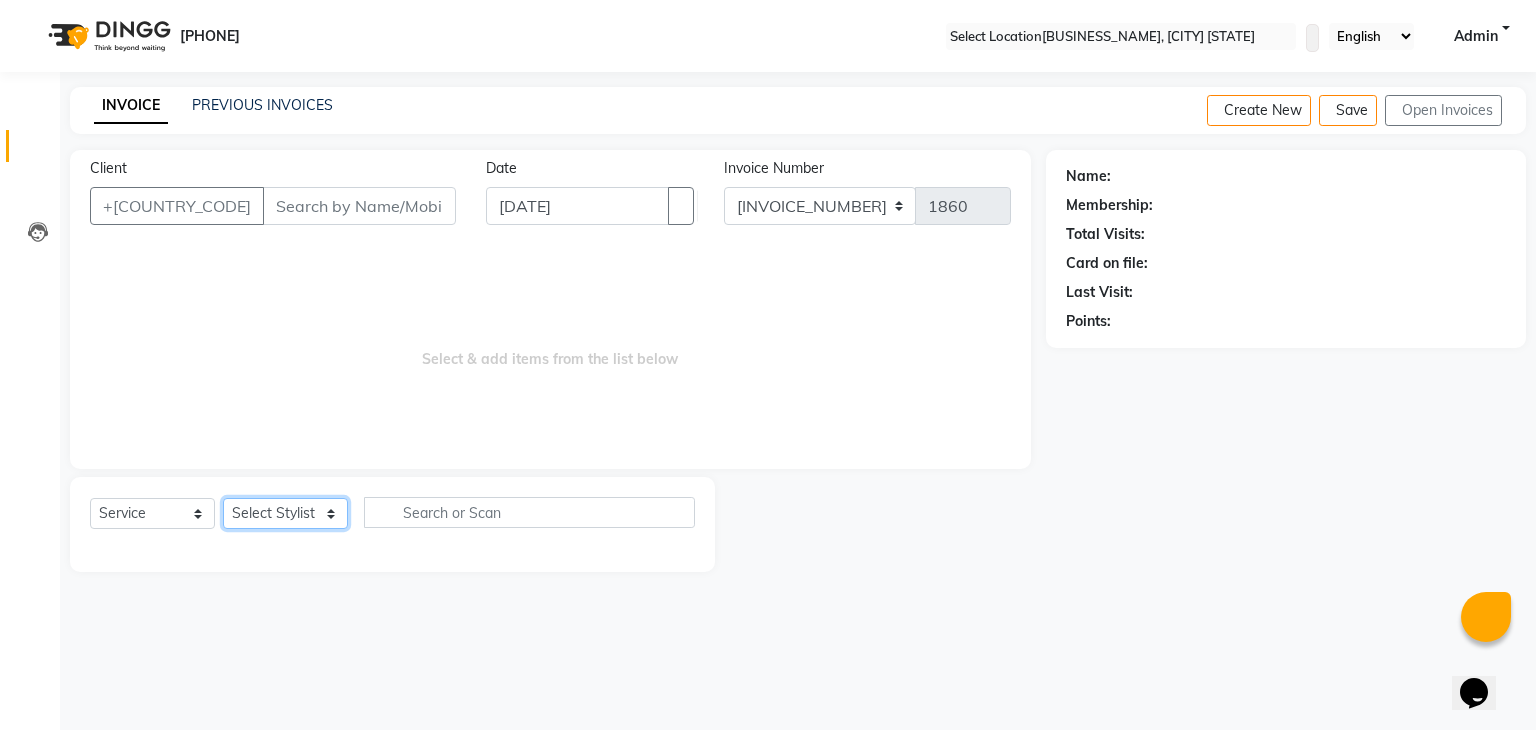 click on "Select Stylist [FIRST] [FIRST] [FIRST] [FIRST] [FIRST] [FIRST] [FIRST] [FIRST] [FIRST] [FIRST] [FIRST]" at bounding box center (285, 513) 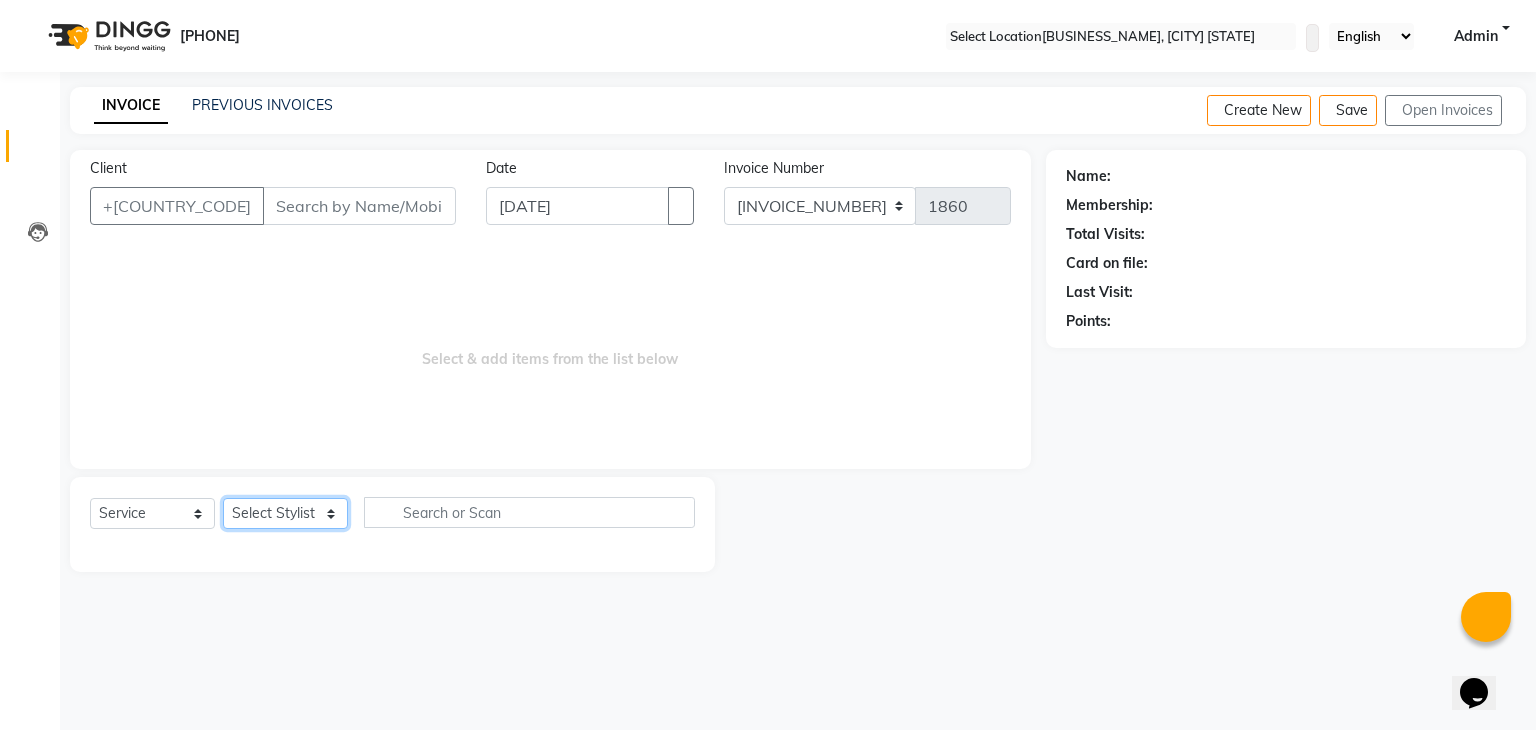 select on "82599" 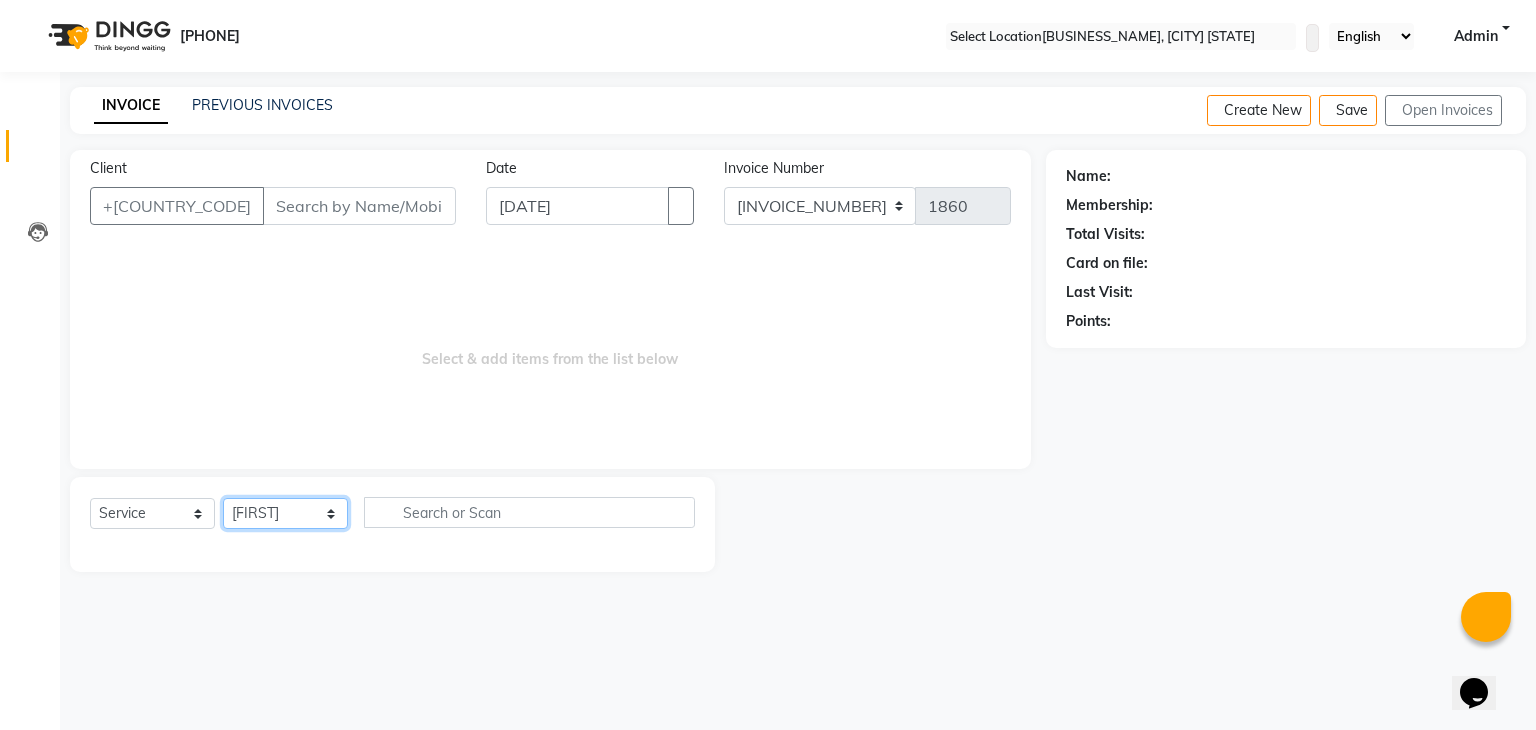 click on "Select Stylist [FIRST] [FIRST] [FIRST] [FIRST] [FIRST] [FIRST] [FIRST] [FIRST] [FIRST] [FIRST] [FIRST]" at bounding box center (285, 513) 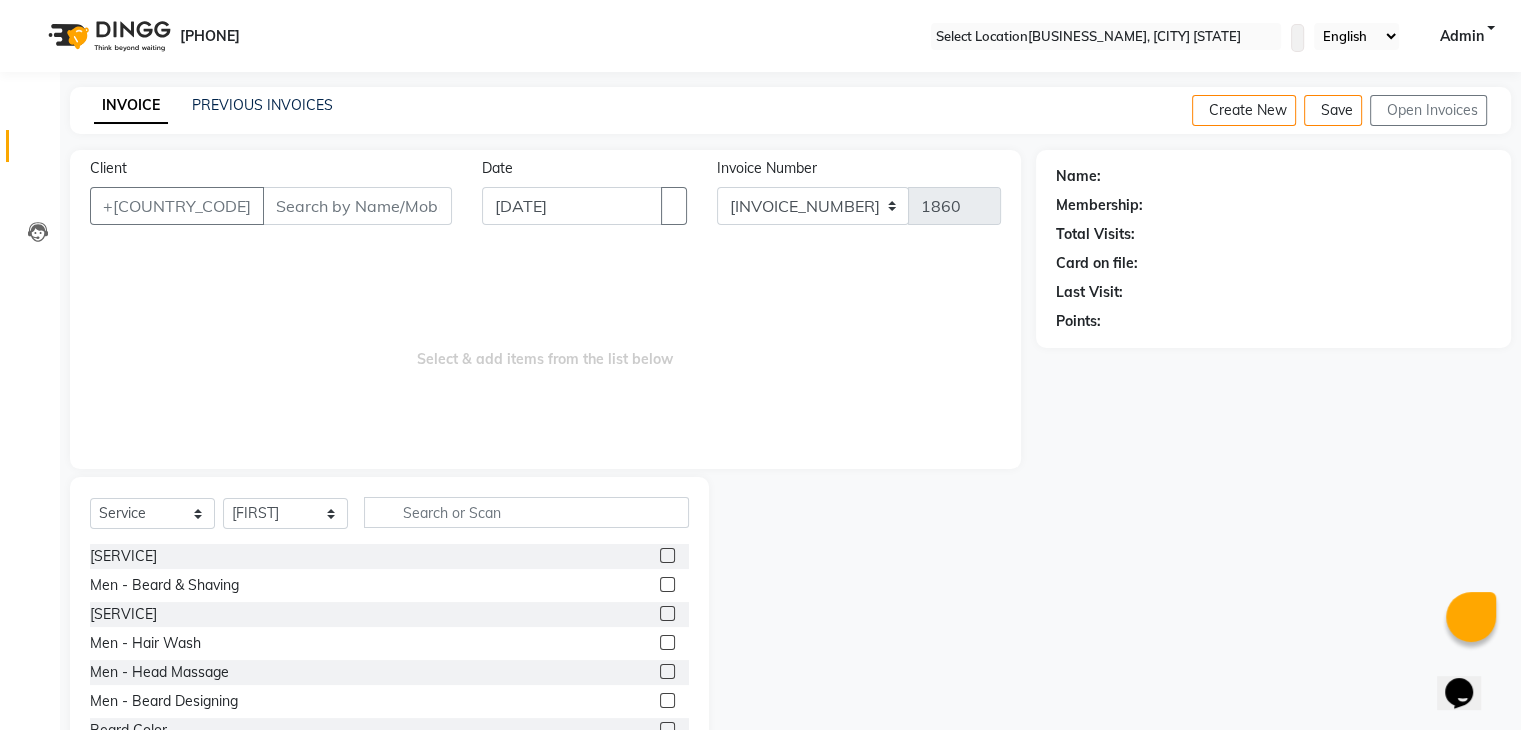 click at bounding box center [667, 555] 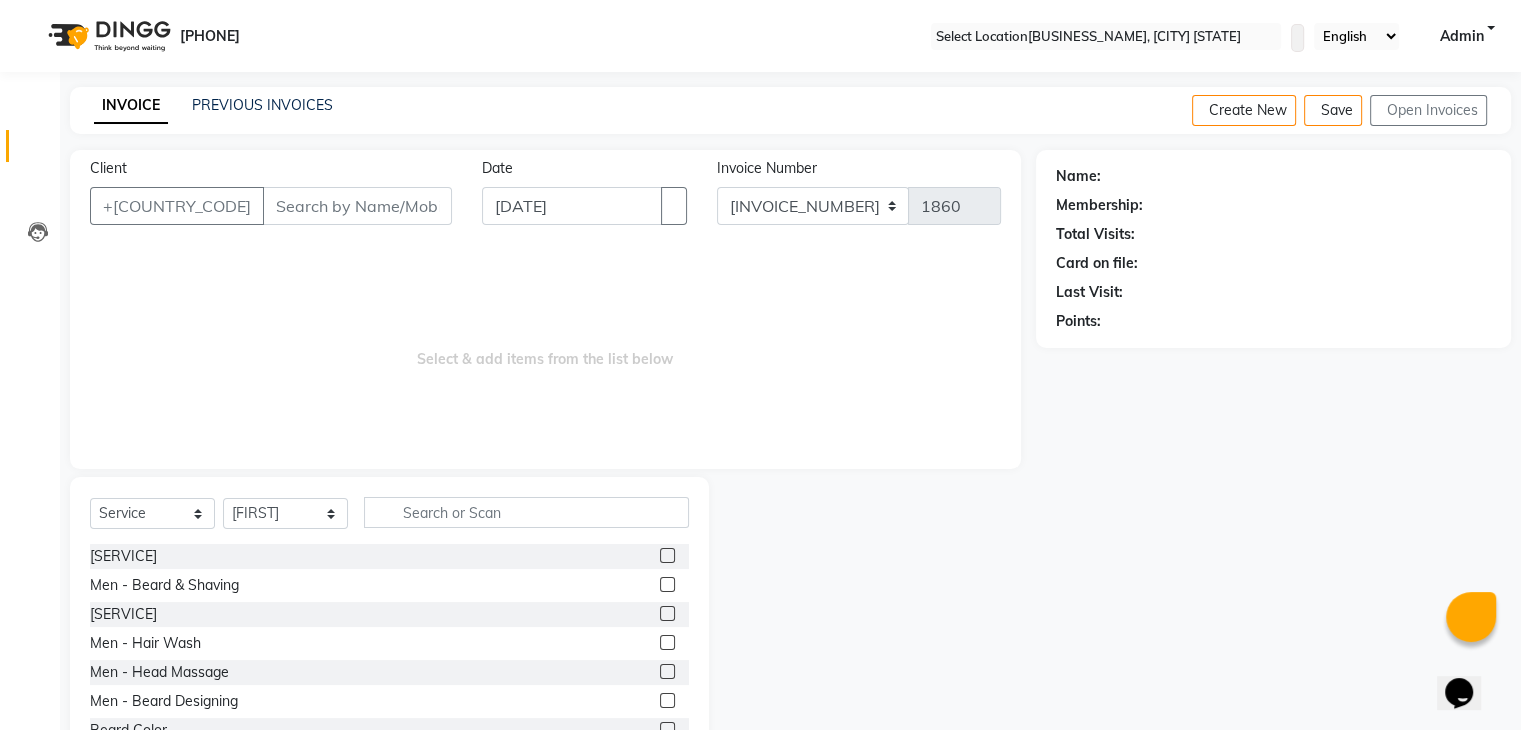 click at bounding box center [666, 556] 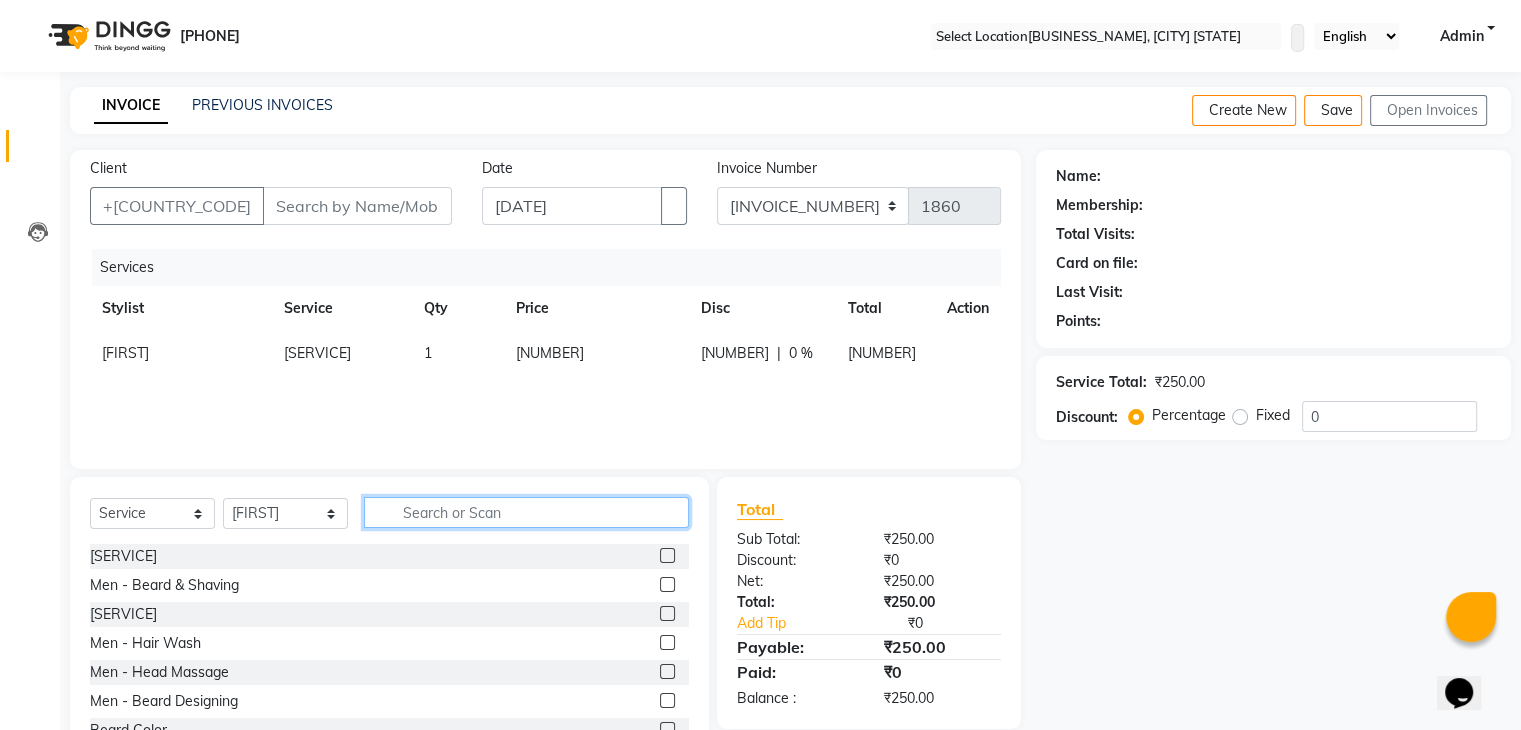 click at bounding box center (526, 512) 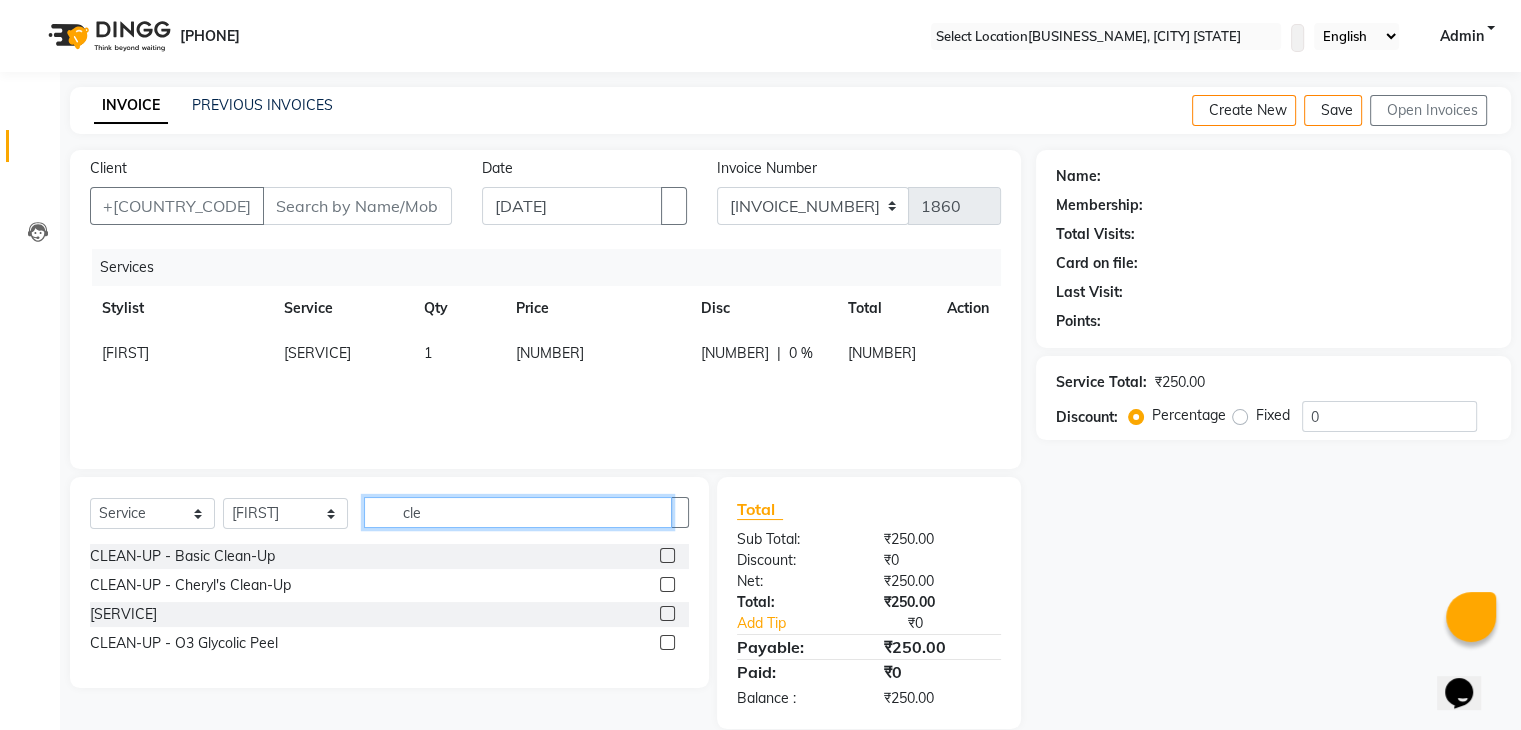 type on "cle" 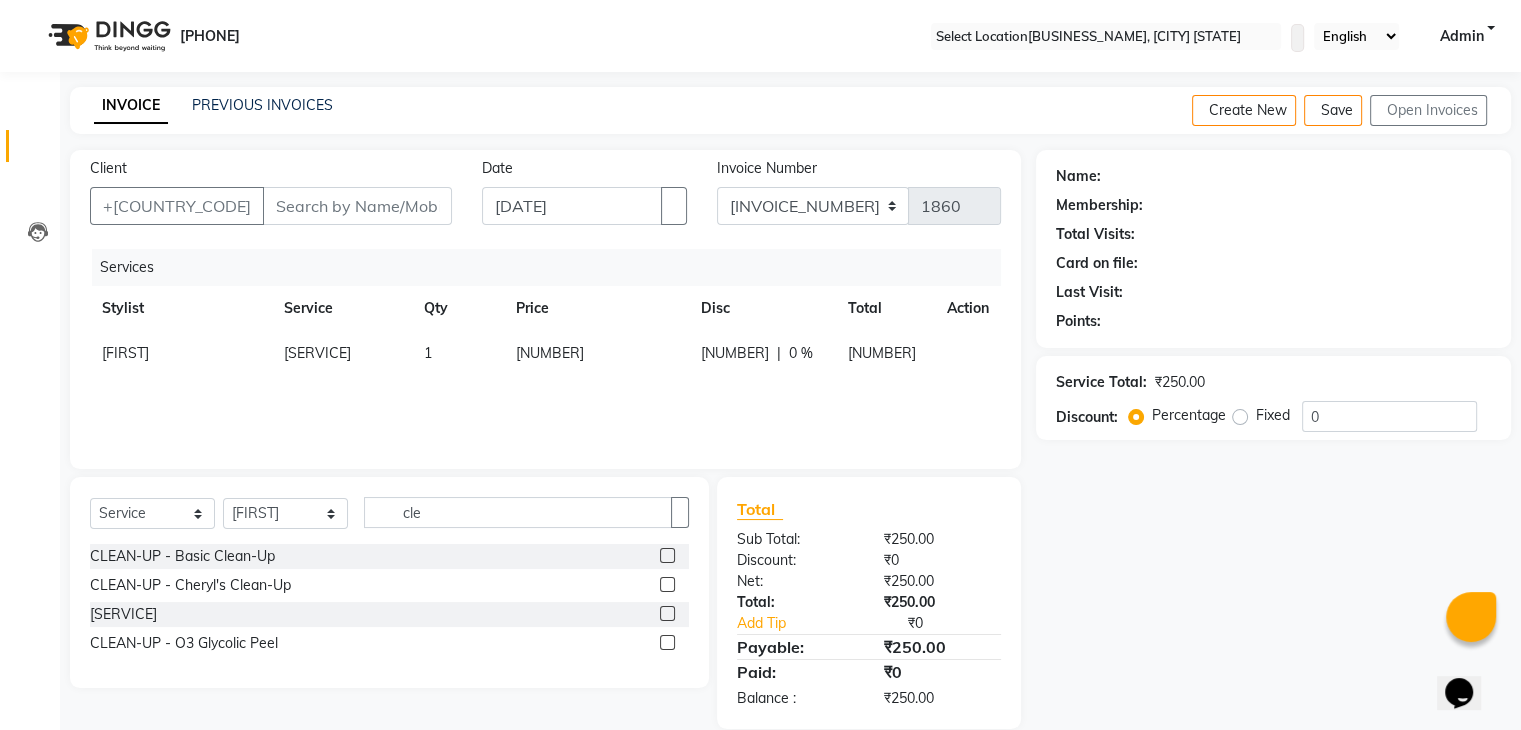 click at bounding box center [667, 555] 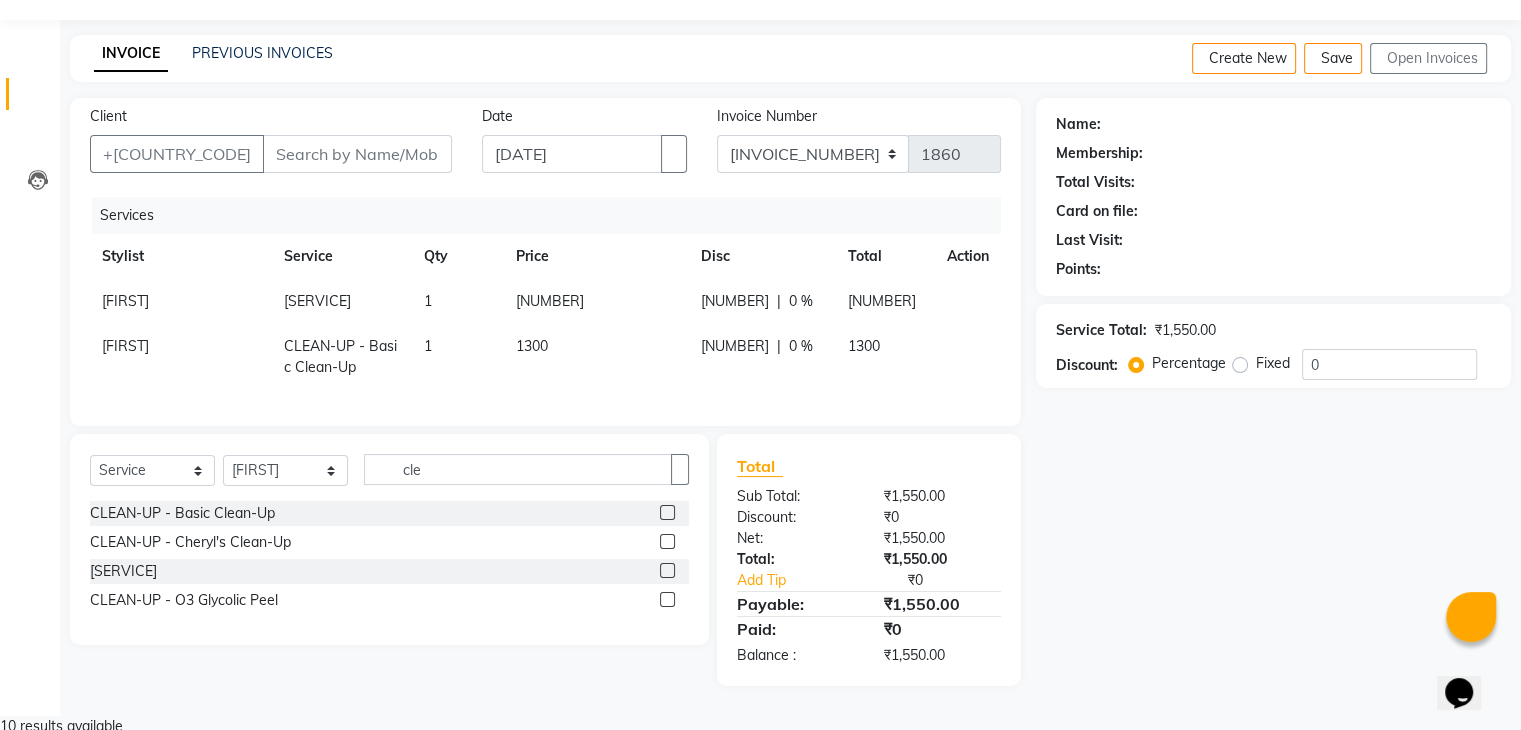 scroll, scrollTop: 52, scrollLeft: 0, axis: vertical 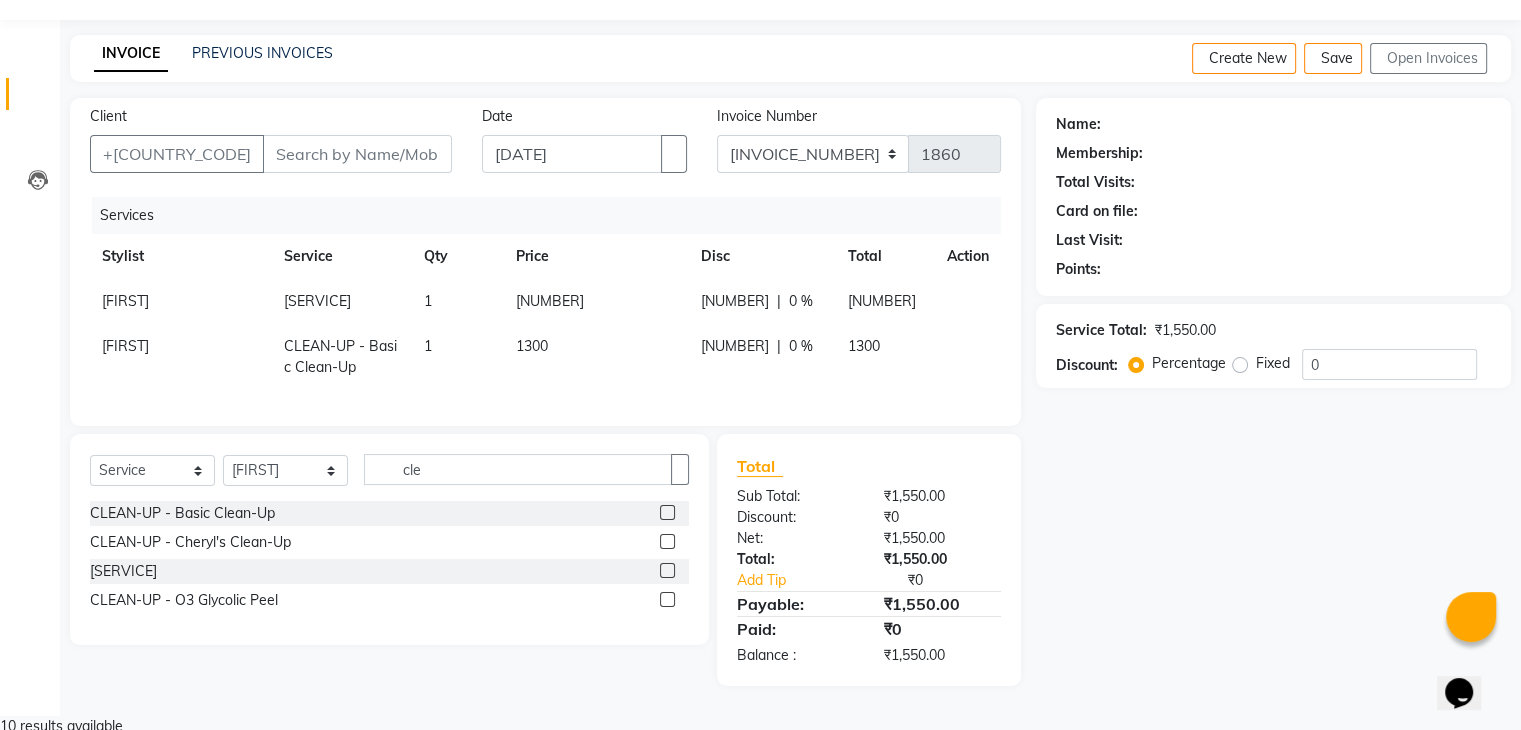 click at bounding box center (955, 291) 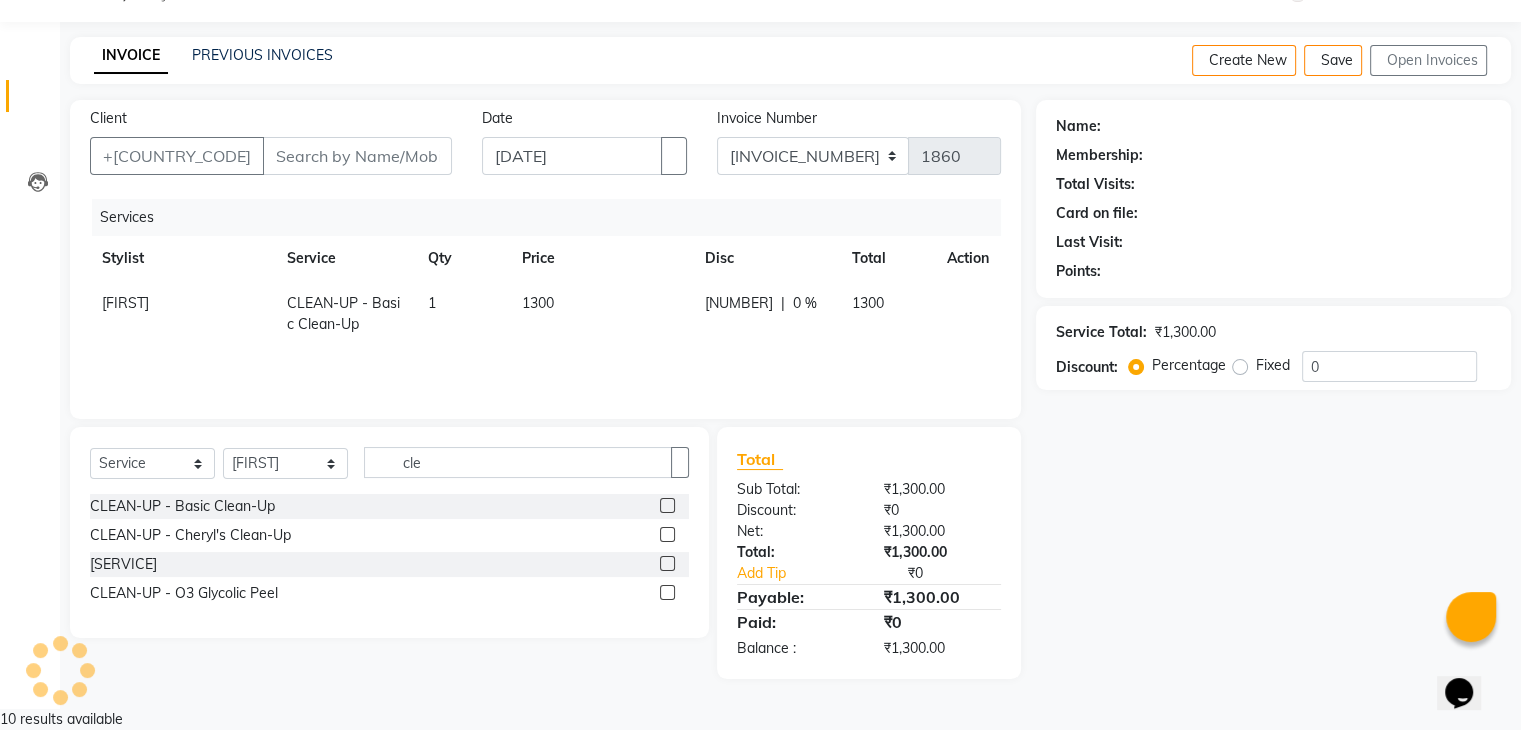 scroll, scrollTop: 28, scrollLeft: 0, axis: vertical 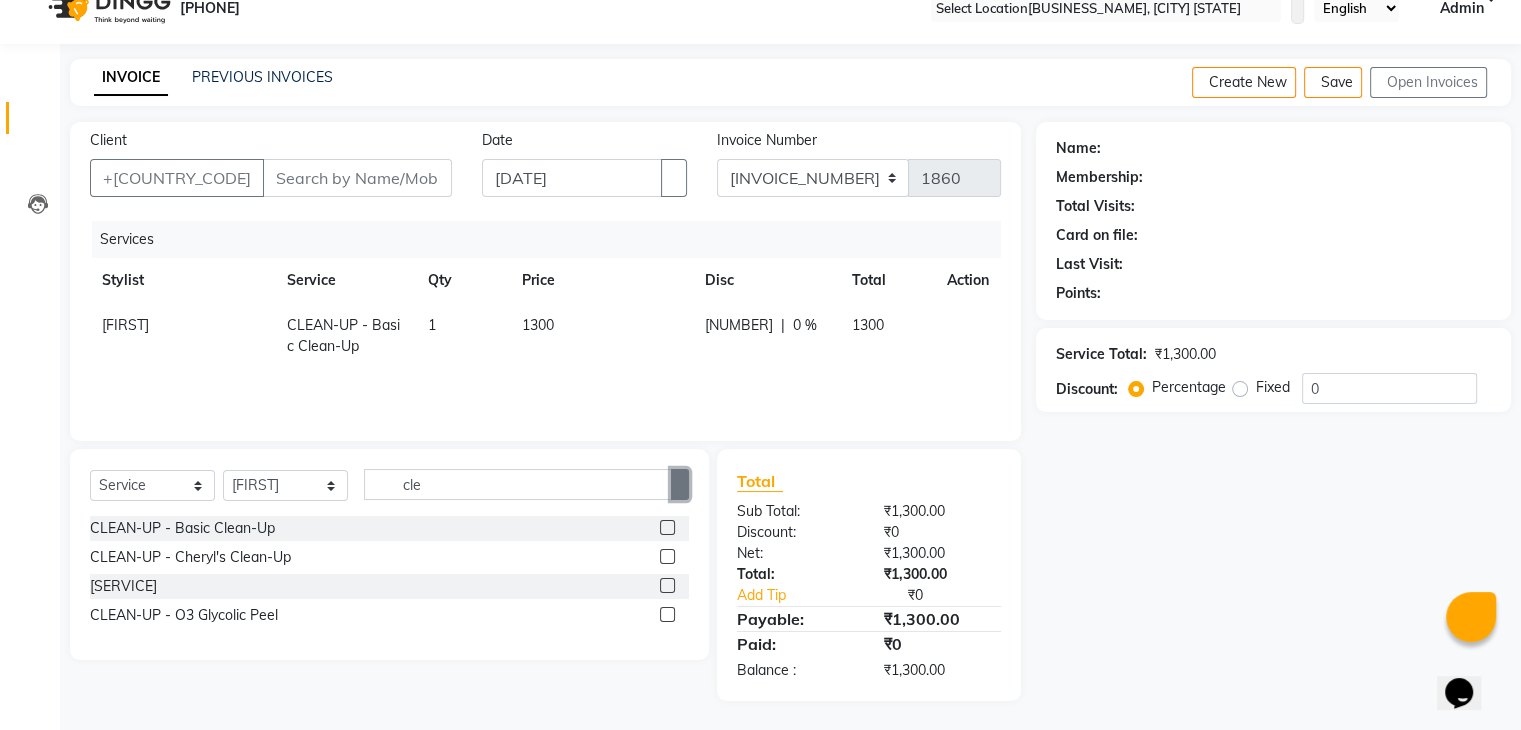 click at bounding box center (680, 485) 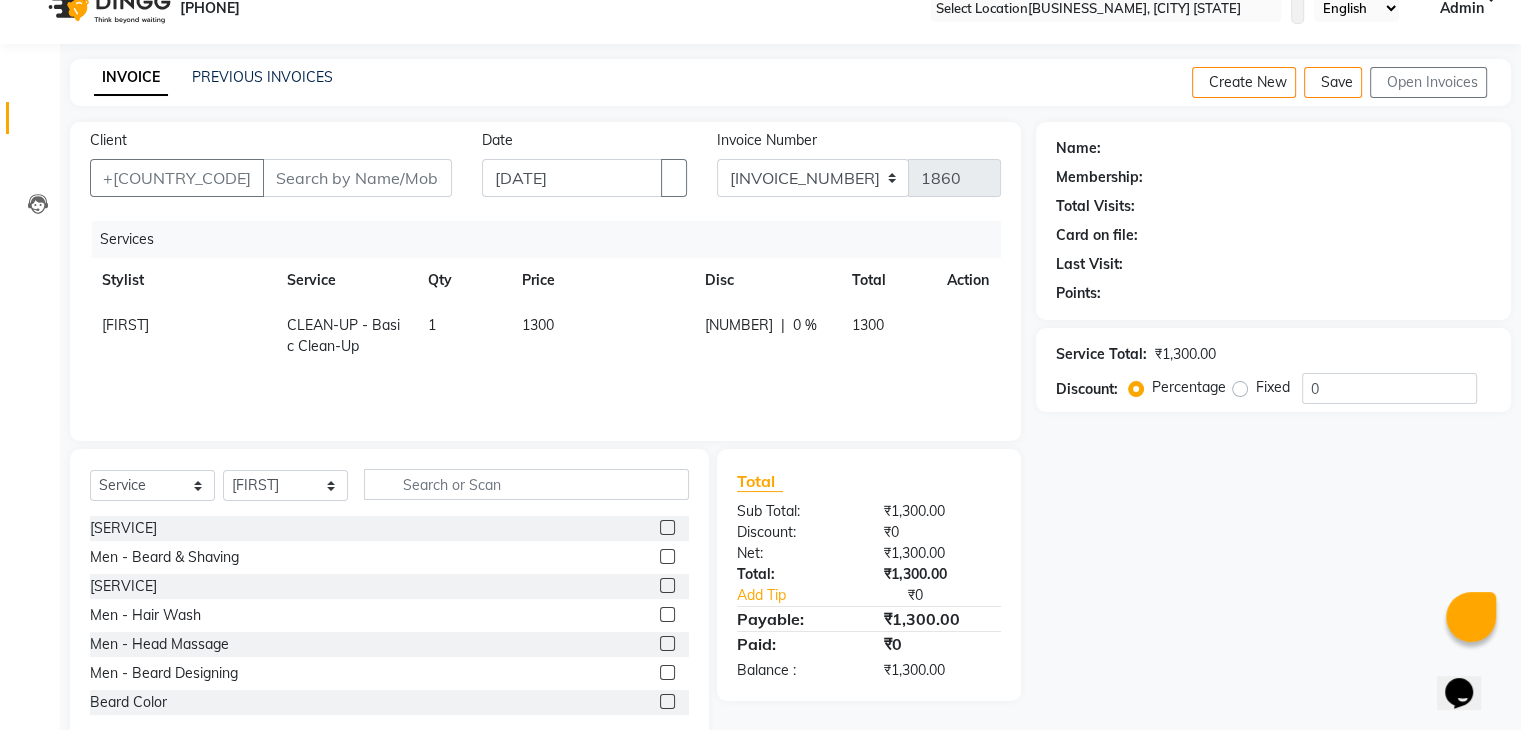 click at bounding box center [667, 556] 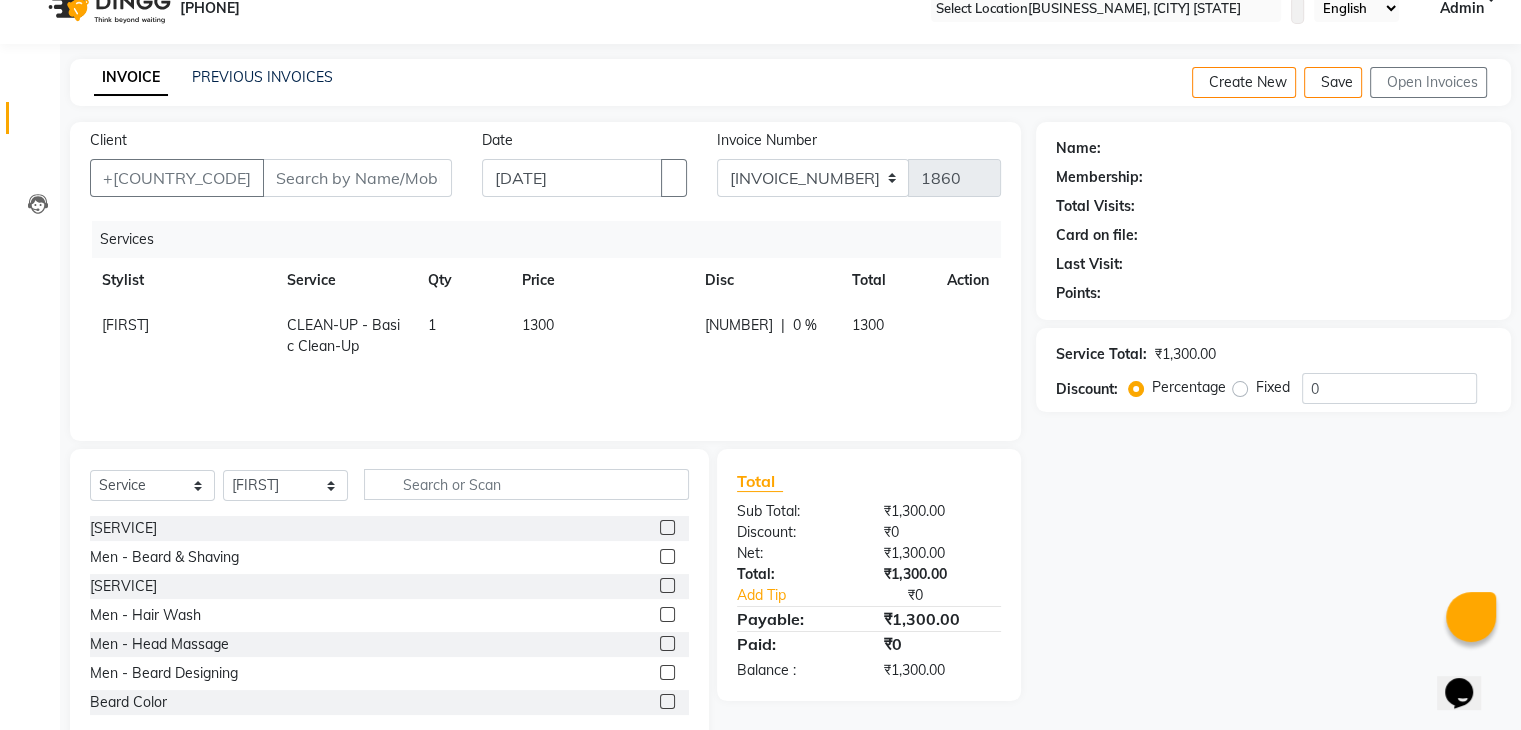 click at bounding box center [666, 557] 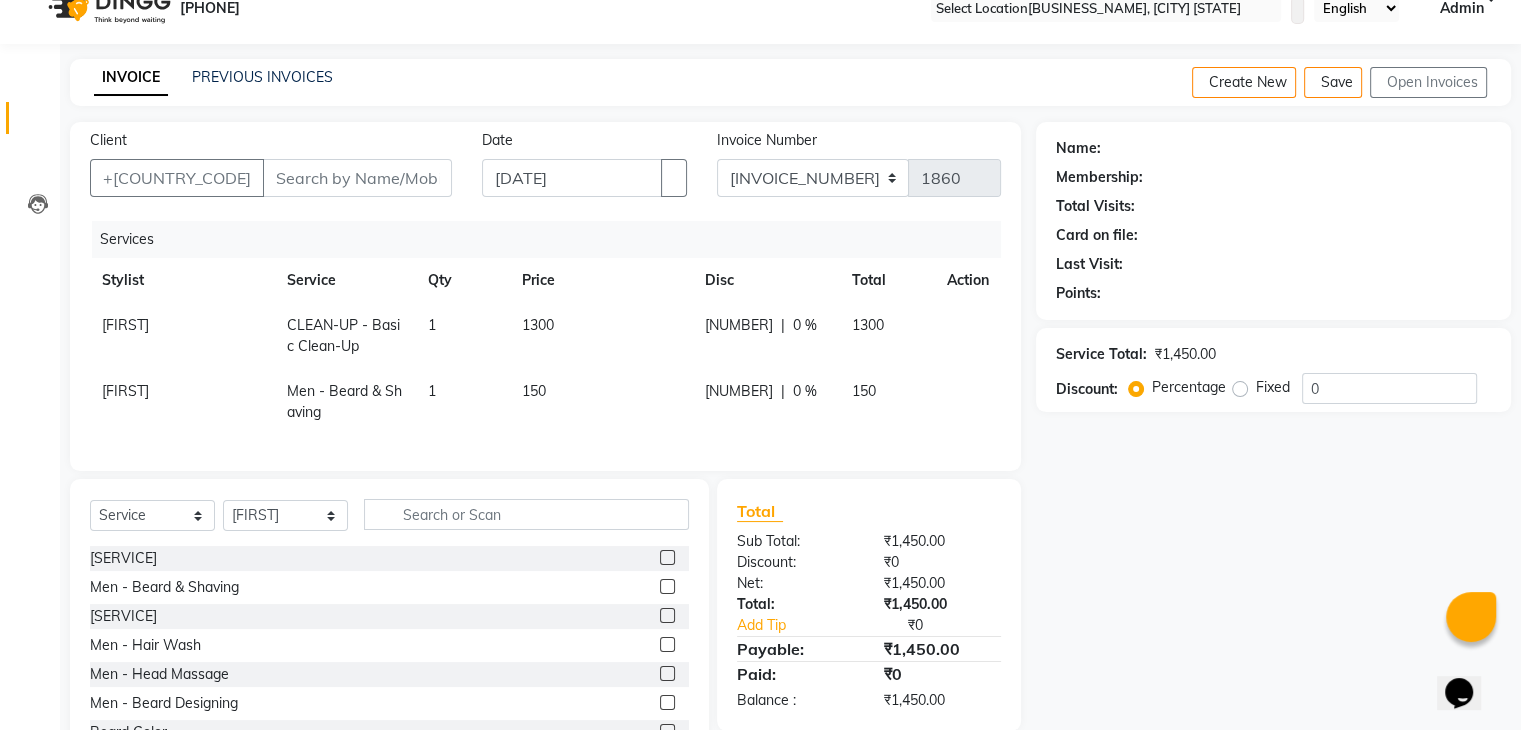 scroll, scrollTop: 117, scrollLeft: 0, axis: vertical 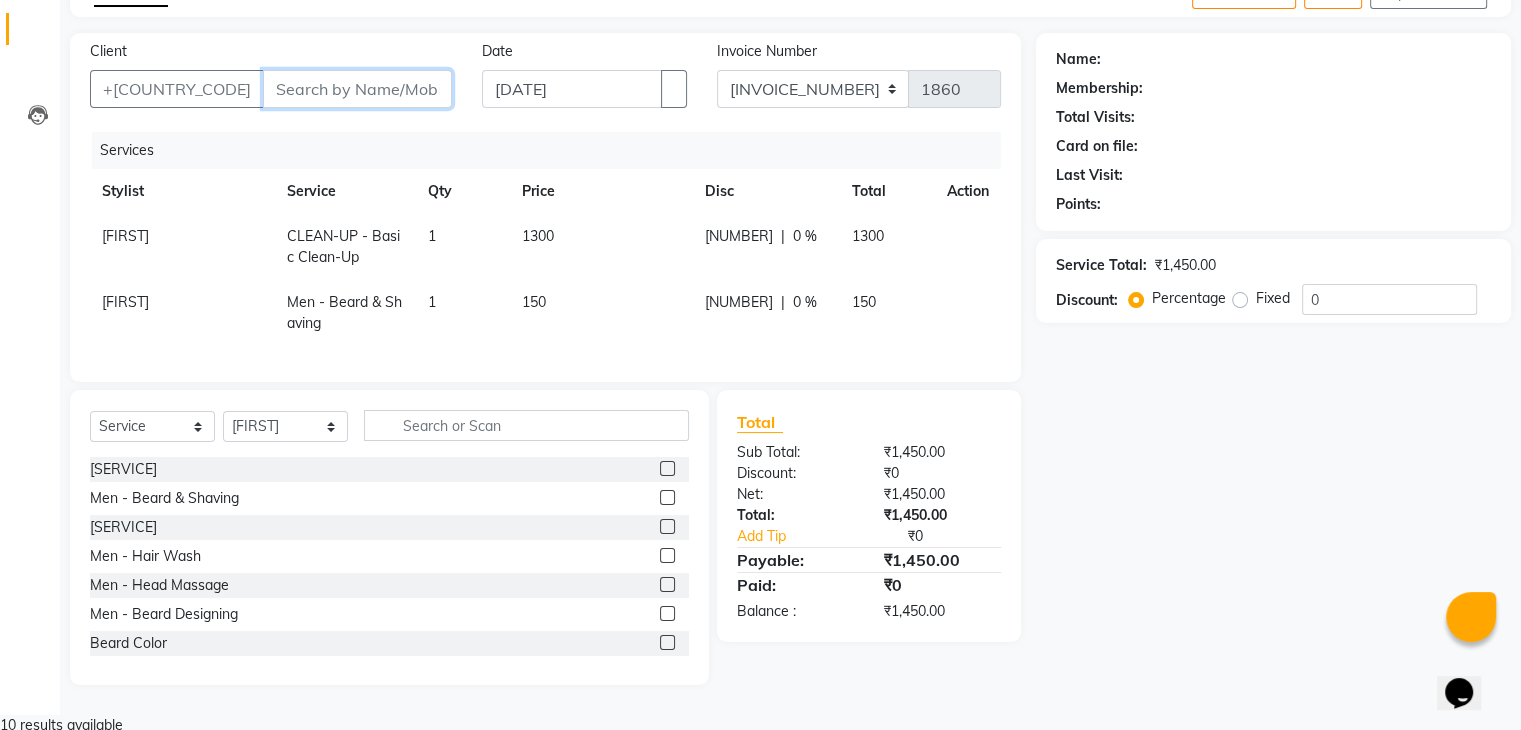 click on "Client" at bounding box center (357, 89) 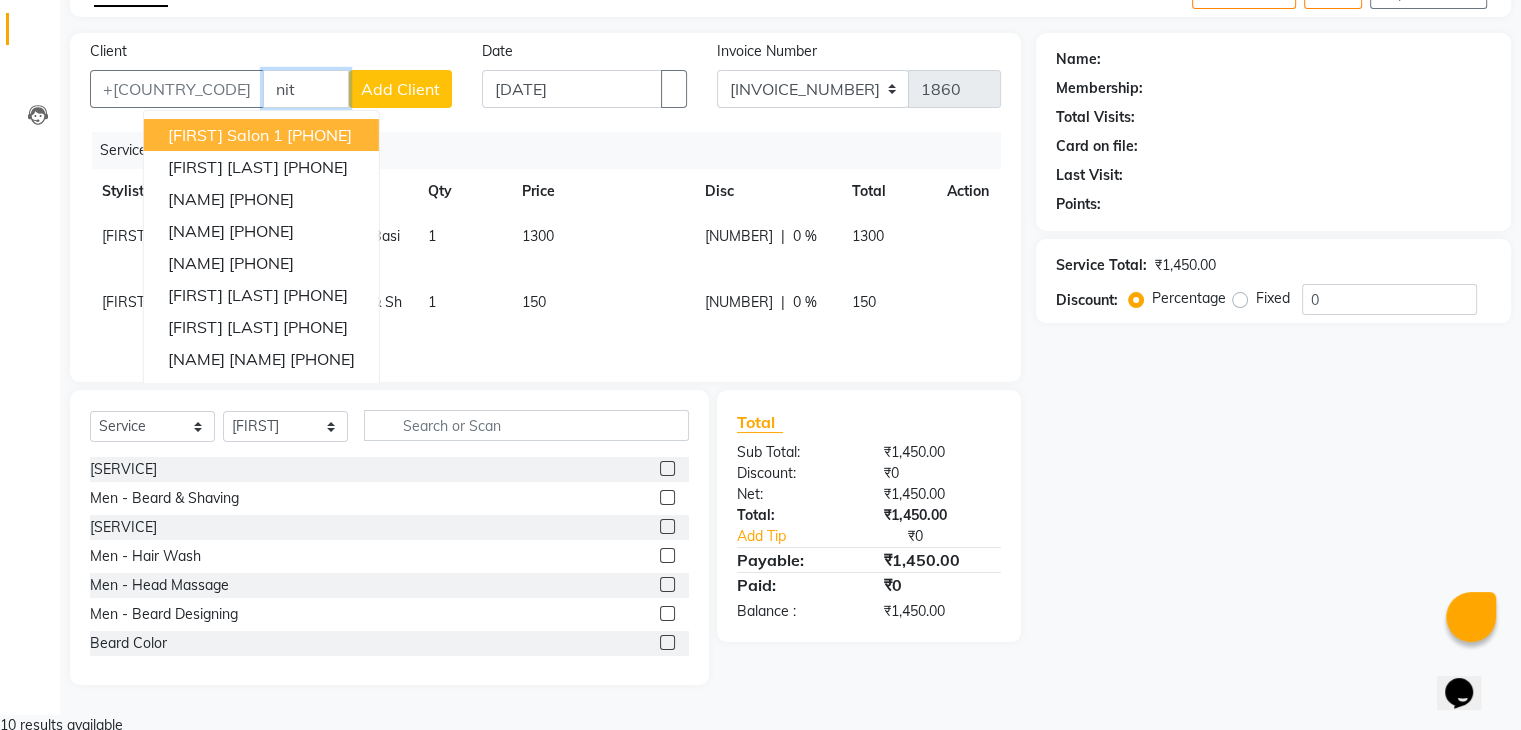 click on "[PHONE]" at bounding box center (319, 135) 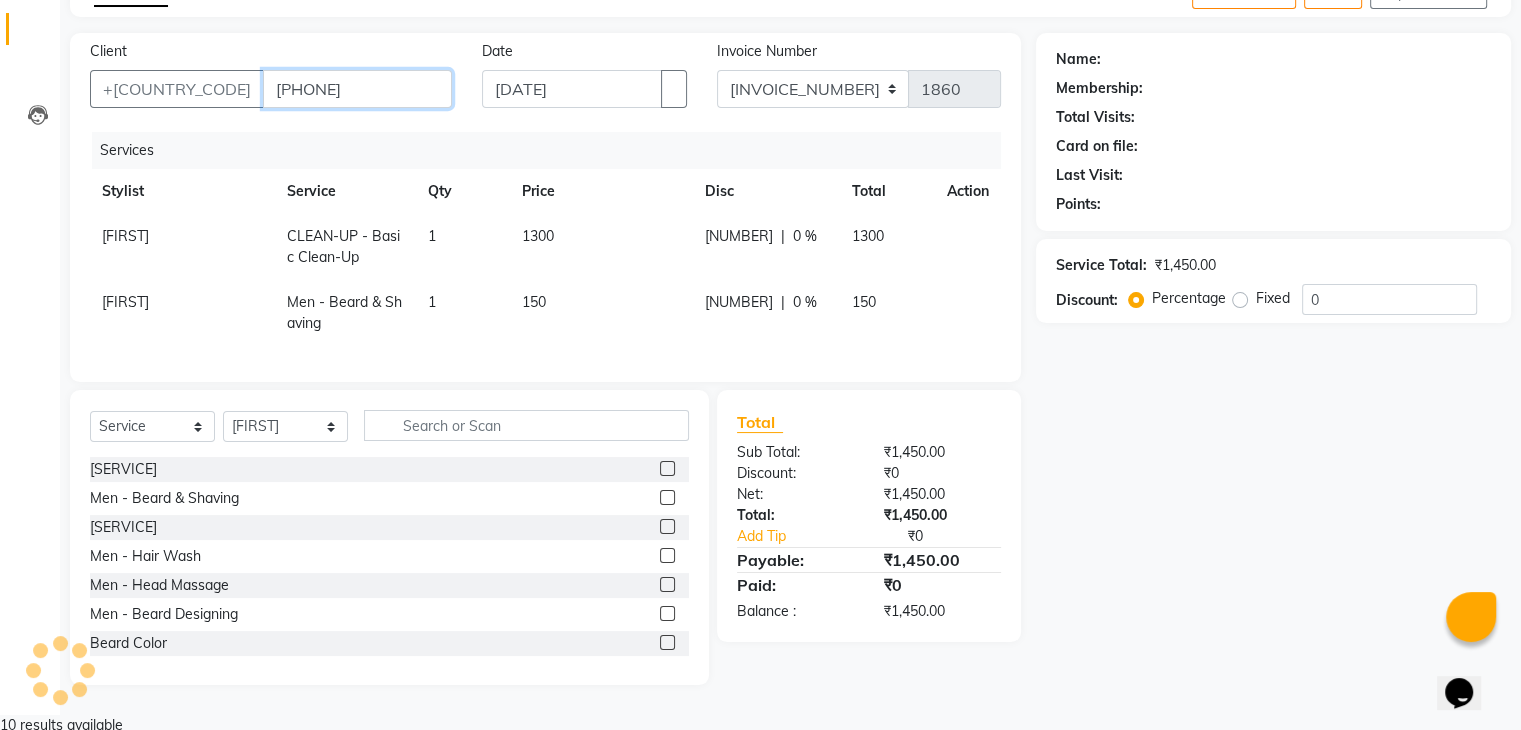 type on "[PHONE]" 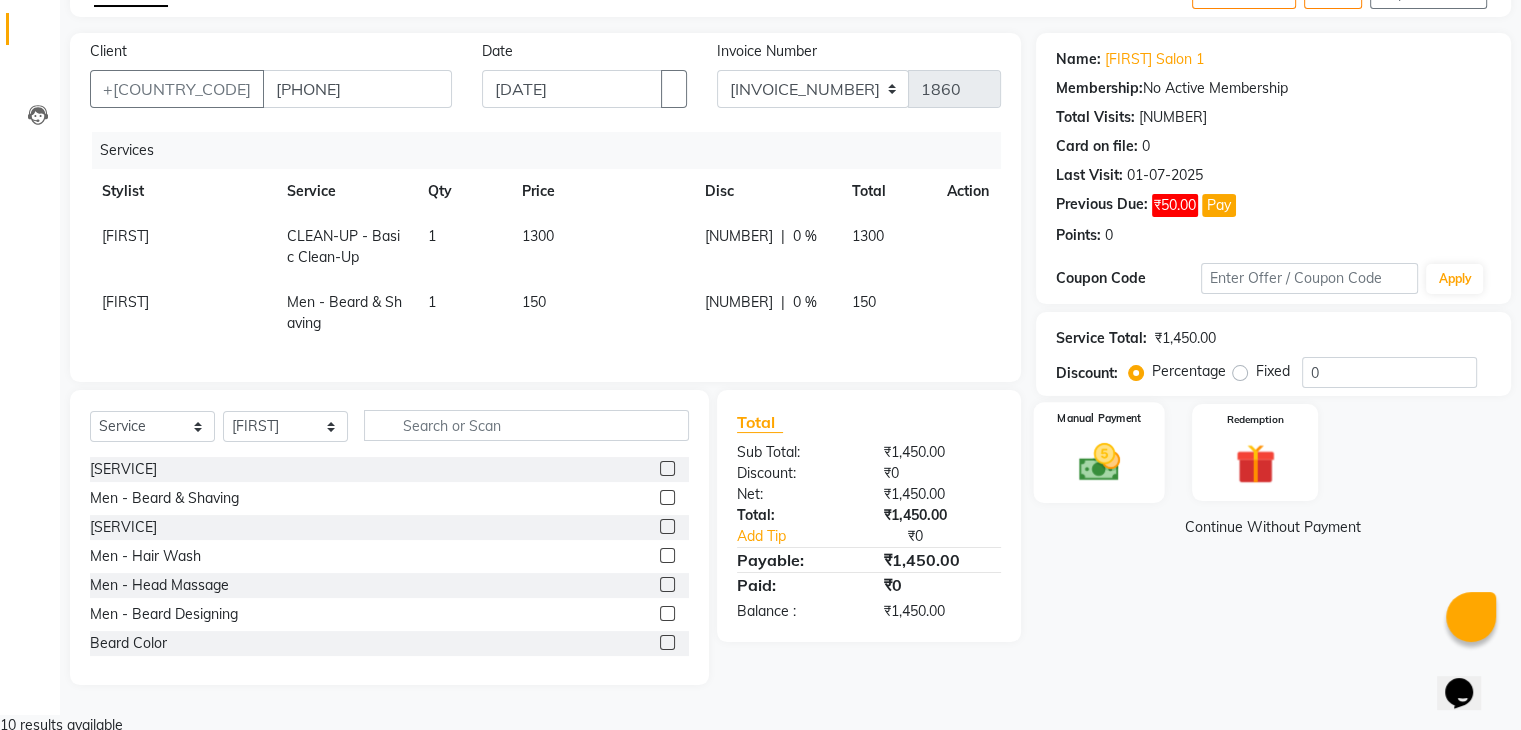 click at bounding box center [1098, 462] 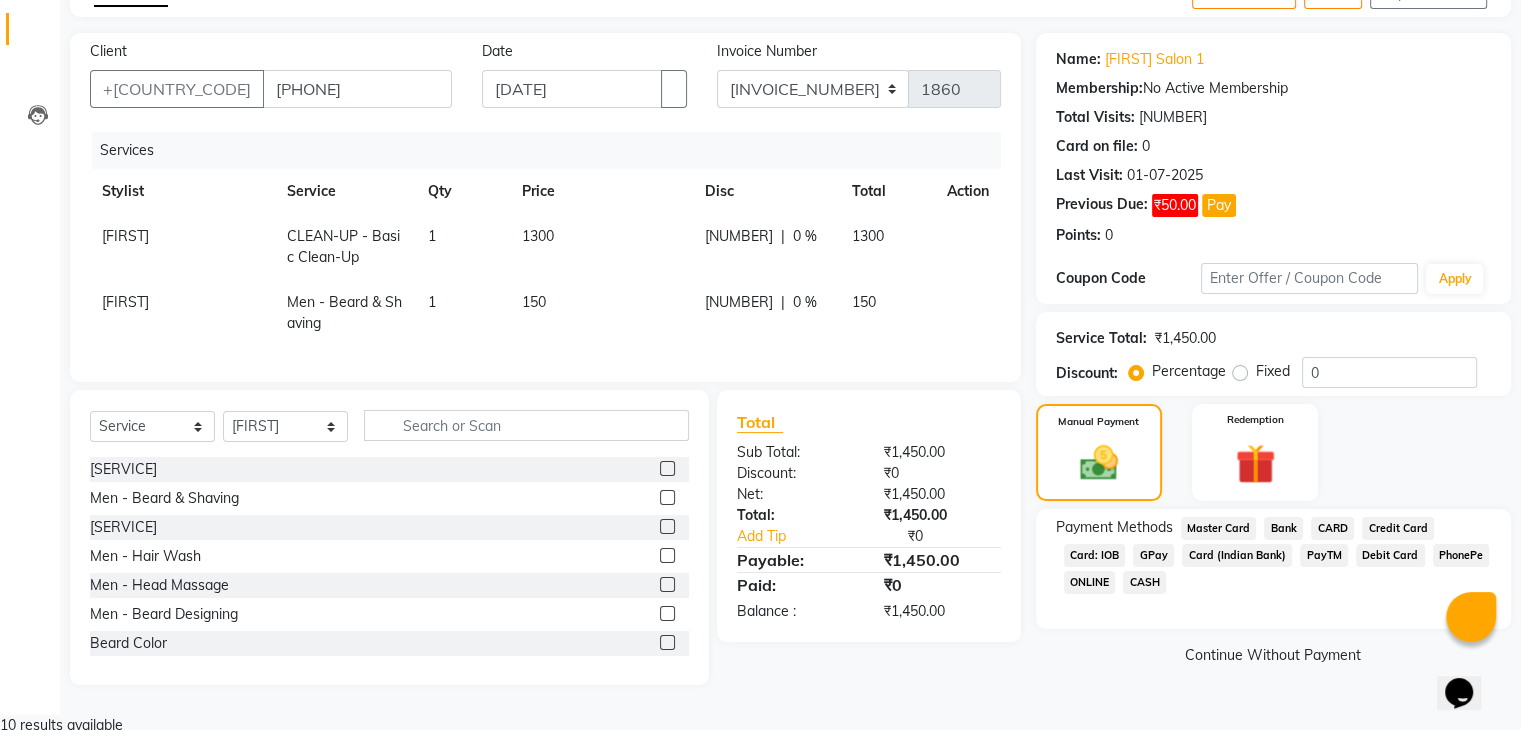 click on "CASH" at bounding box center (1219, 528) 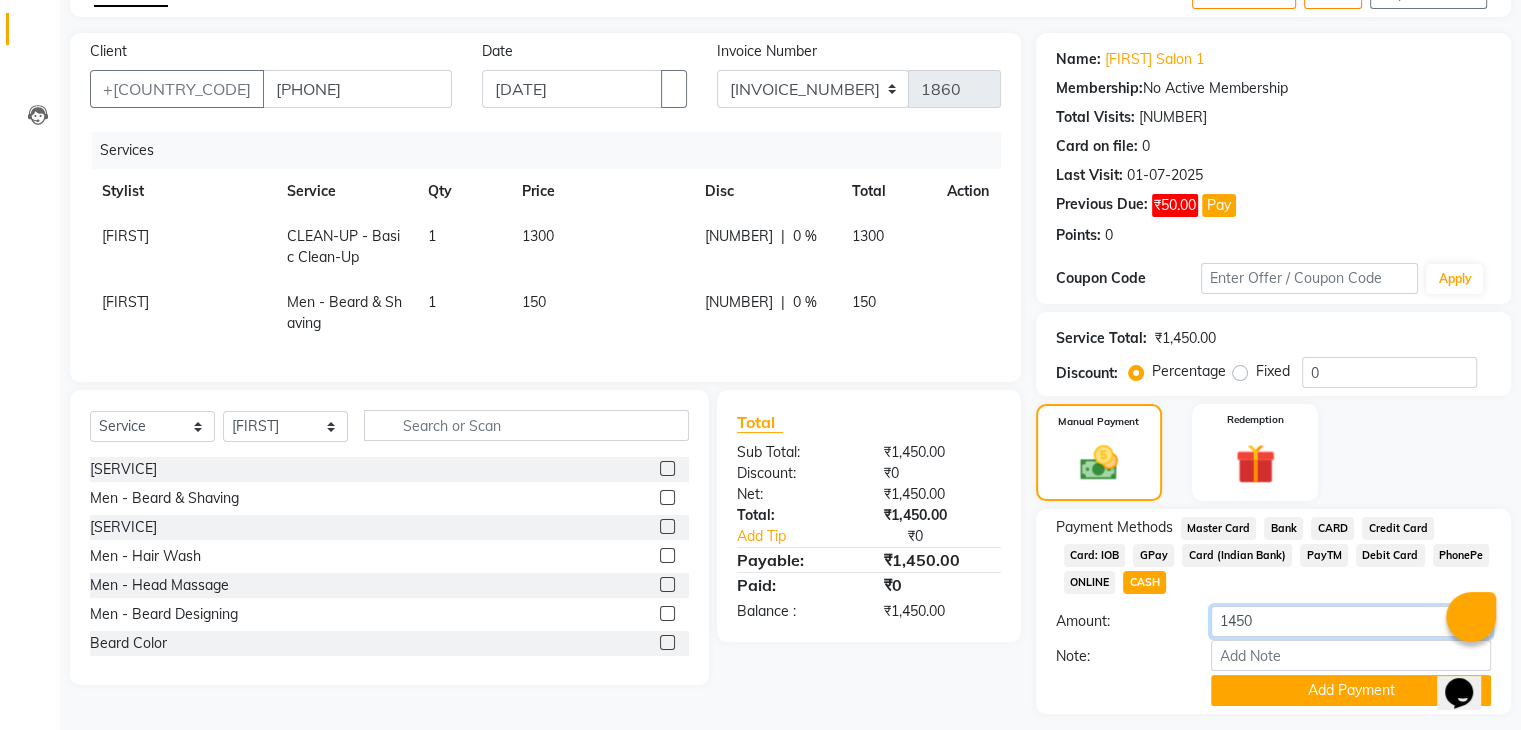 click on "1450" at bounding box center (1351, 621) 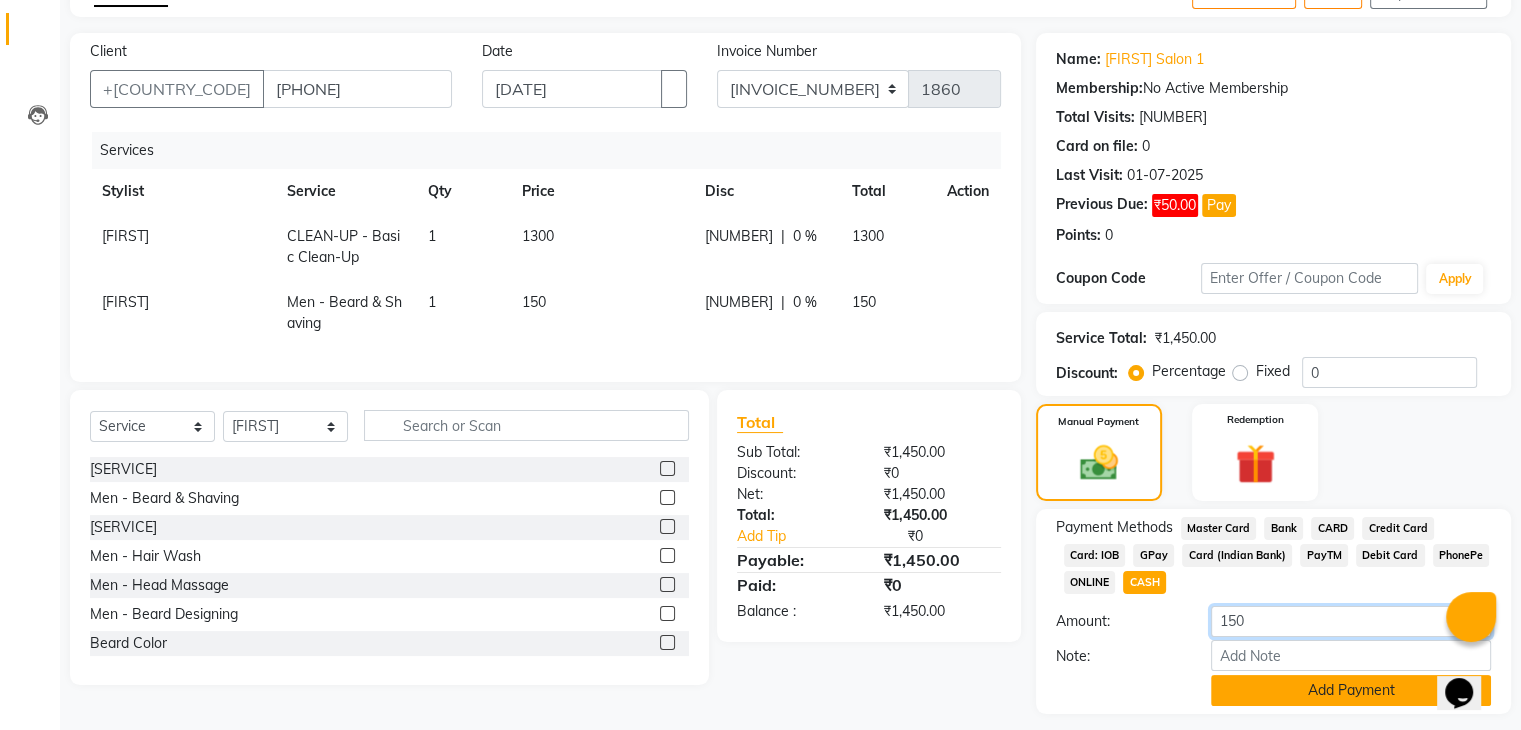 type on "150" 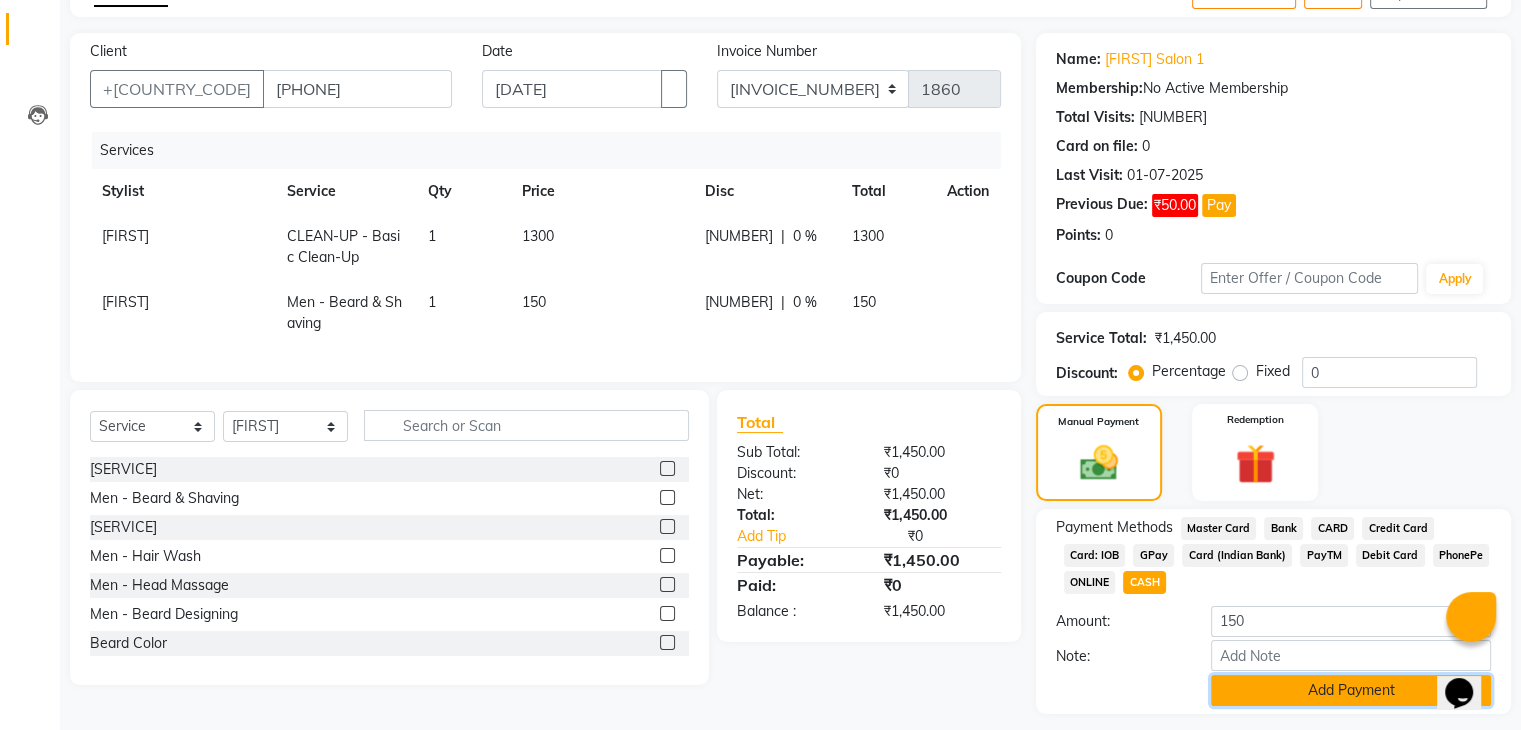click on "Add Payment" at bounding box center [1351, 690] 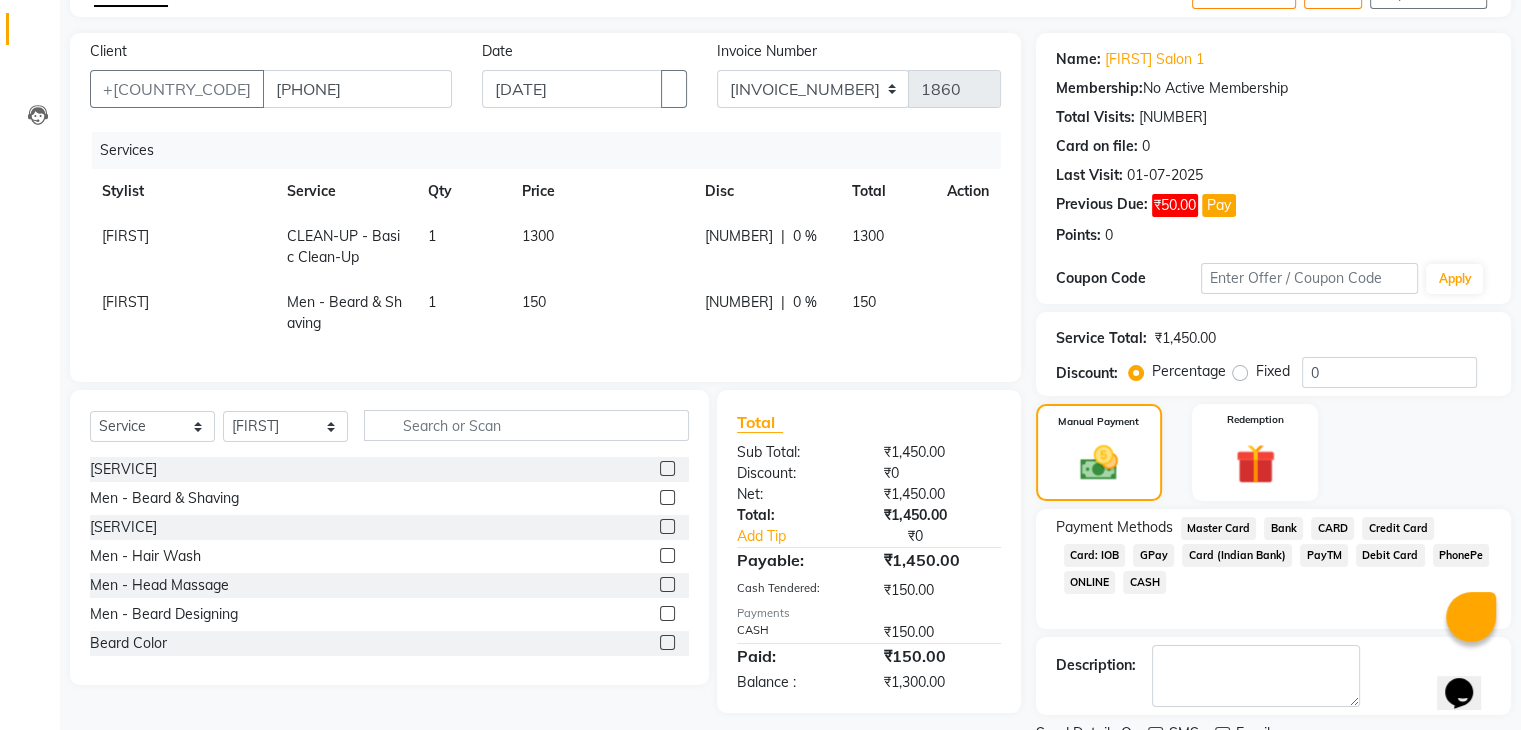 scroll, scrollTop: 201, scrollLeft: 0, axis: vertical 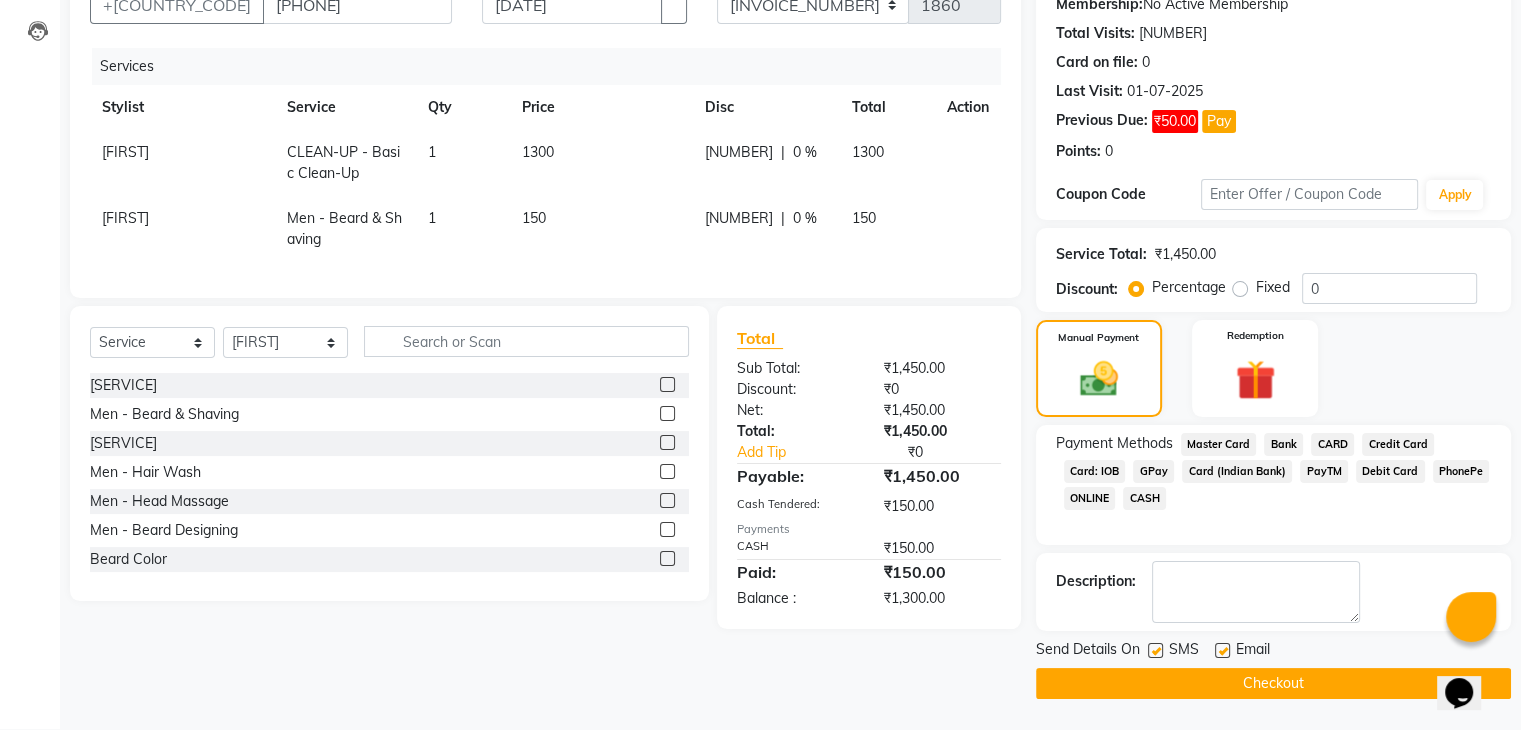 click on "GPay" at bounding box center (1219, 444) 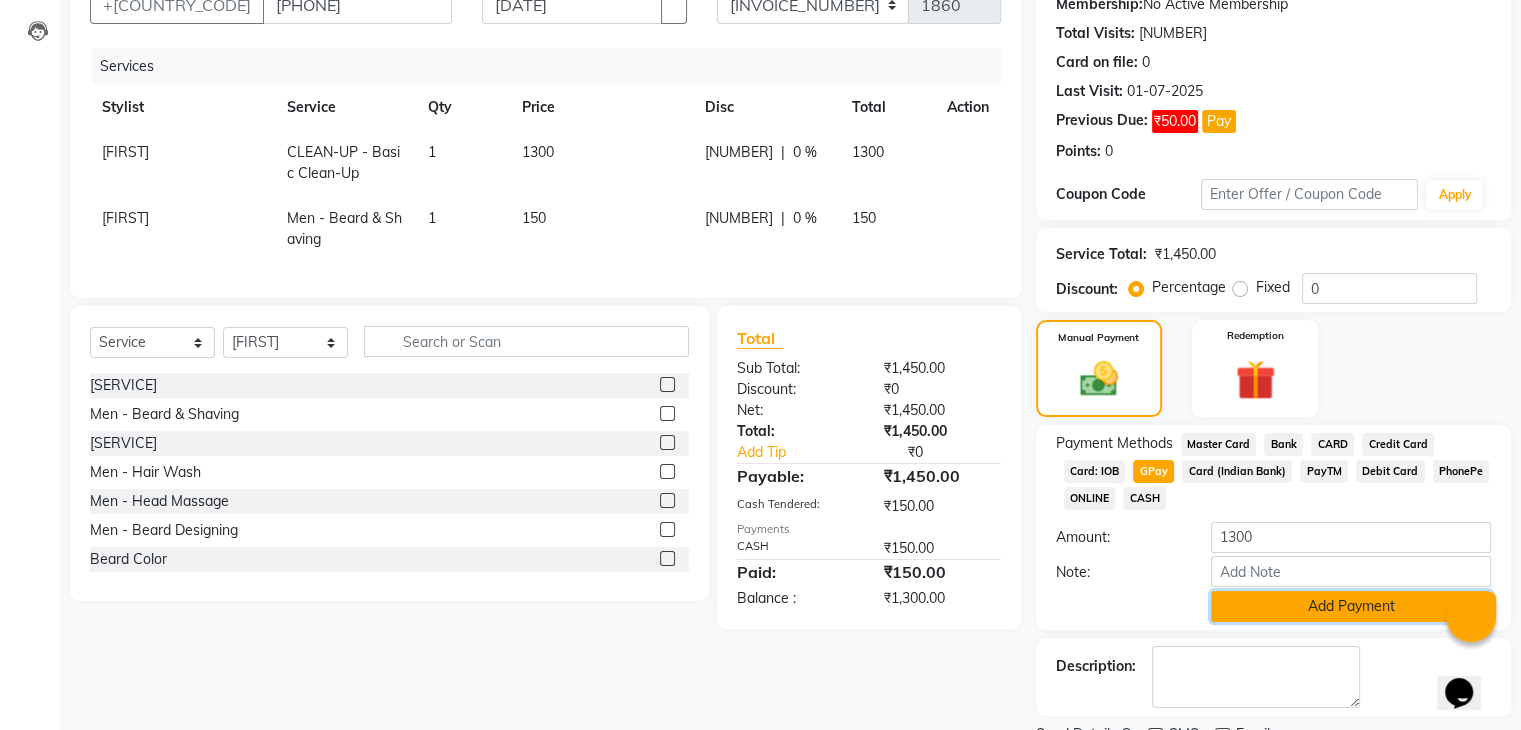 click on "Add Payment" at bounding box center [1351, 606] 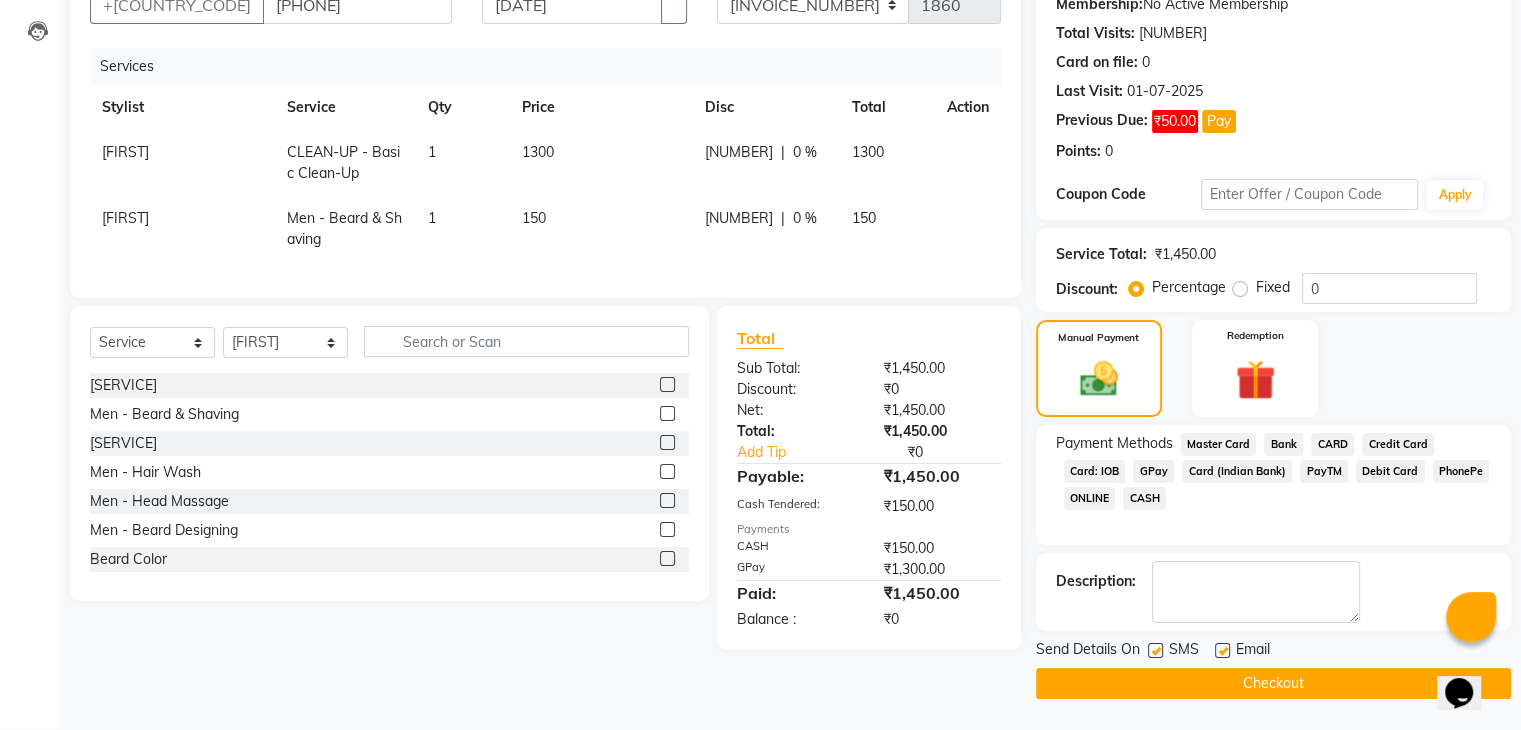 click at bounding box center [1155, 650] 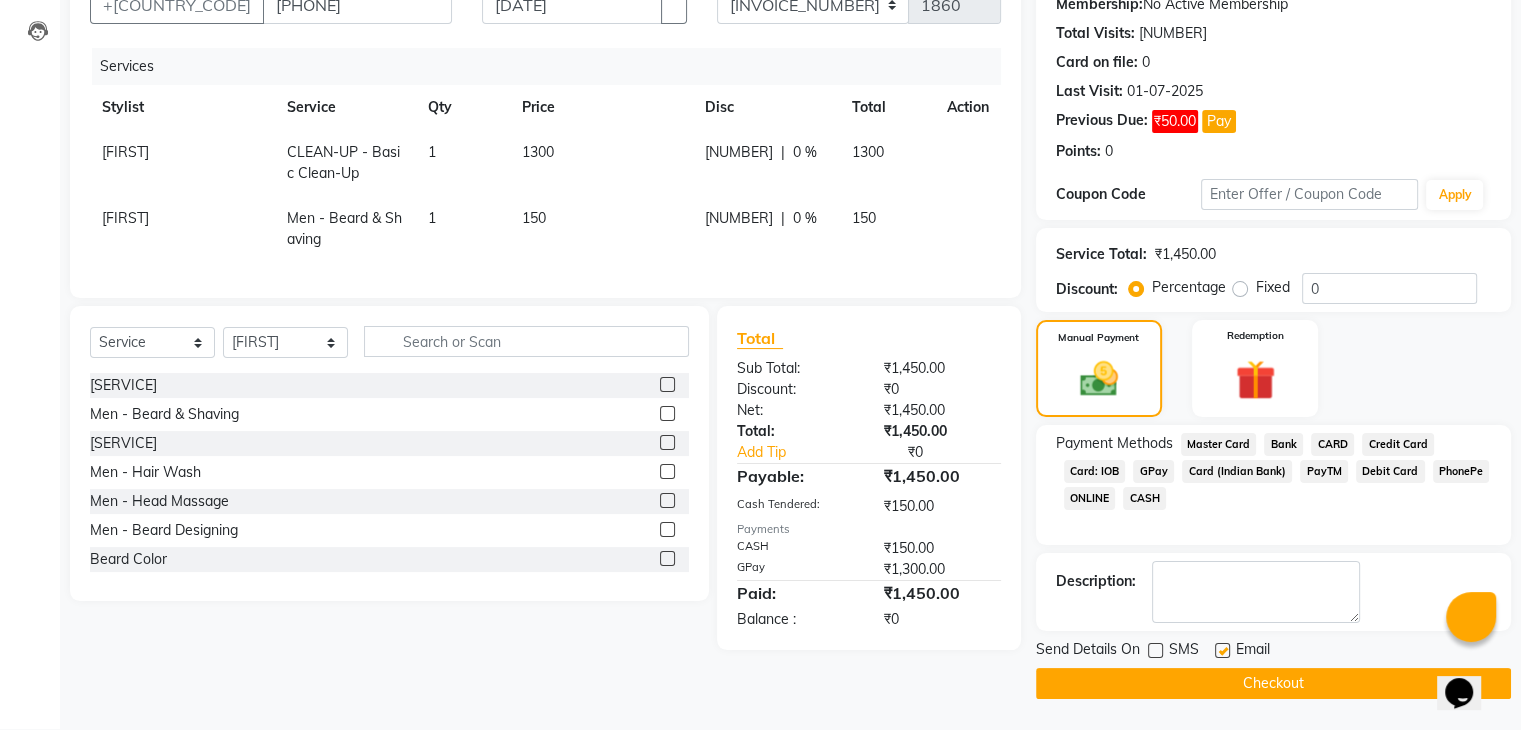 click at bounding box center (1222, 650) 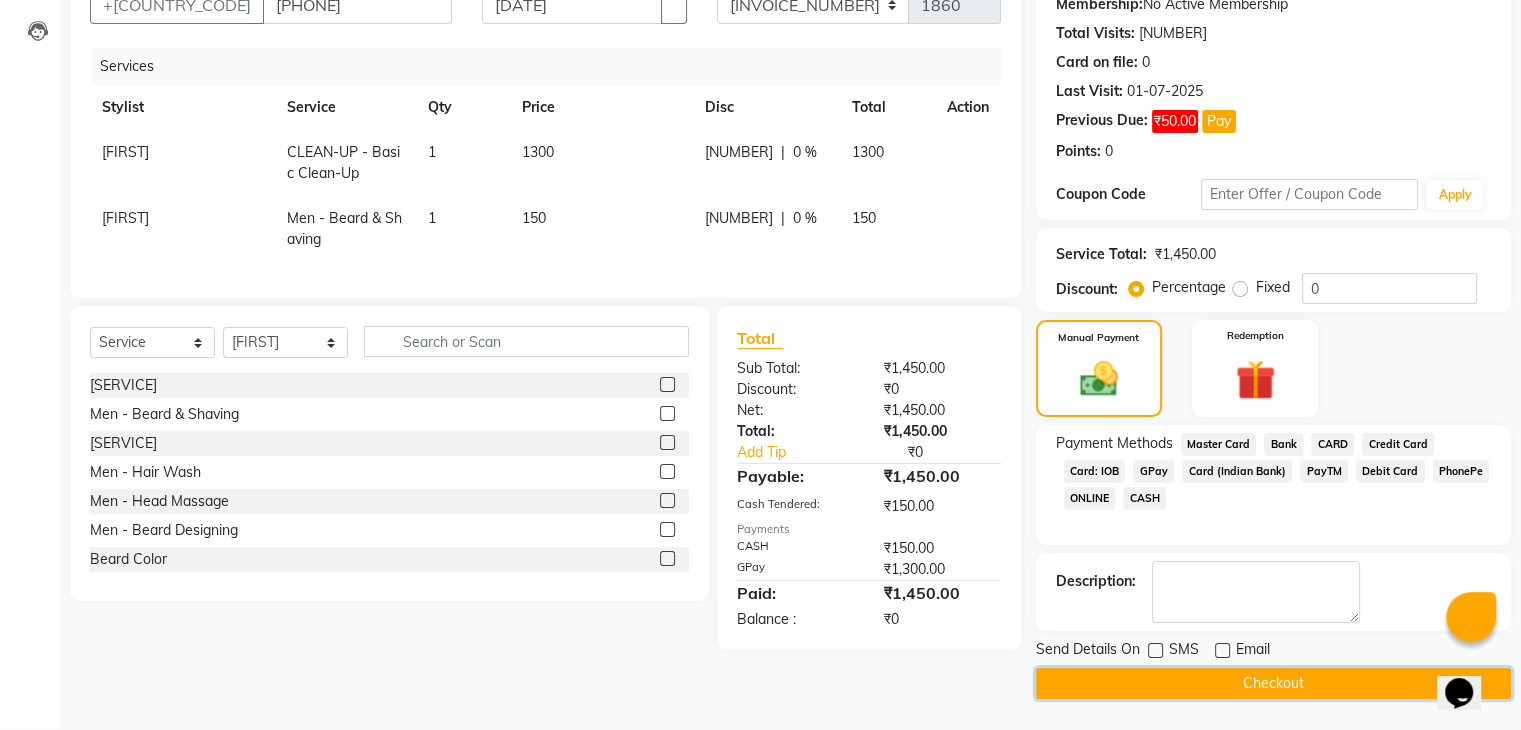 click on "Checkout" at bounding box center (1273, 683) 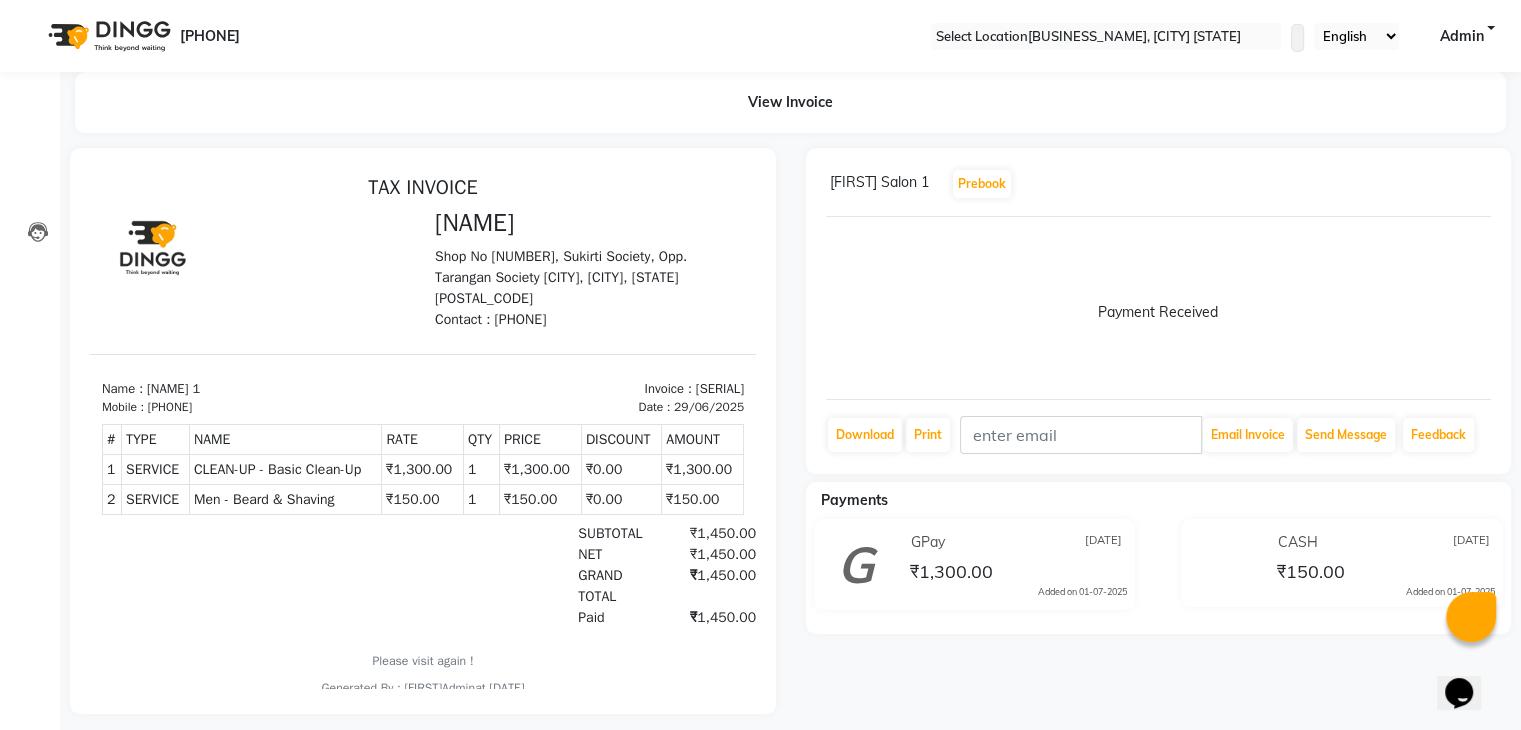 scroll, scrollTop: 0, scrollLeft: 0, axis: both 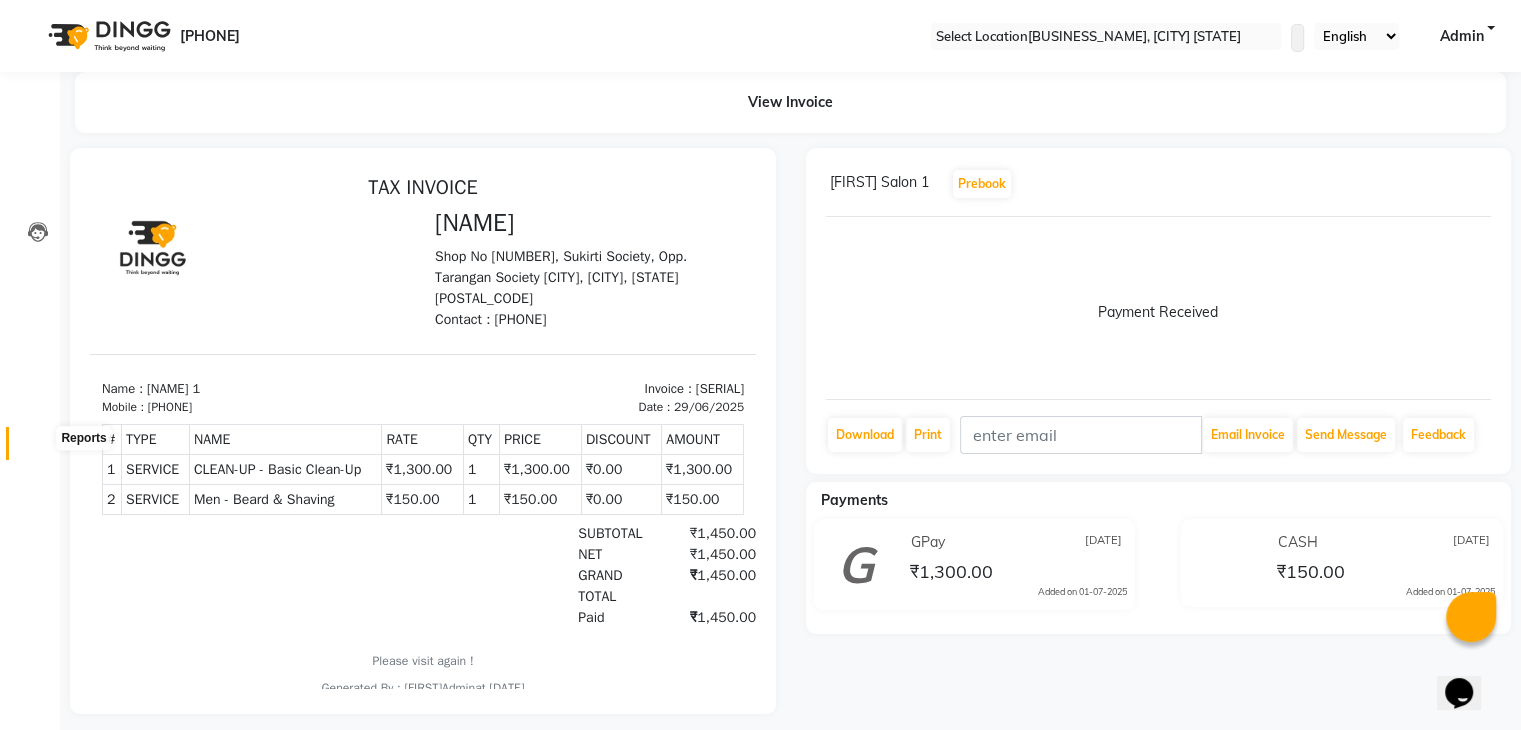 click at bounding box center [38, 448] 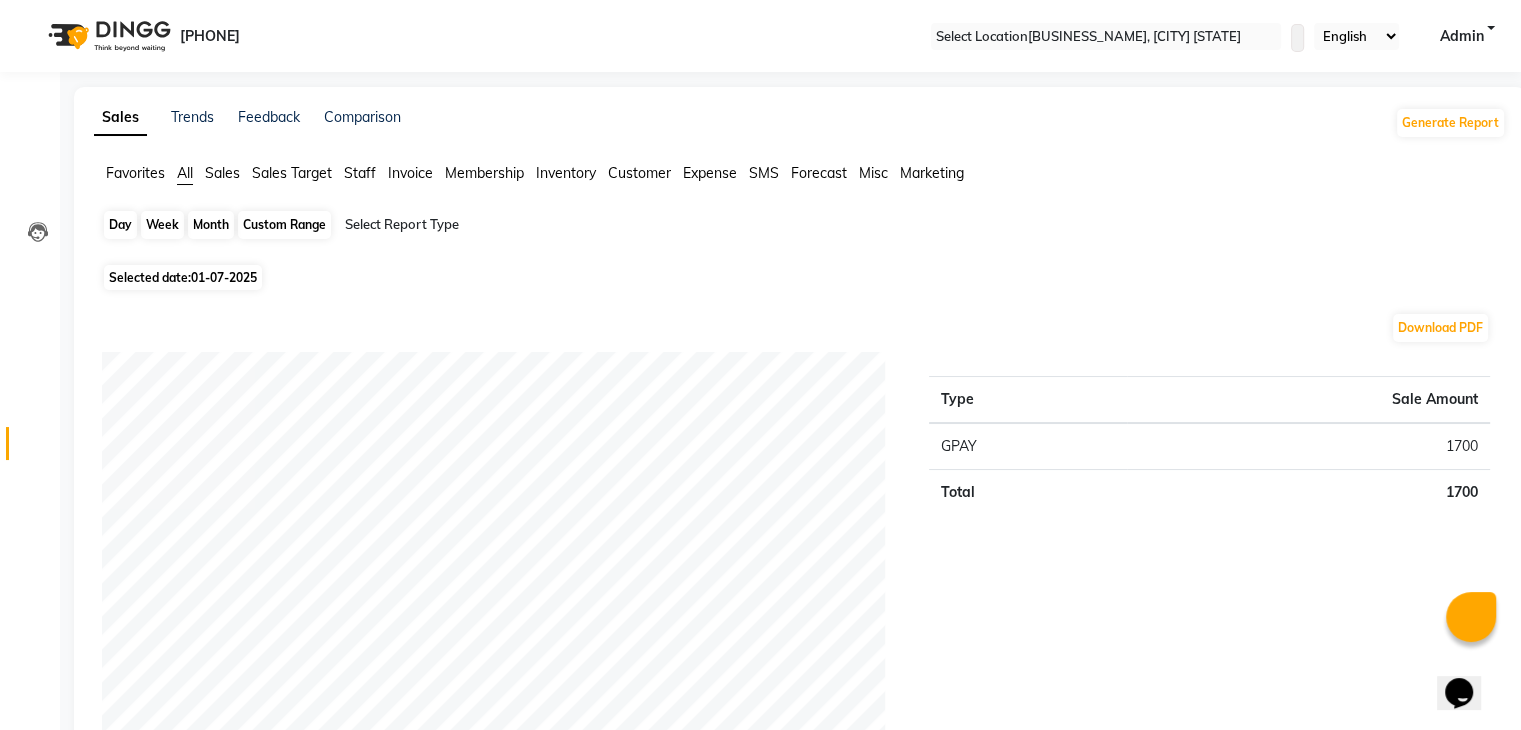 click on "Day" at bounding box center [120, 225] 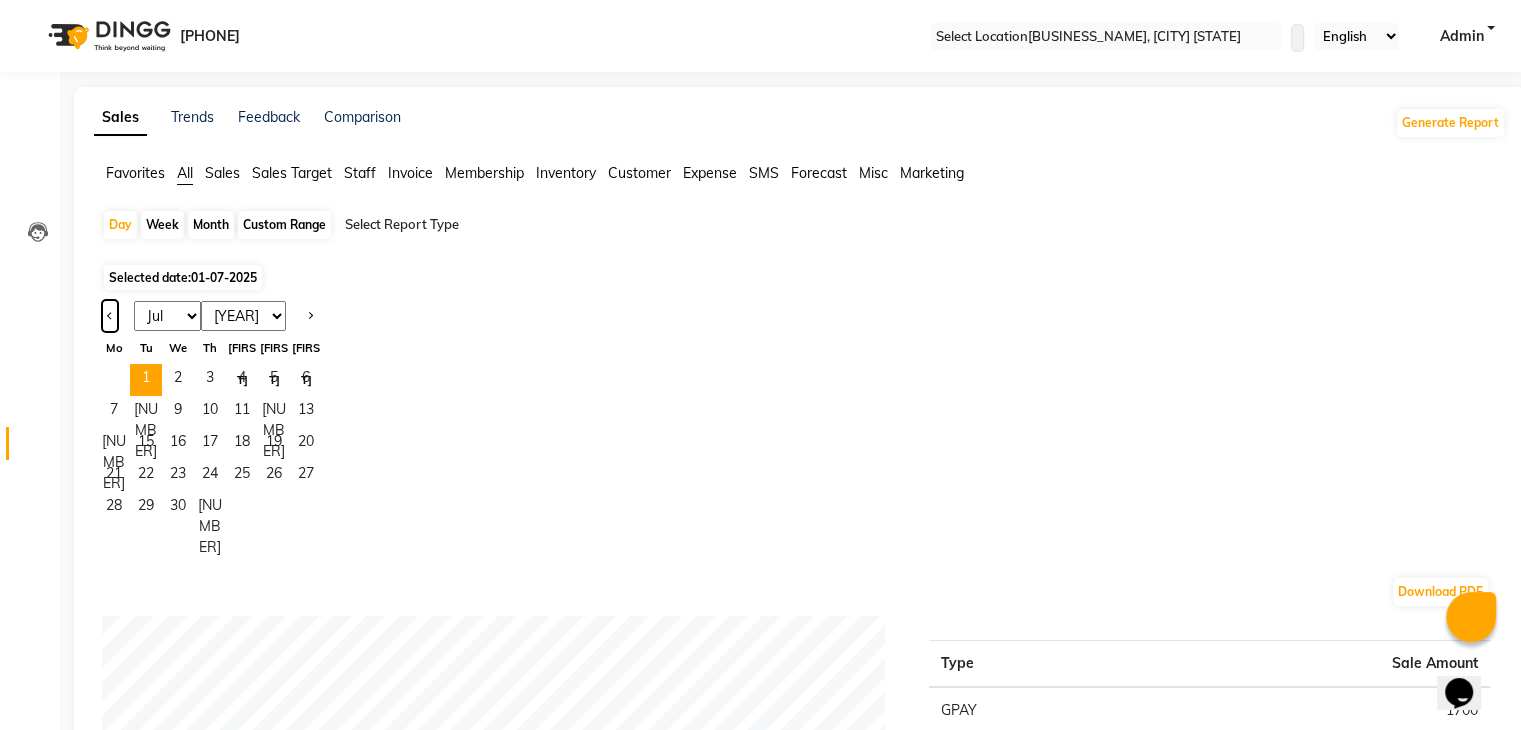 click at bounding box center [110, 316] 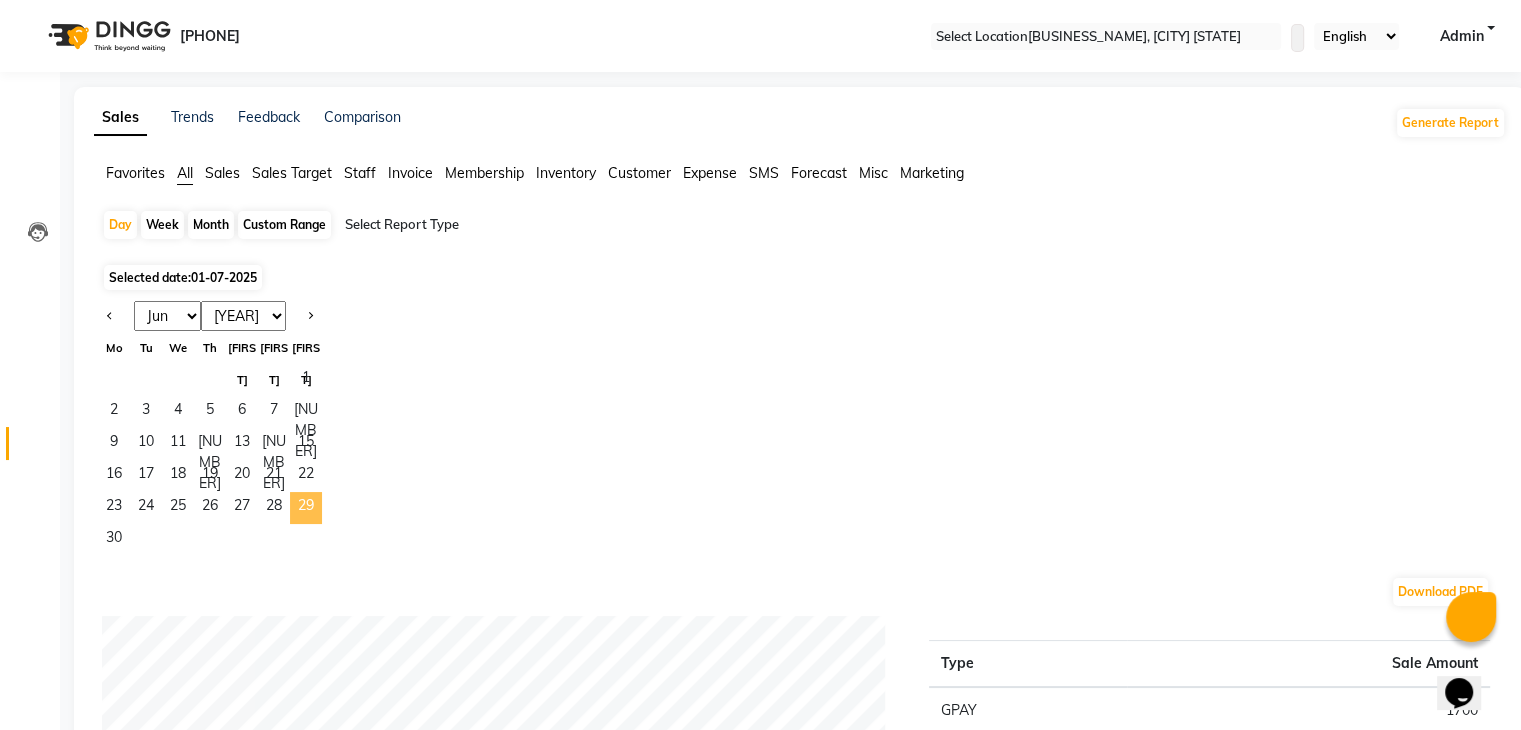 click on "29" at bounding box center (306, 508) 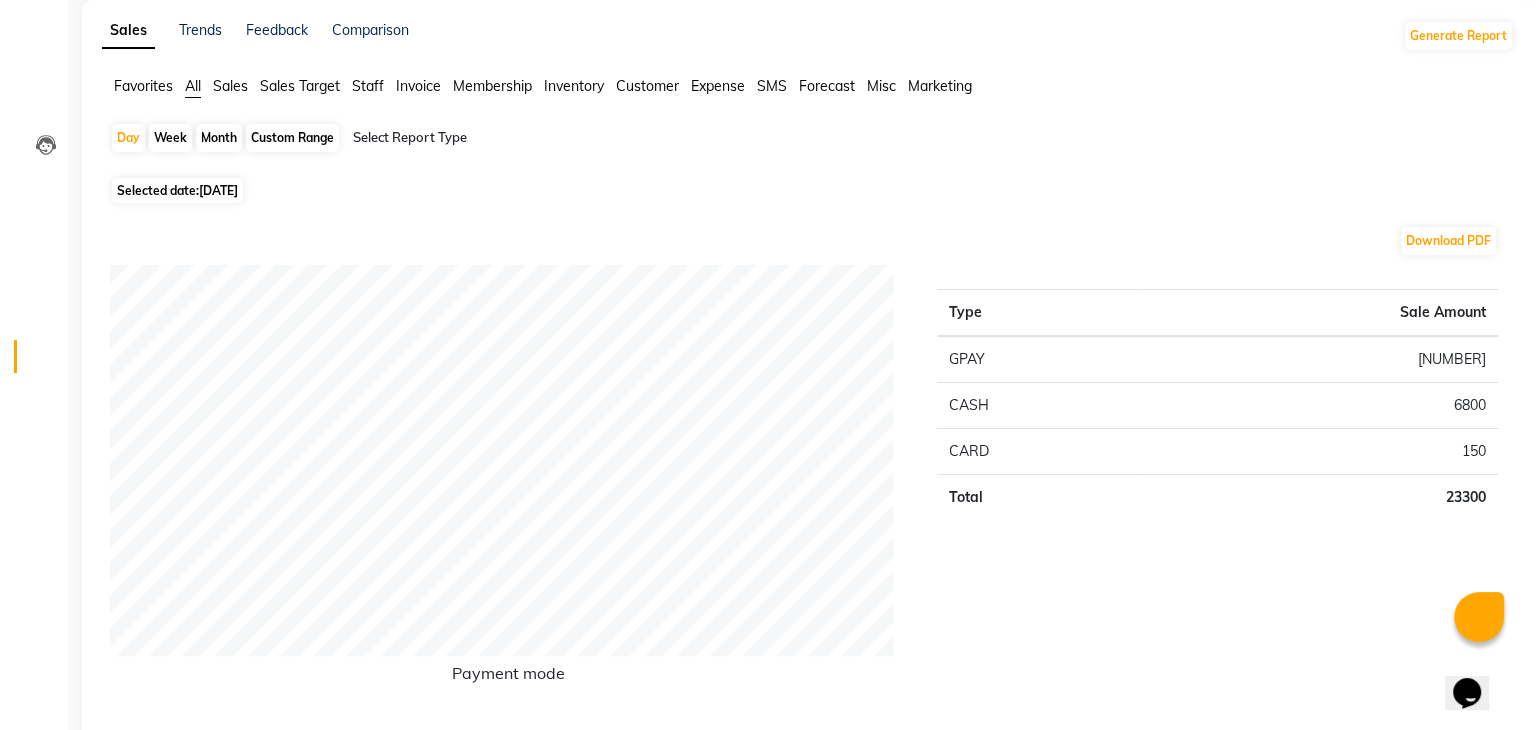 scroll, scrollTop: 0, scrollLeft: 0, axis: both 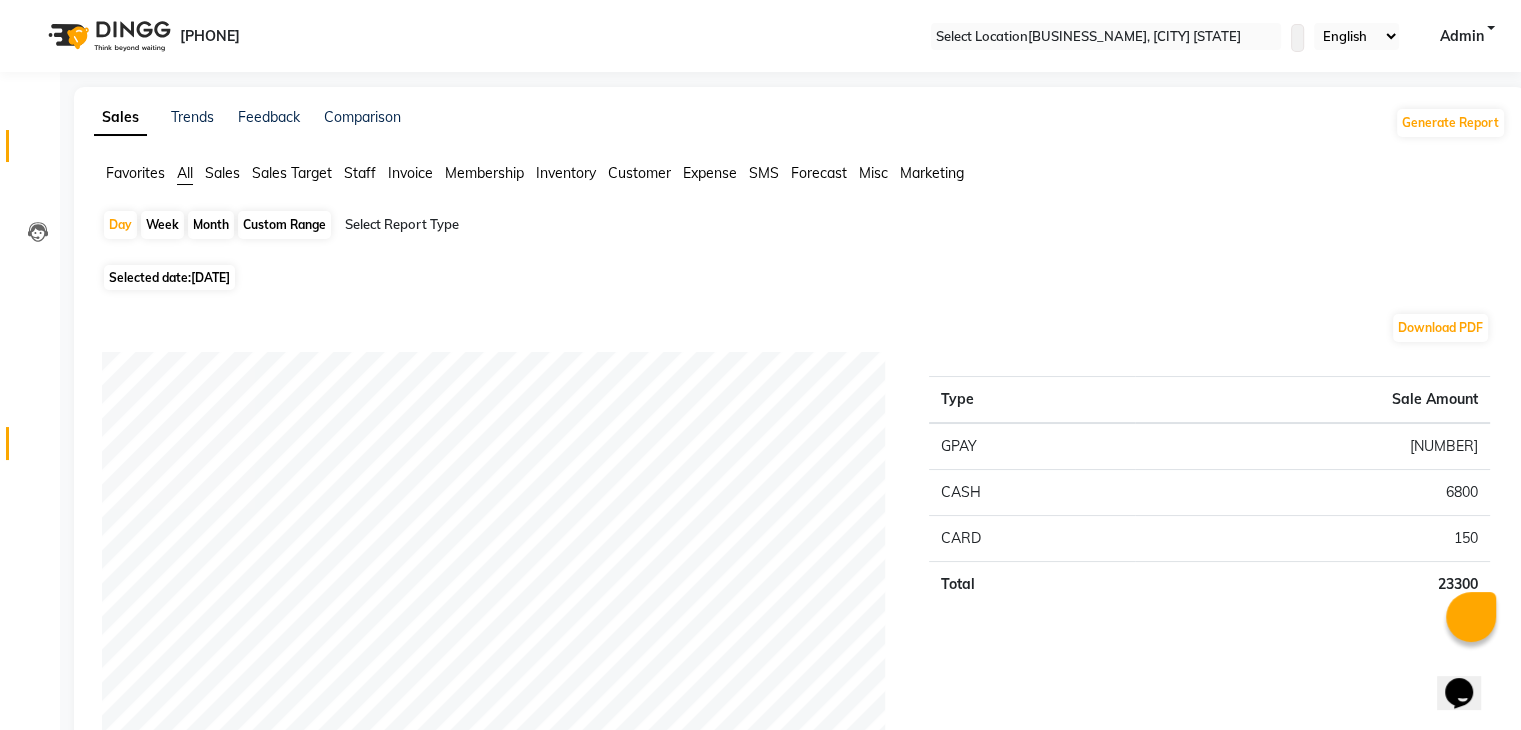 click on "Invoice" at bounding box center [30, 146] 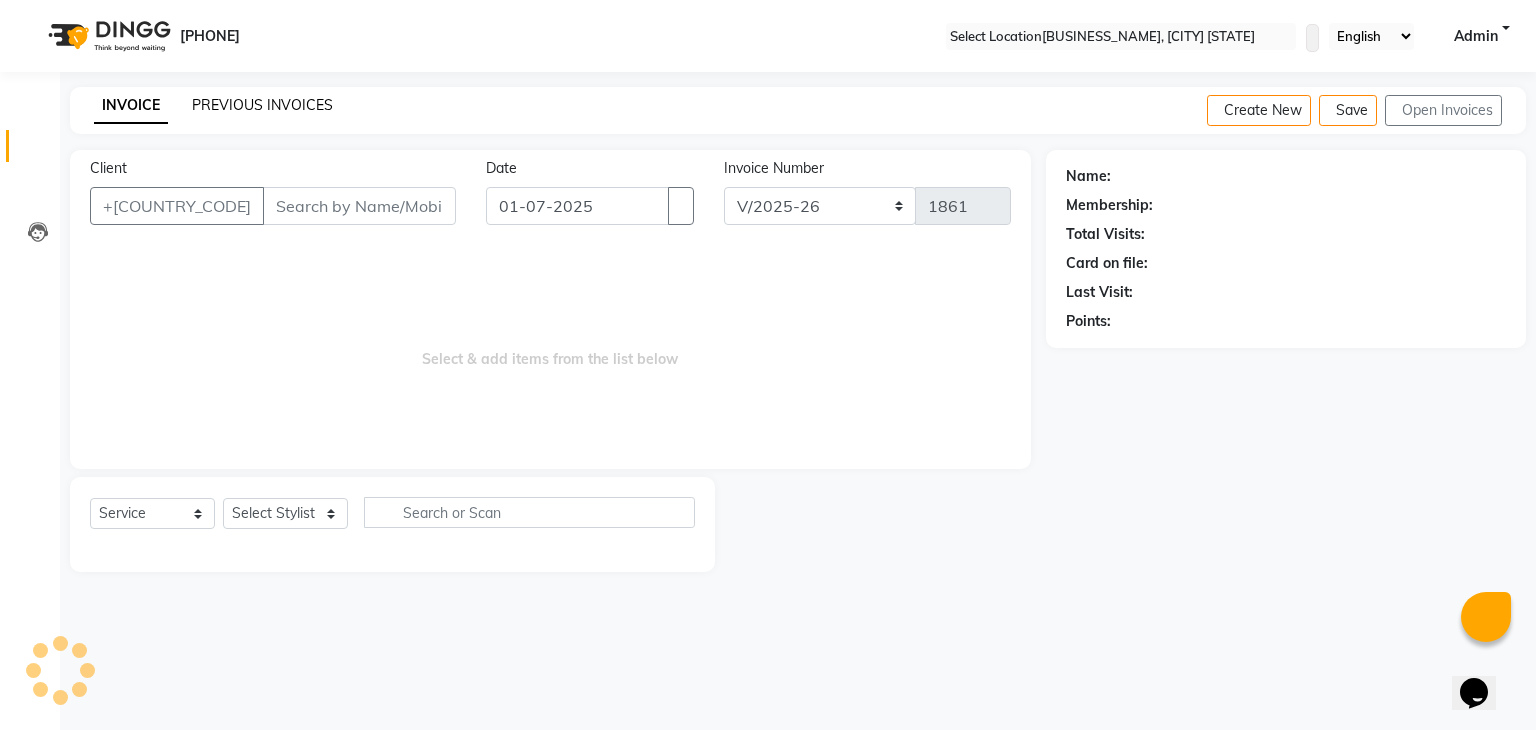 click on "PREVIOUS INVOICES" at bounding box center (262, 105) 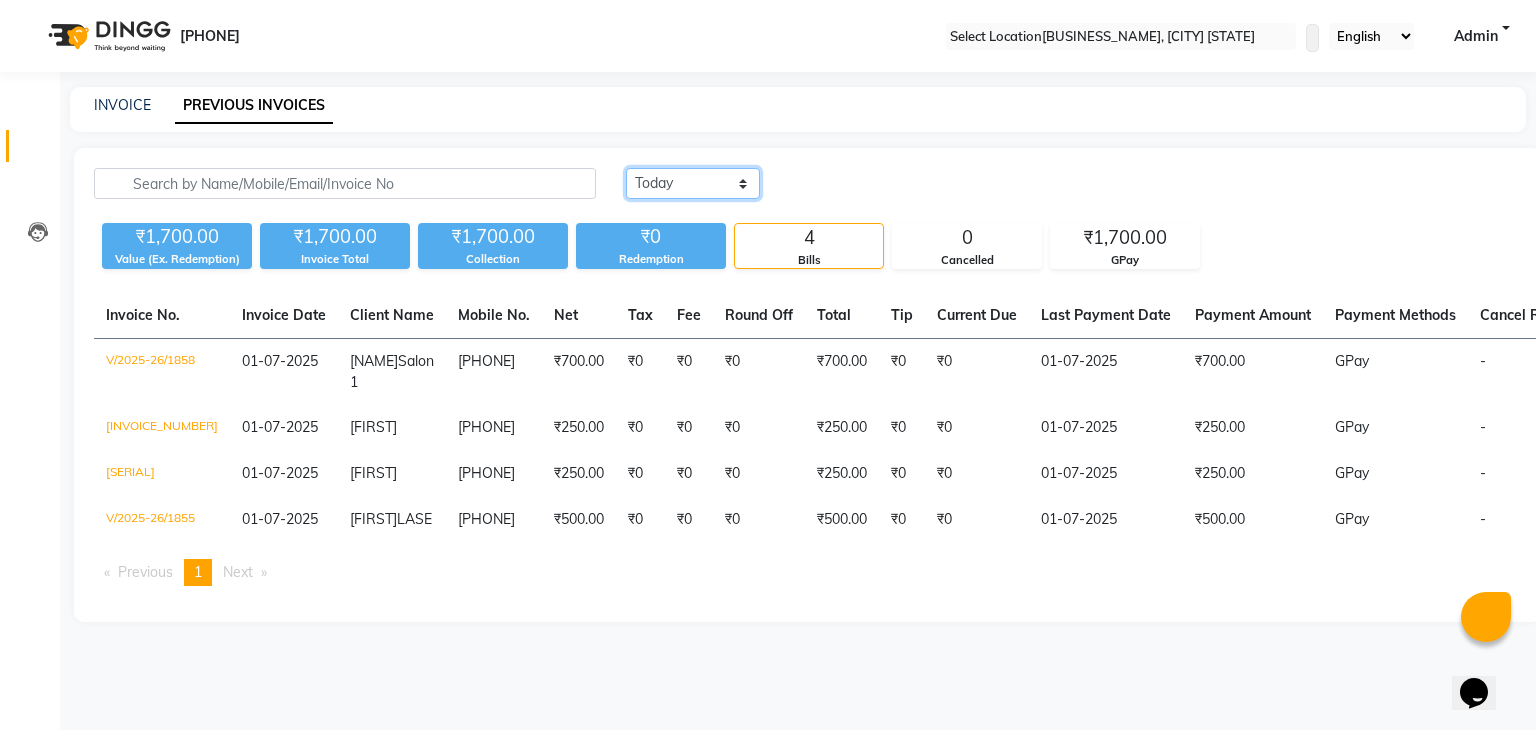 drag, startPoint x: 664, startPoint y: 181, endPoint x: 627, endPoint y: 241, distance: 70.491135 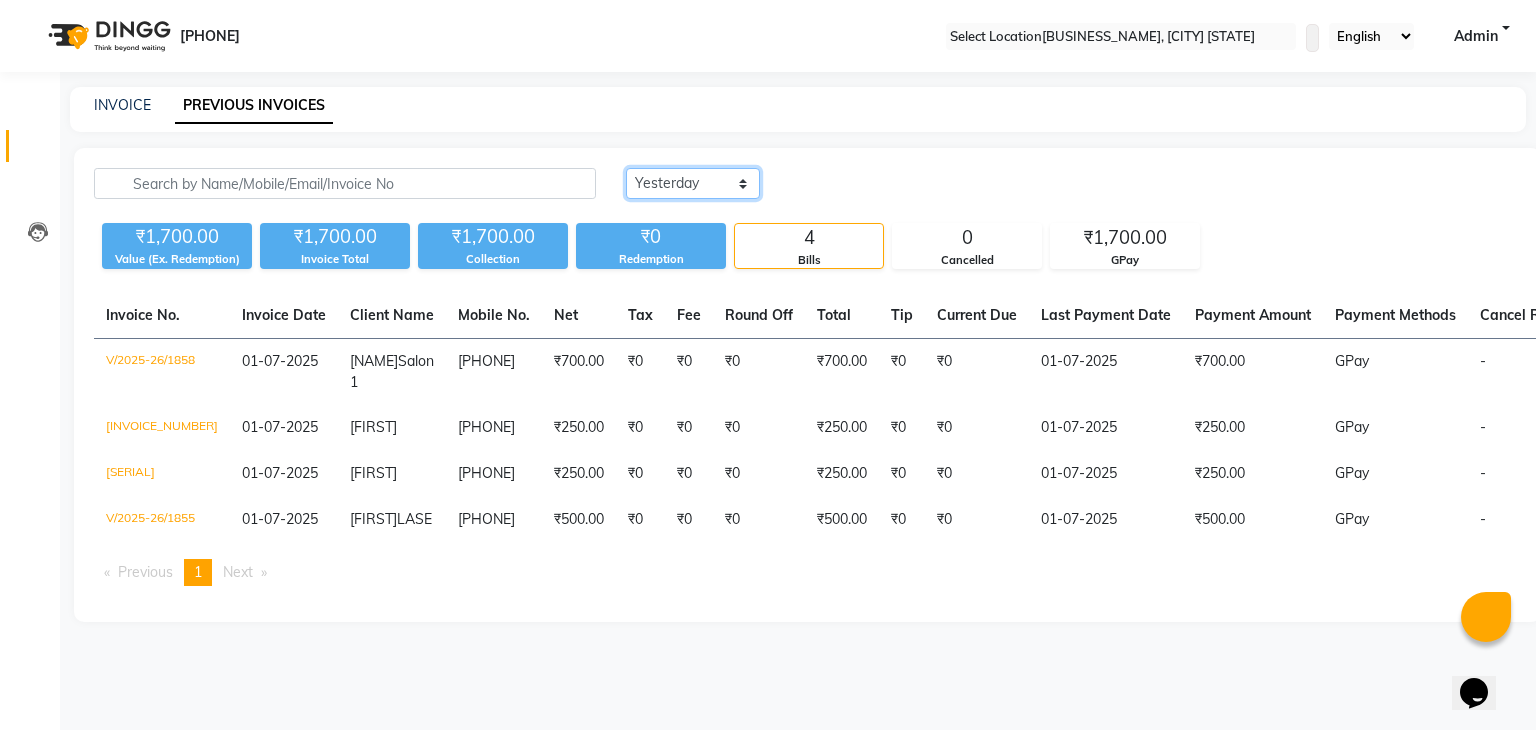 click on "Today Yesterday Custom Range" at bounding box center [693, 183] 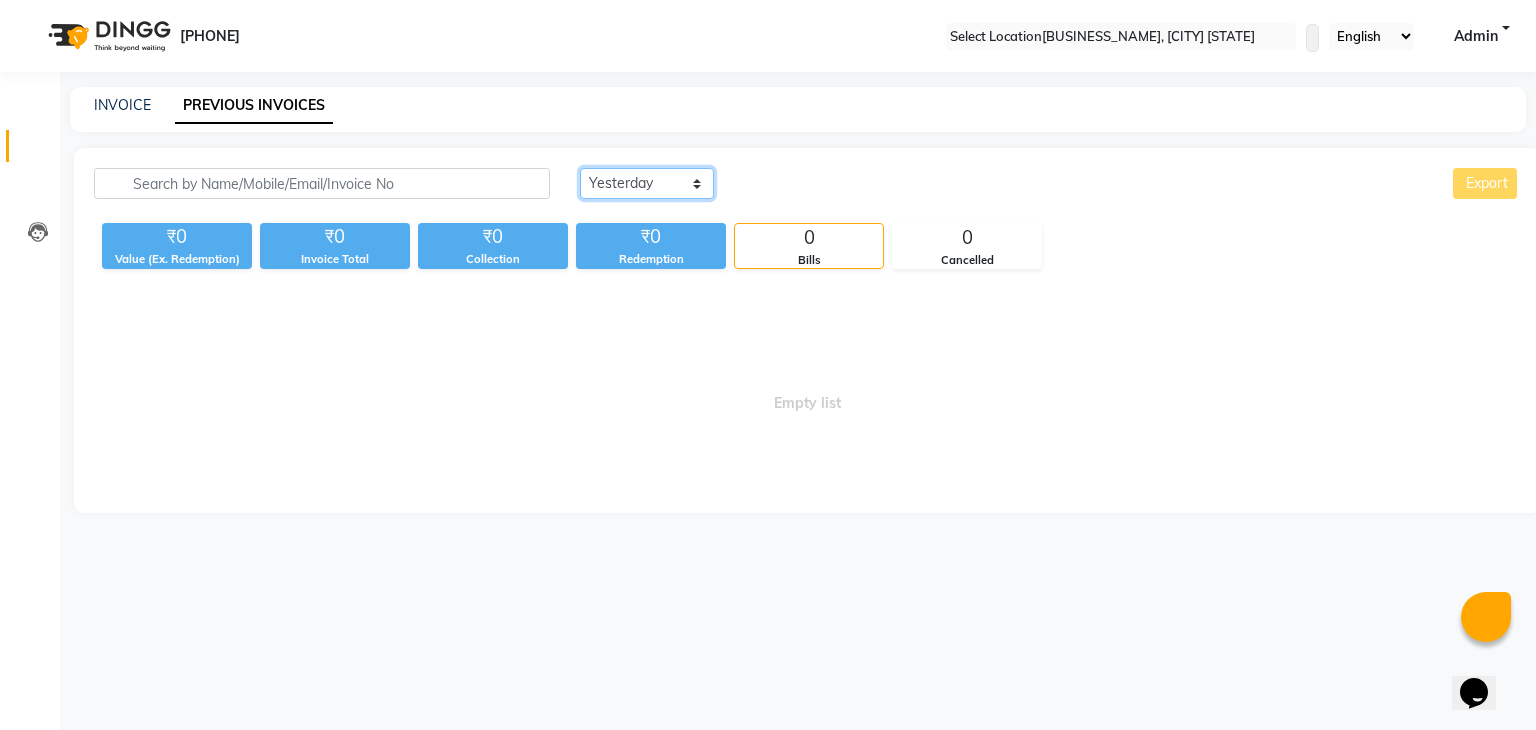 drag, startPoint x: 674, startPoint y: 172, endPoint x: 664, endPoint y: 267, distance: 95.524864 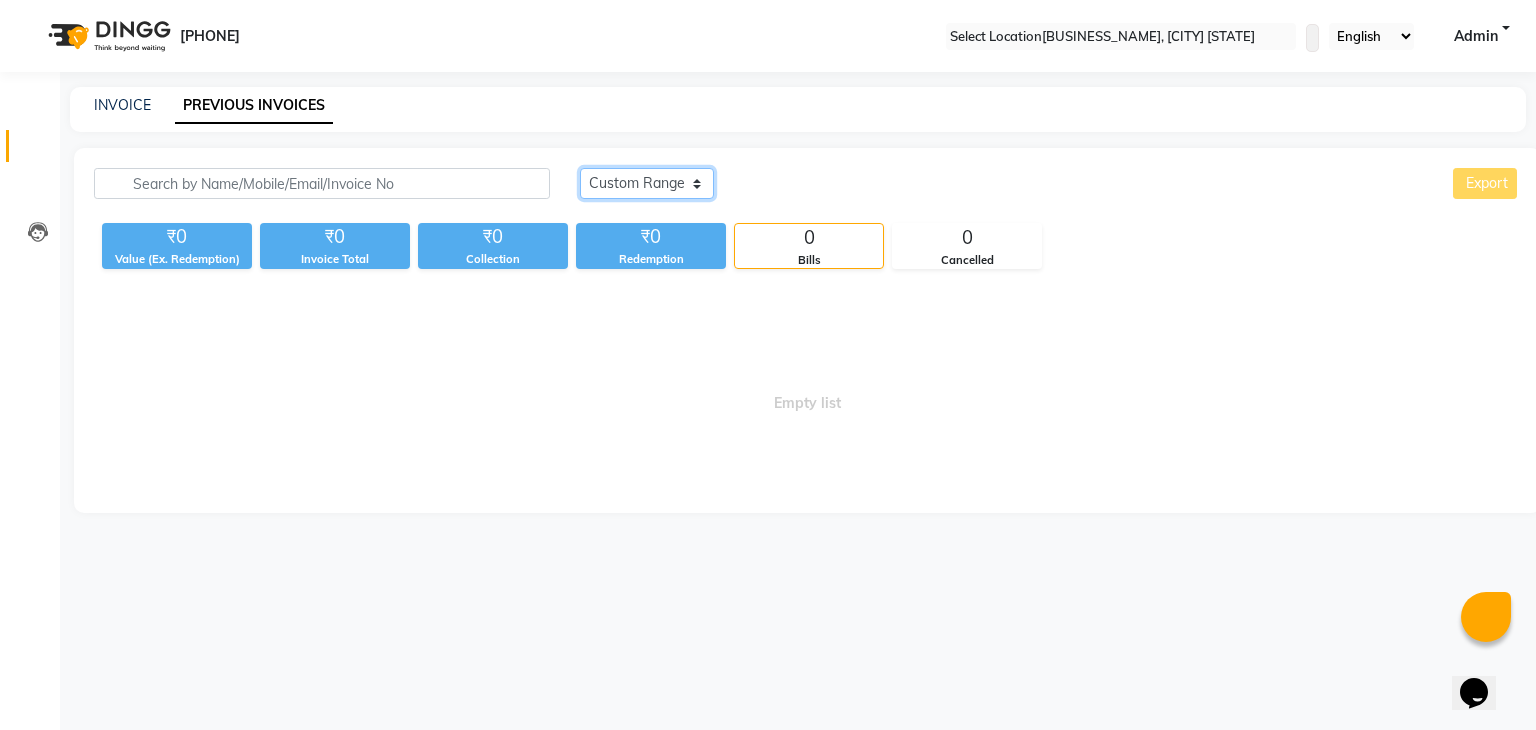 click on "Today Yesterday Custom Range" at bounding box center (647, 183) 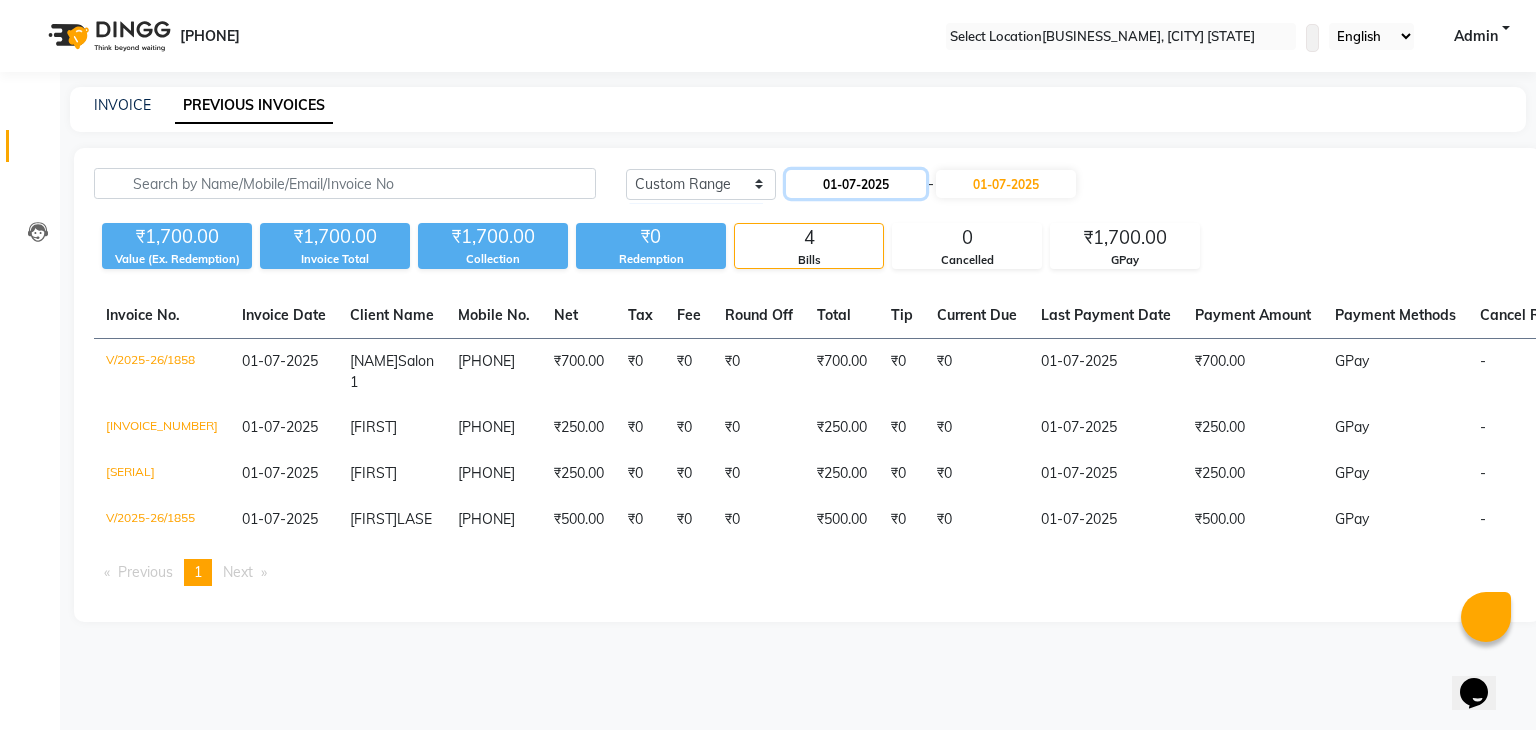 click on "01-07-2025" at bounding box center (856, 184) 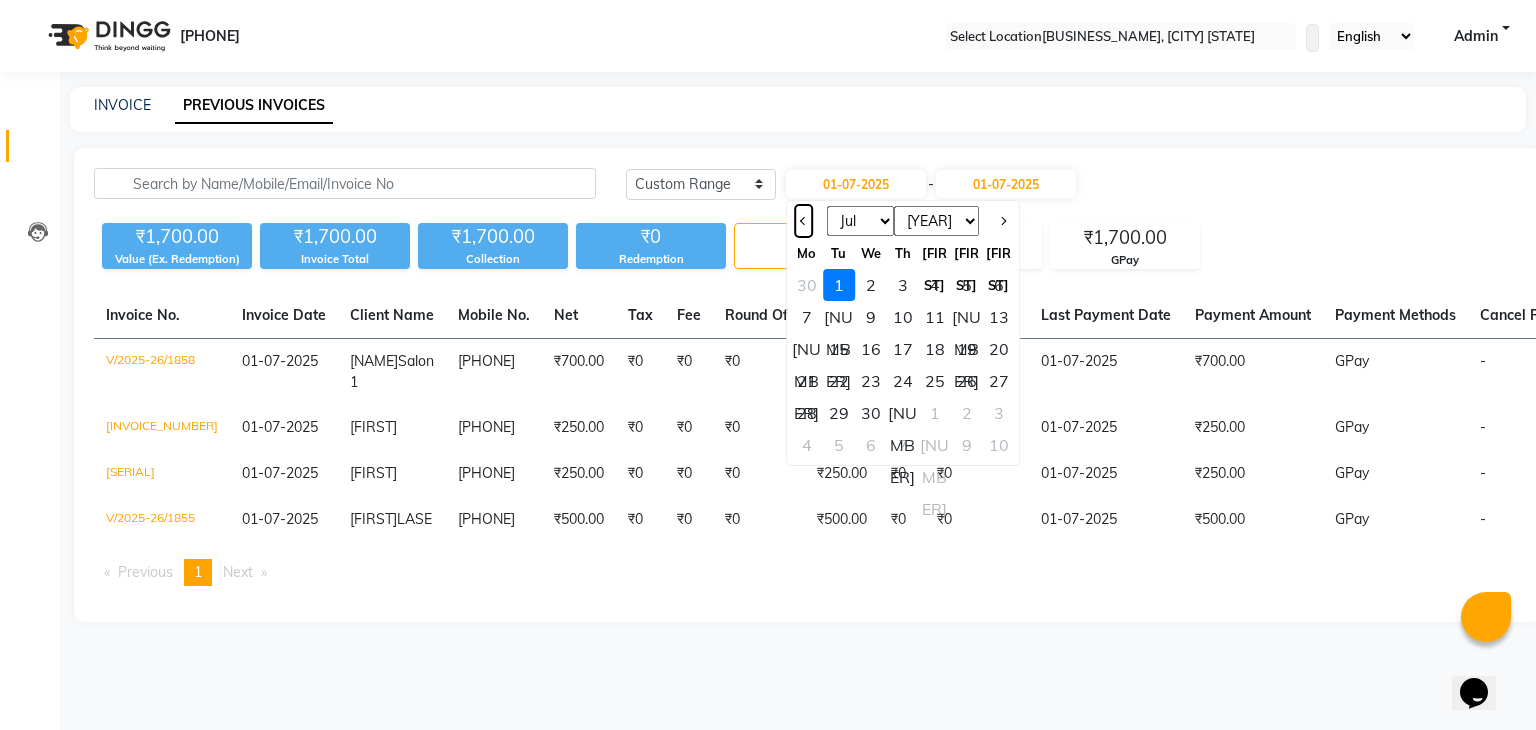 click at bounding box center (803, 221) 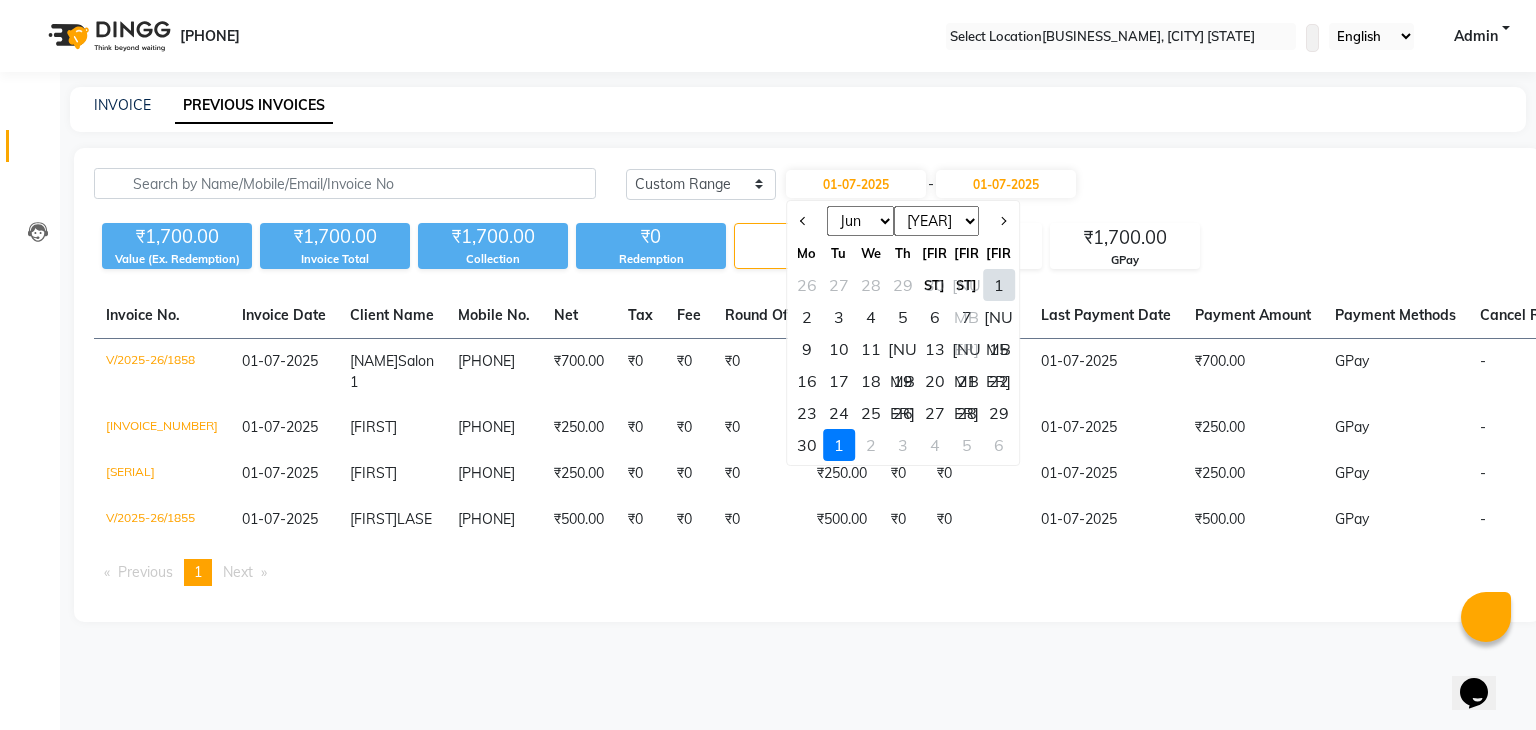 click on "29" at bounding box center (999, 413) 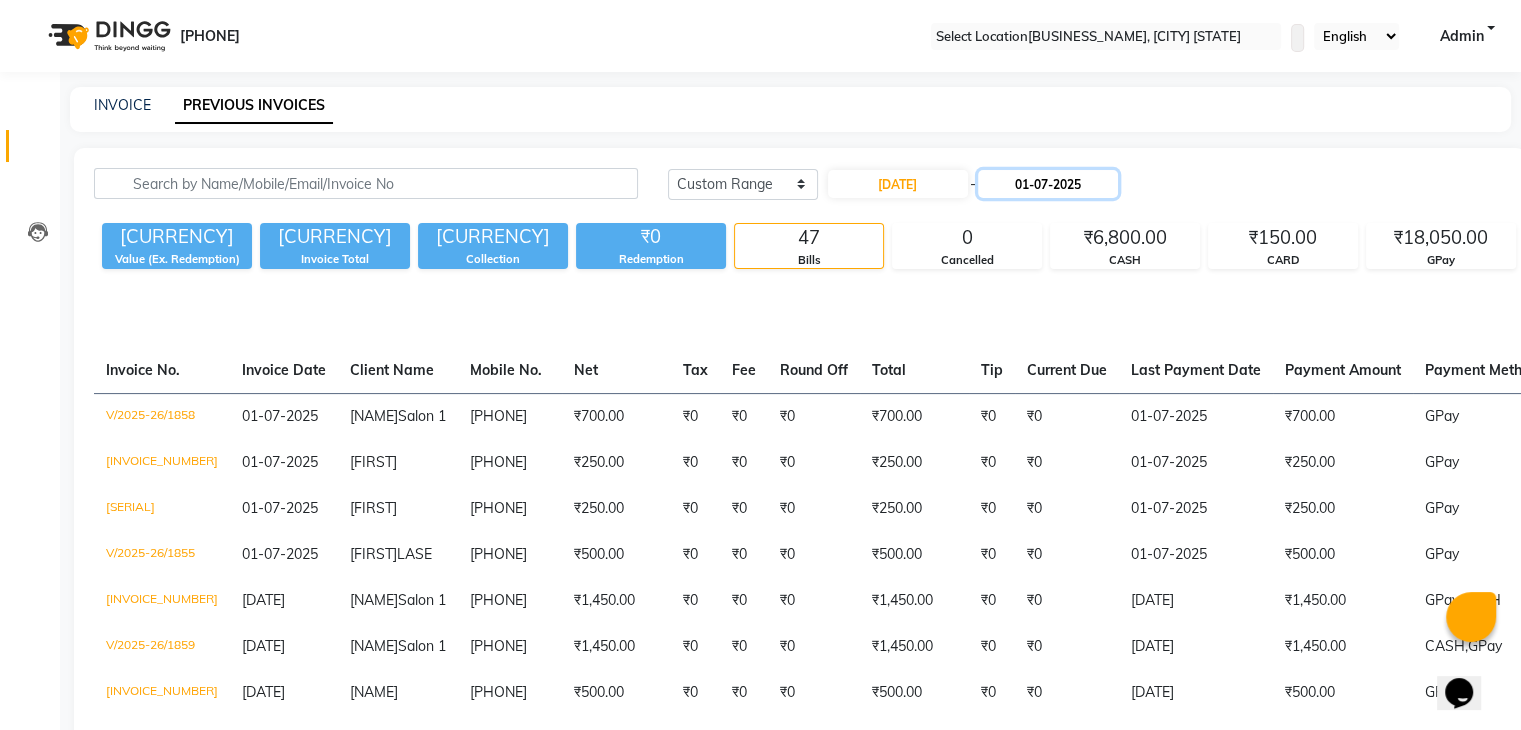 click on "01-07-2025" at bounding box center [1048, 184] 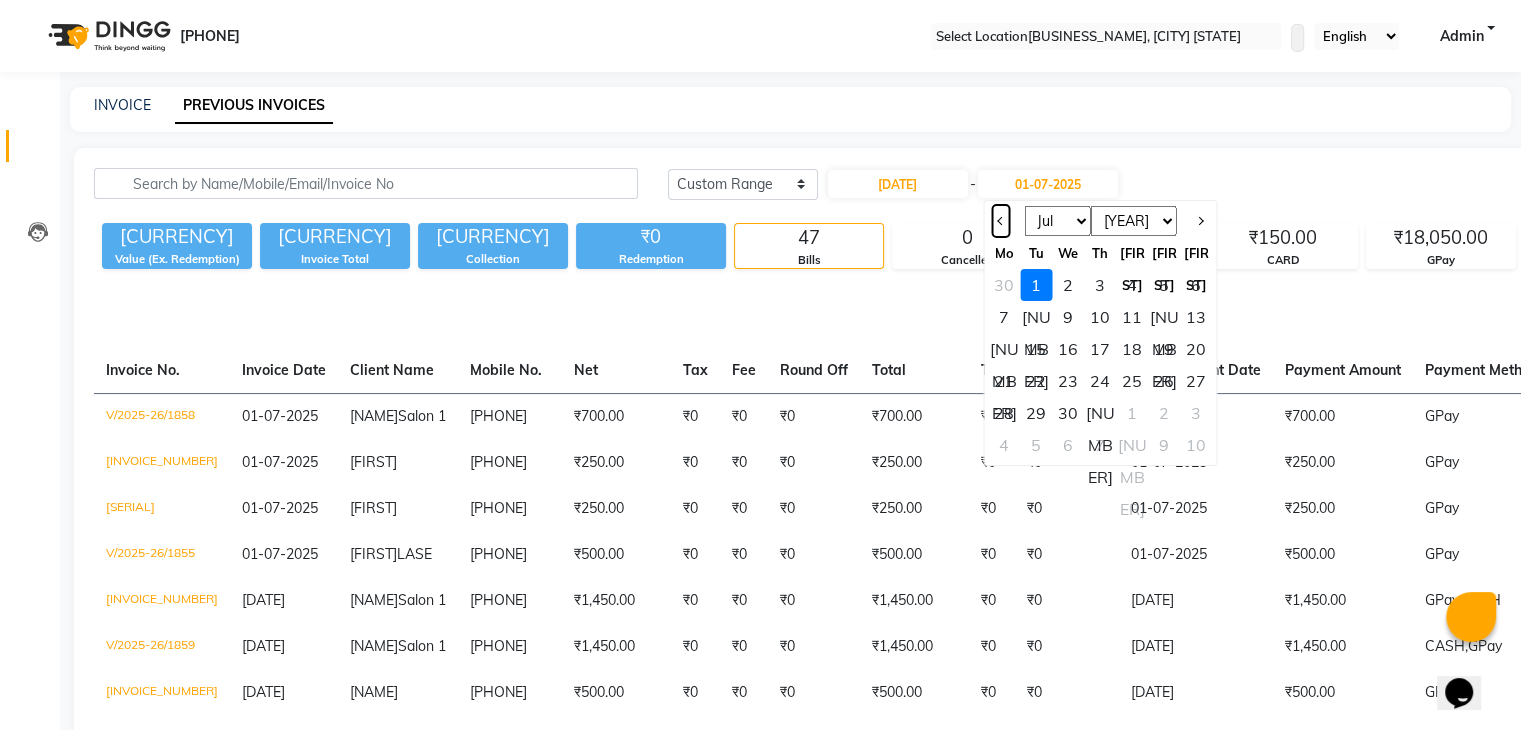 click at bounding box center (1001, 221) 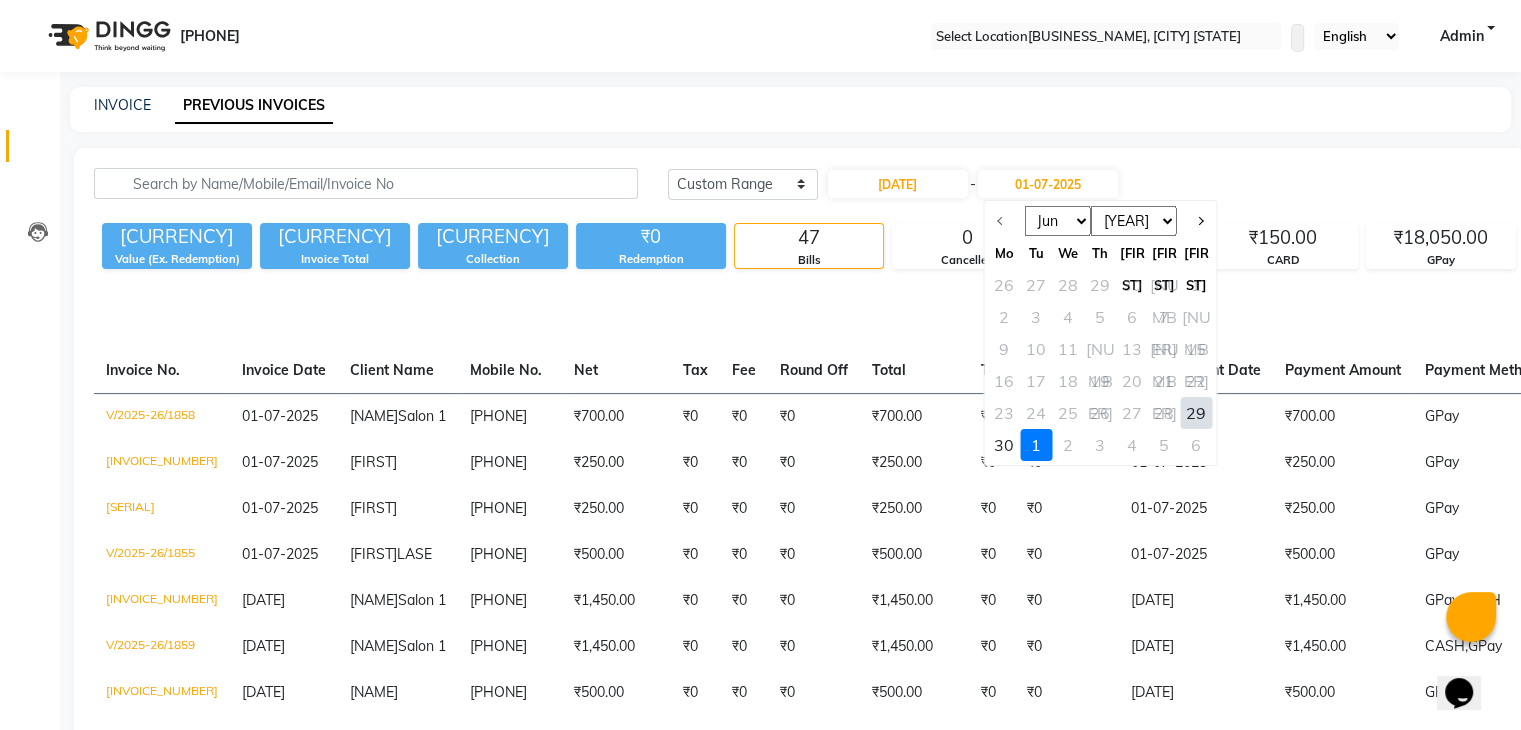 click on "29" at bounding box center (1196, 413) 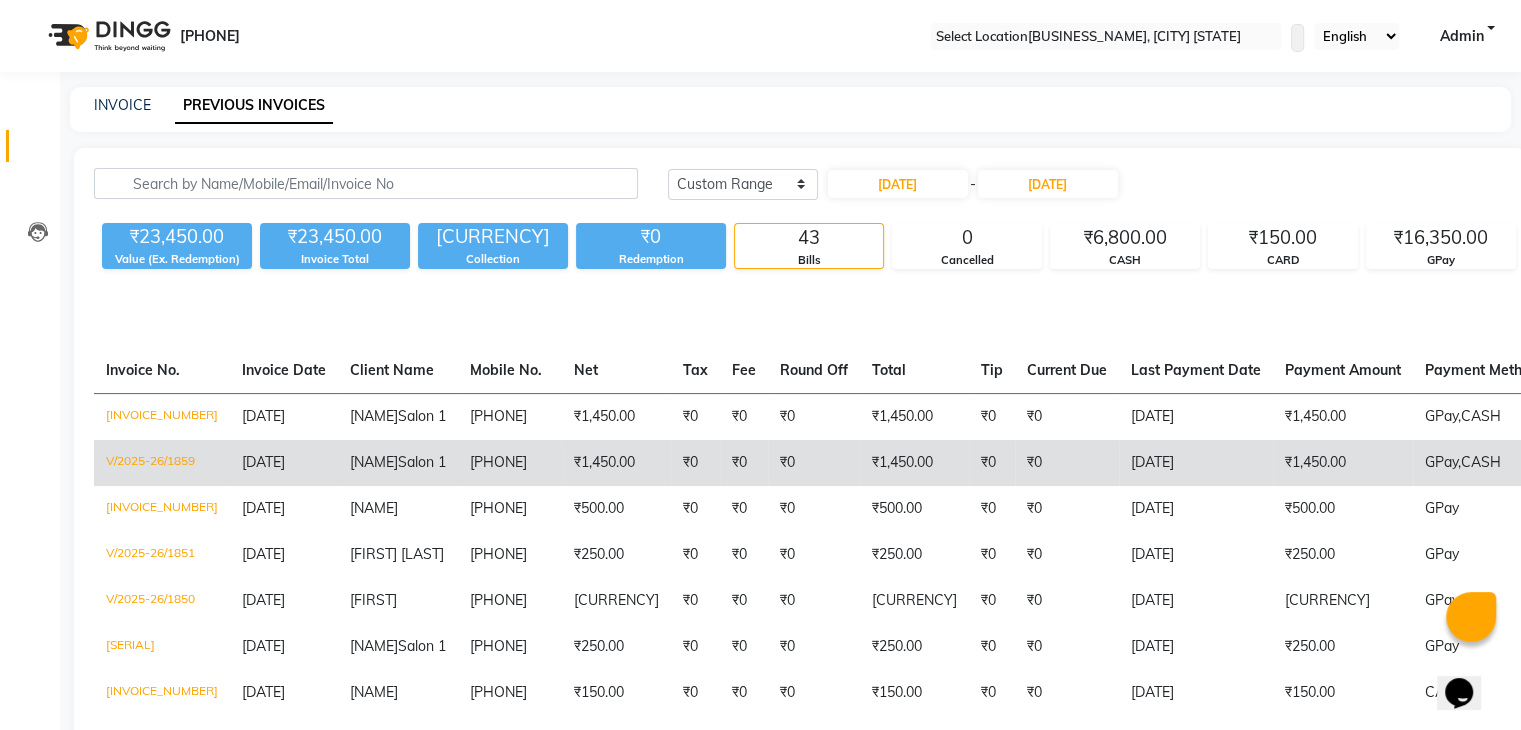 click on "[DATE]" at bounding box center [1196, 416] 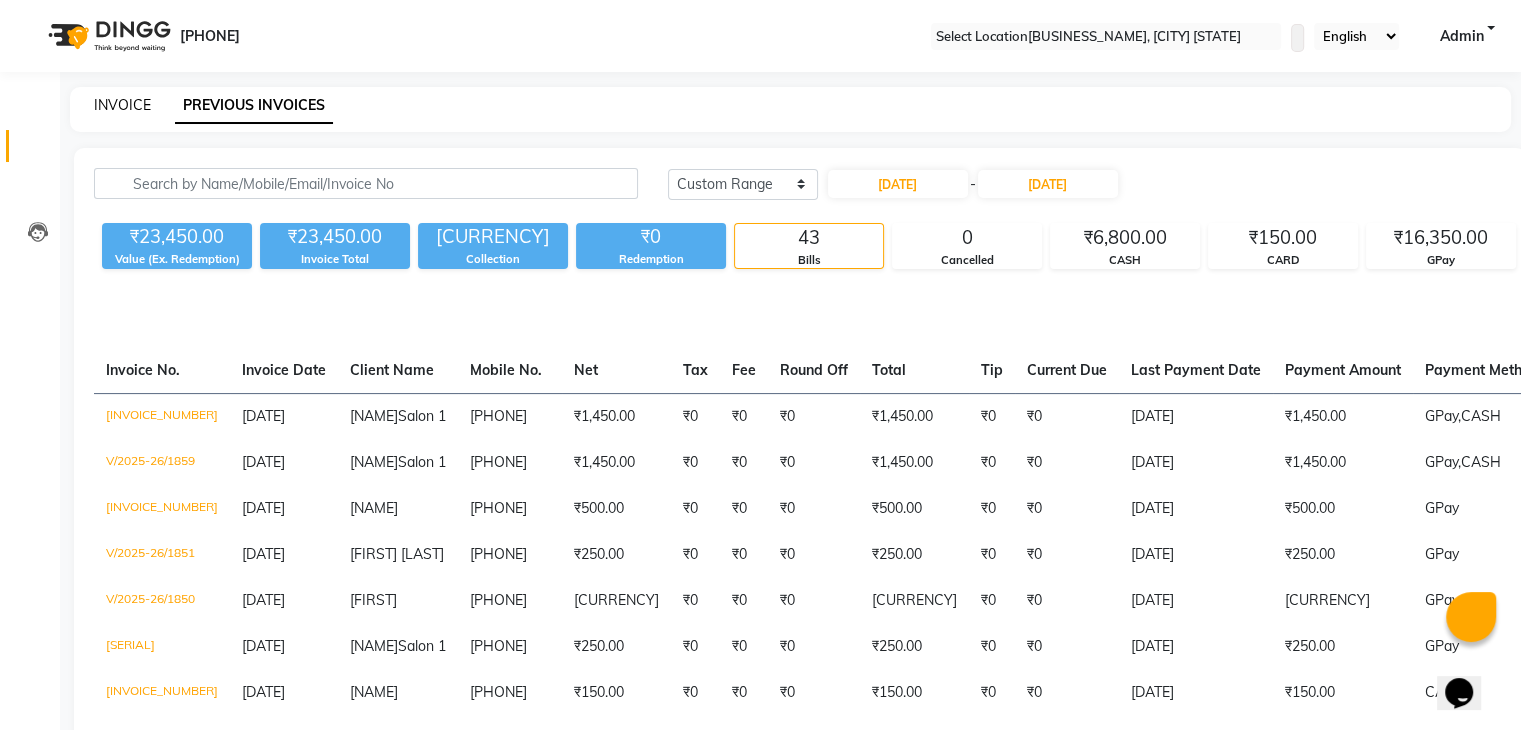 click on "INVOICE" at bounding box center [122, 105] 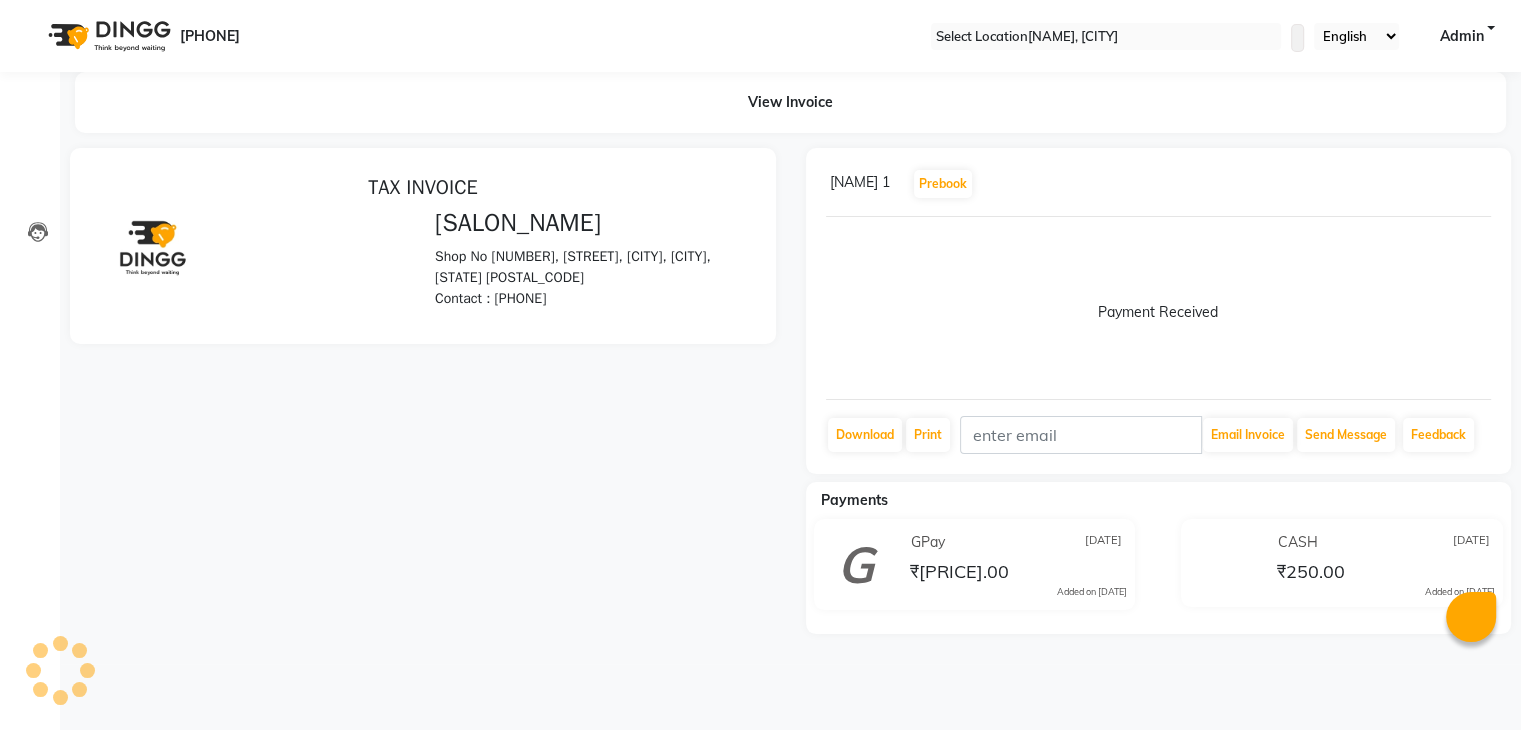 scroll, scrollTop: 0, scrollLeft: 0, axis: both 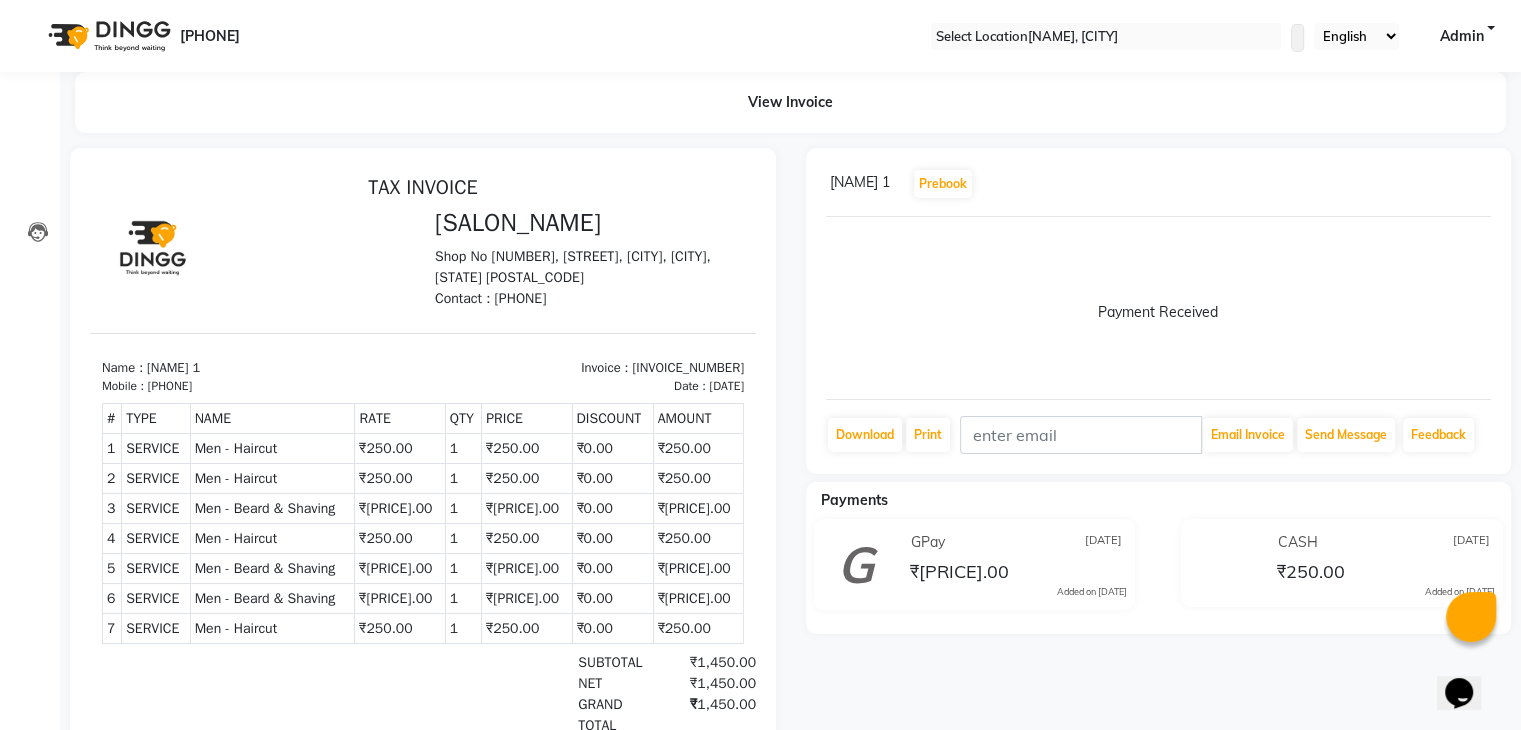 click at bounding box center (1487, 184) 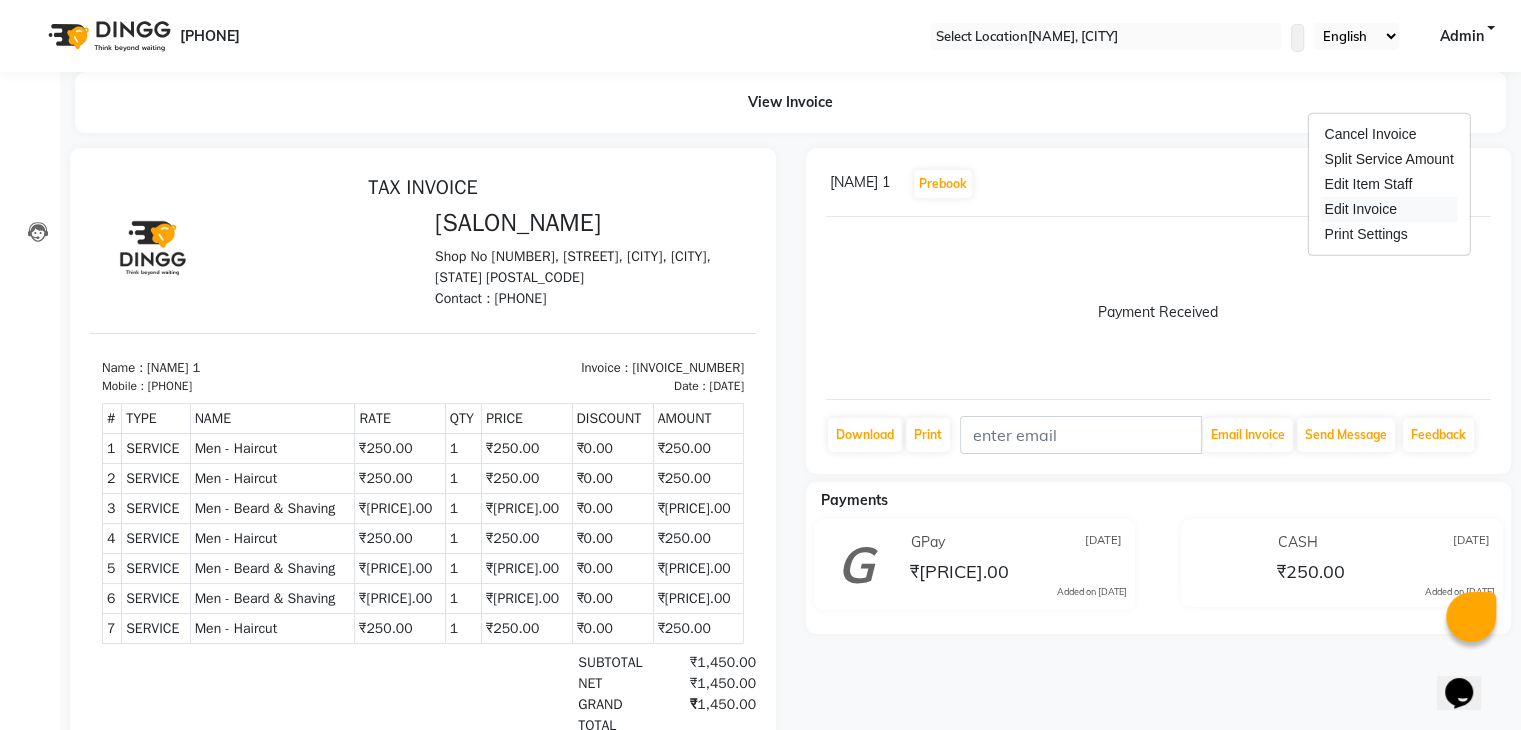 click on "Edit Invoice" at bounding box center [1388, 209] 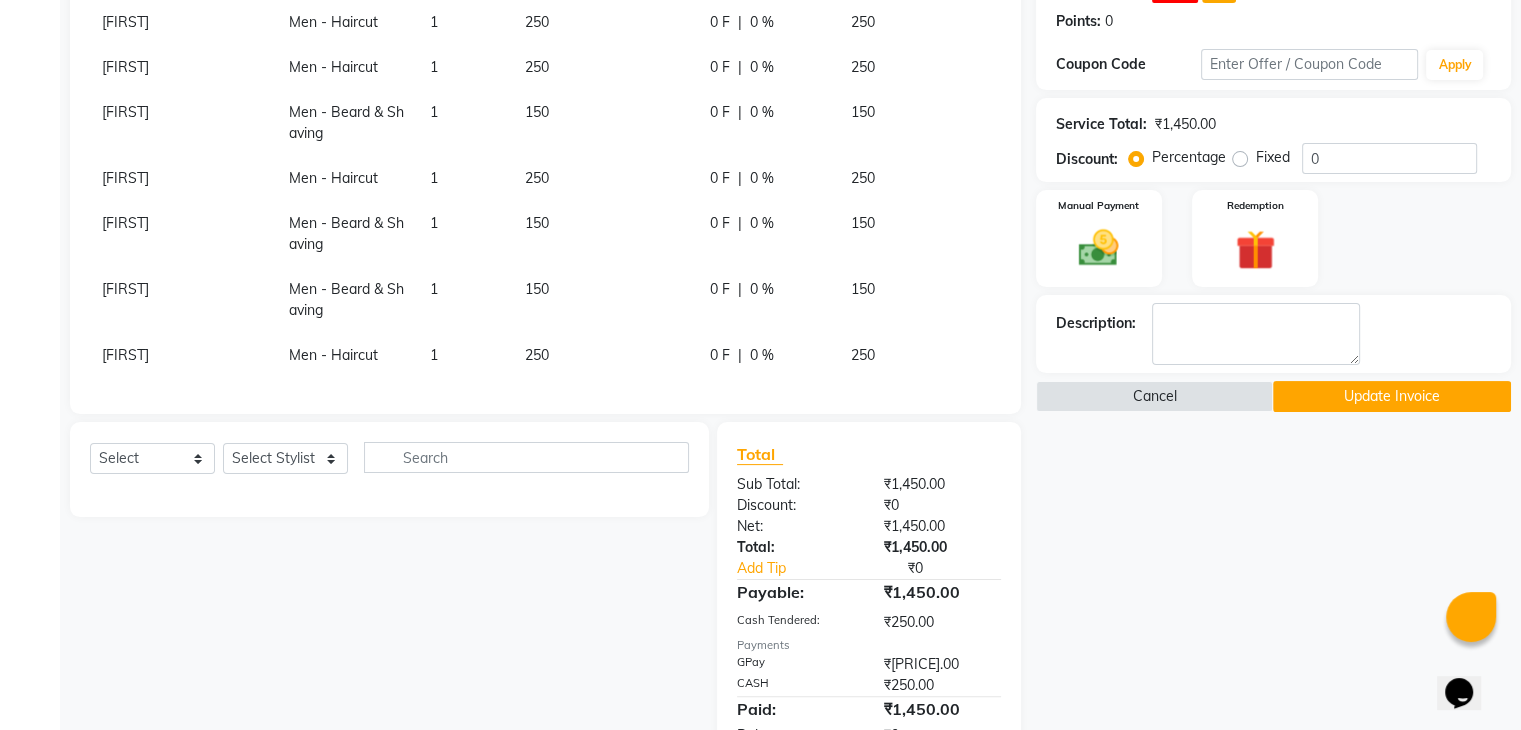 scroll, scrollTop: 332, scrollLeft: 0, axis: vertical 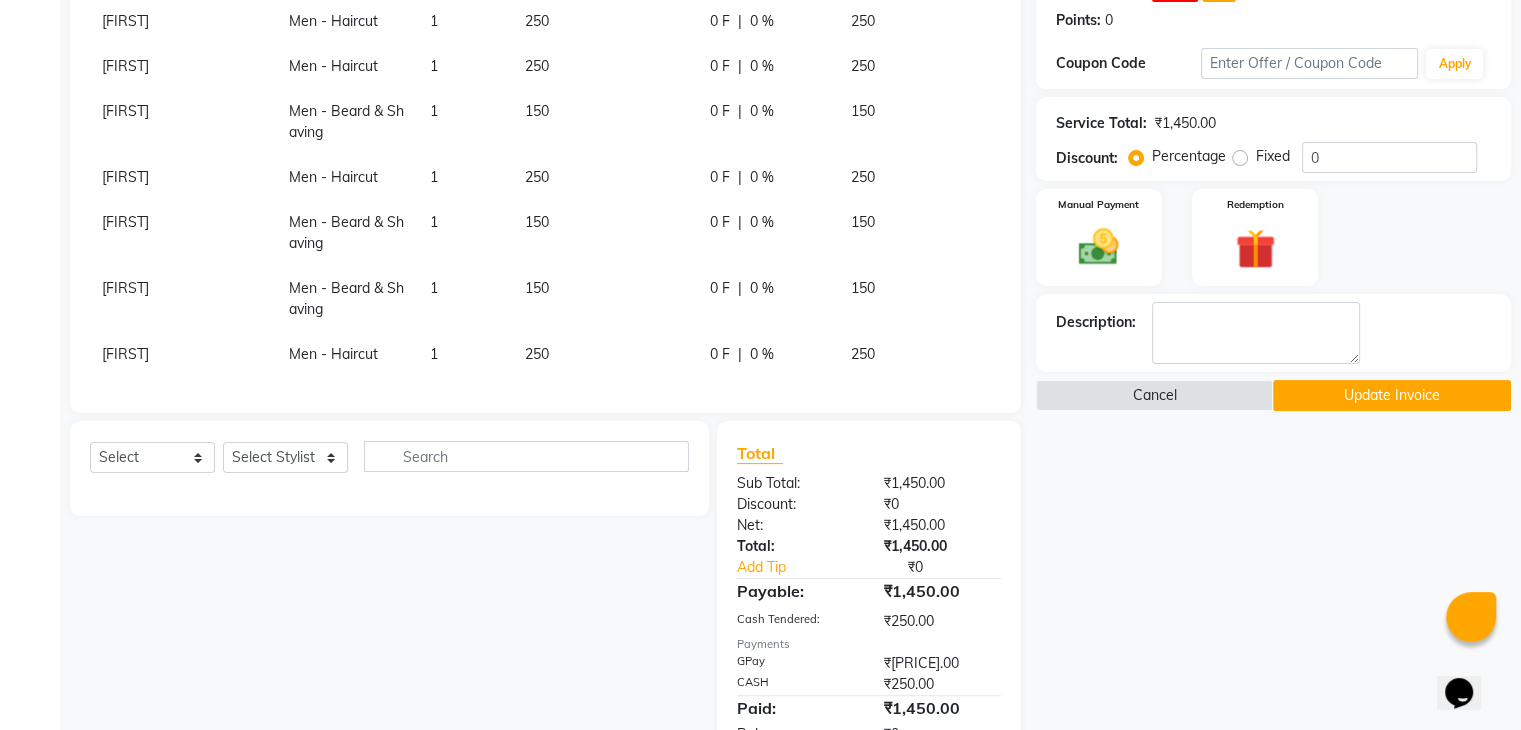 click at bounding box center (955, 11) 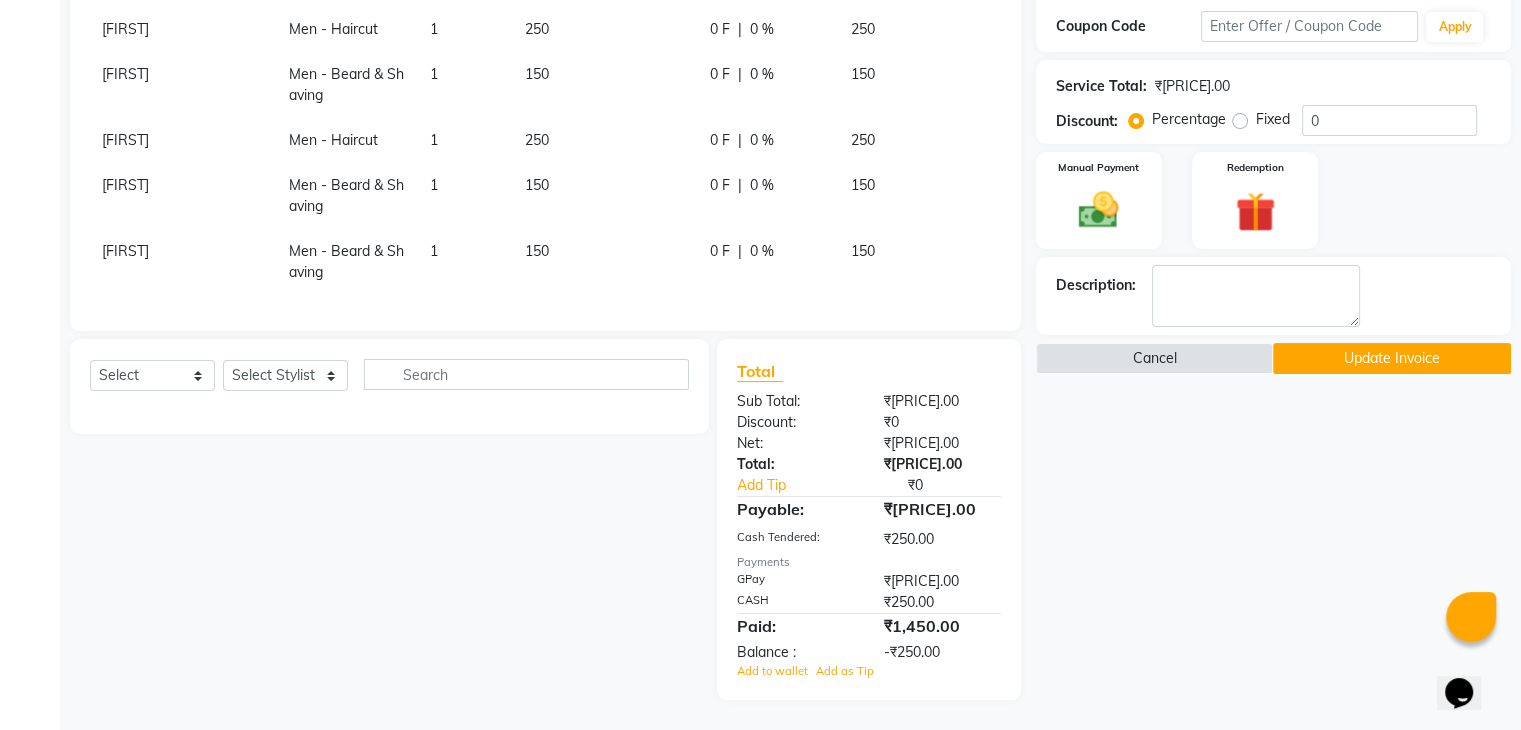 scroll, scrollTop: 383, scrollLeft: 0, axis: vertical 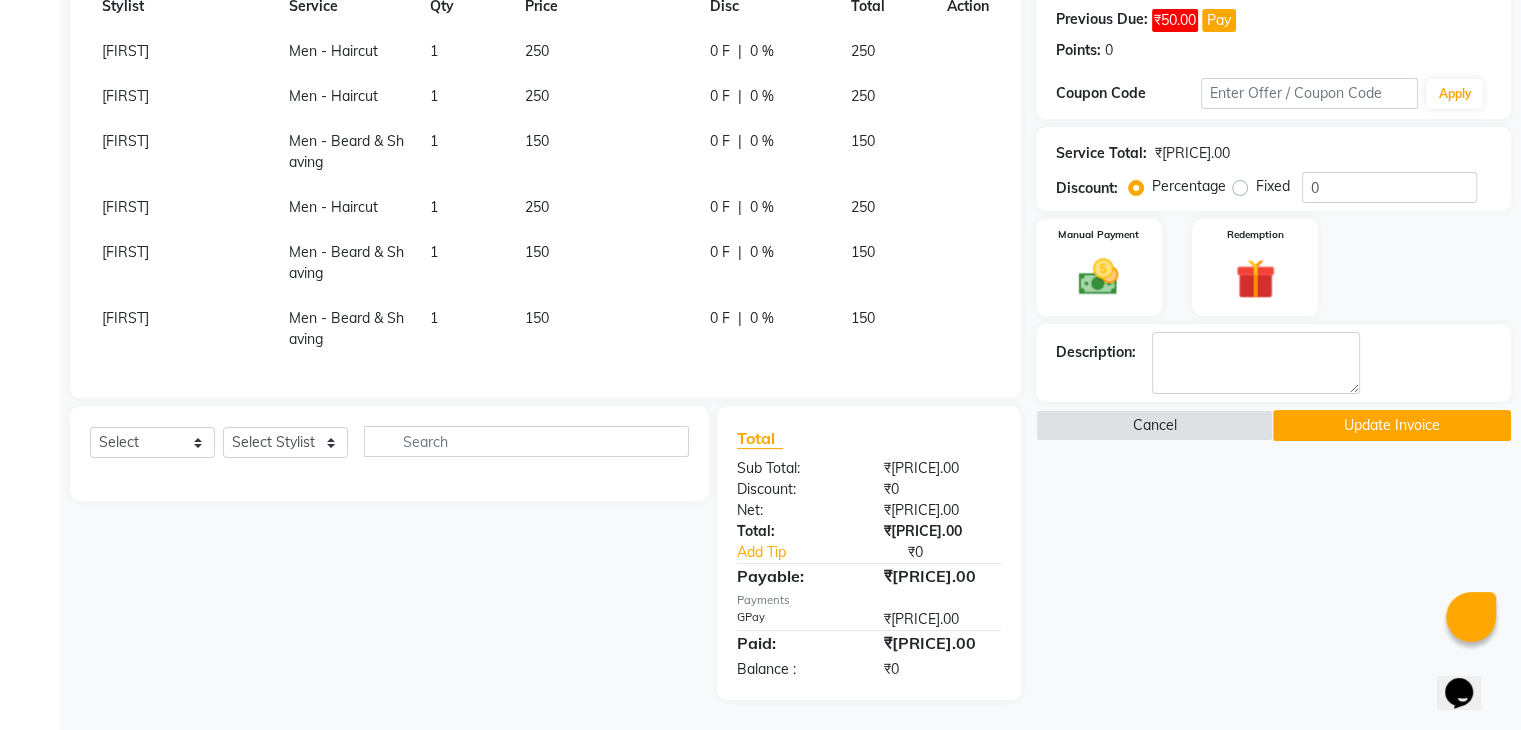 click at bounding box center [963, 619] 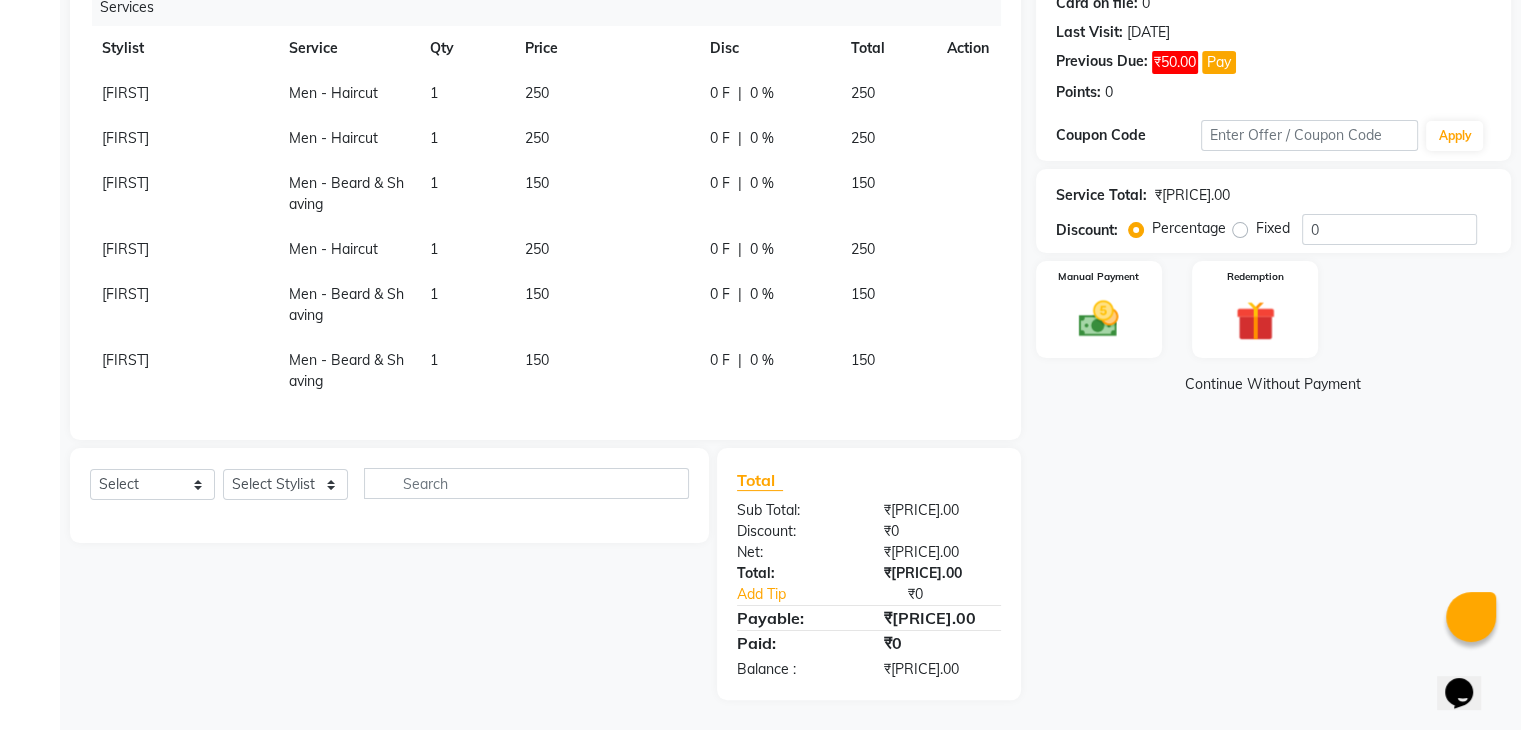 scroll, scrollTop: 275, scrollLeft: 0, axis: vertical 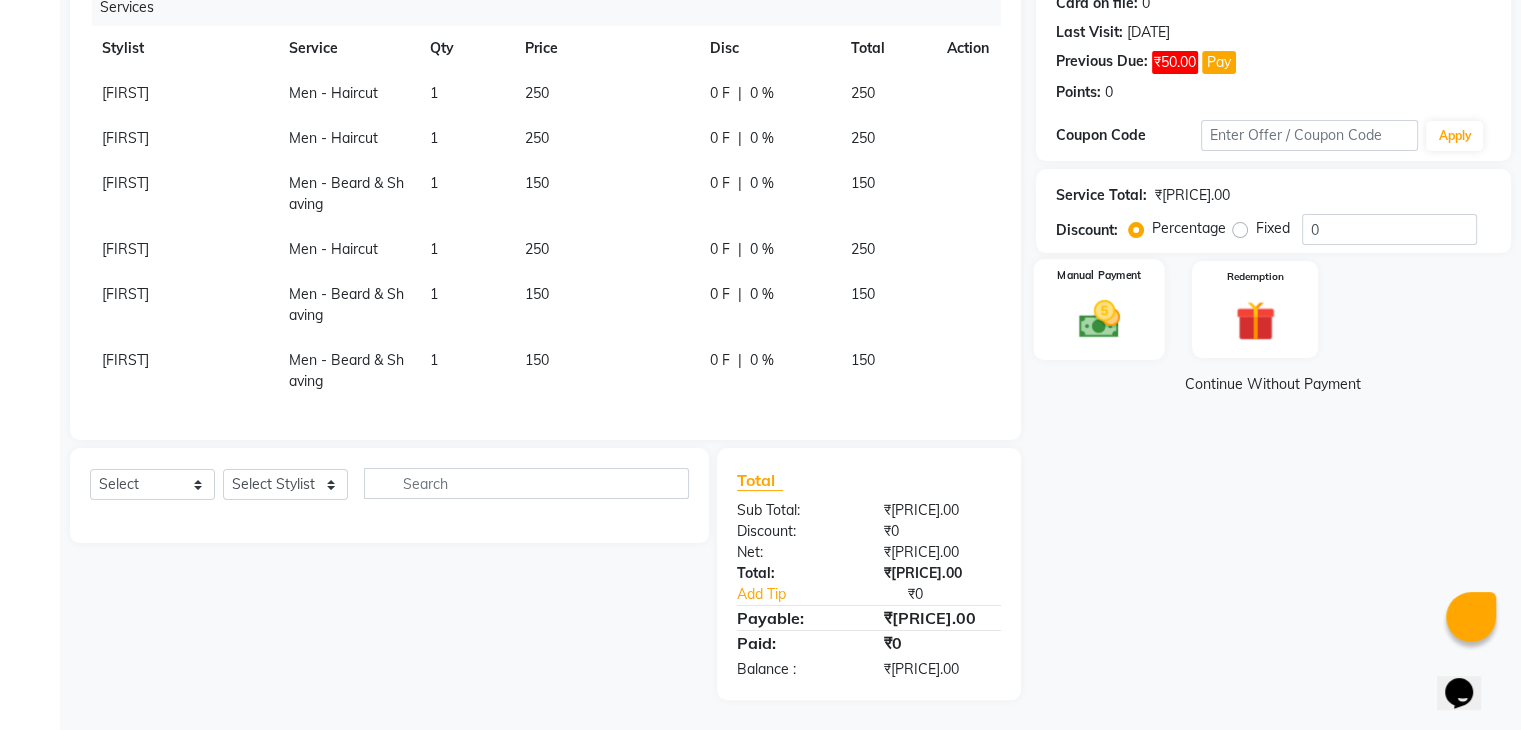 click at bounding box center (1098, 319) 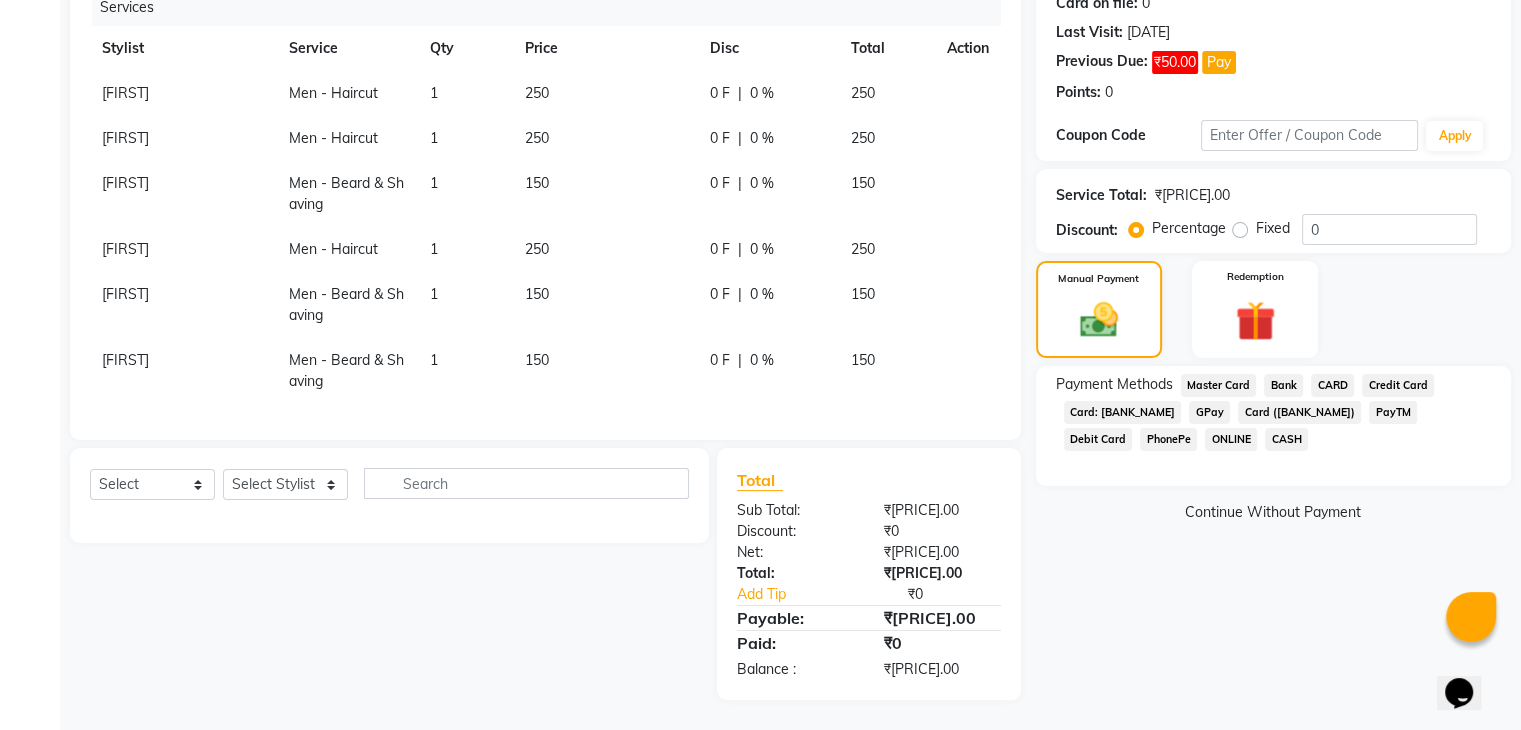 click on "CASH" at bounding box center (1219, 385) 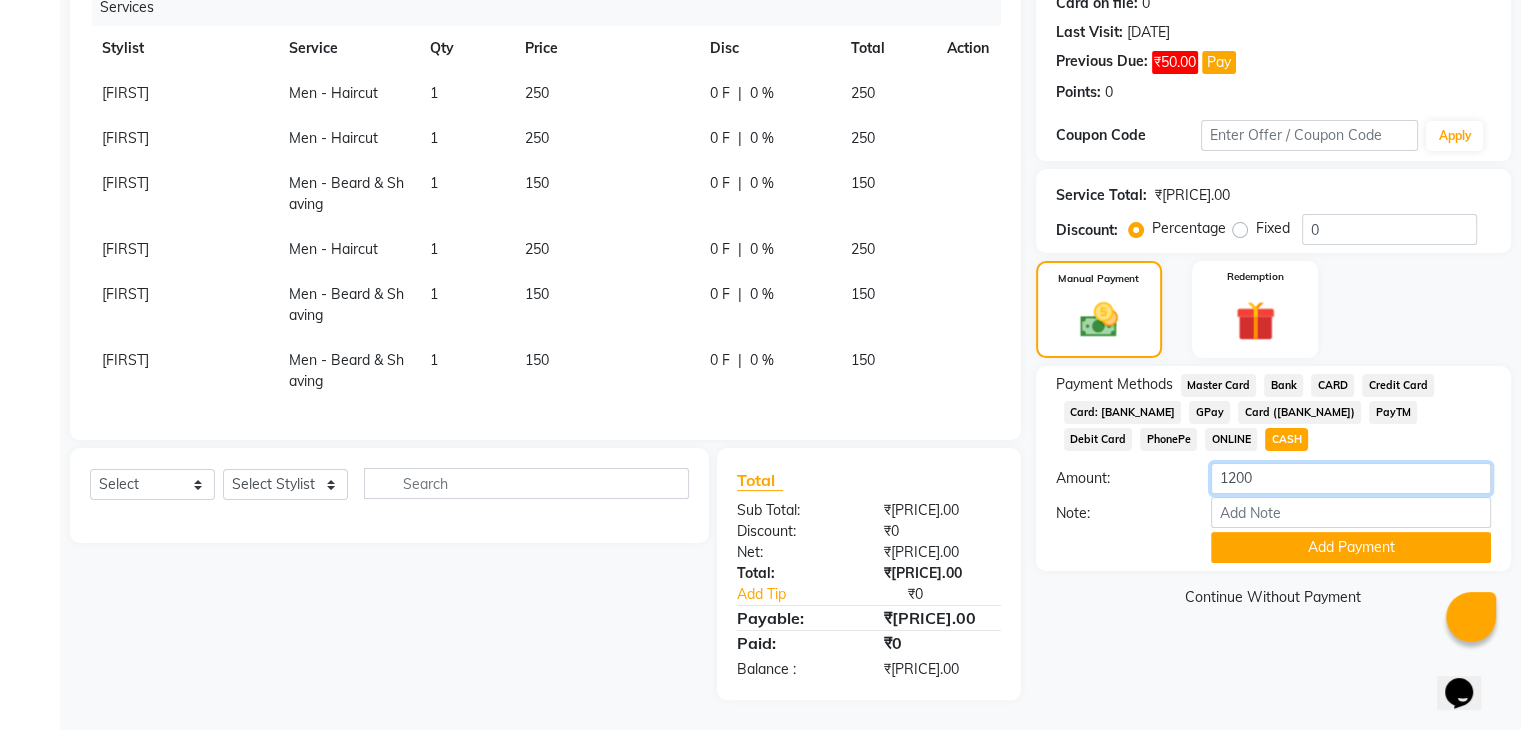 click on "1200" at bounding box center (1351, 478) 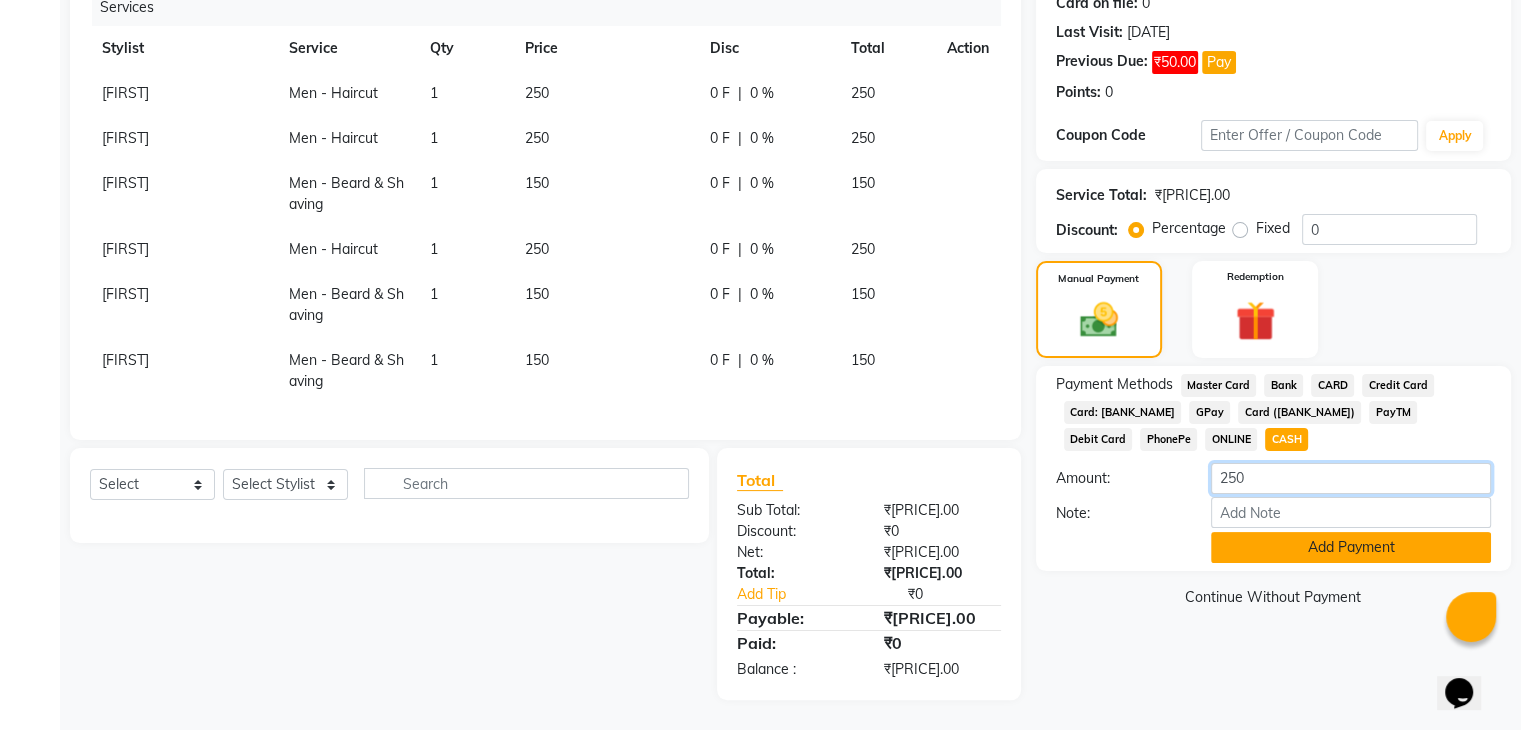 type on "[NUMBER]" 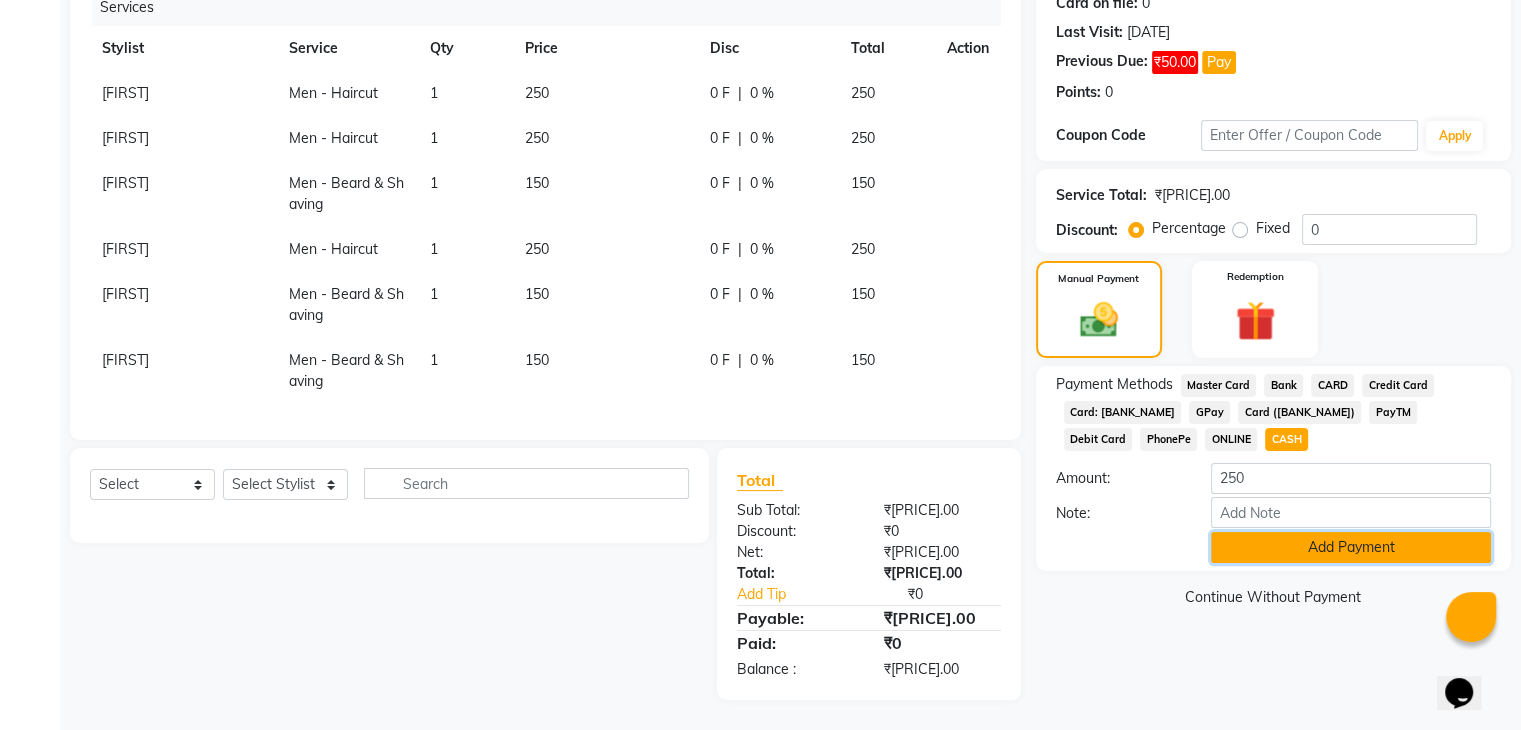 click on "Add Payment" at bounding box center (1351, 547) 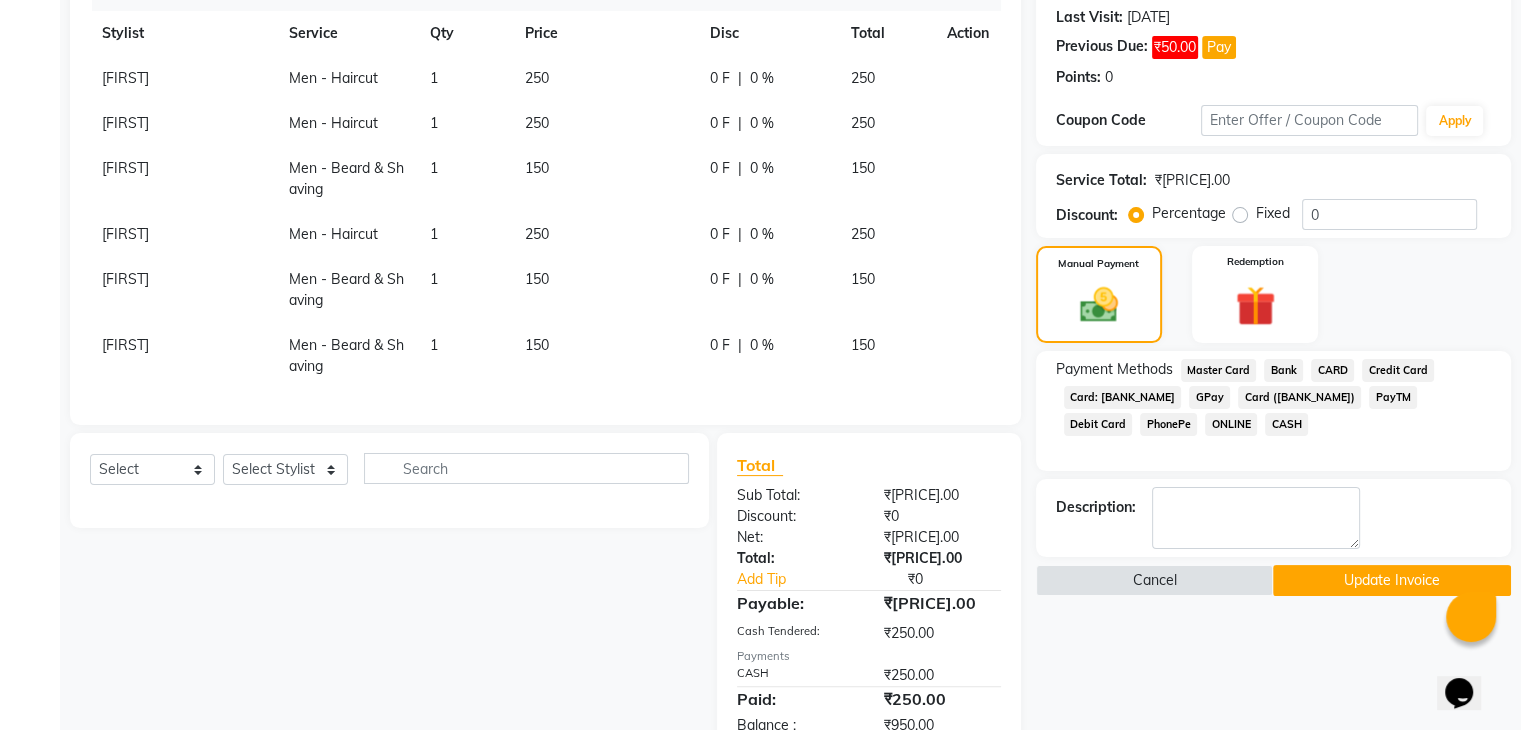 click on "GPay" at bounding box center [1219, 370] 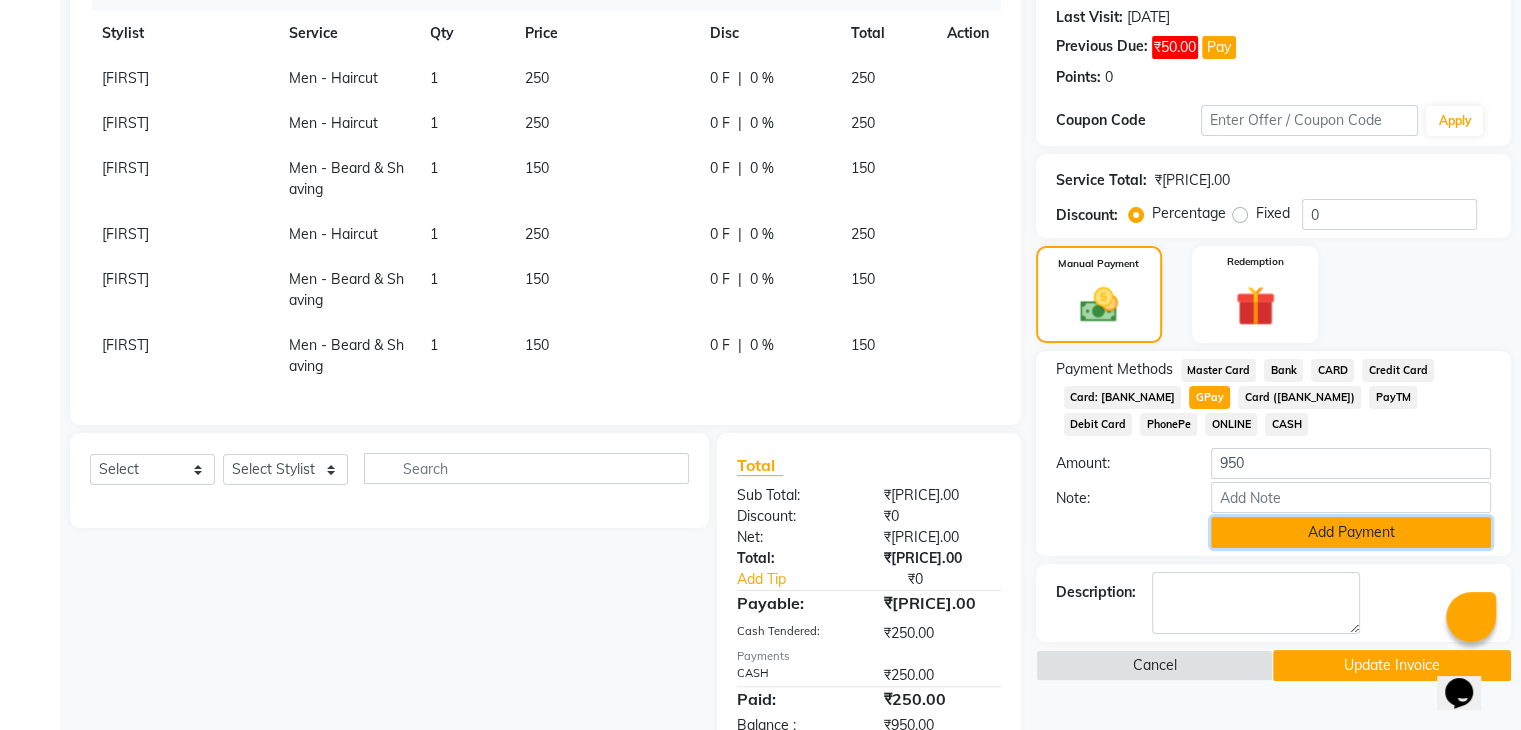 click on "Add Payment" at bounding box center [1351, 532] 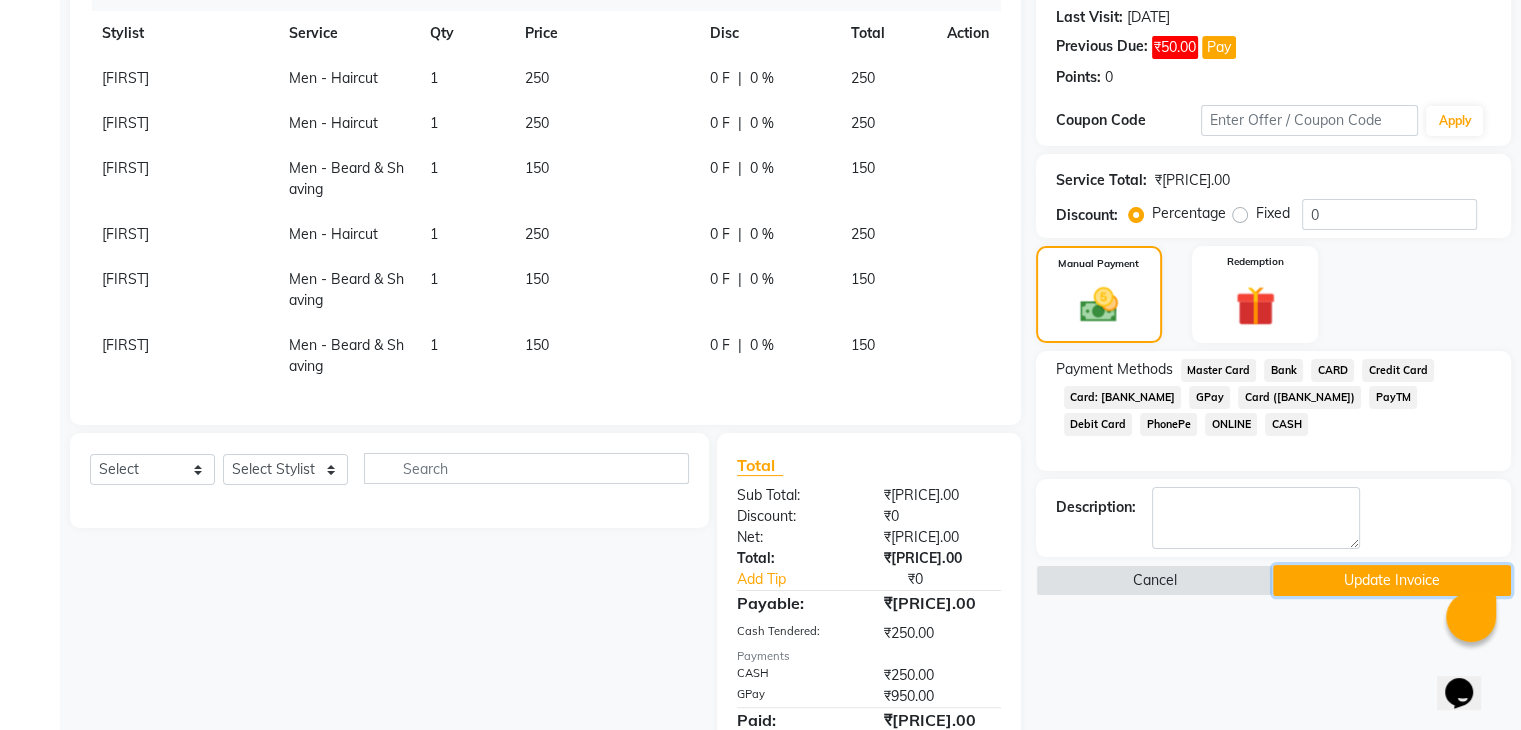 click on "Update Invoice" at bounding box center [1392, 580] 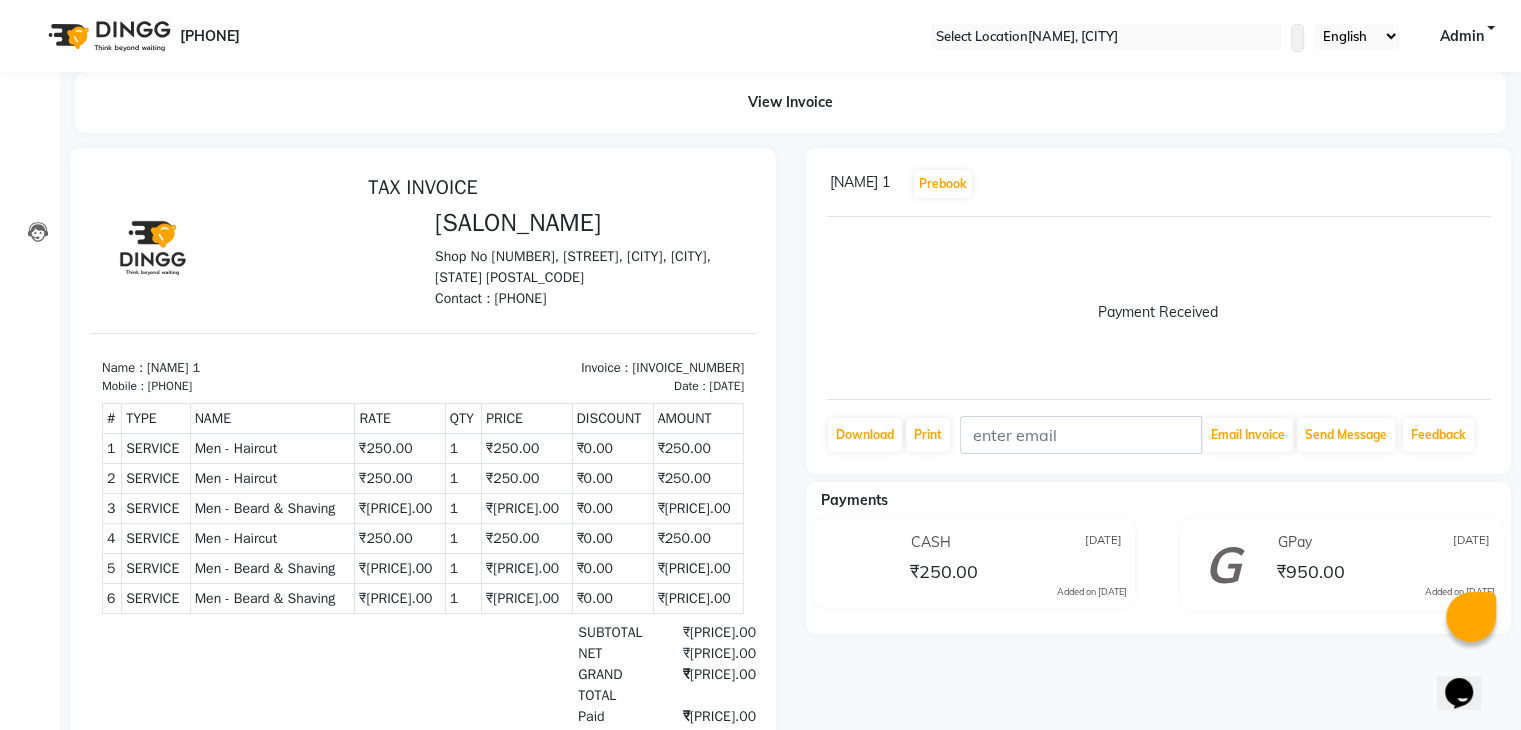 scroll, scrollTop: 0, scrollLeft: 0, axis: both 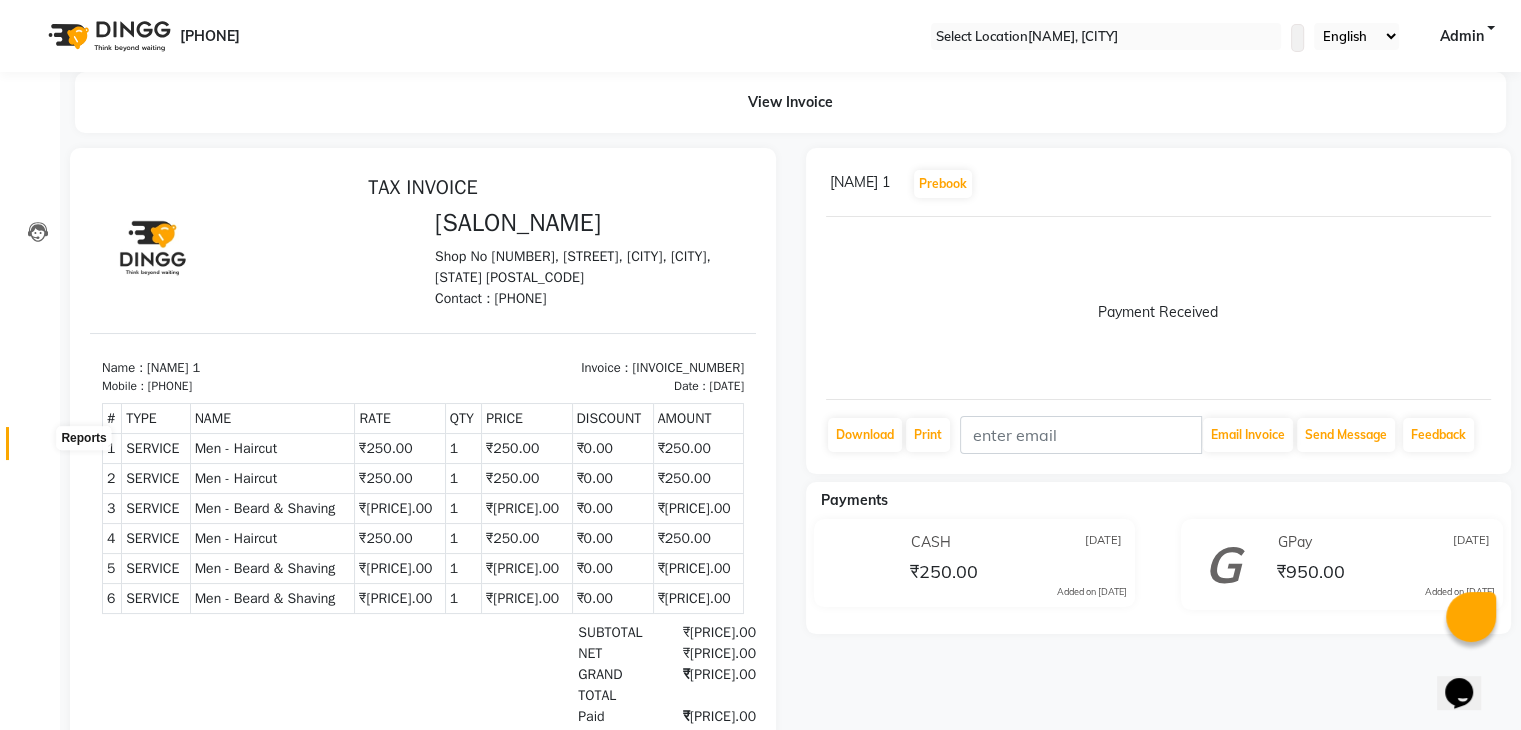 click at bounding box center (38, 448) 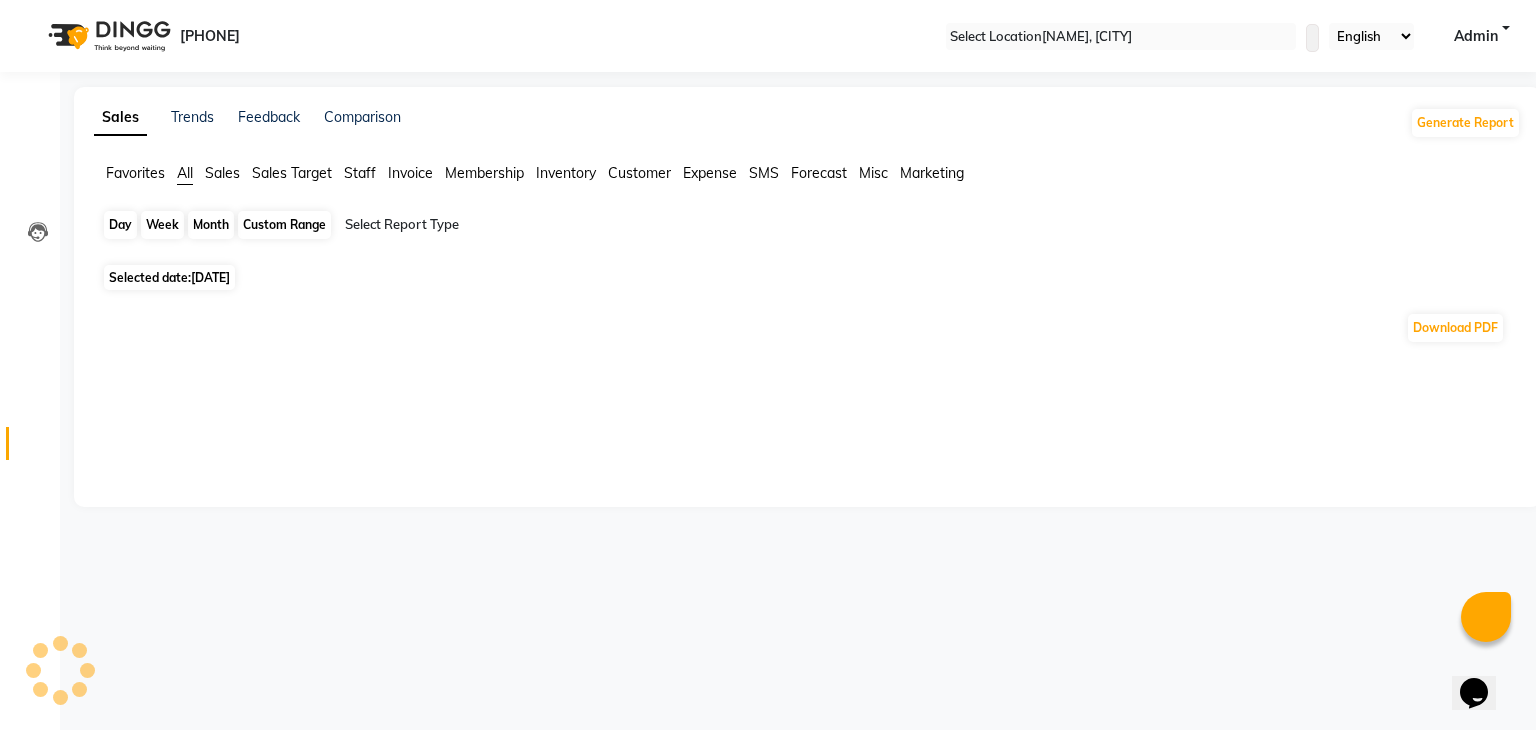 click on "Day" at bounding box center [120, 225] 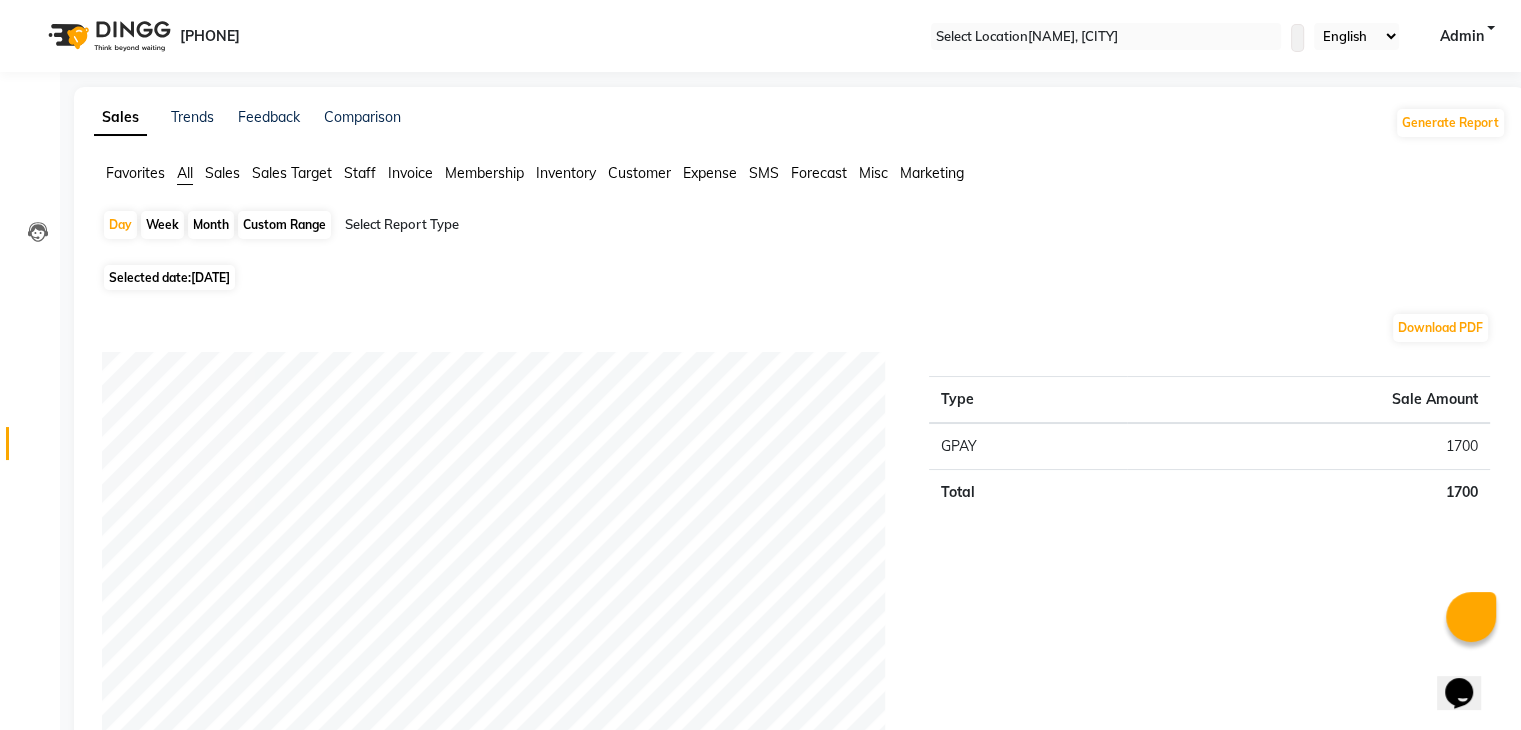 click on "Download PDF" at bounding box center [796, 328] 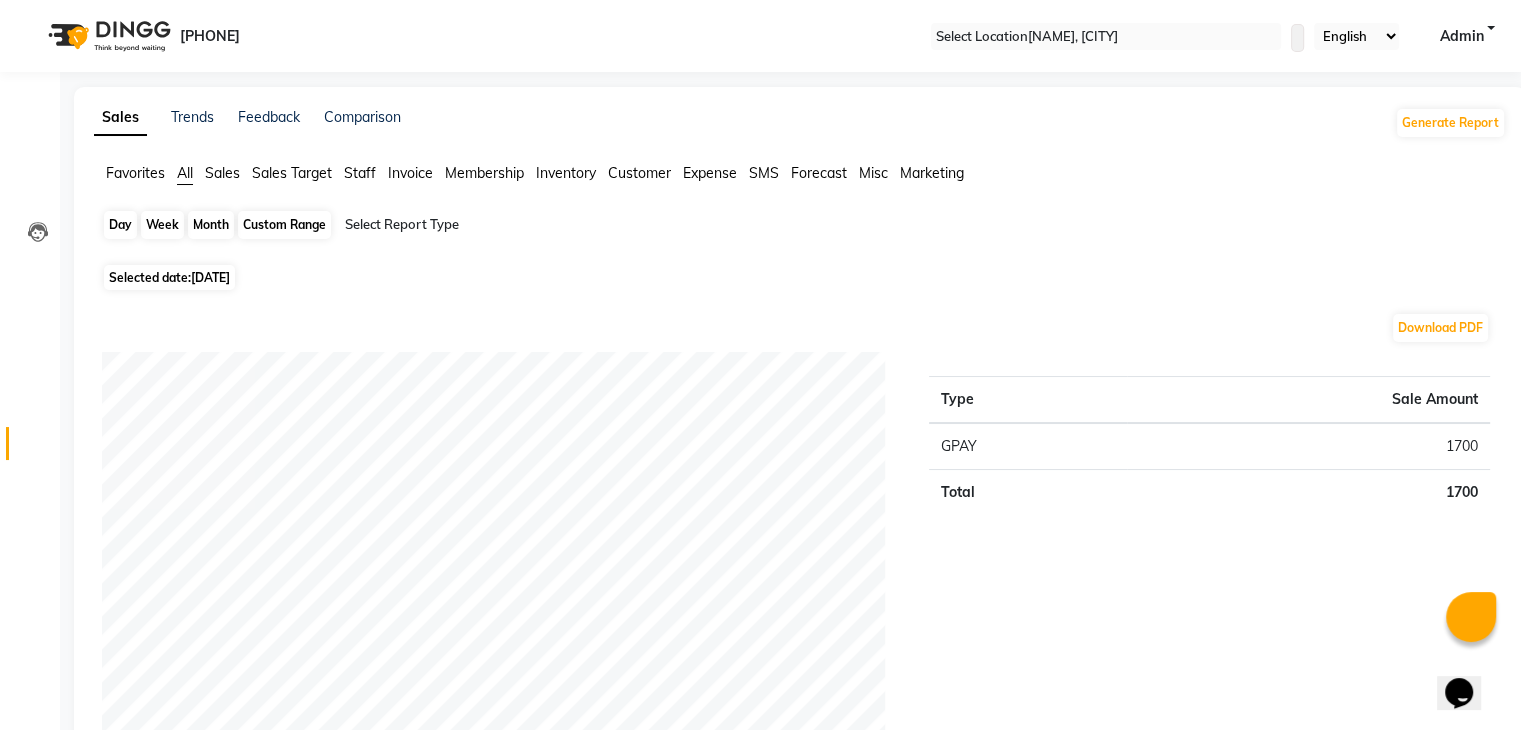 click on "Day" at bounding box center [120, 225] 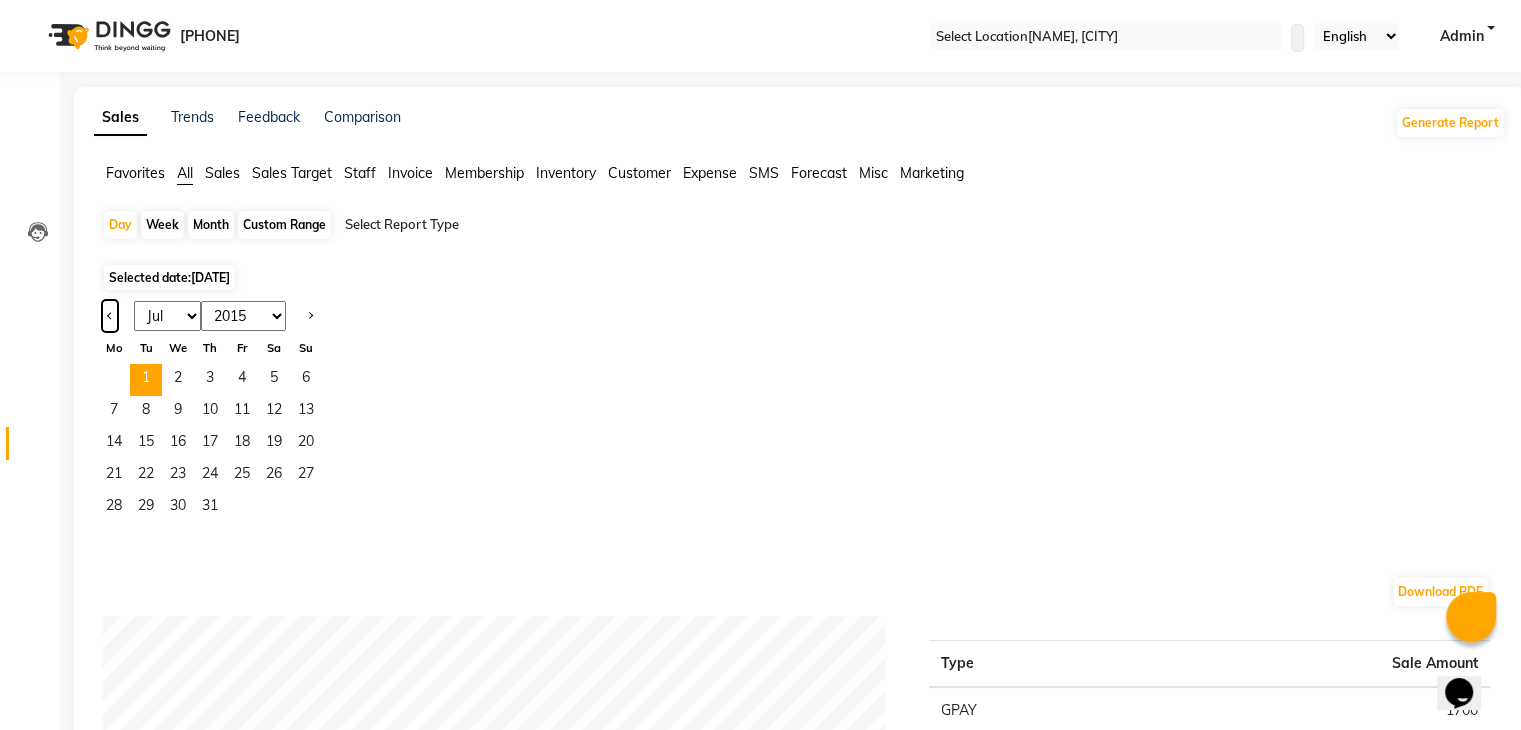 click at bounding box center (110, 316) 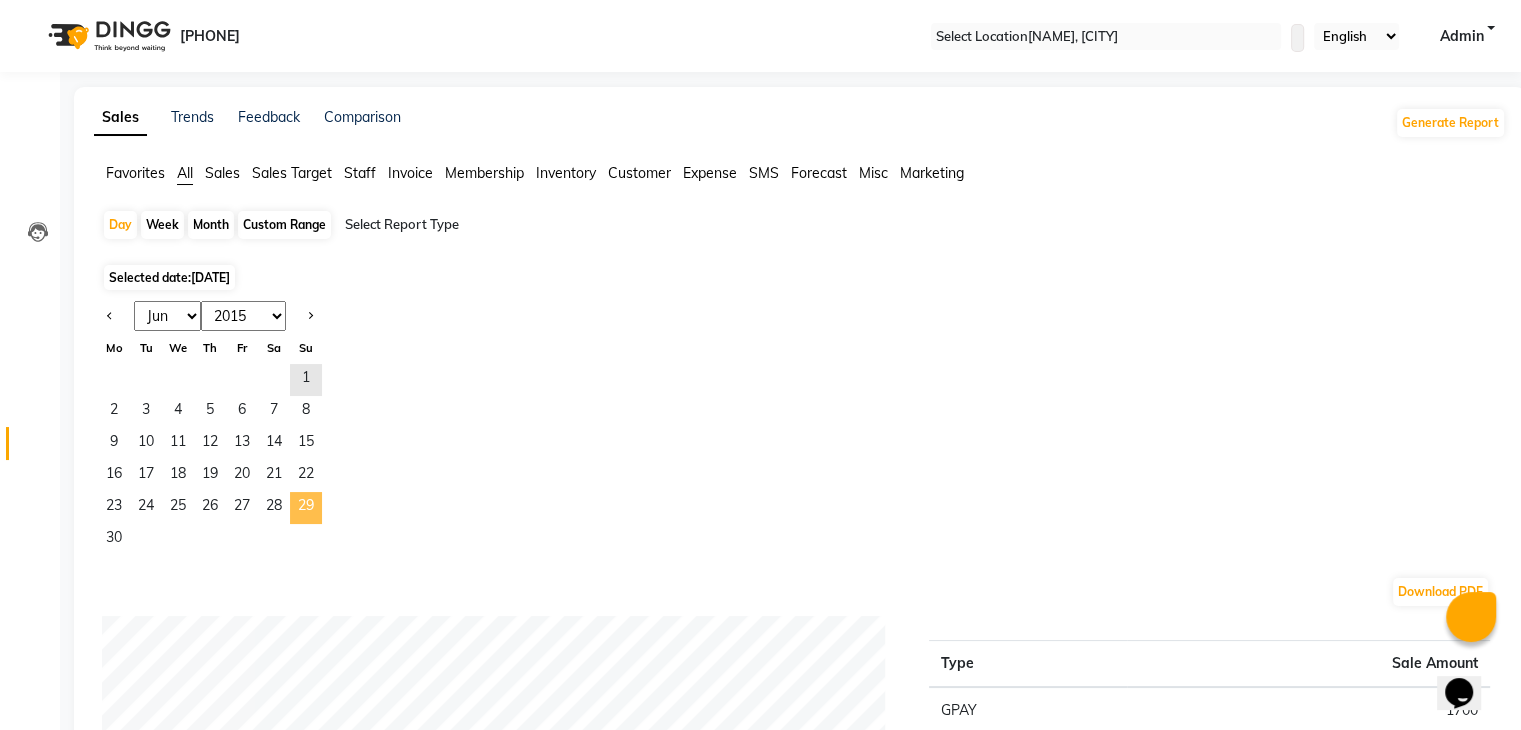 click on "29" at bounding box center [306, 508] 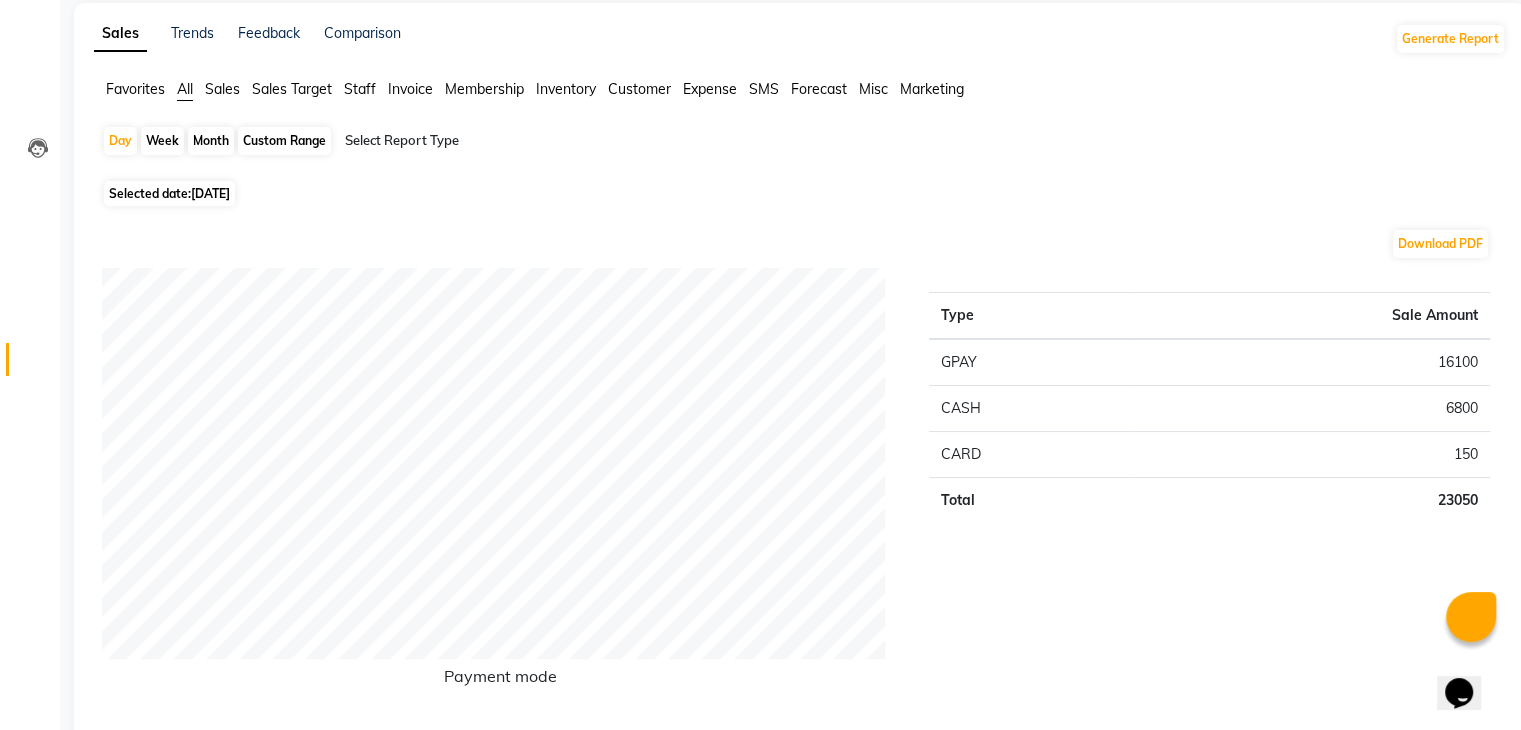 scroll, scrollTop: 0, scrollLeft: 0, axis: both 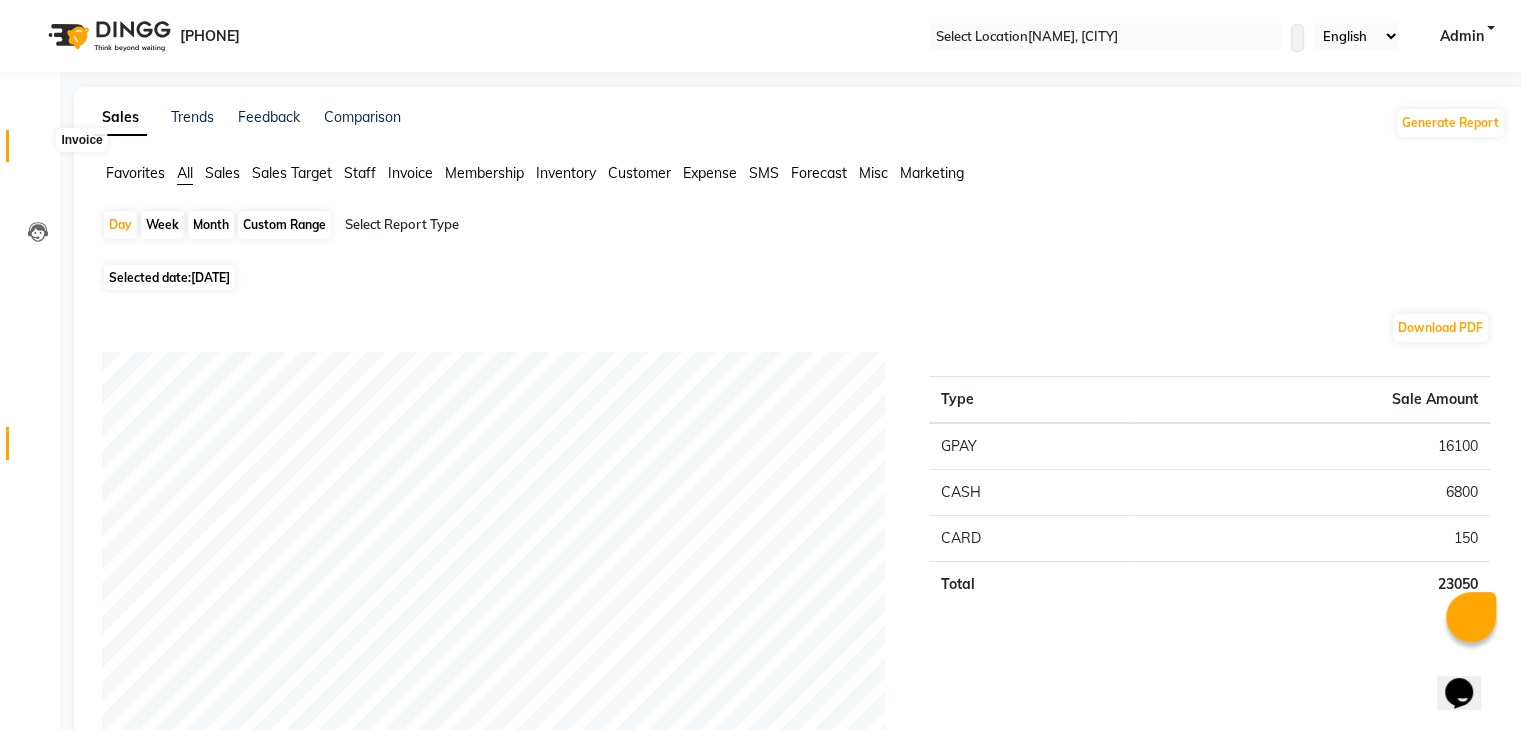 click at bounding box center (38, 151) 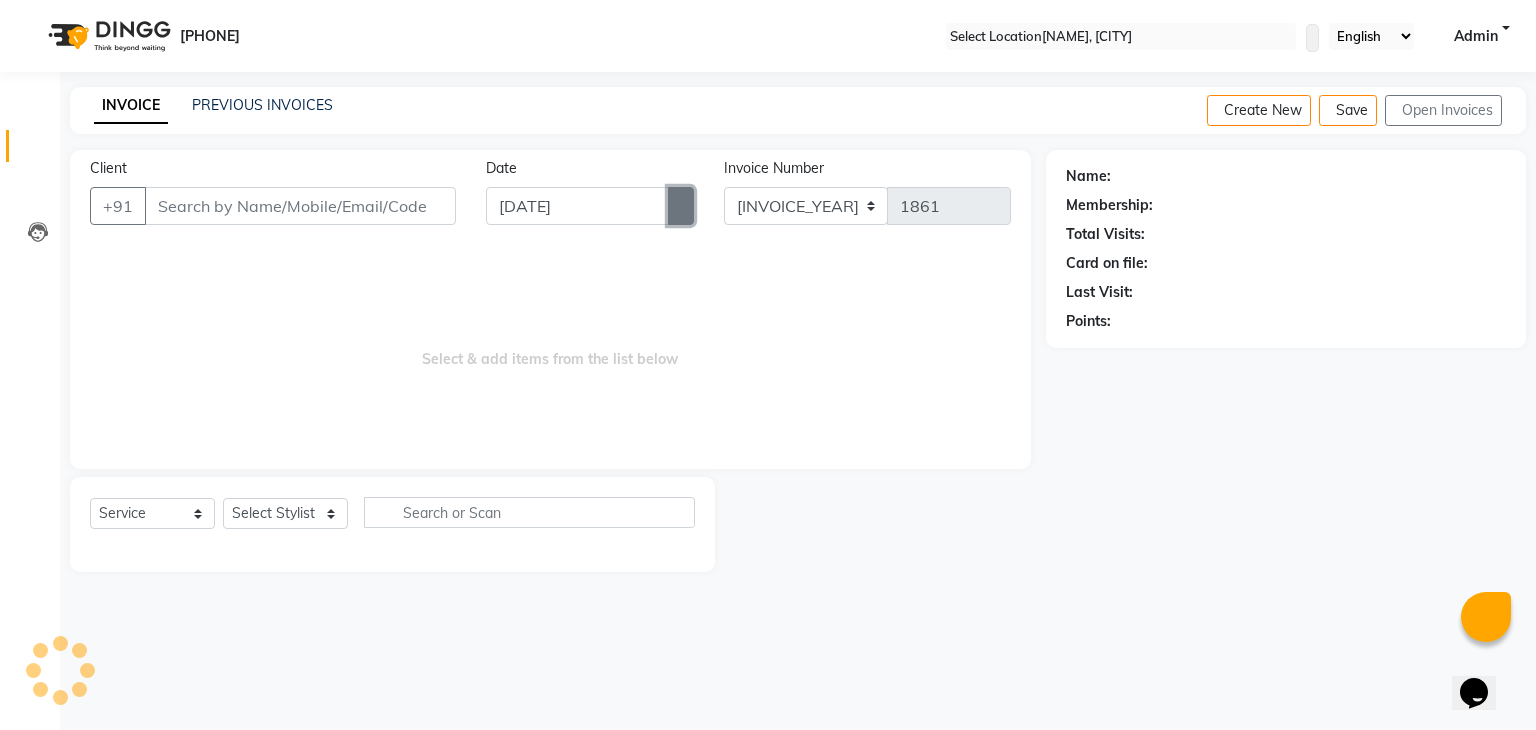 click at bounding box center [681, 206] 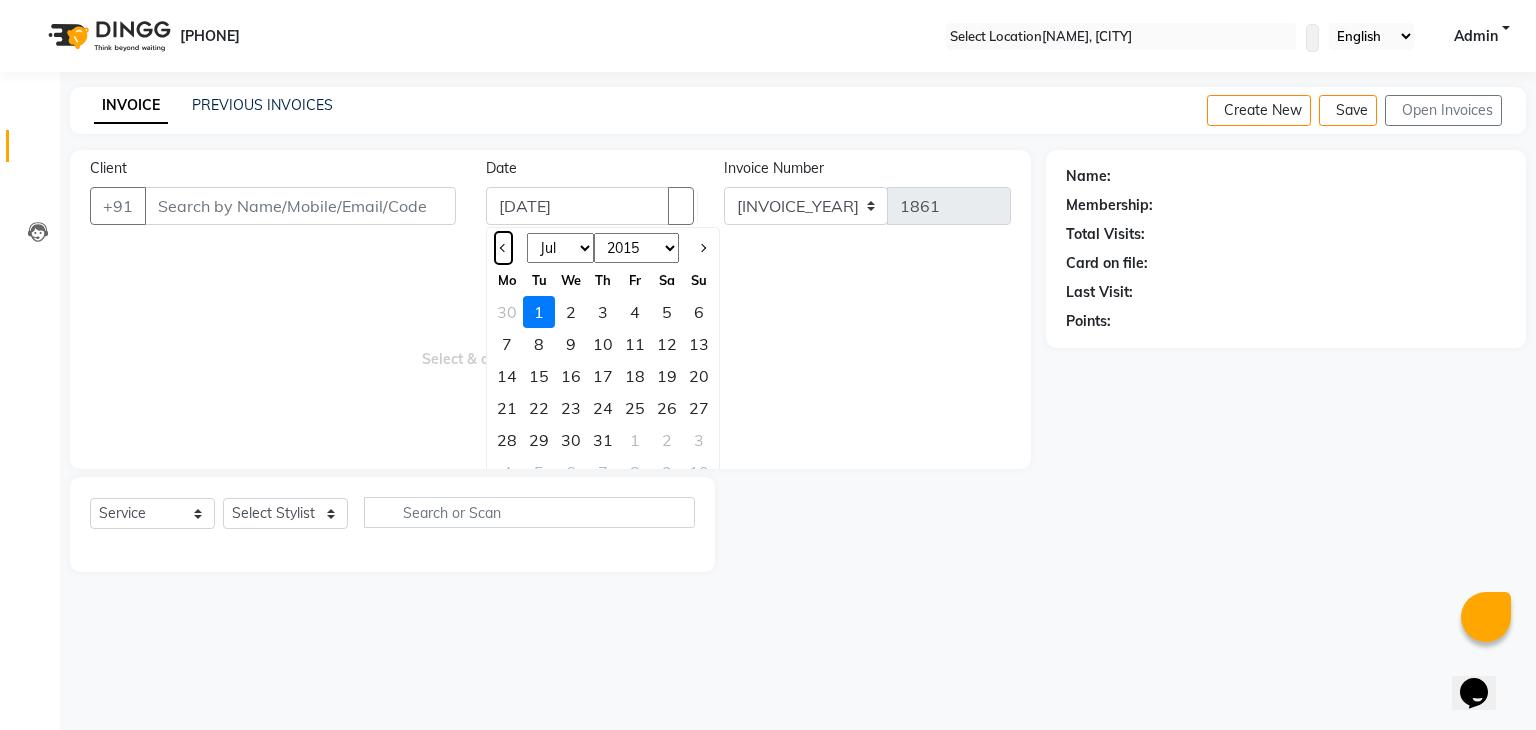 click at bounding box center (503, 248) 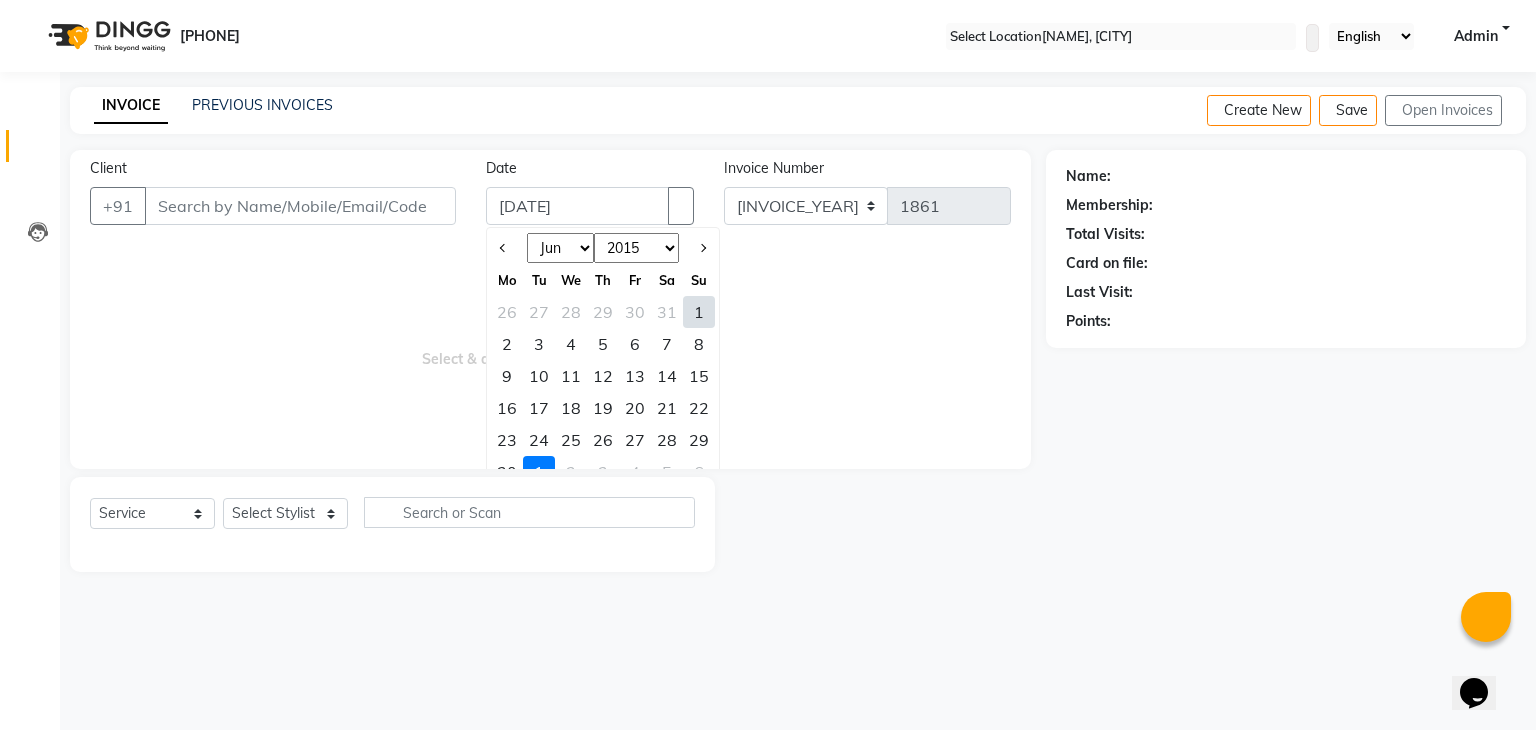 click on "29" at bounding box center [699, 440] 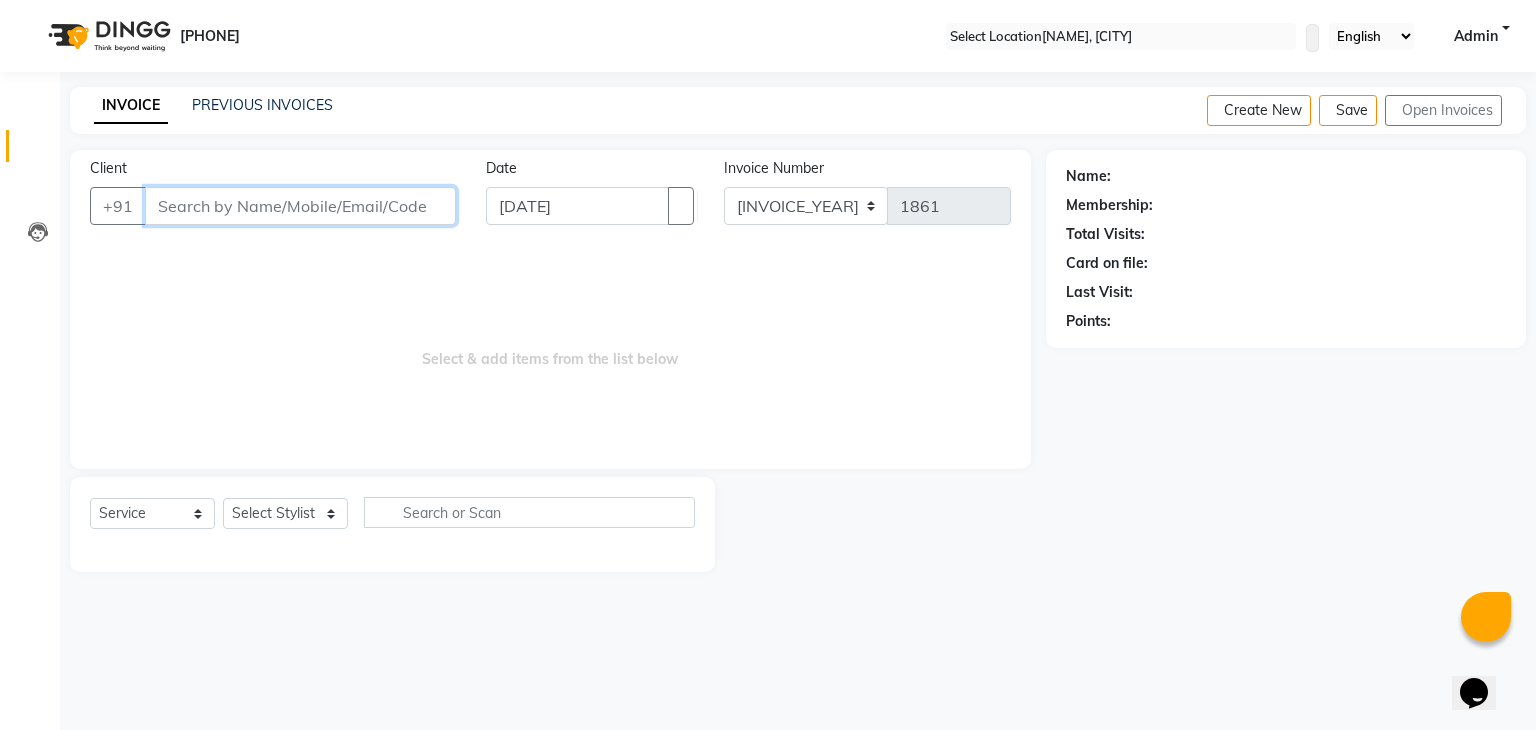 click on "Client" at bounding box center [300, 206] 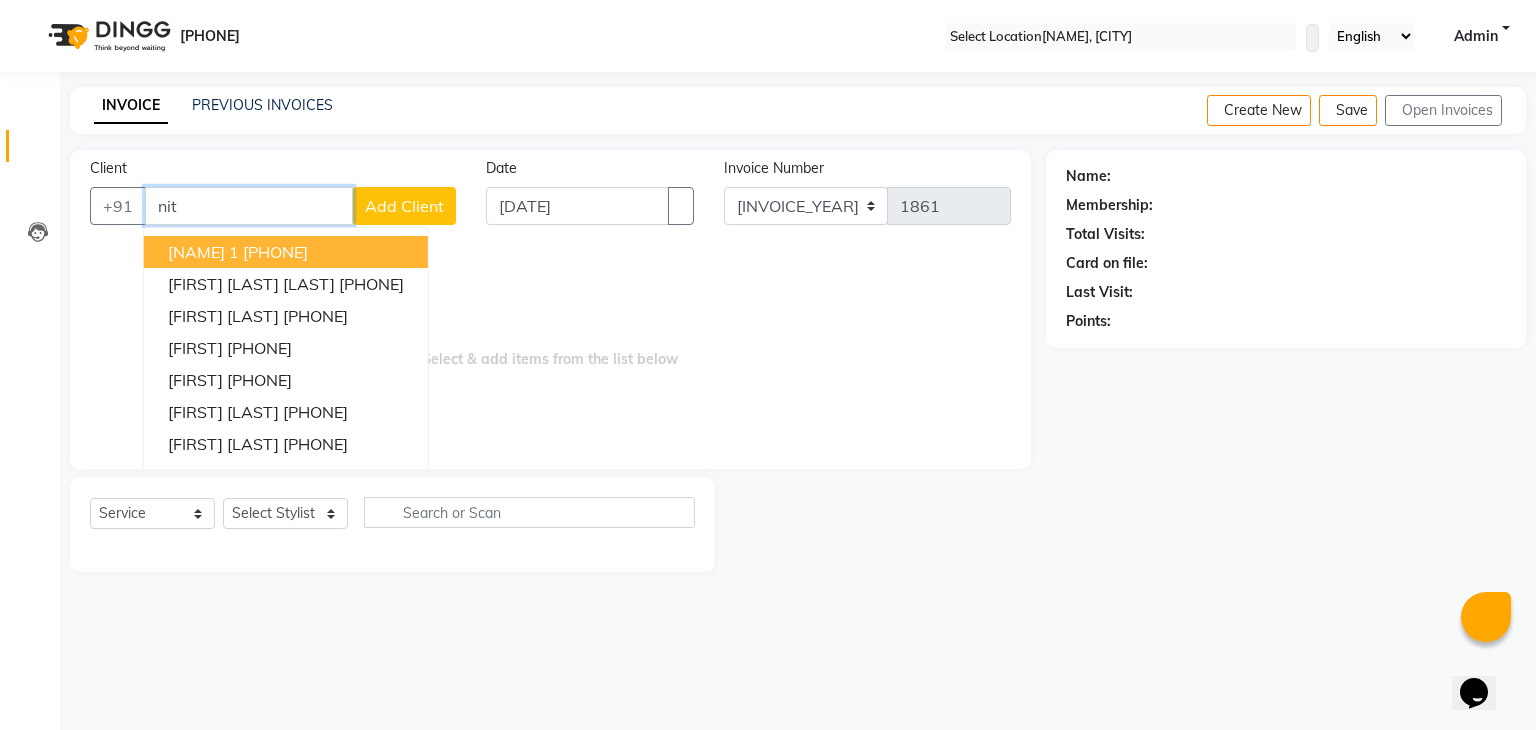 click on "Nitin Salon 1  7208314192" at bounding box center [286, 252] 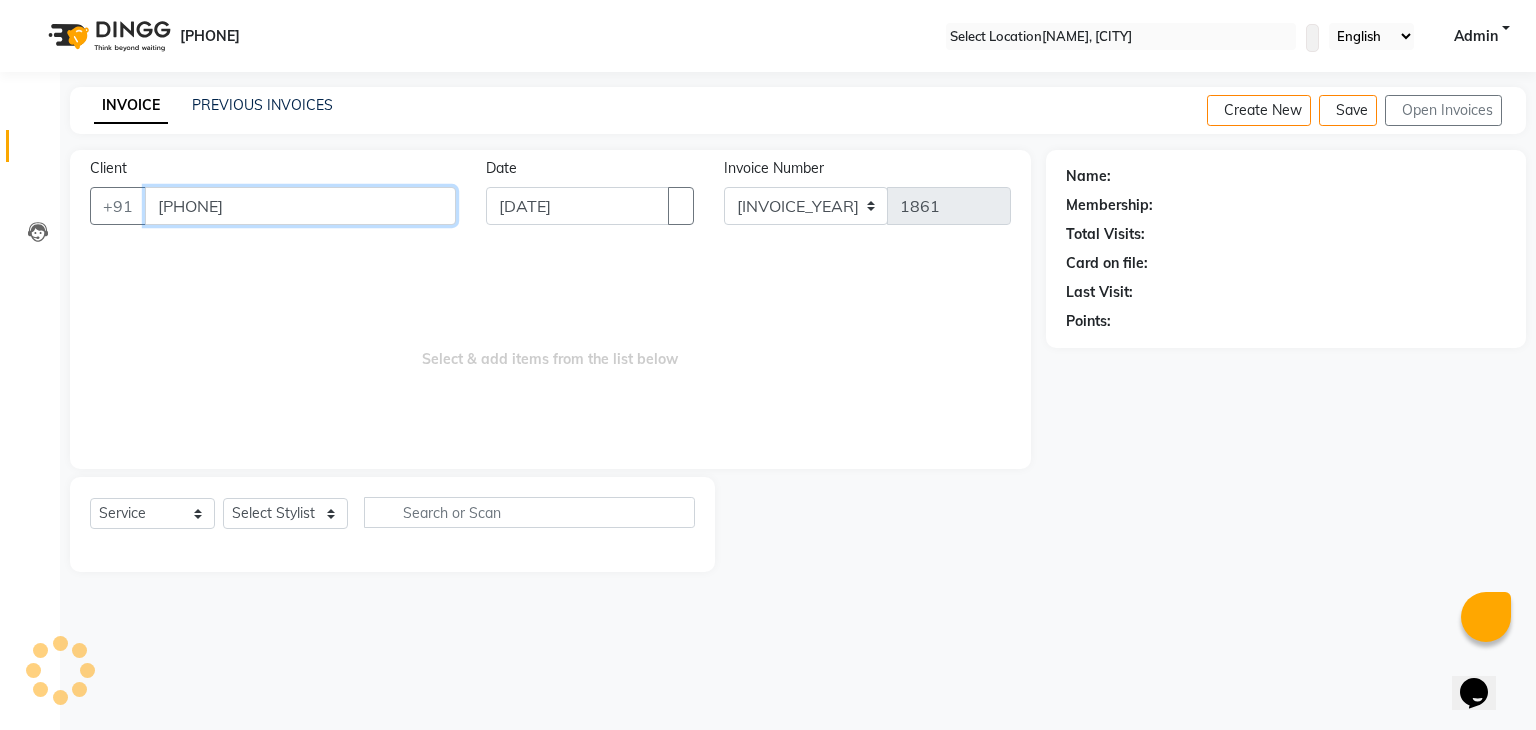 type on "[PHONE]" 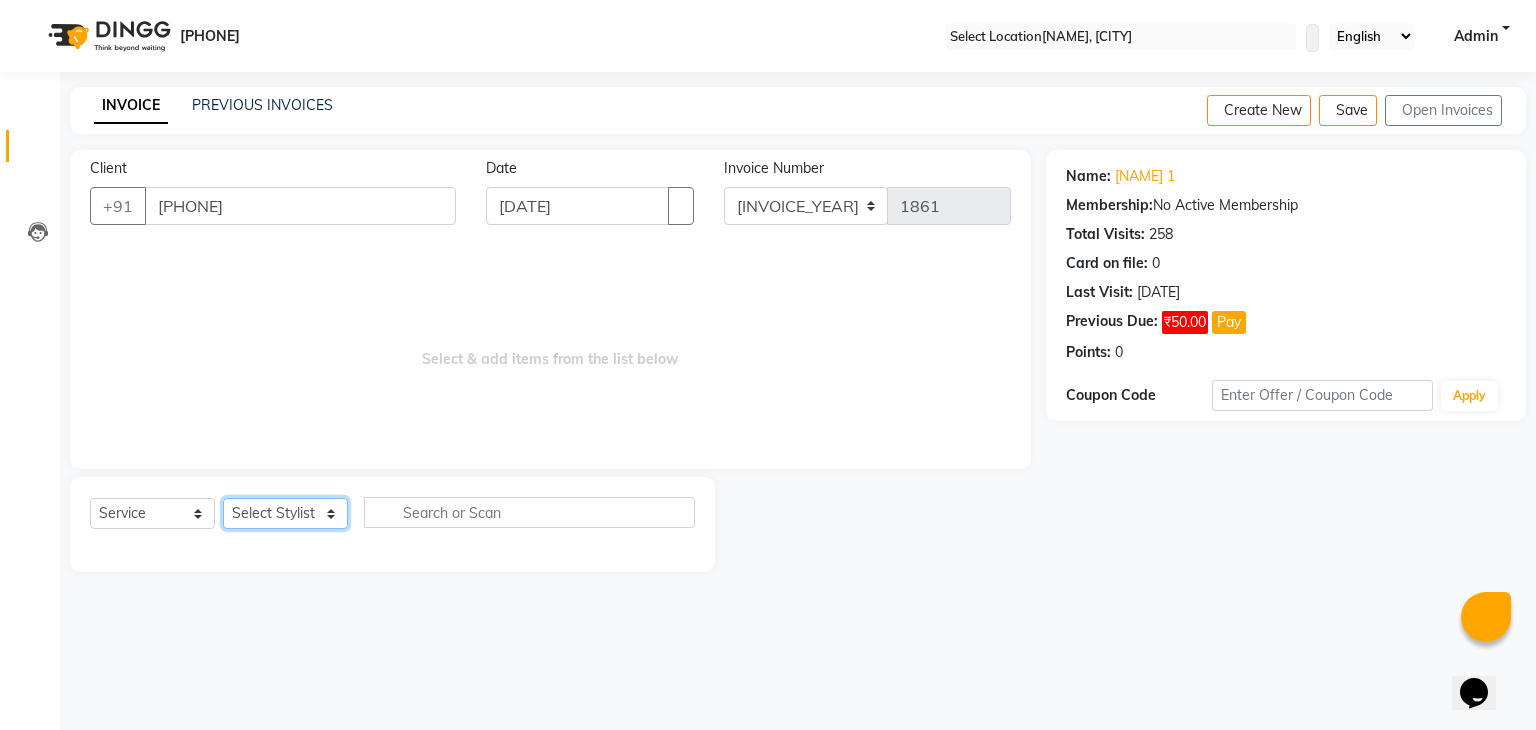 click on "Select Stylist [FIRST] [FIRST] [FIRST] [FIRST] [FIRST] [FIRST] [FIRST] [FIRST] [FIRST] [FIRST] [FIRST]" at bounding box center [285, 513] 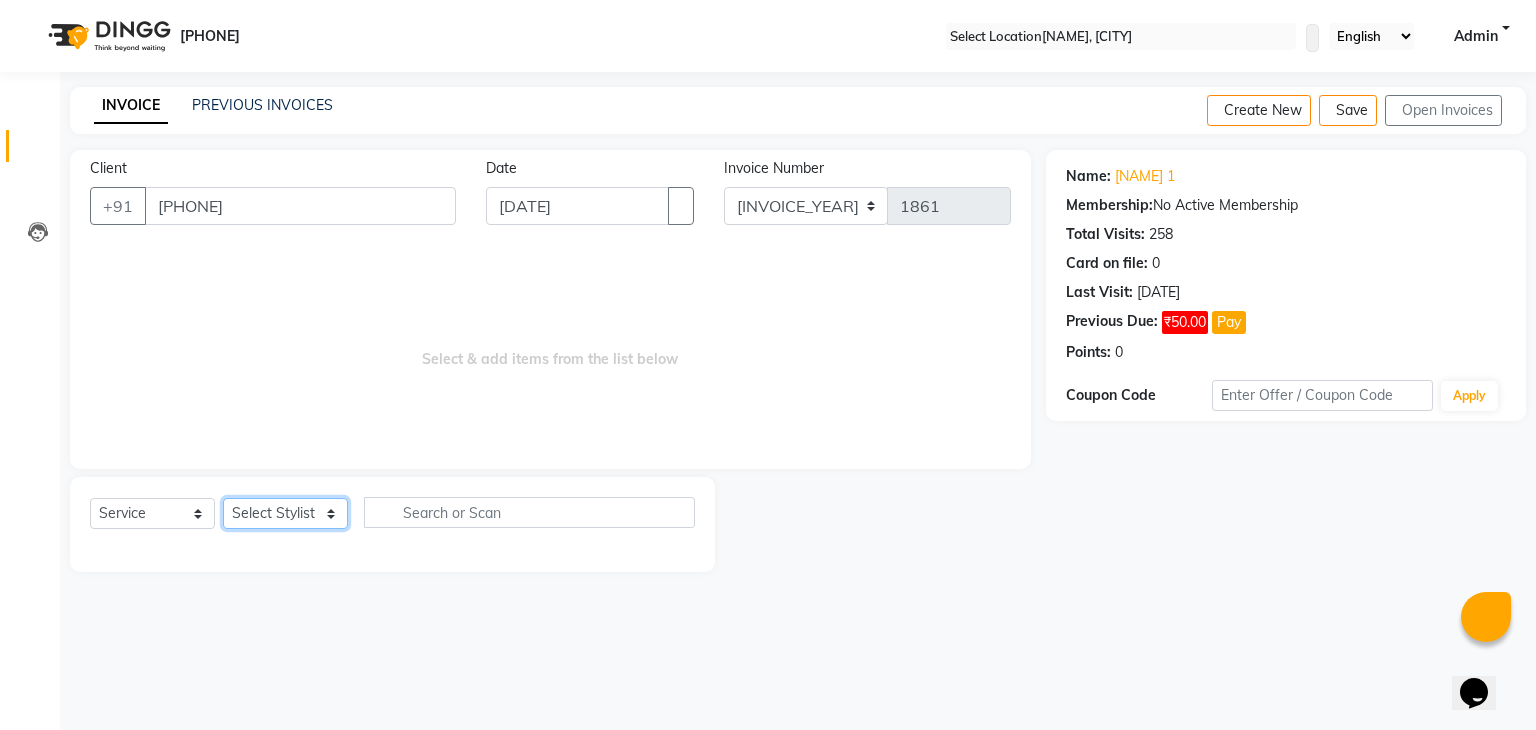 select on "75700" 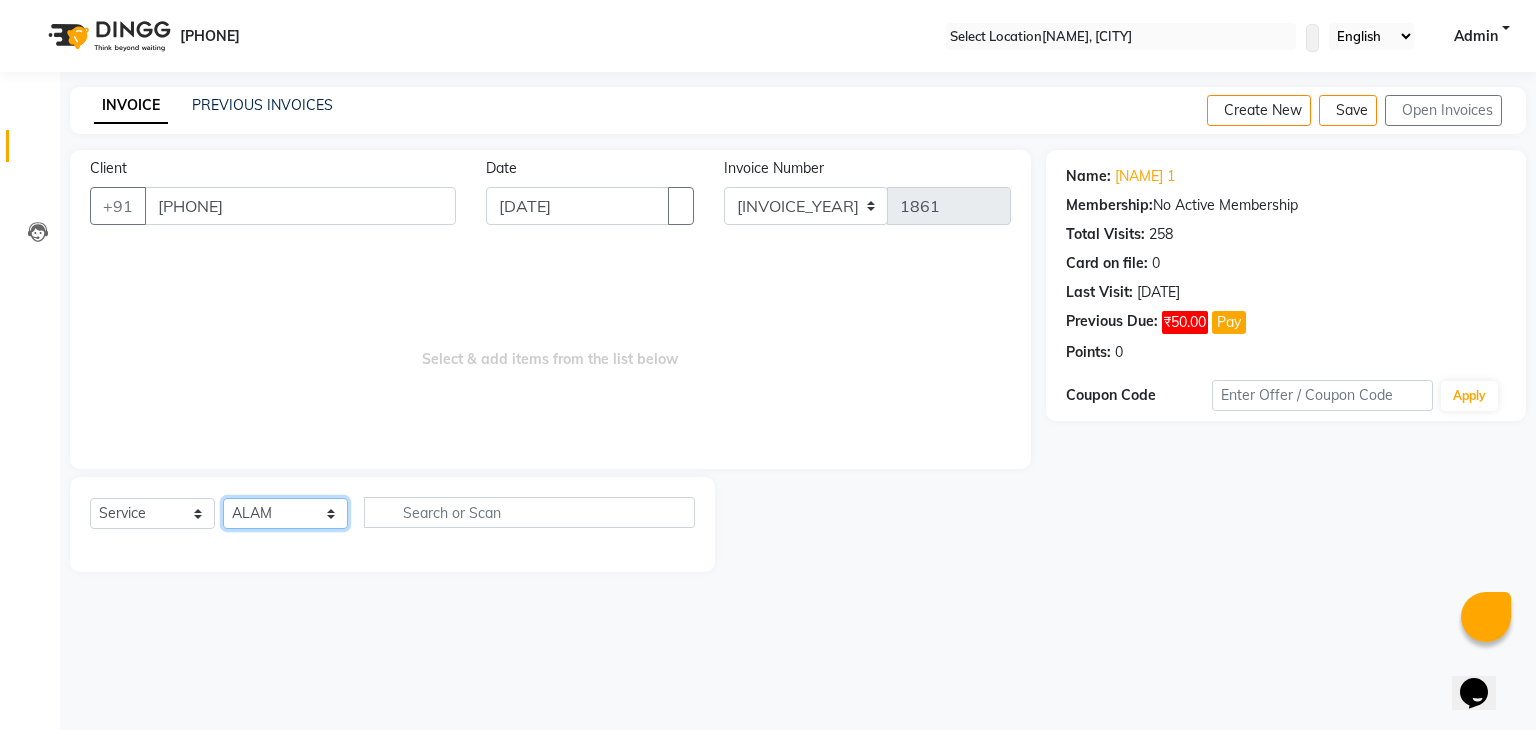 click on "Select Stylist [FIRST] [FIRST] [FIRST] [FIRST] [FIRST] [FIRST] [FIRST] [FIRST] [FIRST] [FIRST] [FIRST]" at bounding box center (285, 513) 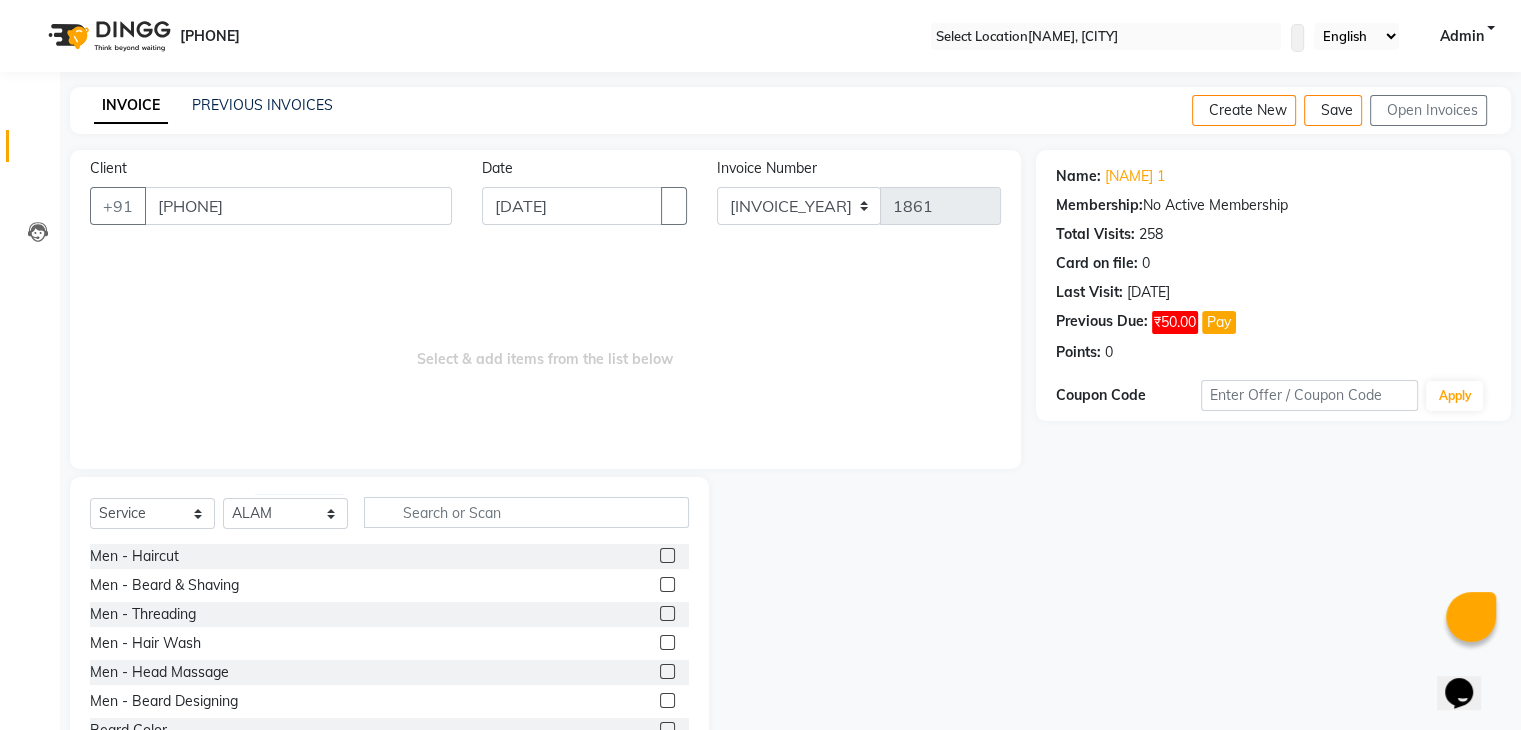 click at bounding box center (667, 555) 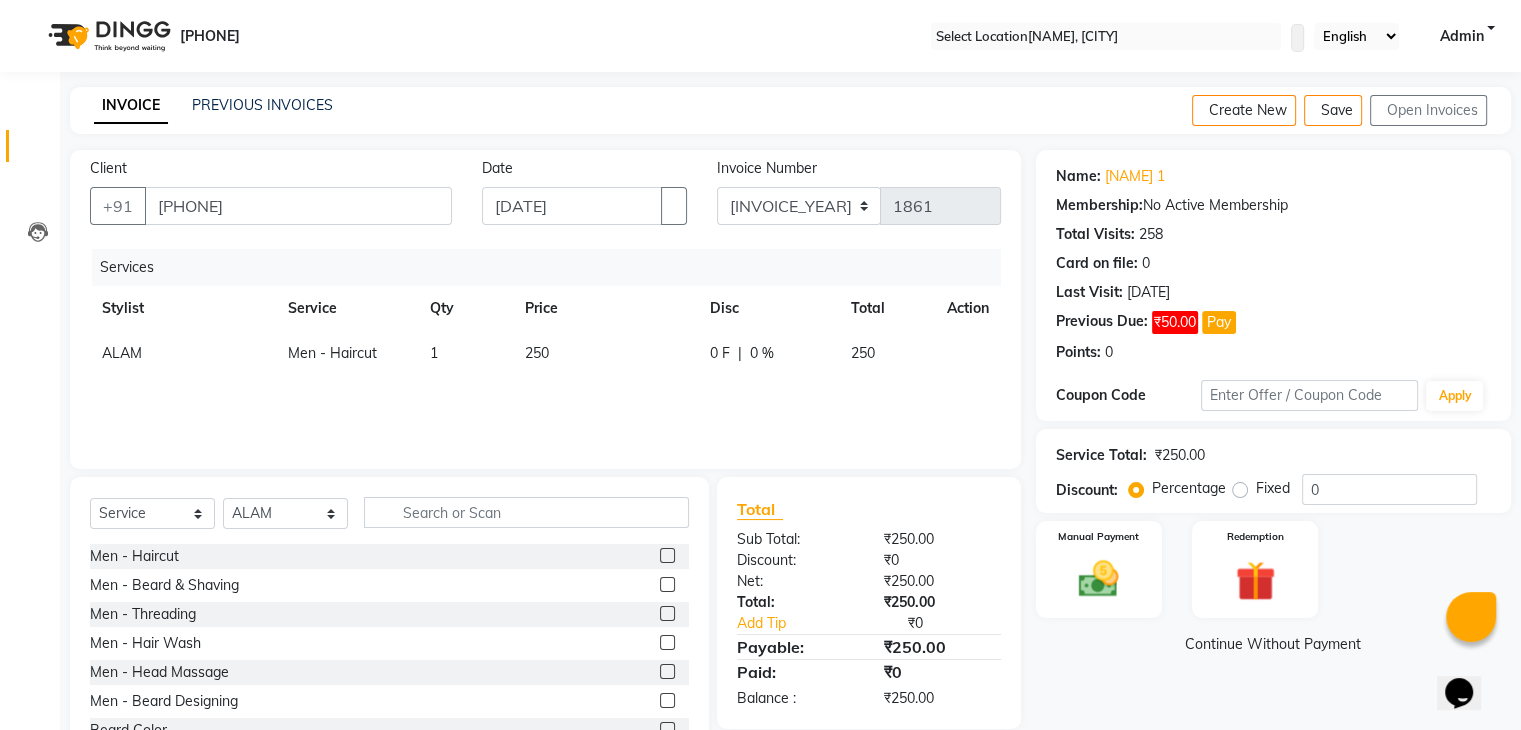 scroll, scrollTop: 72, scrollLeft: 0, axis: vertical 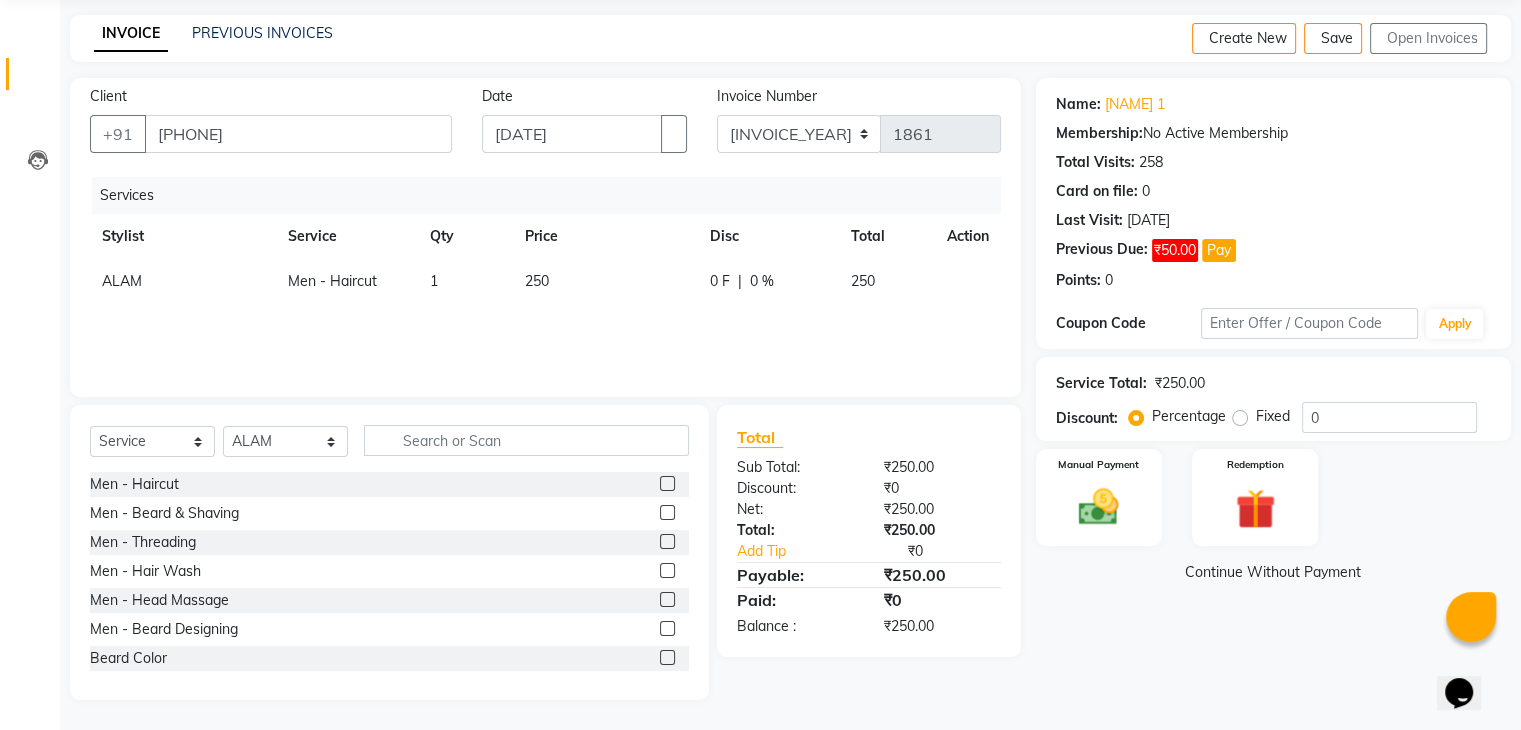 click at bounding box center [667, 599] 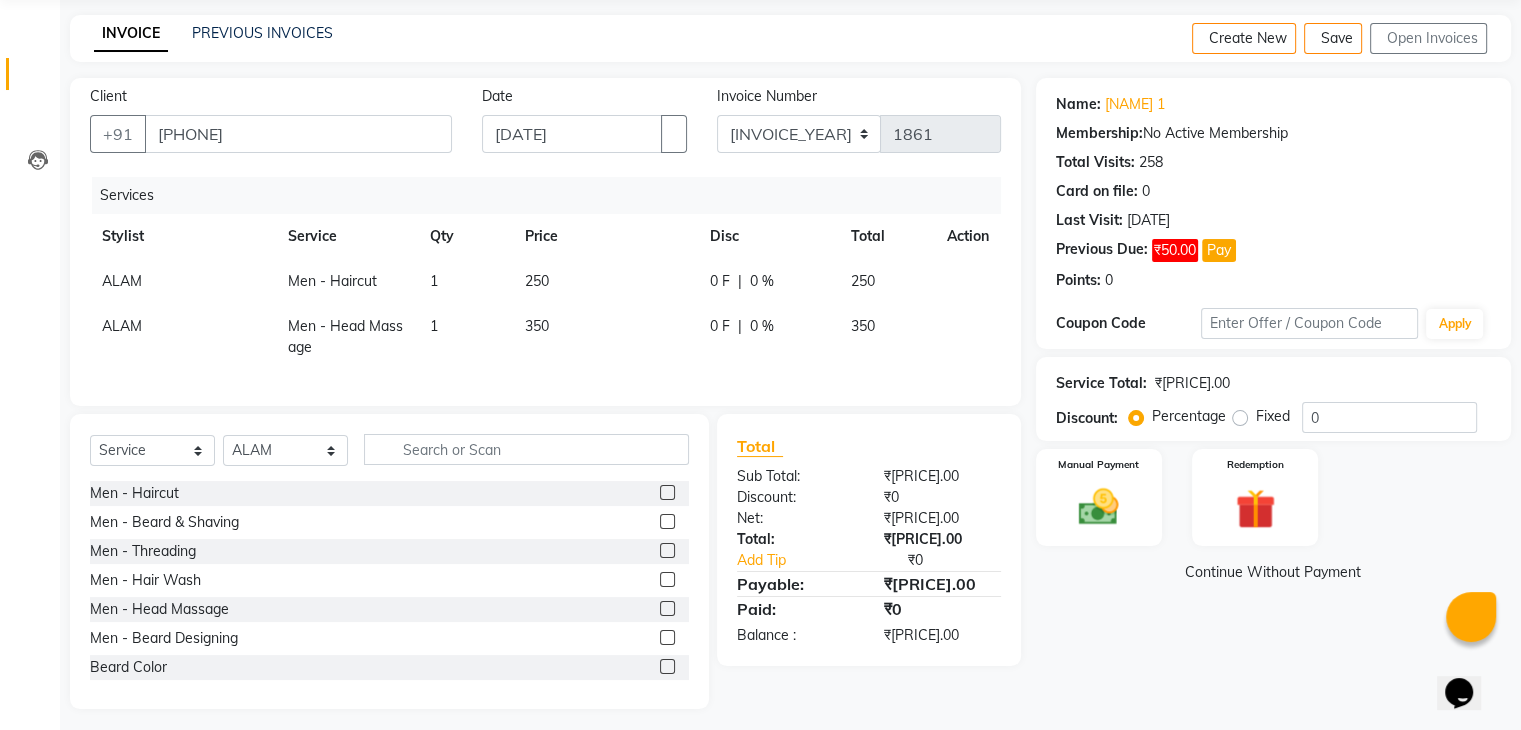 click at bounding box center [955, 271] 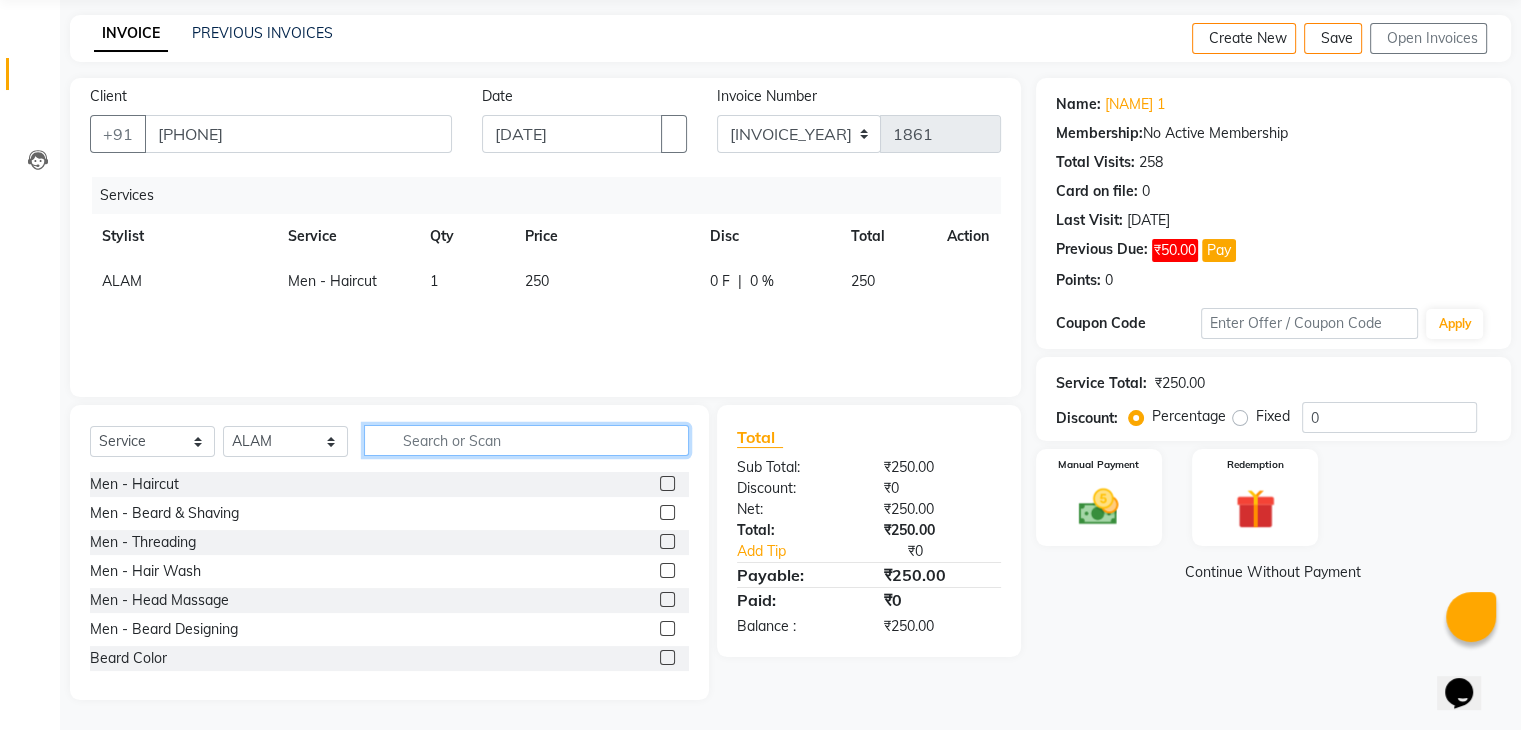 click at bounding box center (526, 440) 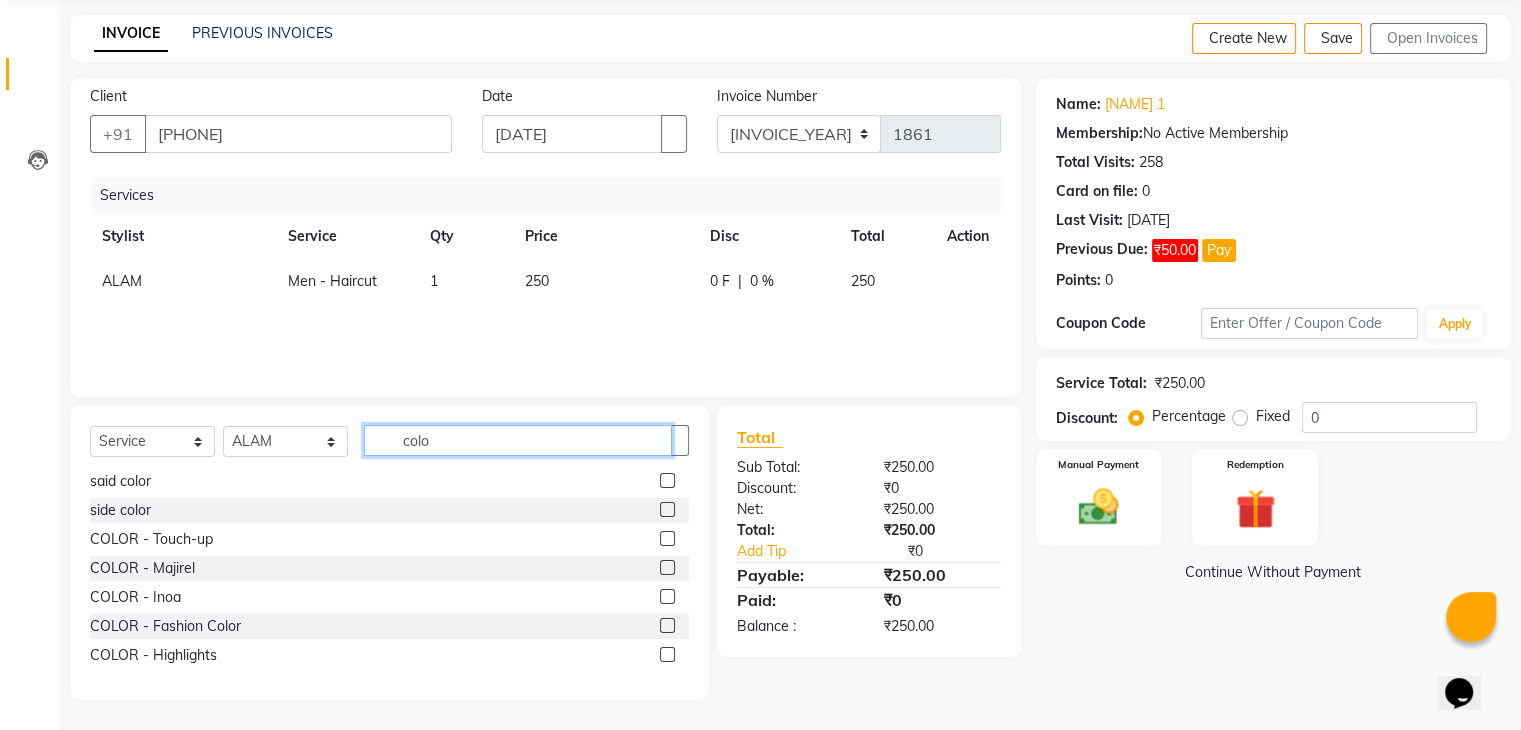 scroll, scrollTop: 0, scrollLeft: 0, axis: both 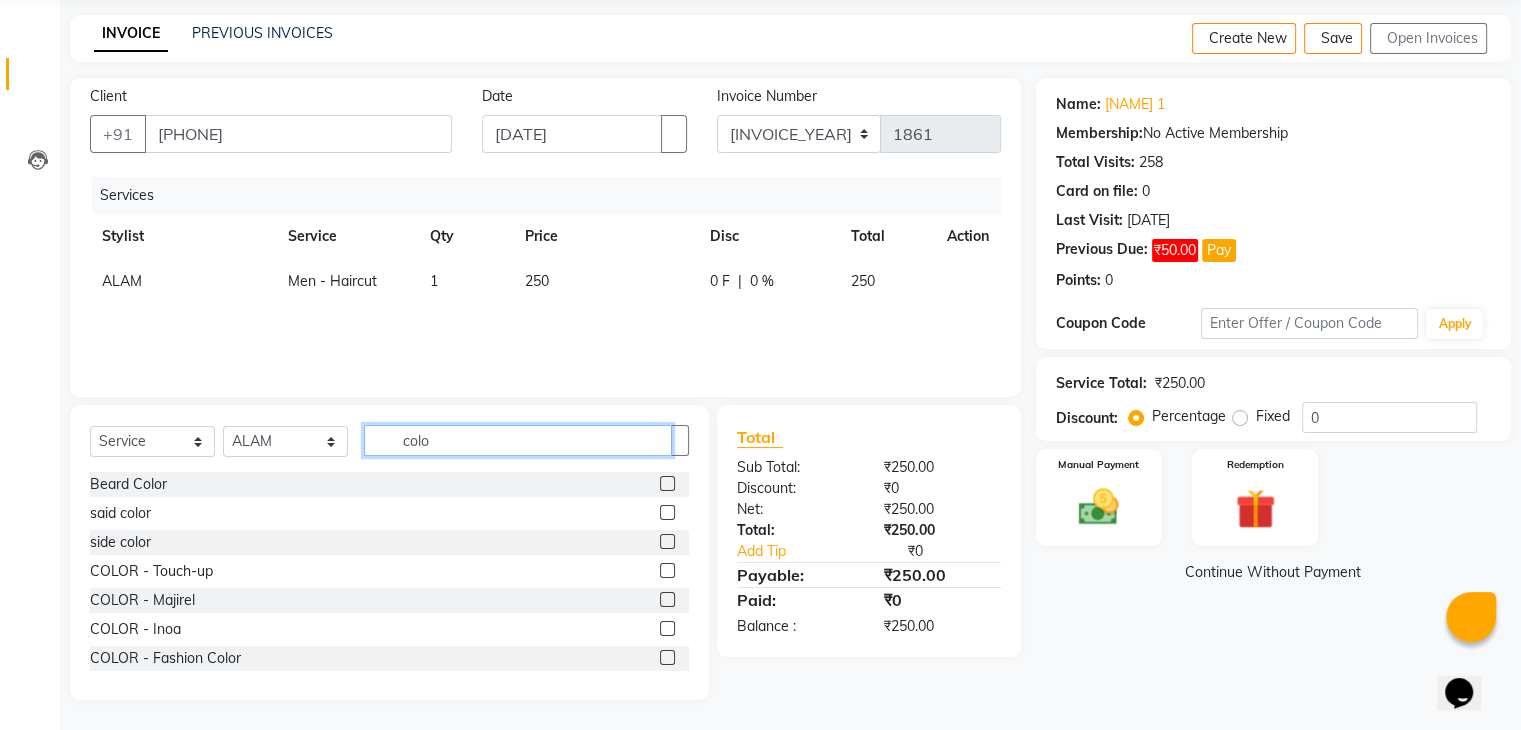 type on "colo" 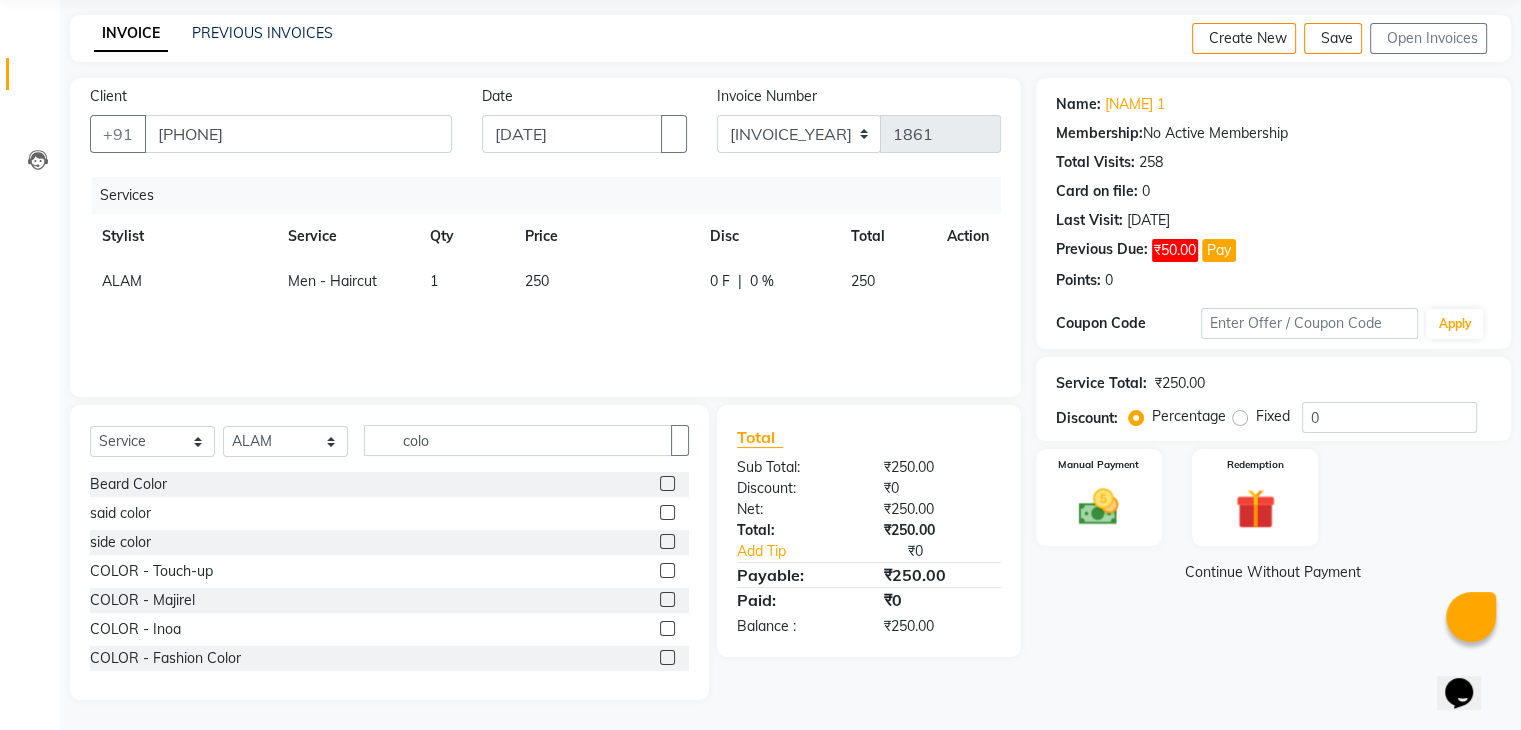 click at bounding box center [667, 512] 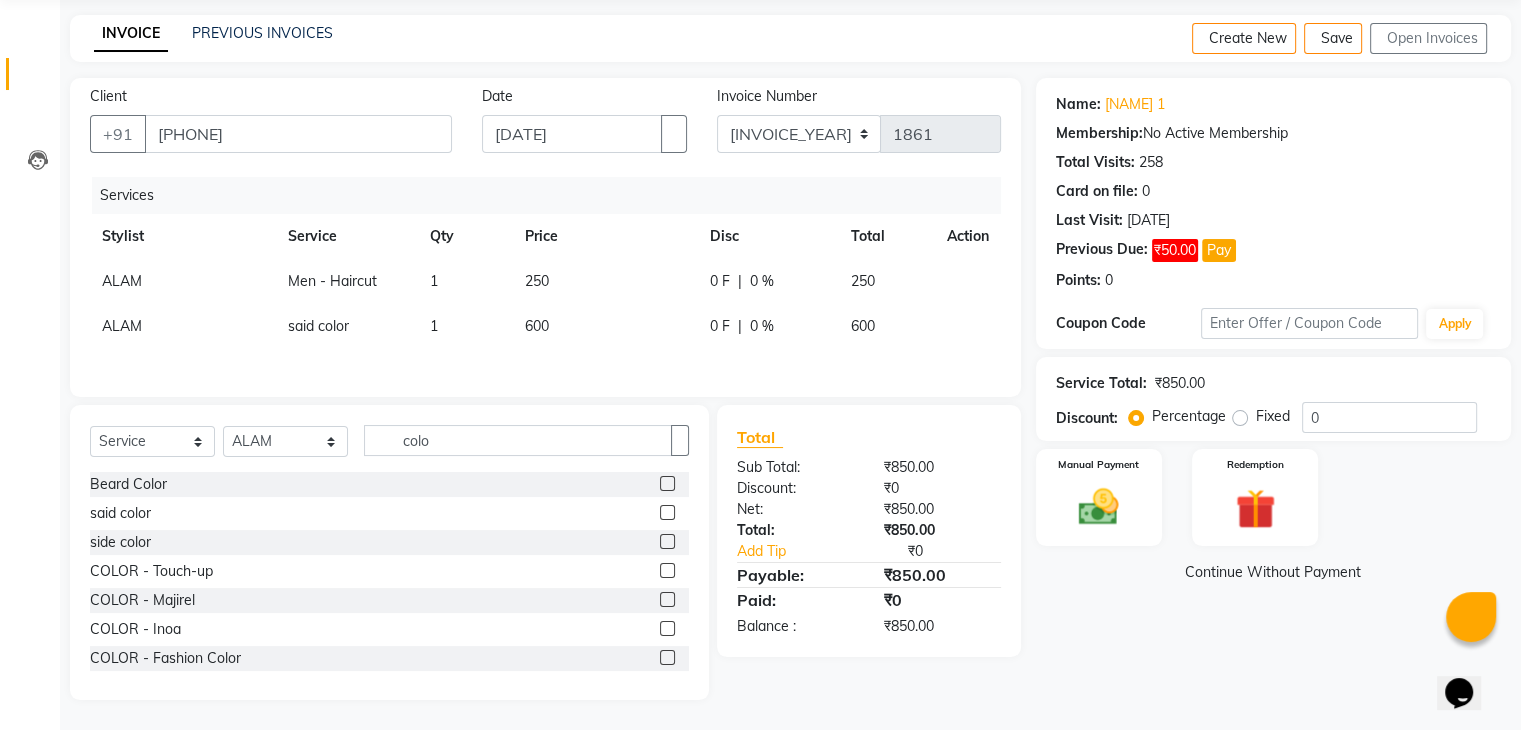 click on "600" at bounding box center [605, 281] 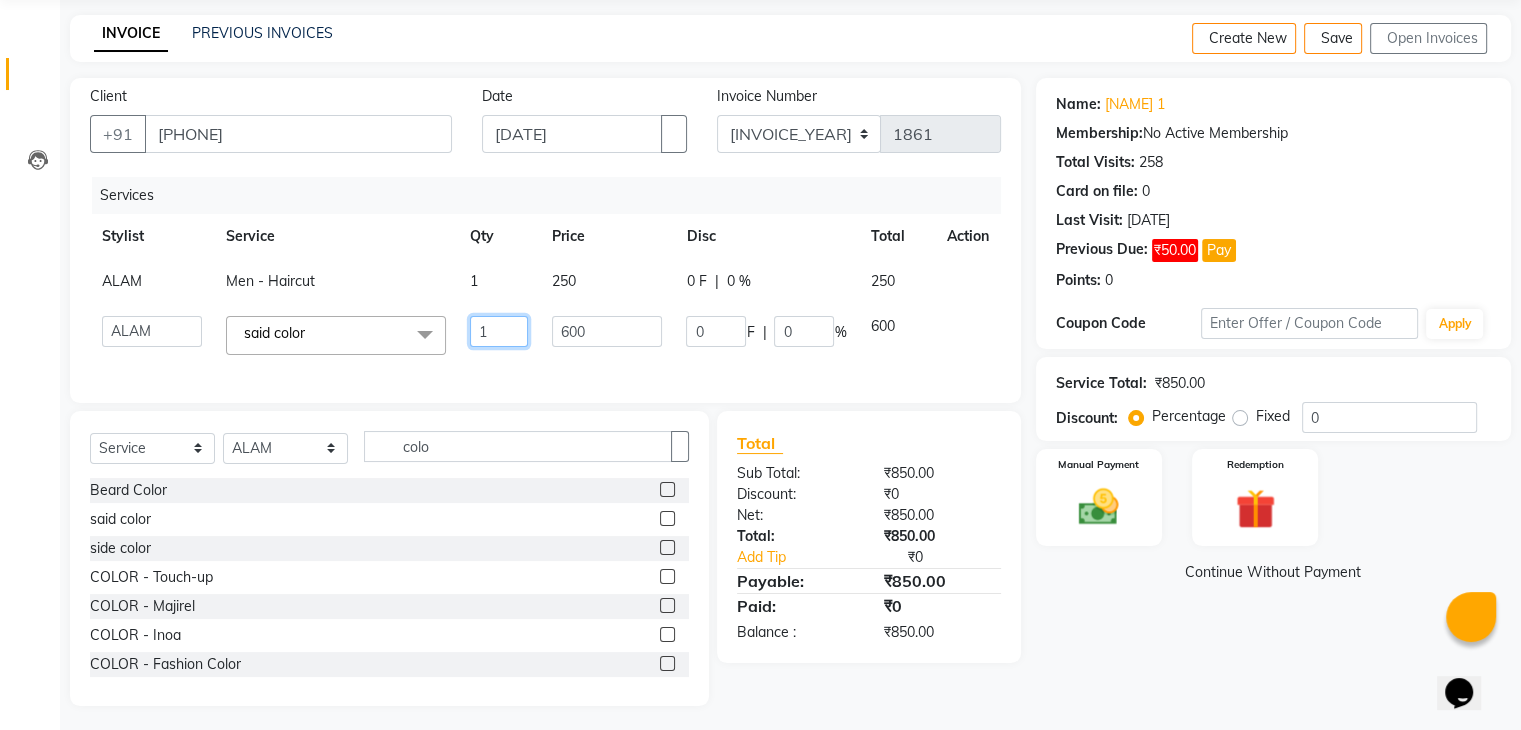 drag, startPoint x: 528, startPoint y: 337, endPoint x: 591, endPoint y: 309, distance: 68.942 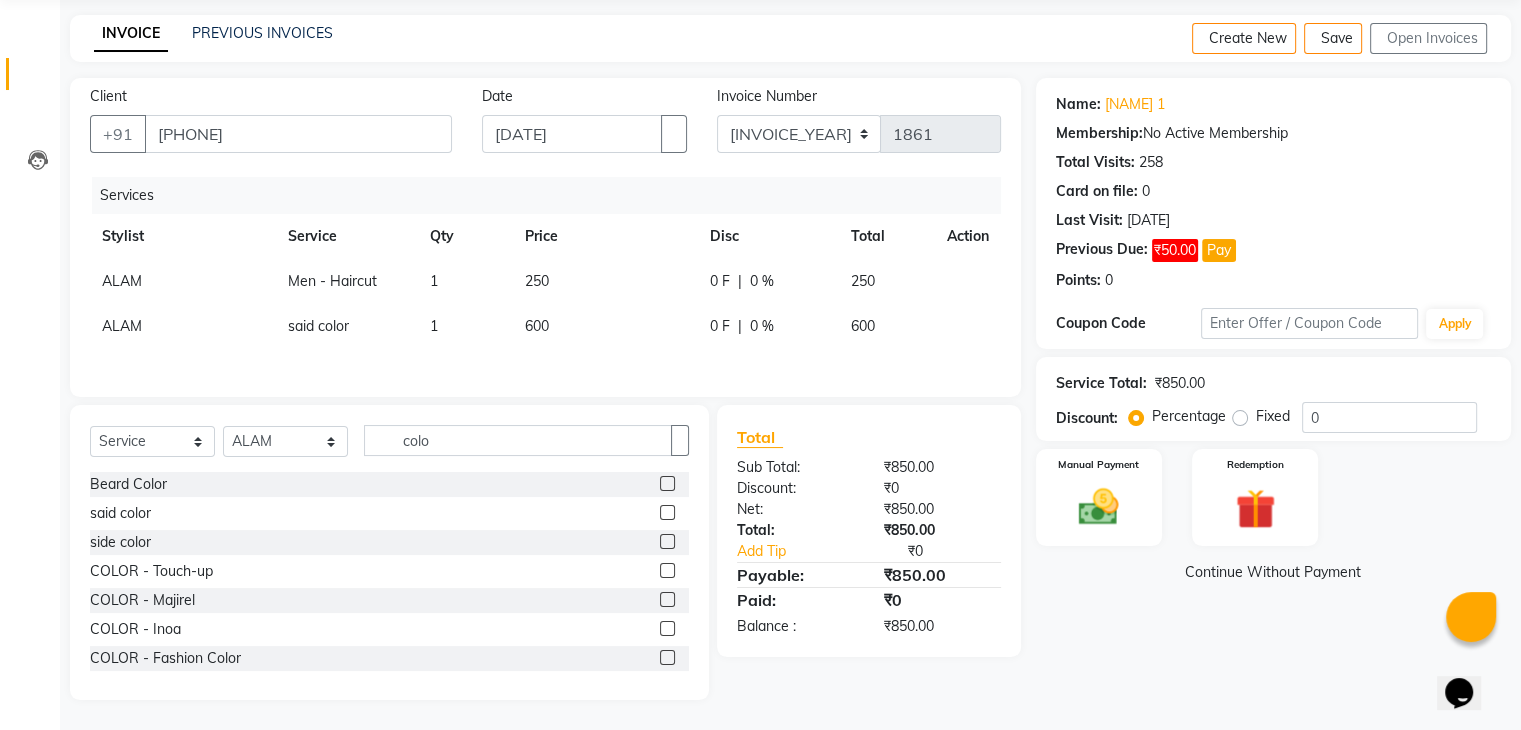 click on "600" at bounding box center [605, 281] 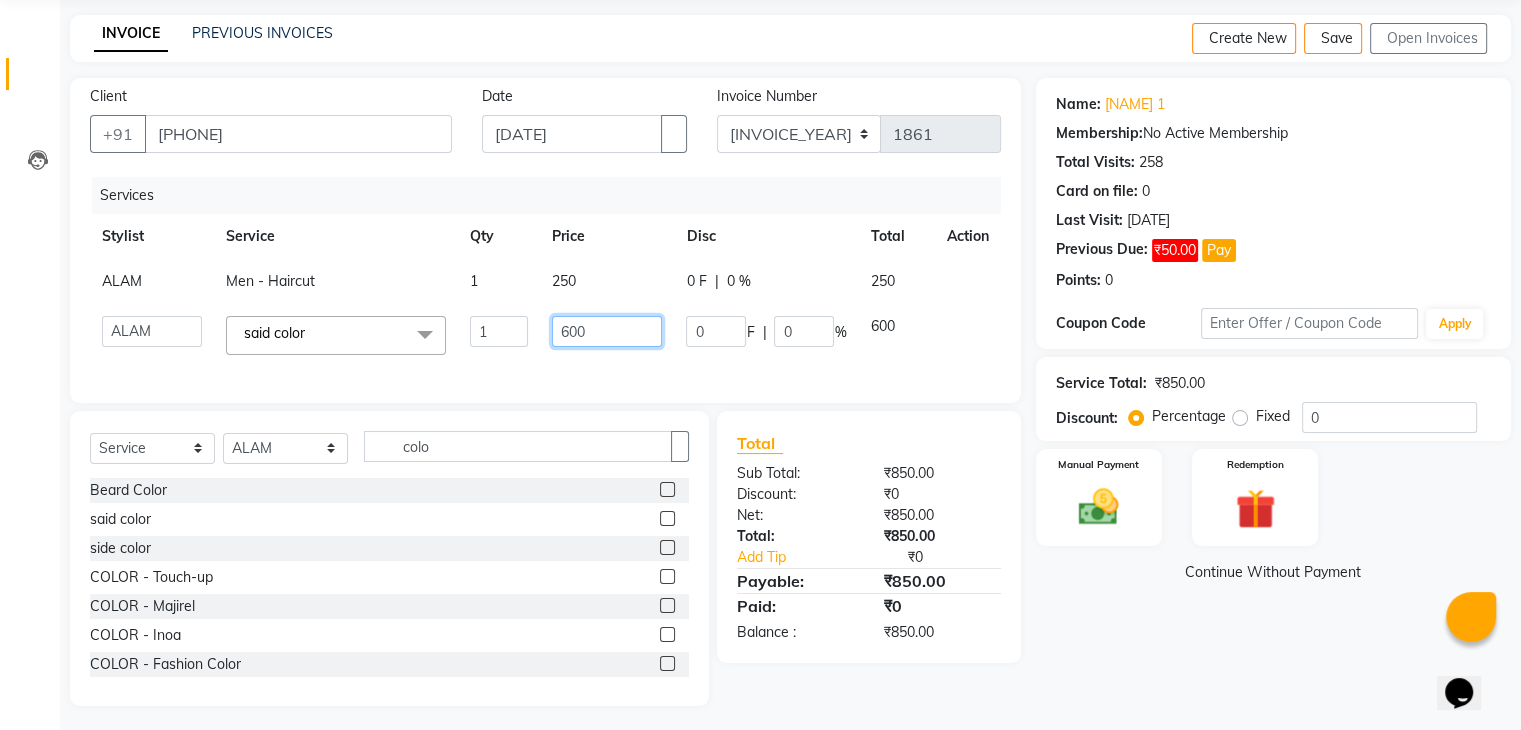 click on "600" at bounding box center [499, 331] 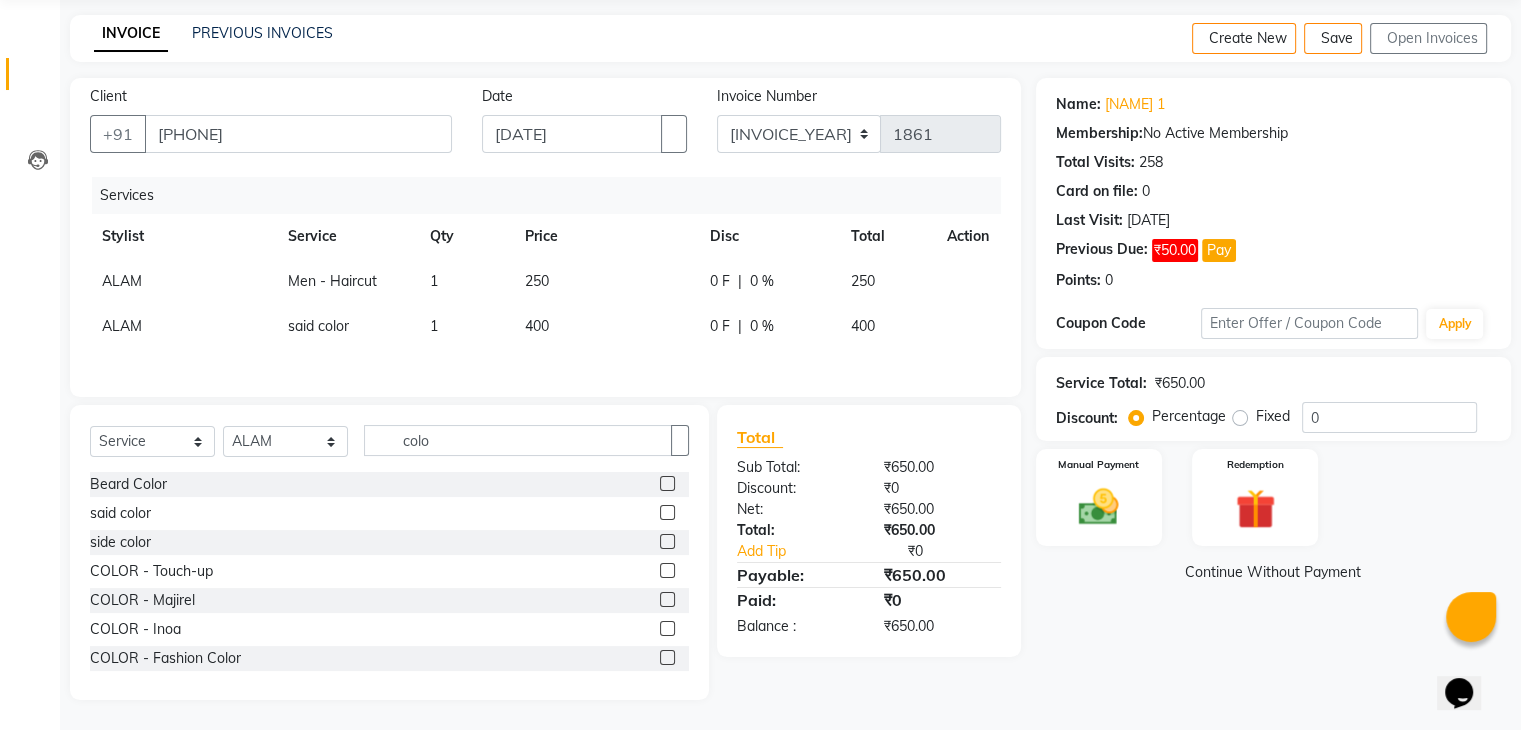 click on "Services Stylist Service Qty Price Disc Total Action ALAM Men - Haircut 1 250 0 F | 0 % 250 ALAM said color 1 400 0 F | 0 % 400" at bounding box center [545, 277] 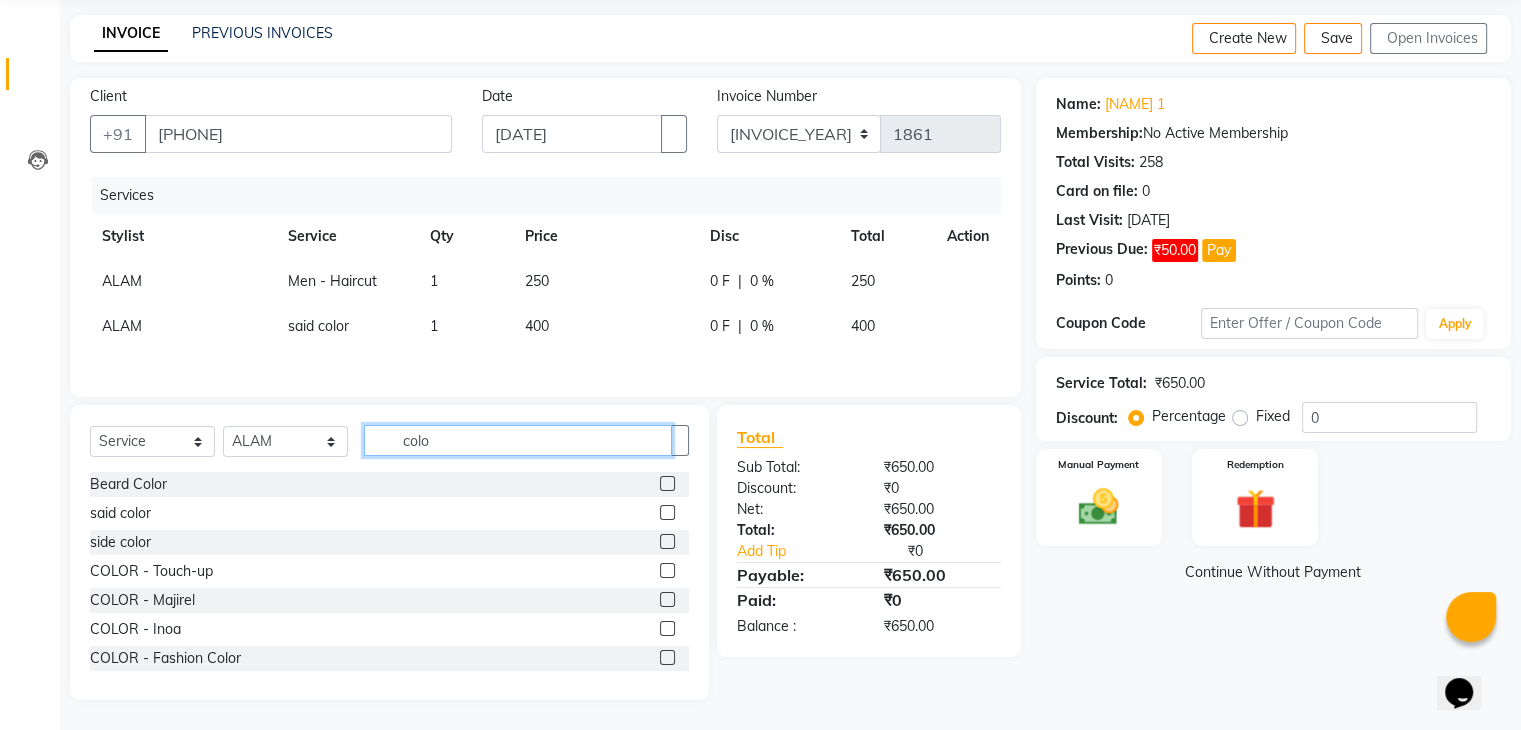 click on "colo" at bounding box center [518, 440] 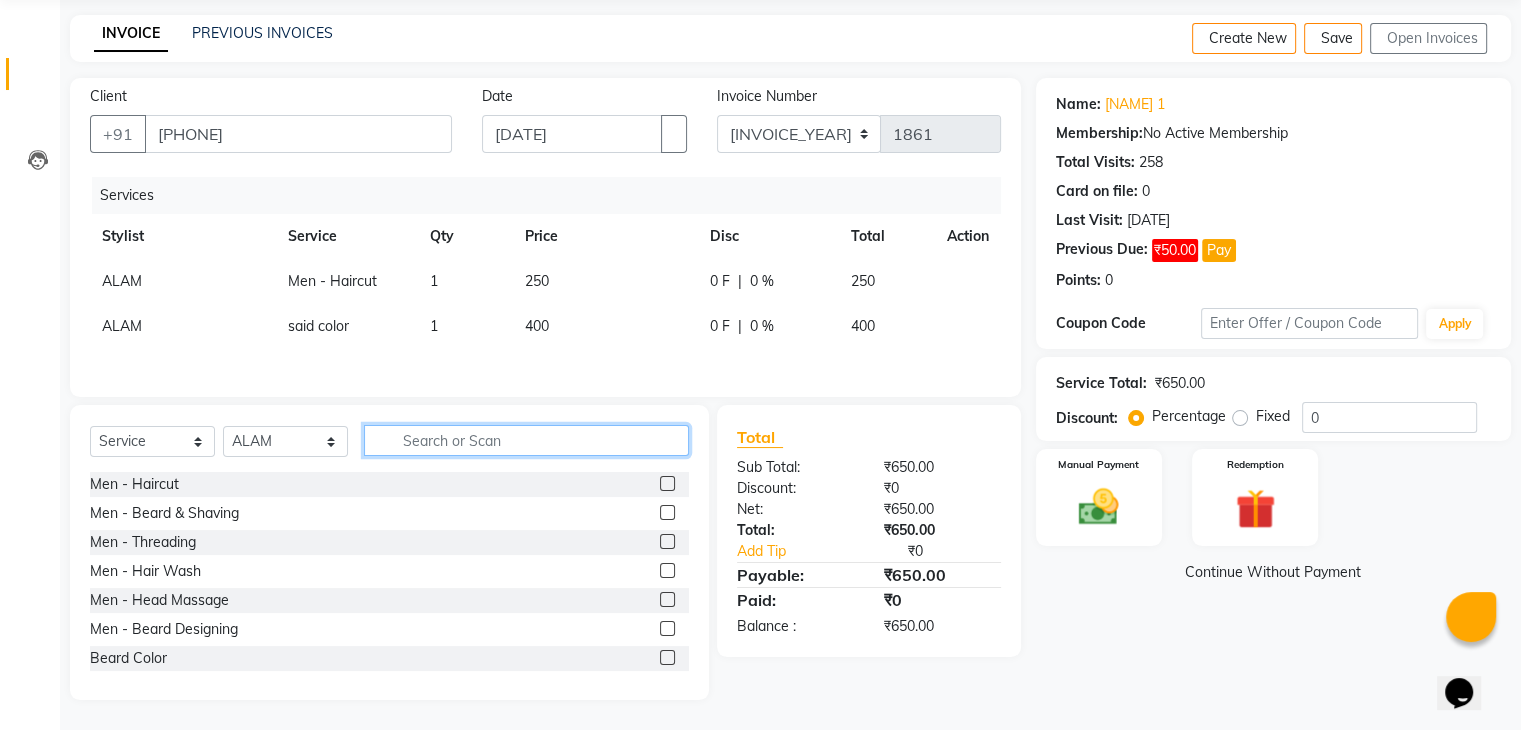 type 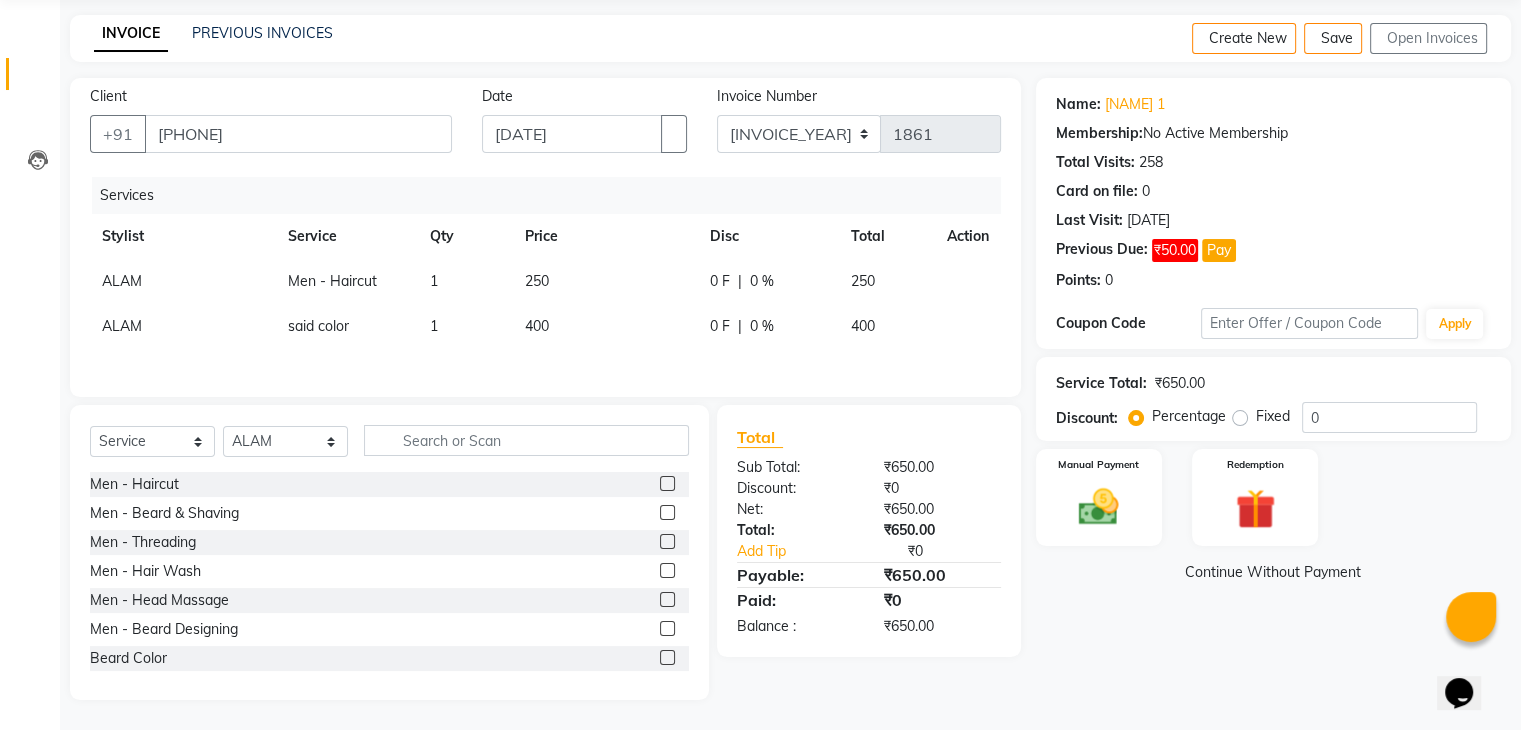 click at bounding box center [667, 483] 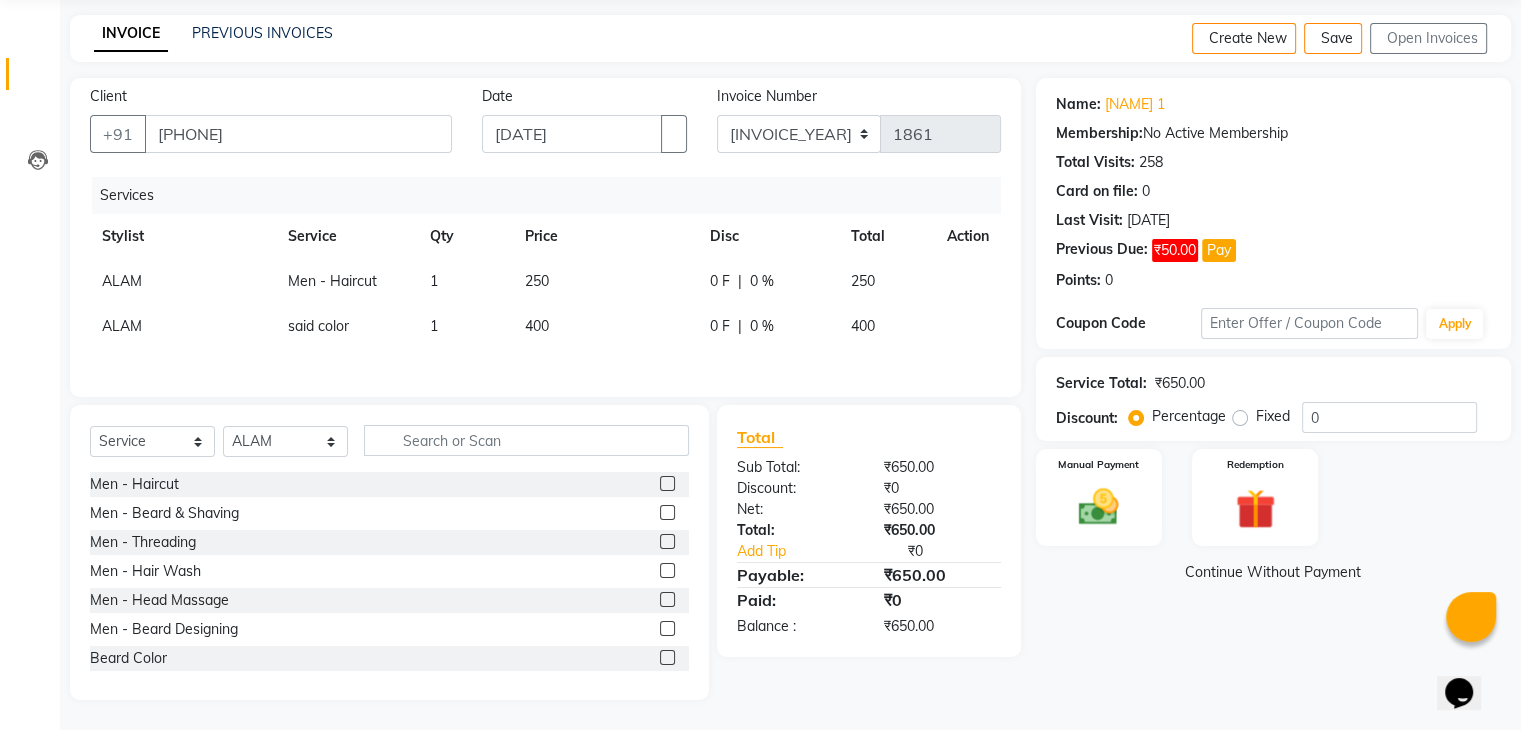 click at bounding box center [666, 484] 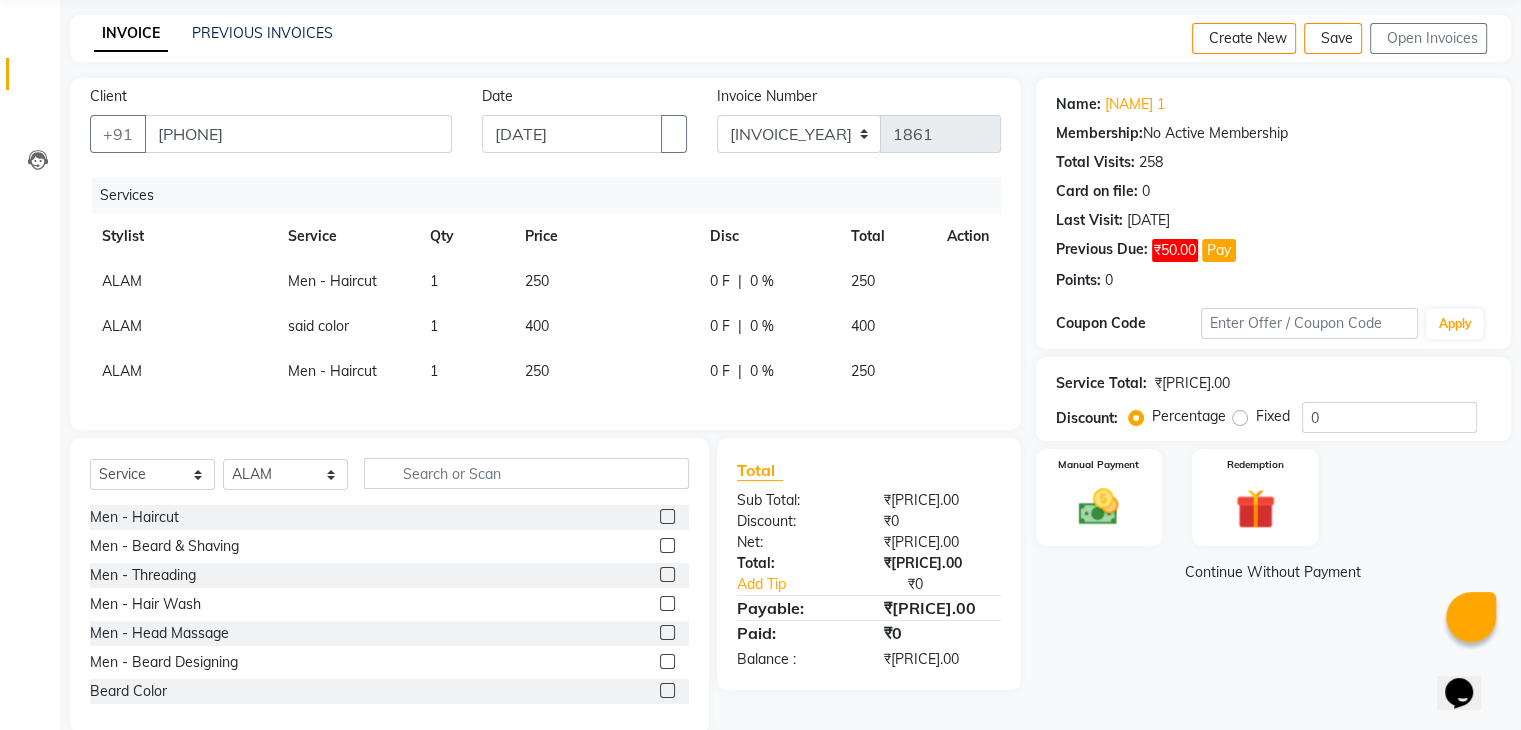 scroll, scrollTop: 120, scrollLeft: 0, axis: vertical 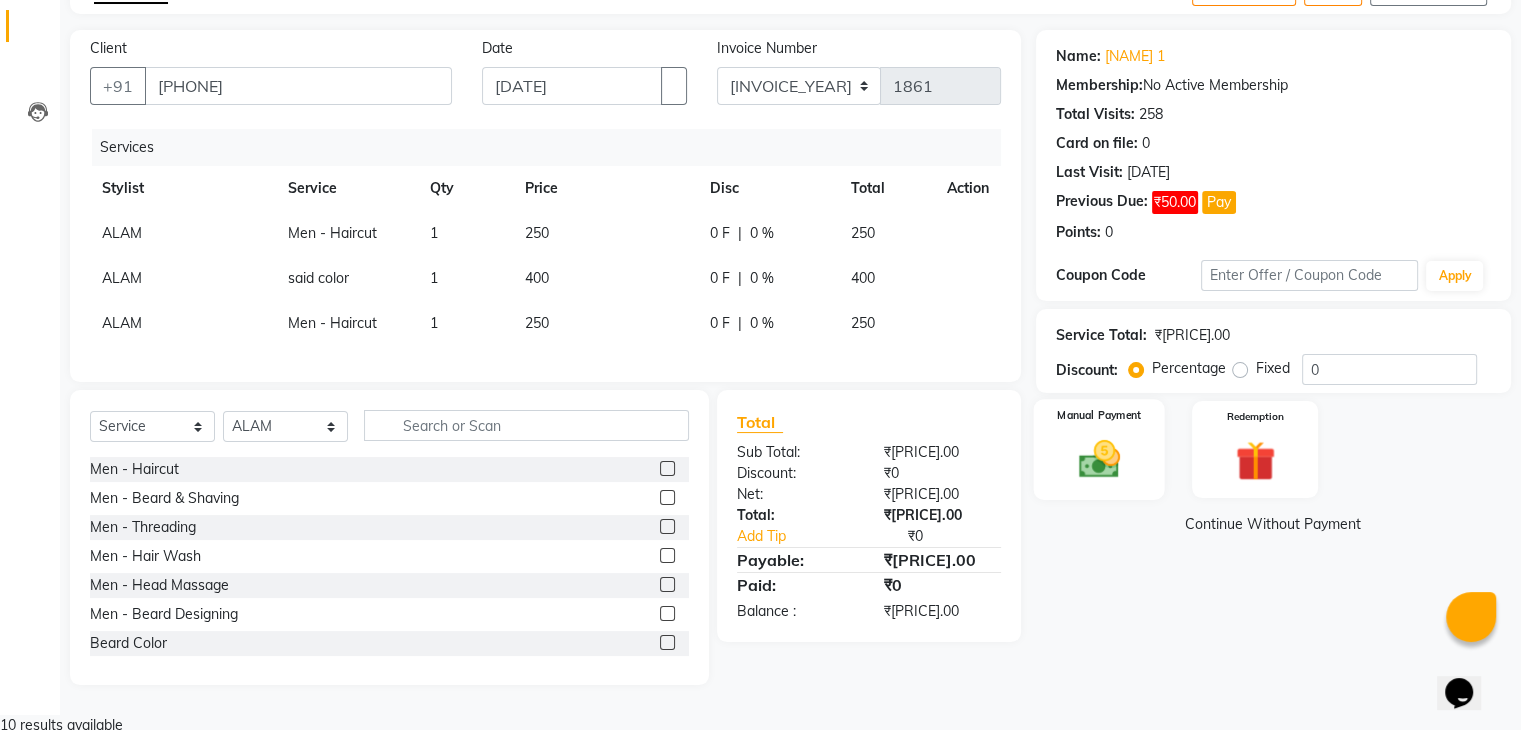 click on "Manual Payment" at bounding box center (1098, 449) 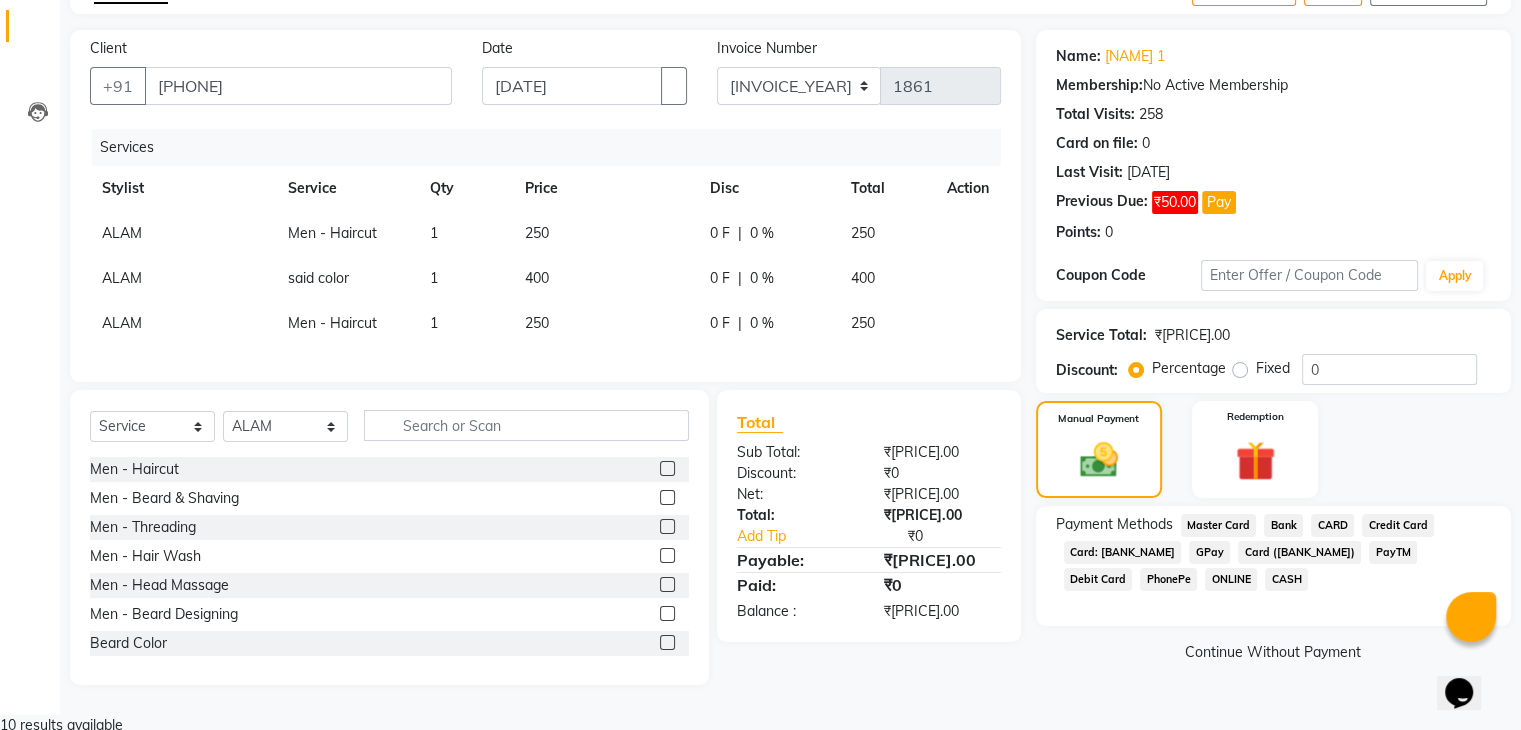 click on "GPay" at bounding box center [1219, 525] 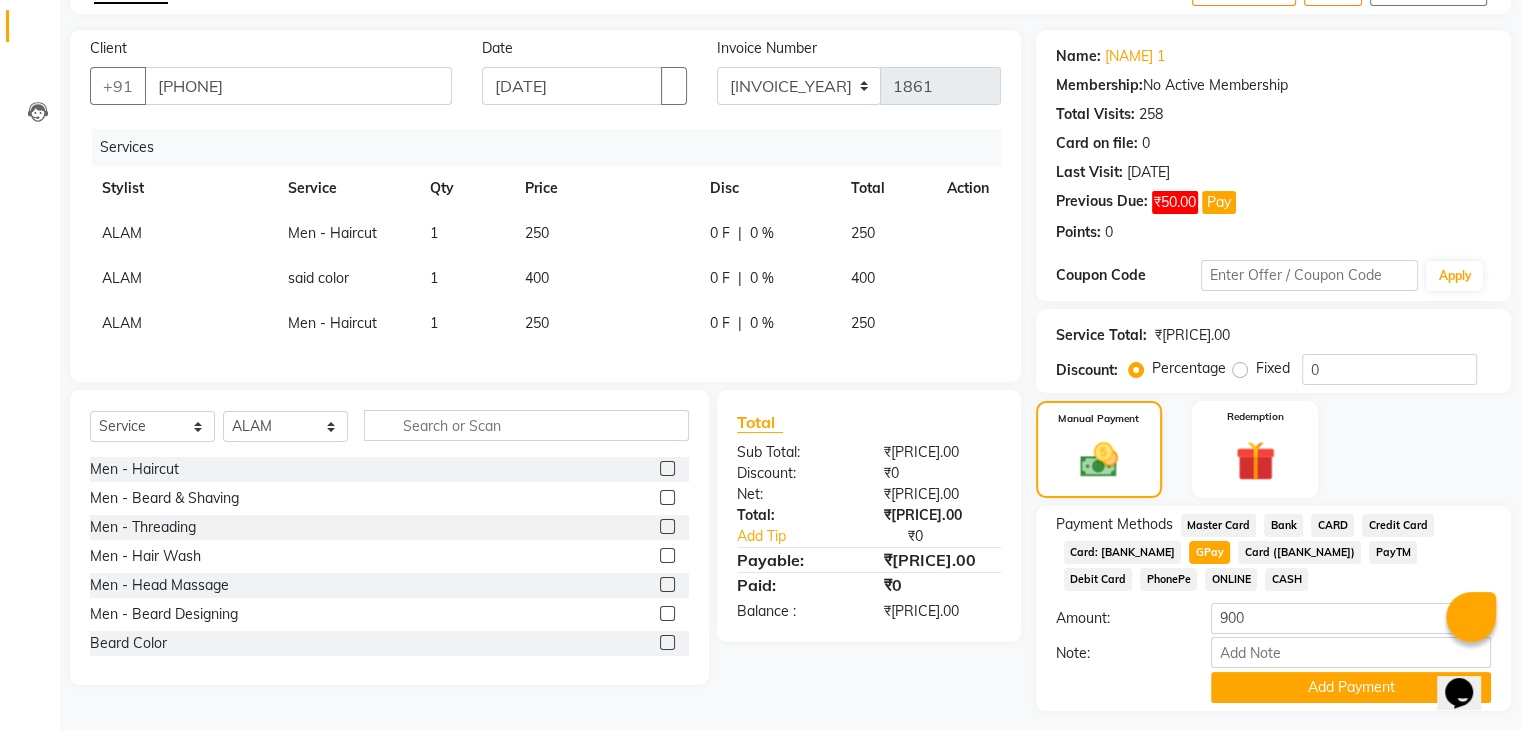 scroll, scrollTop: 176, scrollLeft: 0, axis: vertical 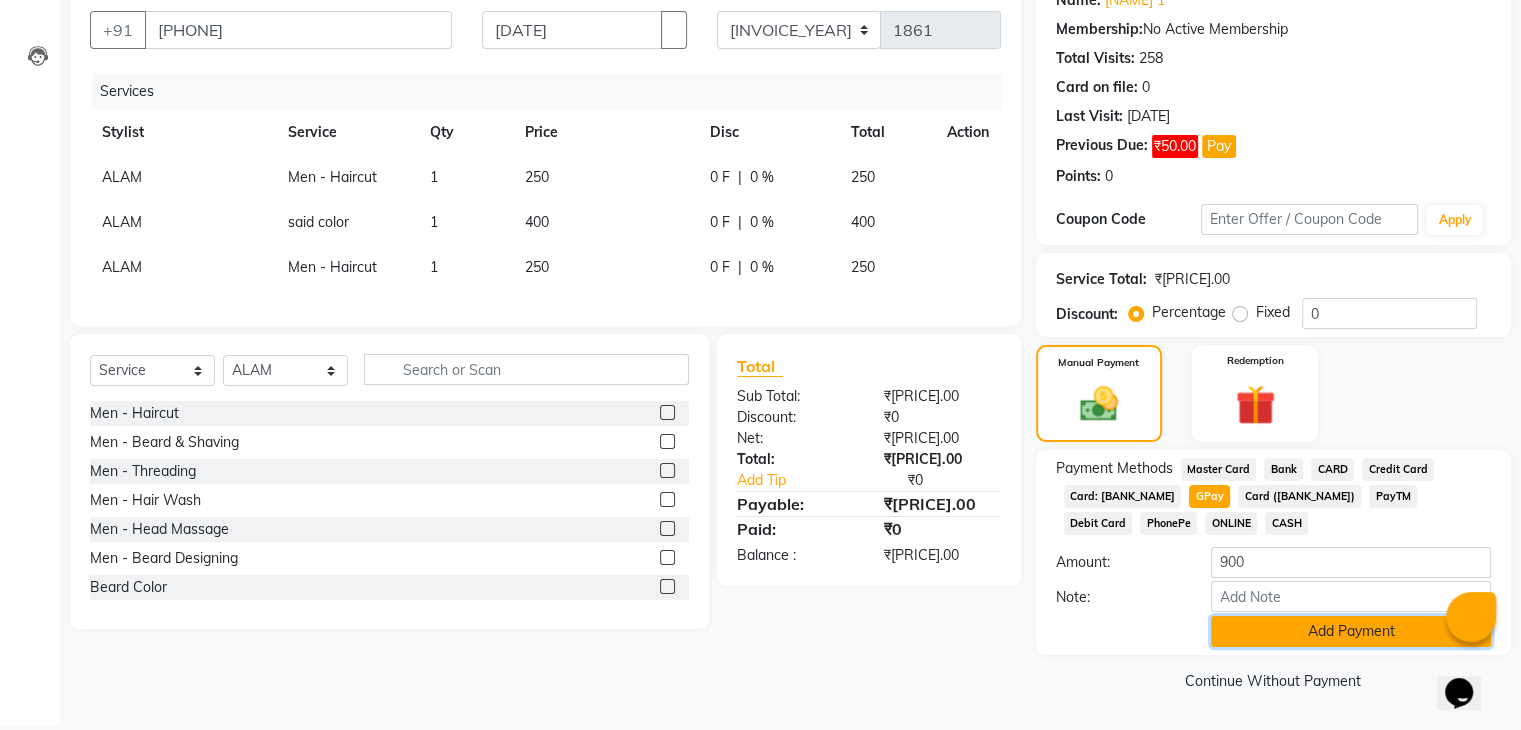 click on "Add Payment" at bounding box center [1351, 631] 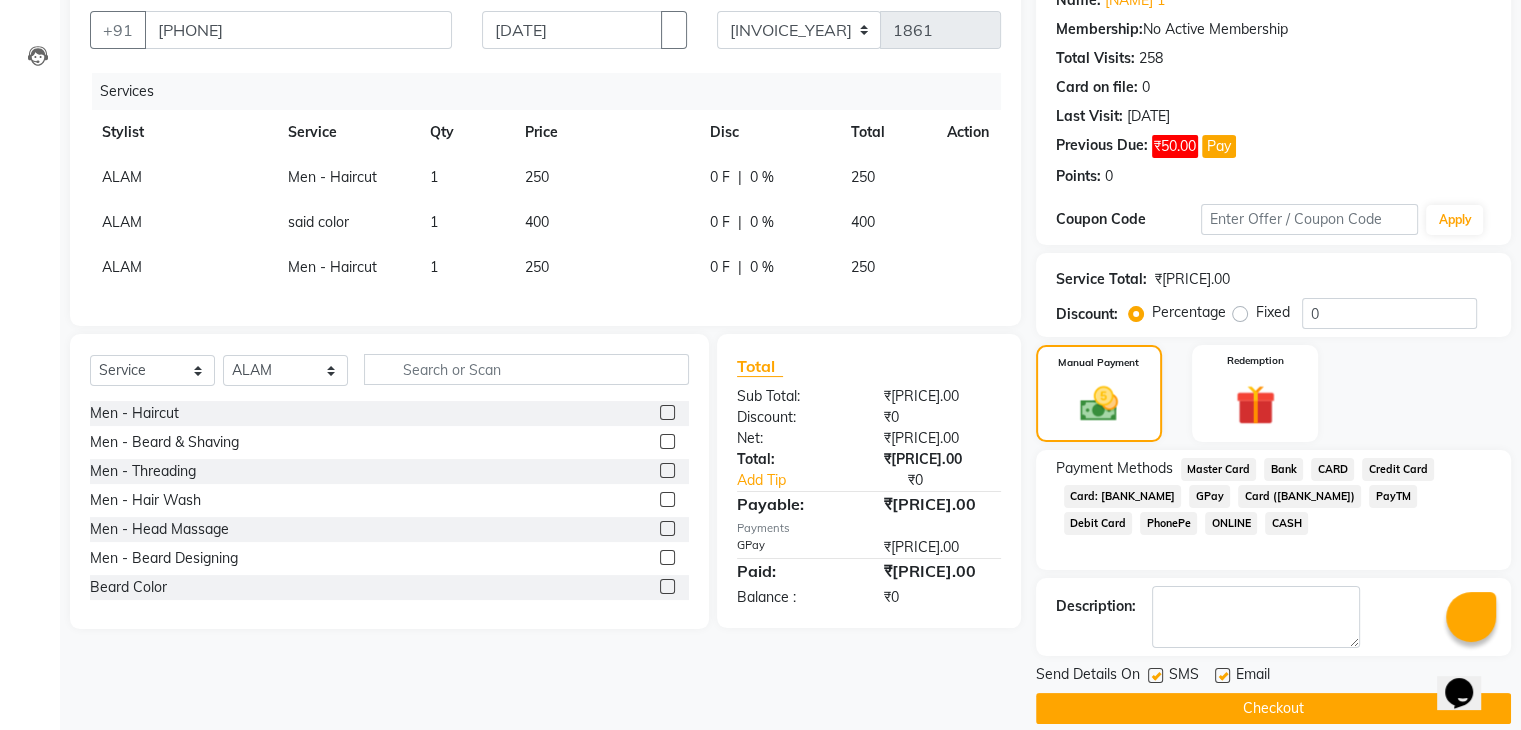 click at bounding box center (1155, 675) 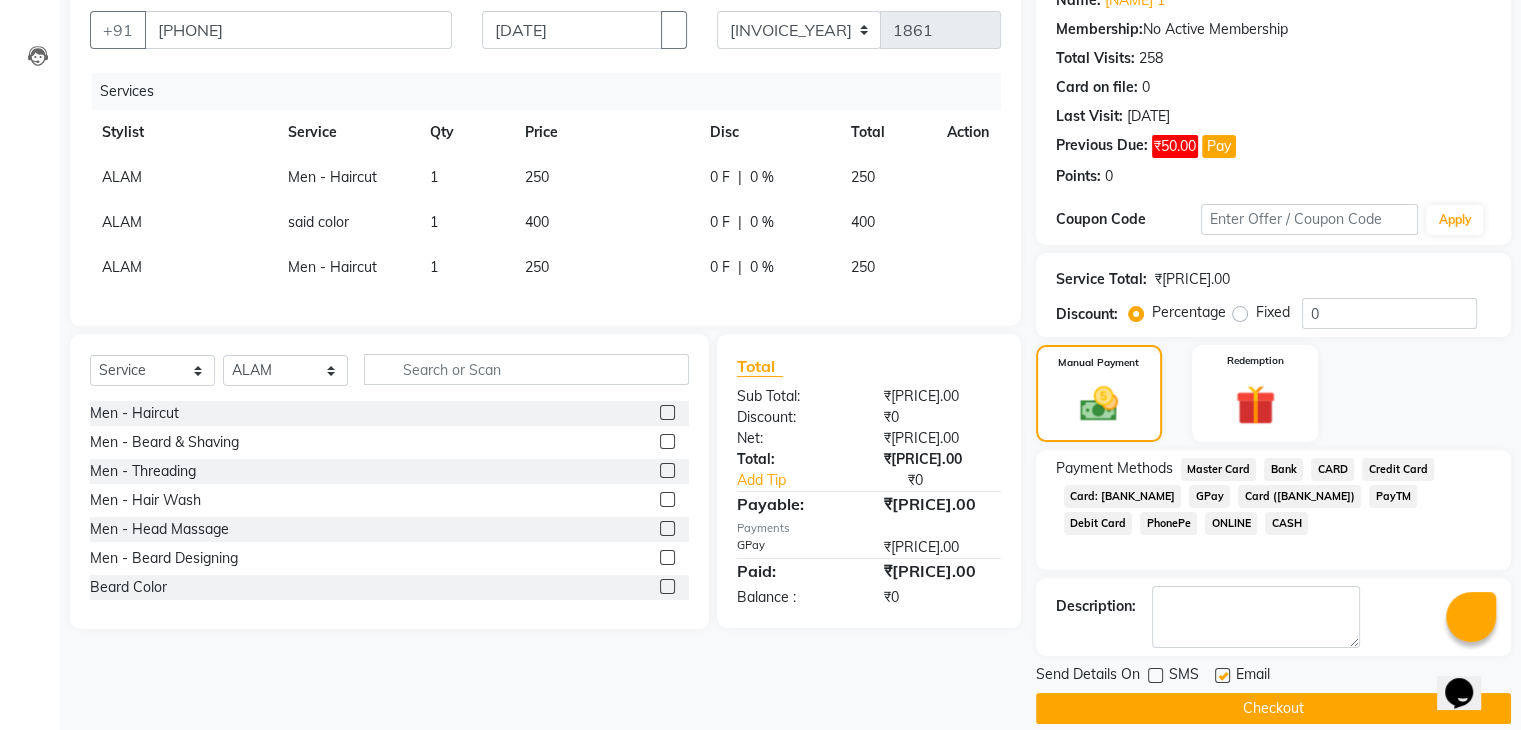 click at bounding box center [1222, 675] 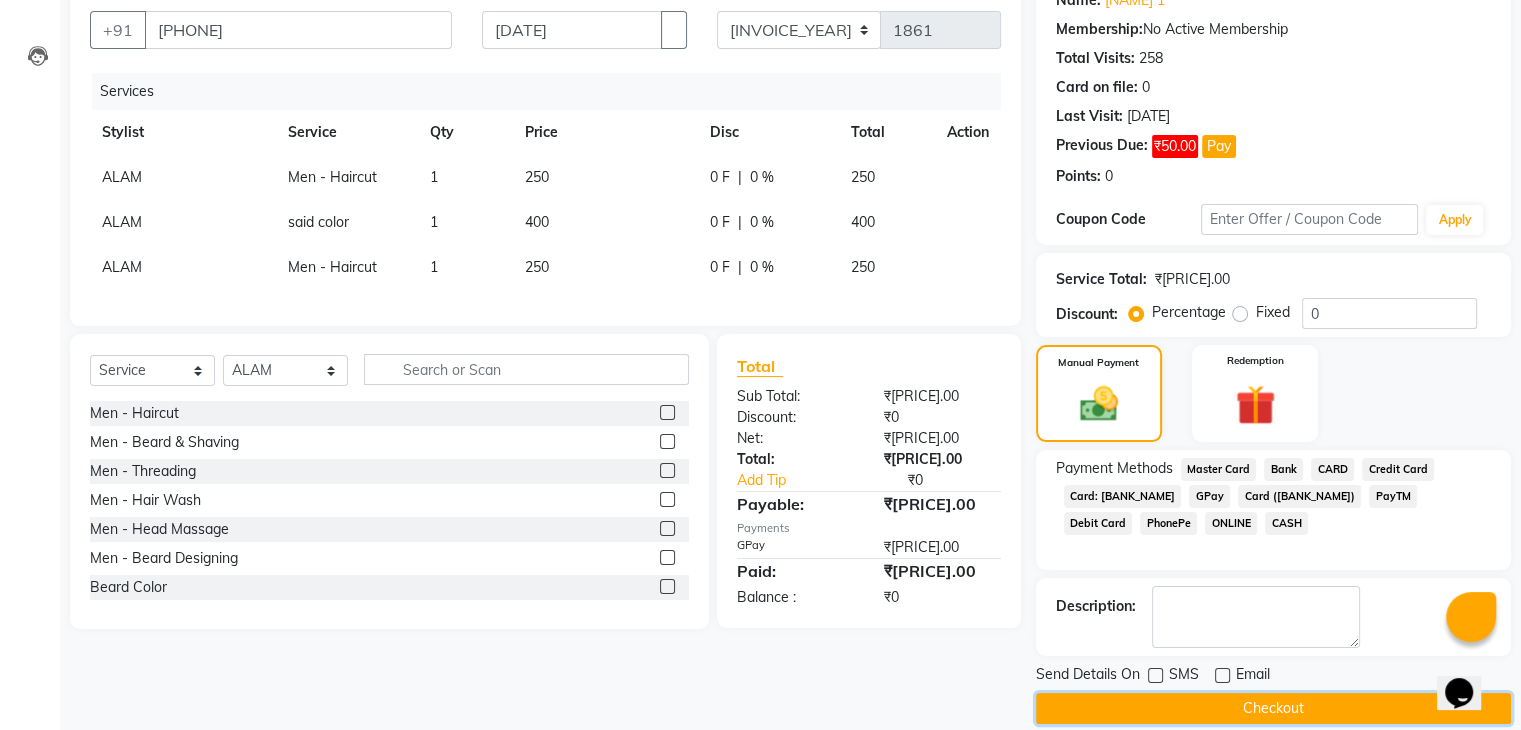 click on "Checkout" at bounding box center (1273, 708) 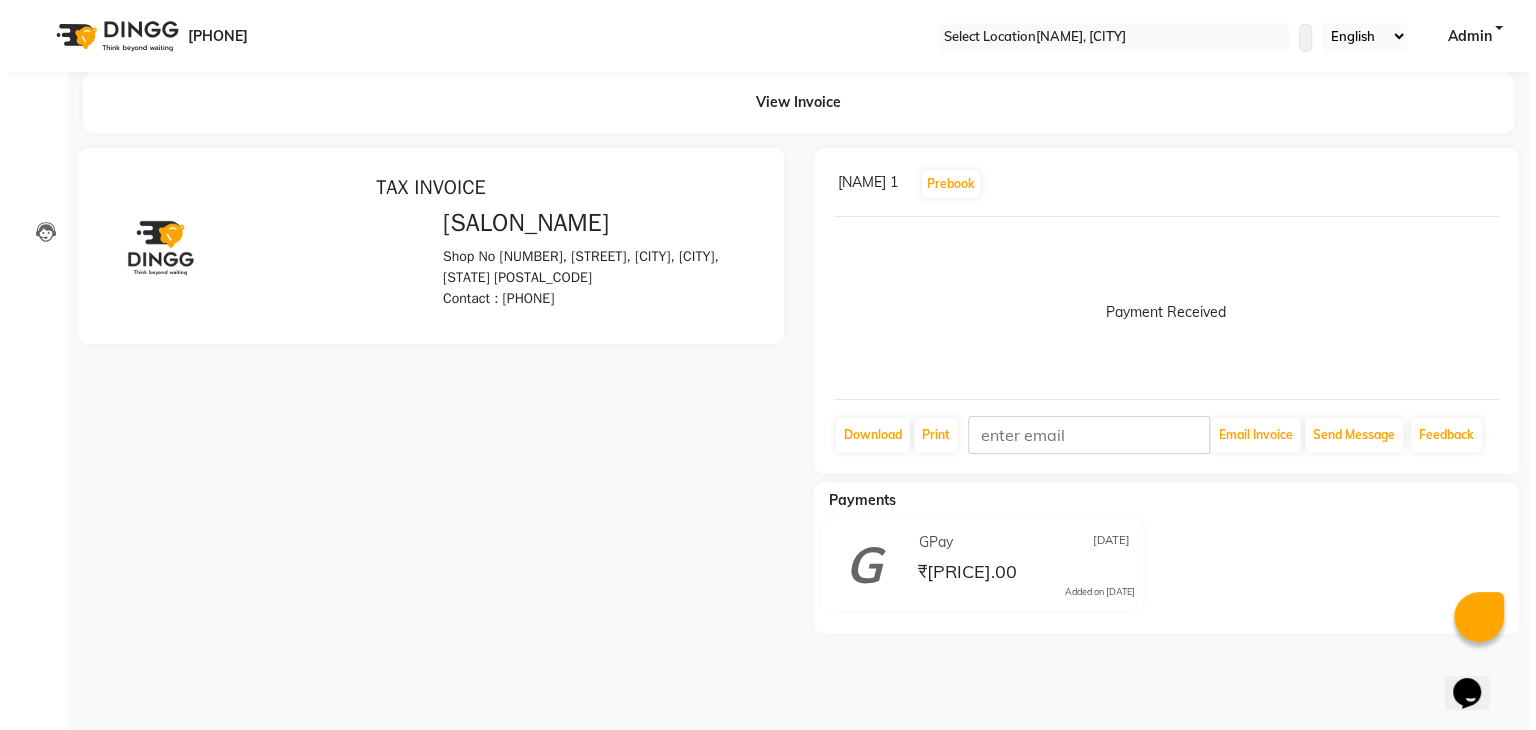 scroll, scrollTop: 0, scrollLeft: 0, axis: both 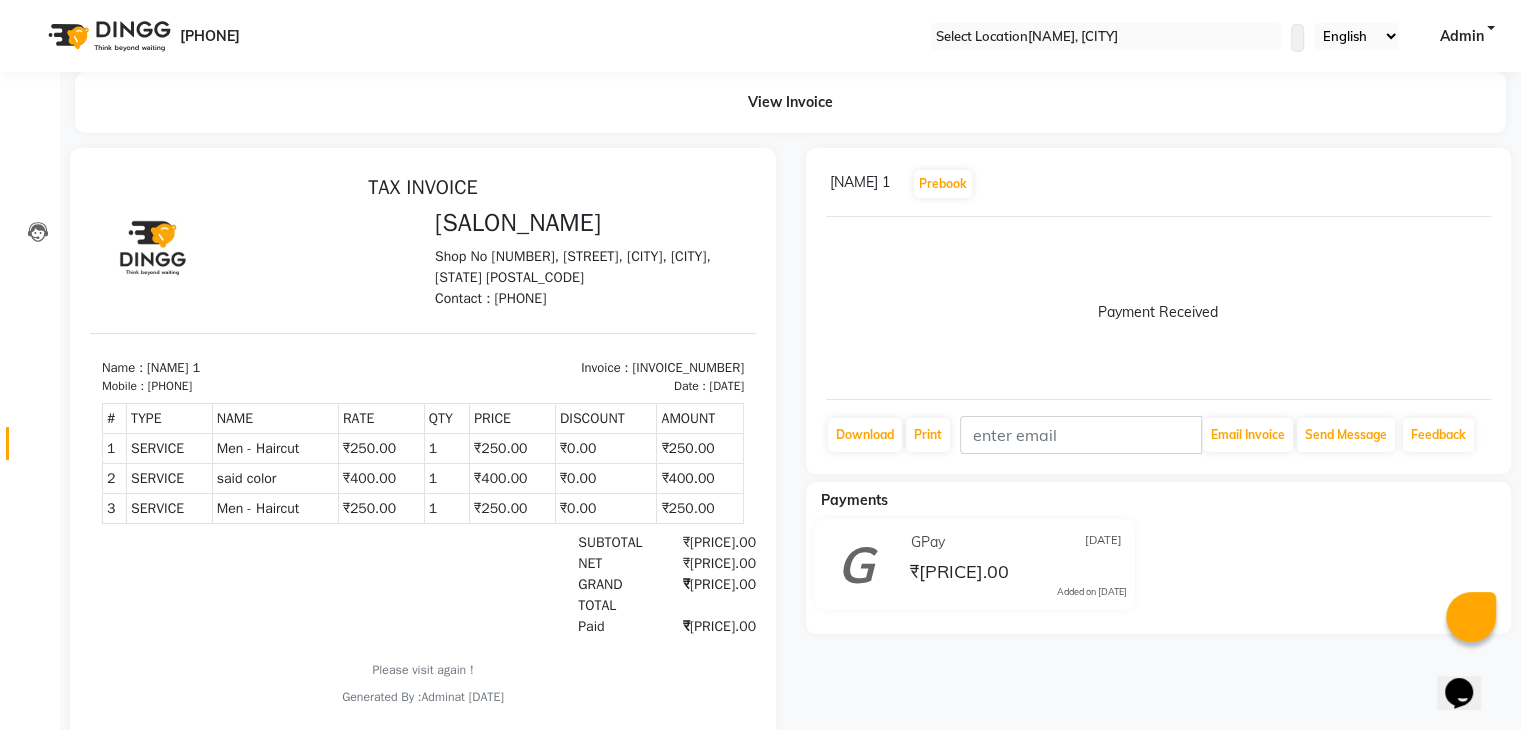 click on "Reports" at bounding box center (30, 443) 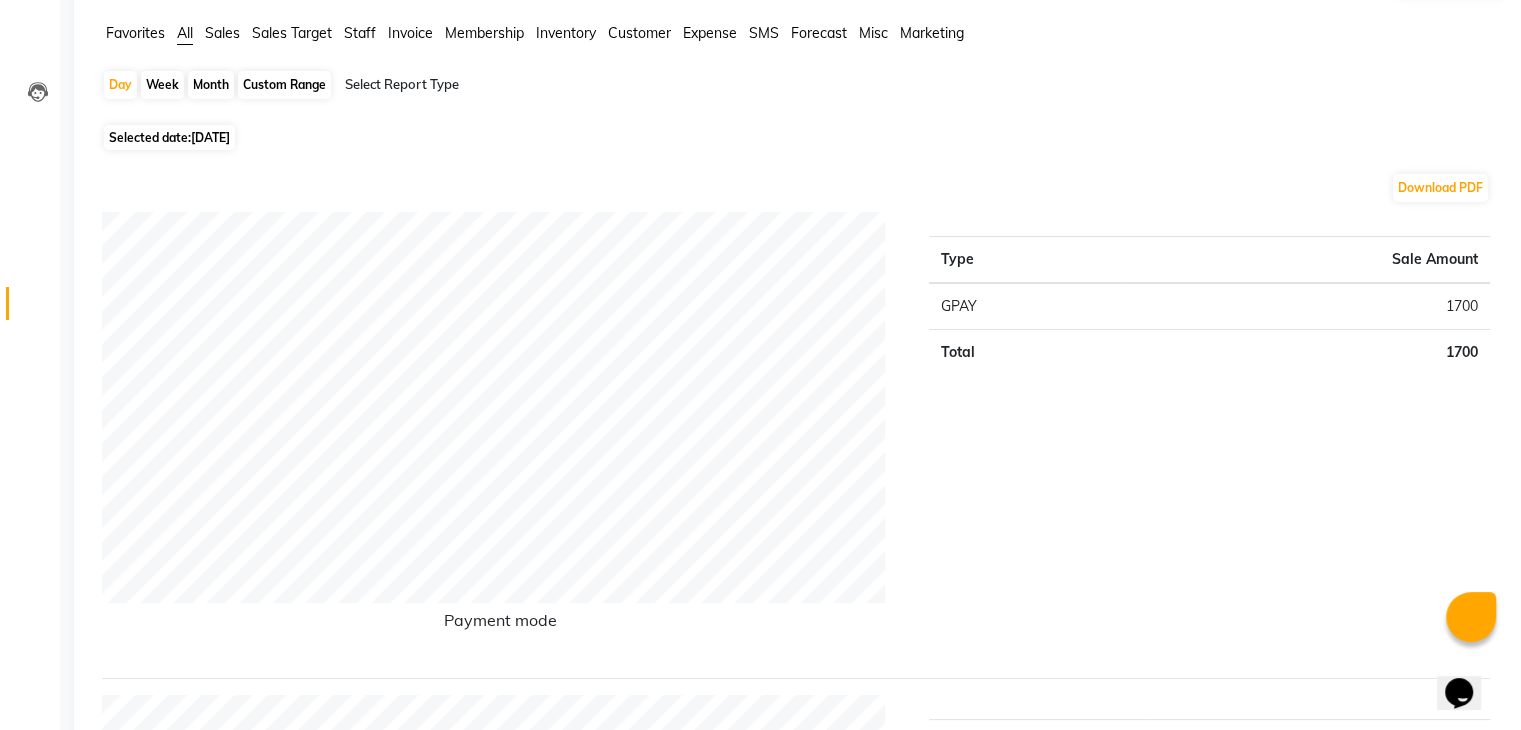 scroll, scrollTop: 147, scrollLeft: 0, axis: vertical 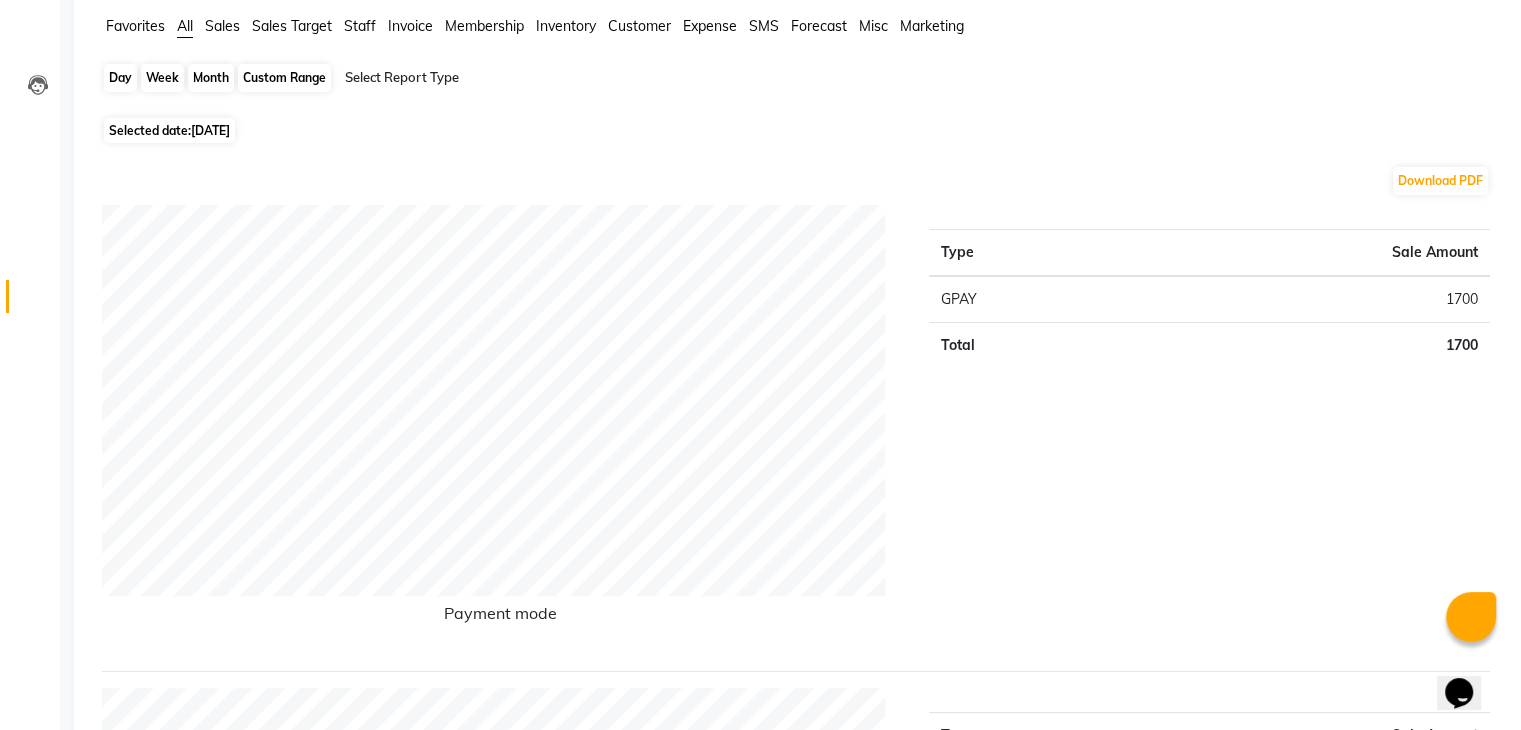 click on "Day" at bounding box center [120, 78] 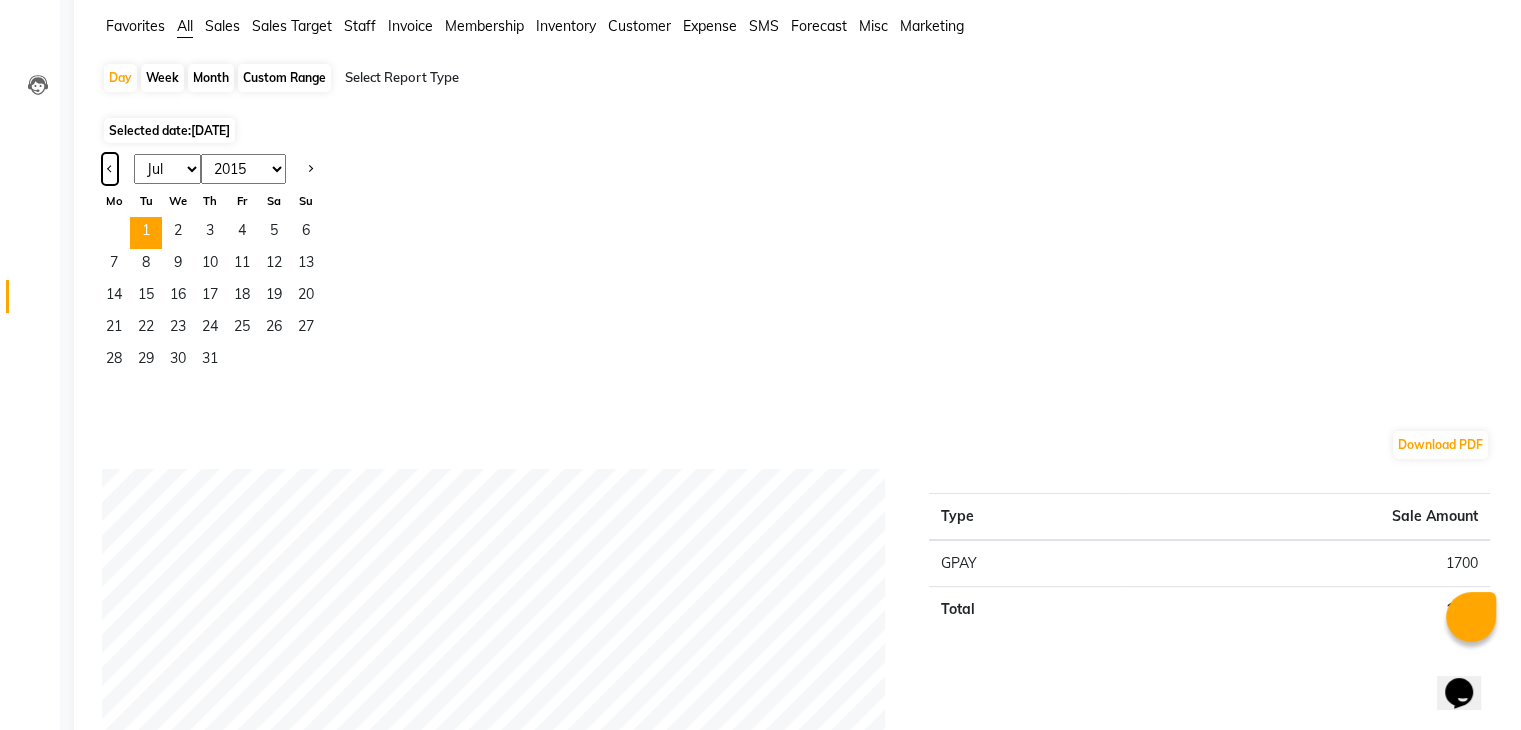 click at bounding box center (110, 169) 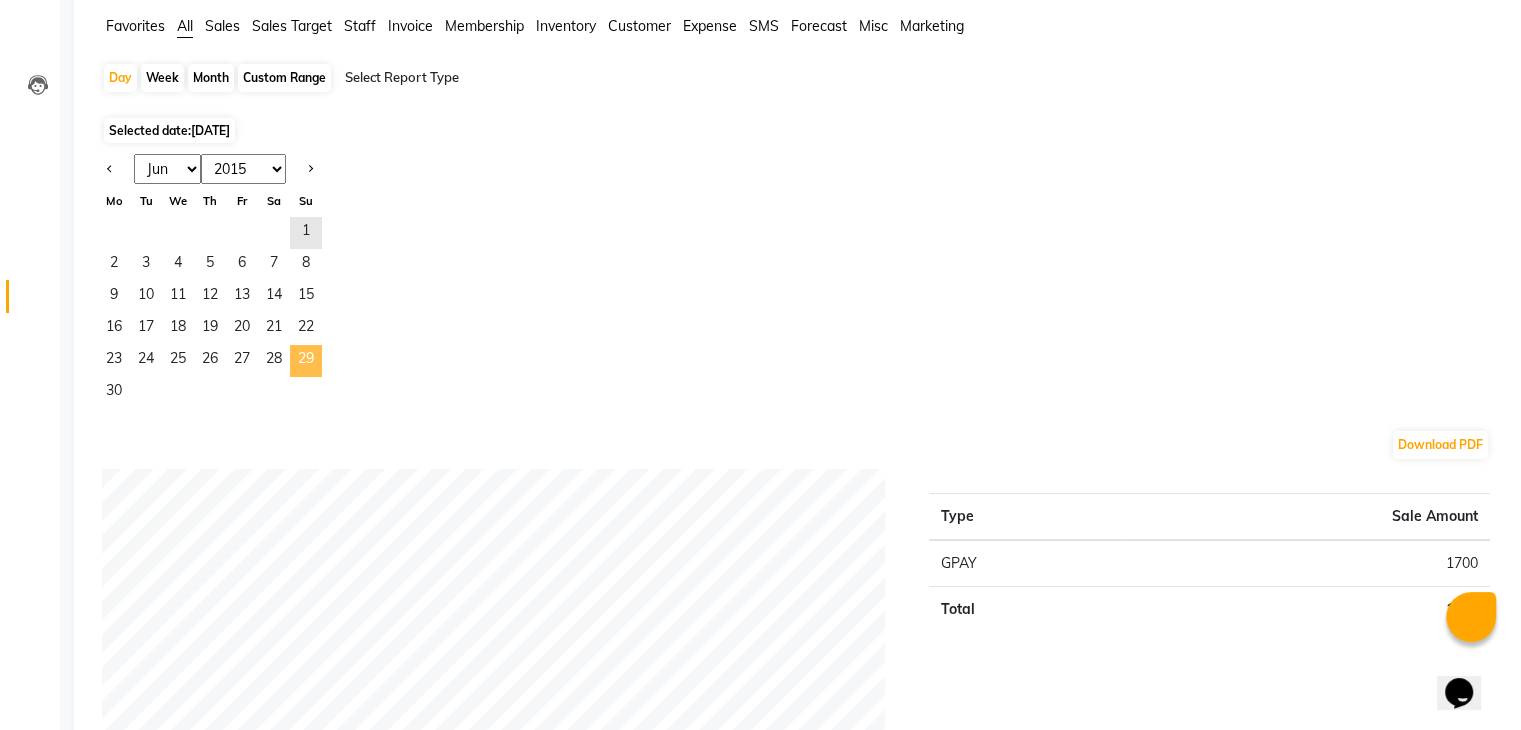 click on "29" at bounding box center (306, 361) 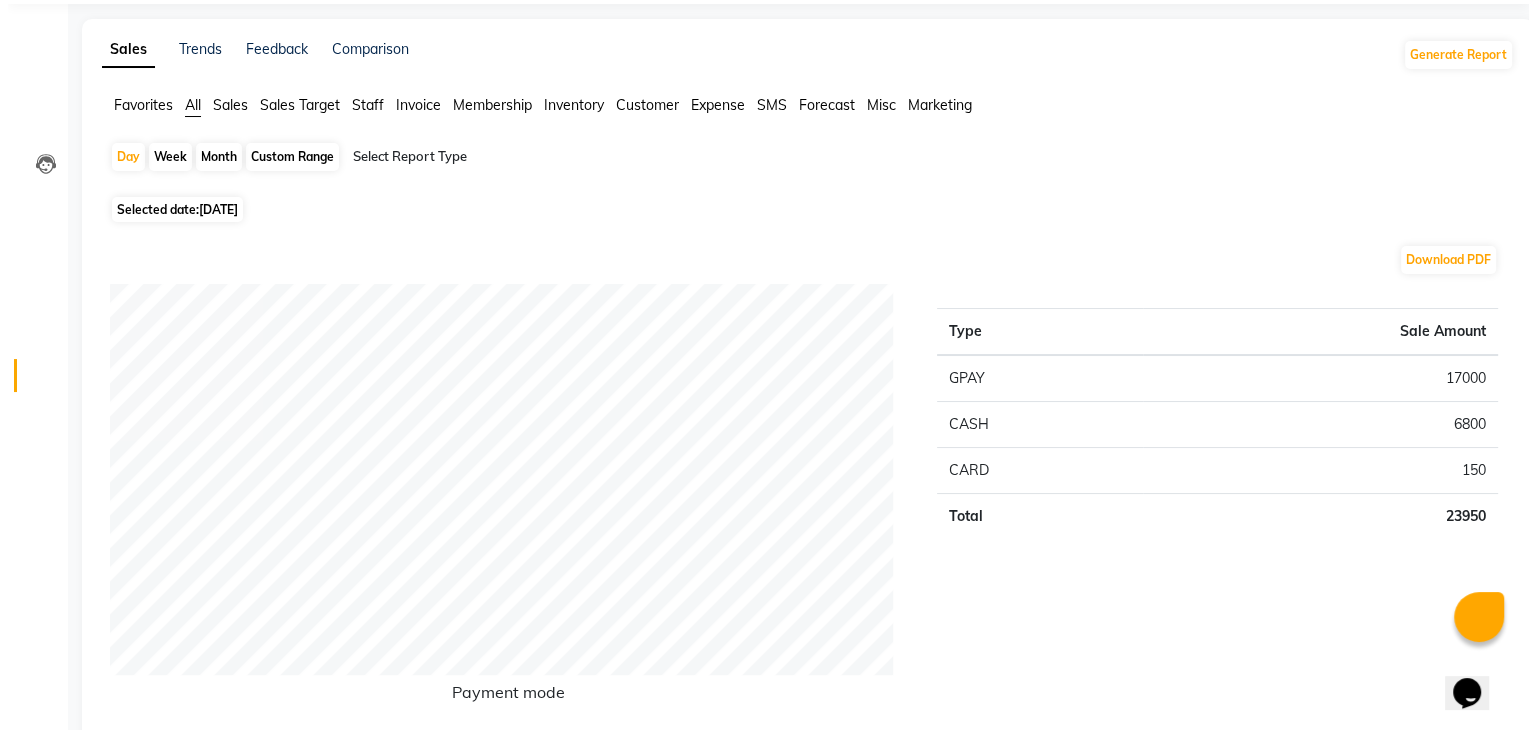 scroll, scrollTop: 0, scrollLeft: 0, axis: both 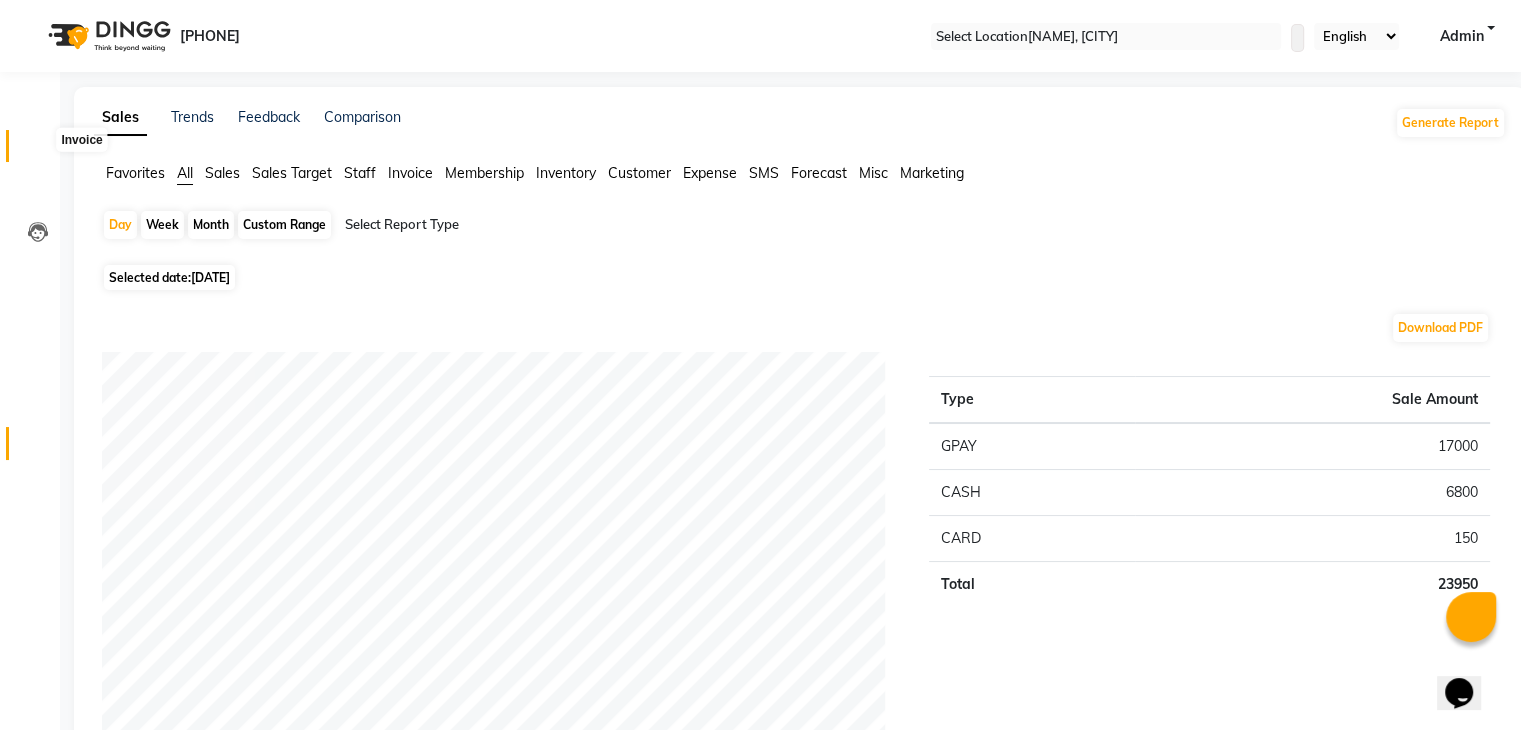 click at bounding box center (37, 151) 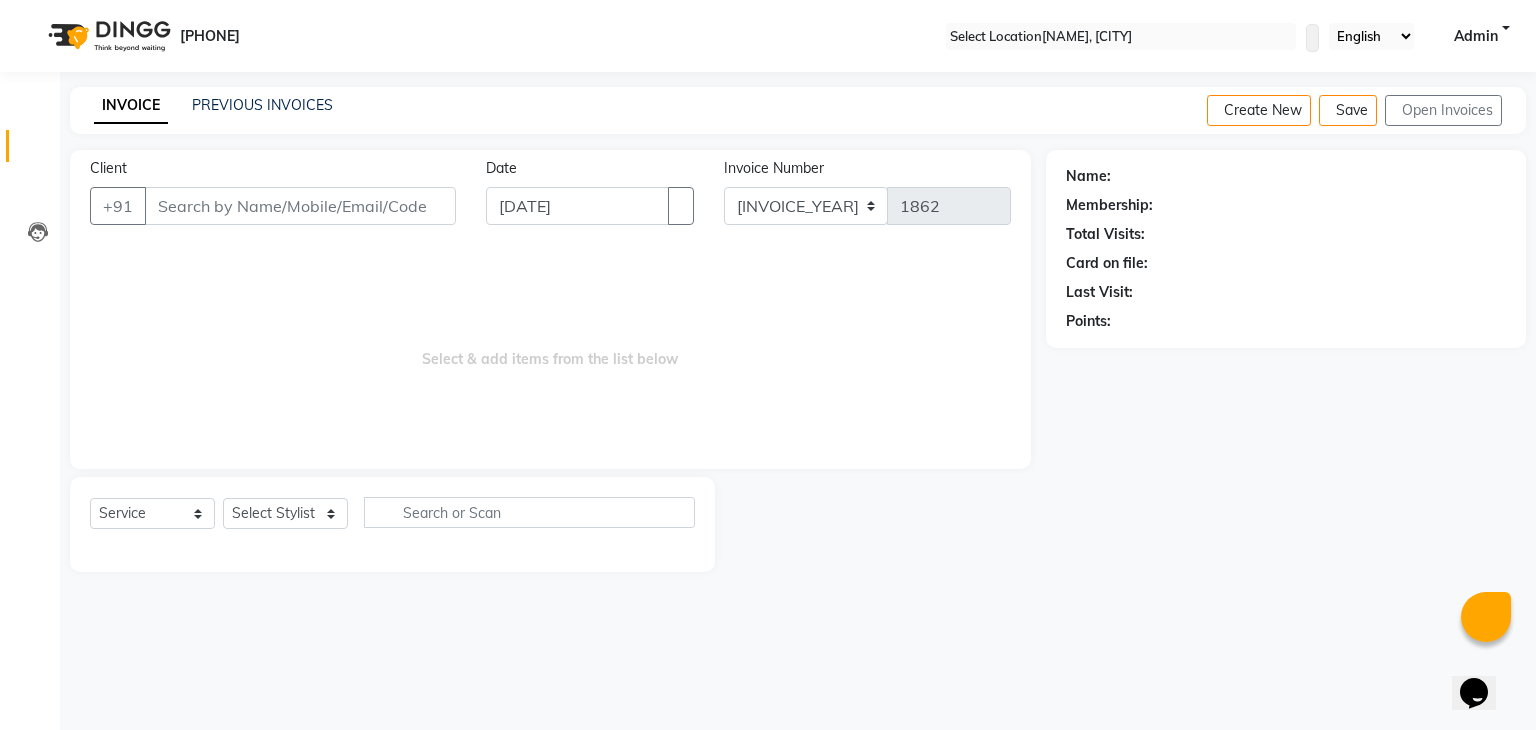 click on "Invoice" at bounding box center (30, 146) 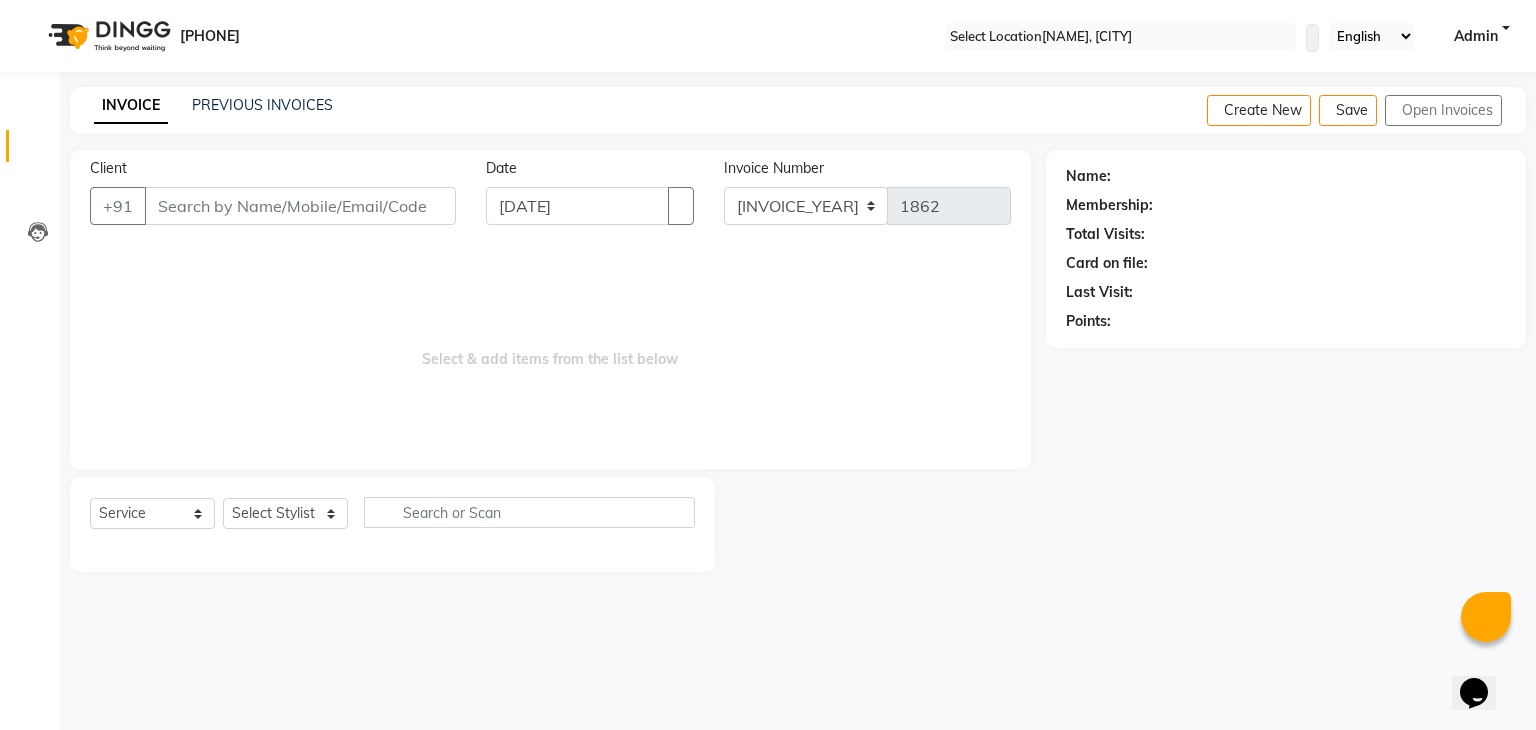 click on "Invoice" at bounding box center (30, 146) 